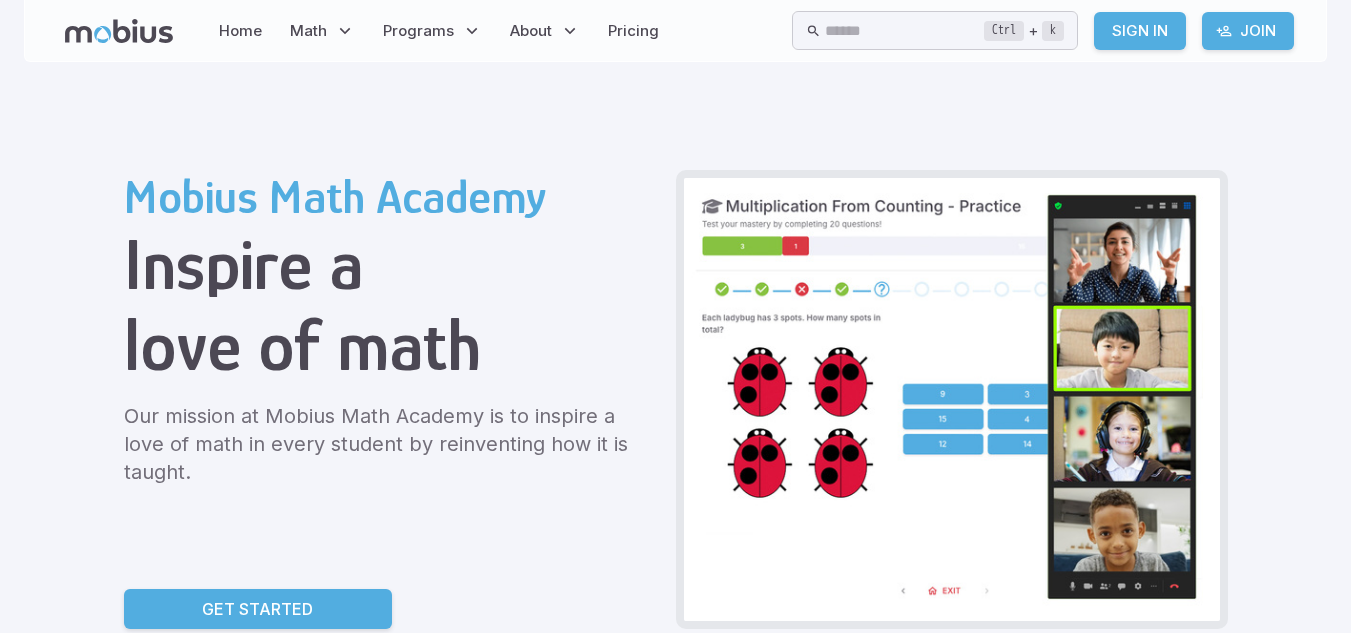 scroll, scrollTop: 0, scrollLeft: 0, axis: both 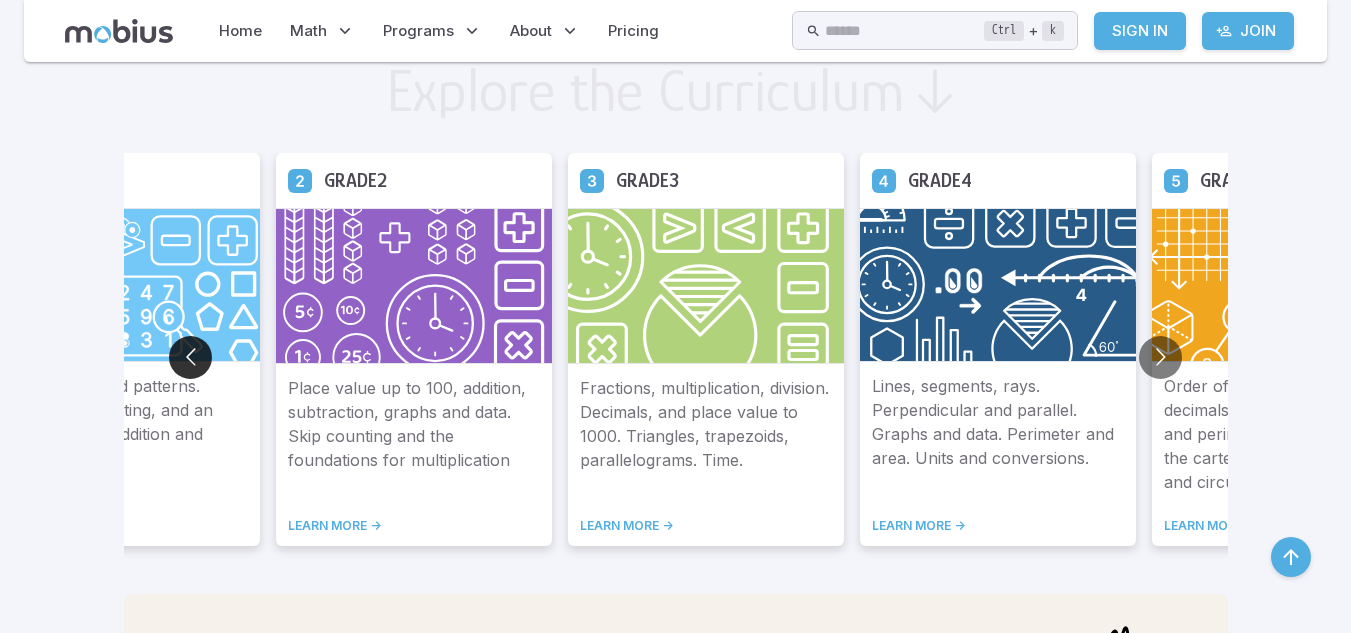 click at bounding box center [190, 357] 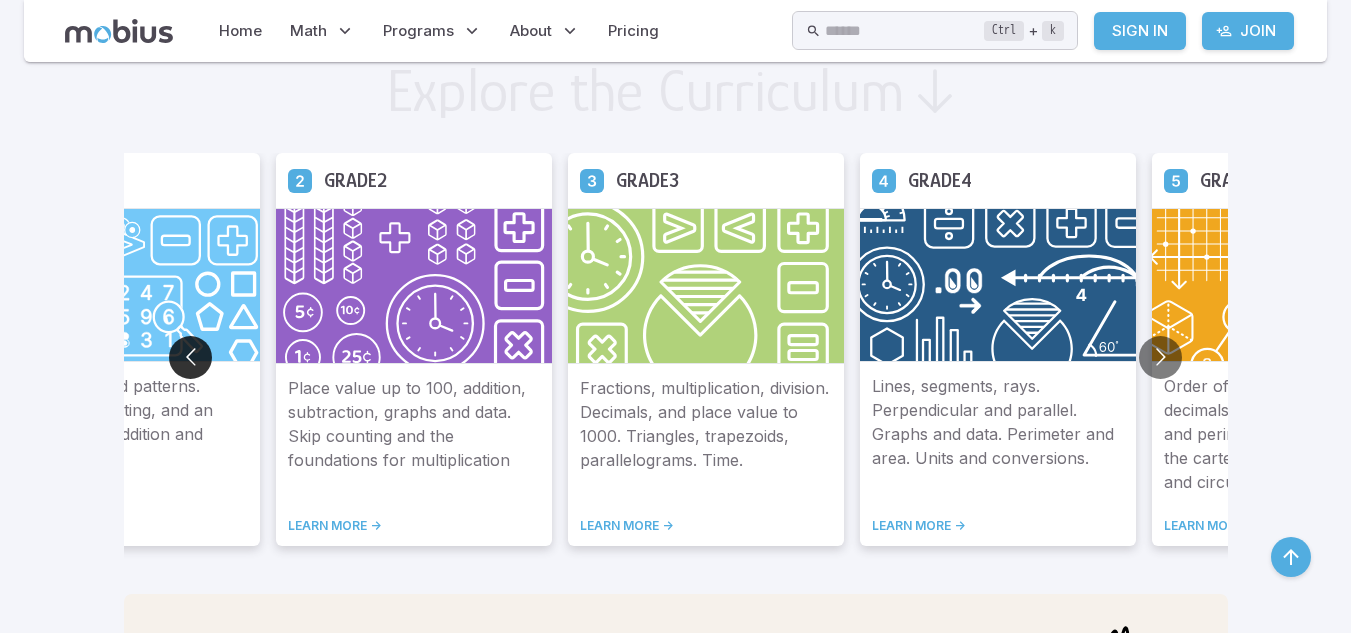 click at bounding box center [190, 357] 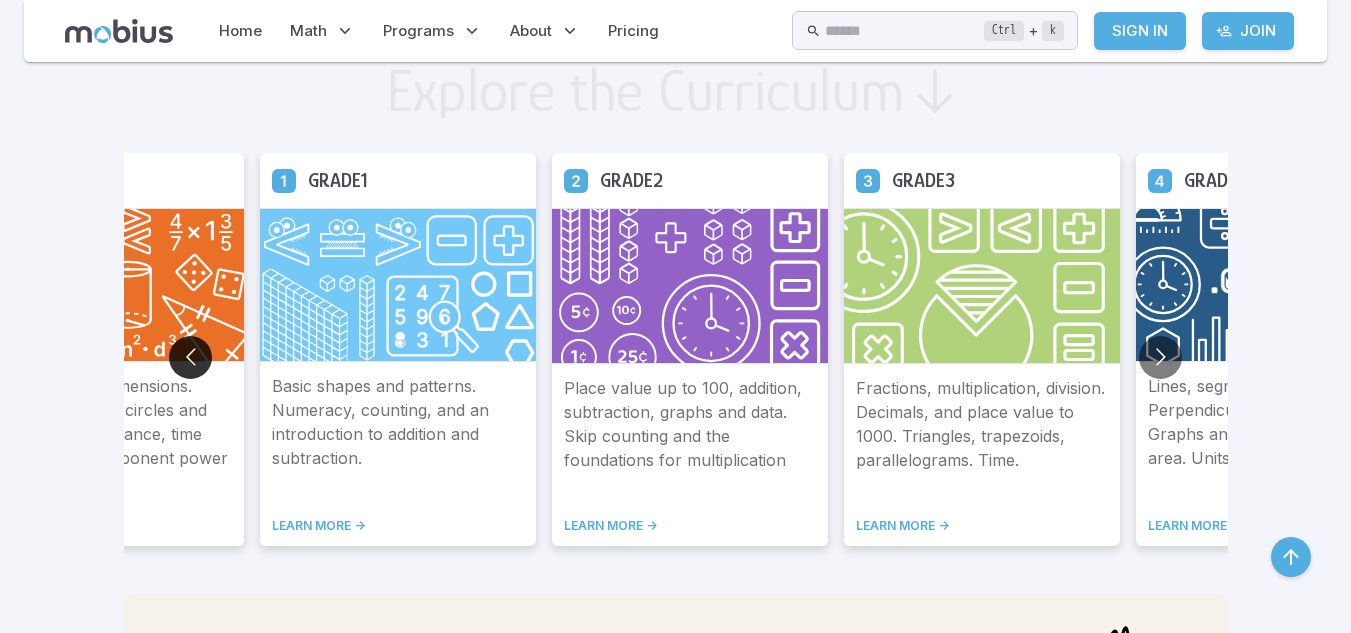click at bounding box center (190, 357) 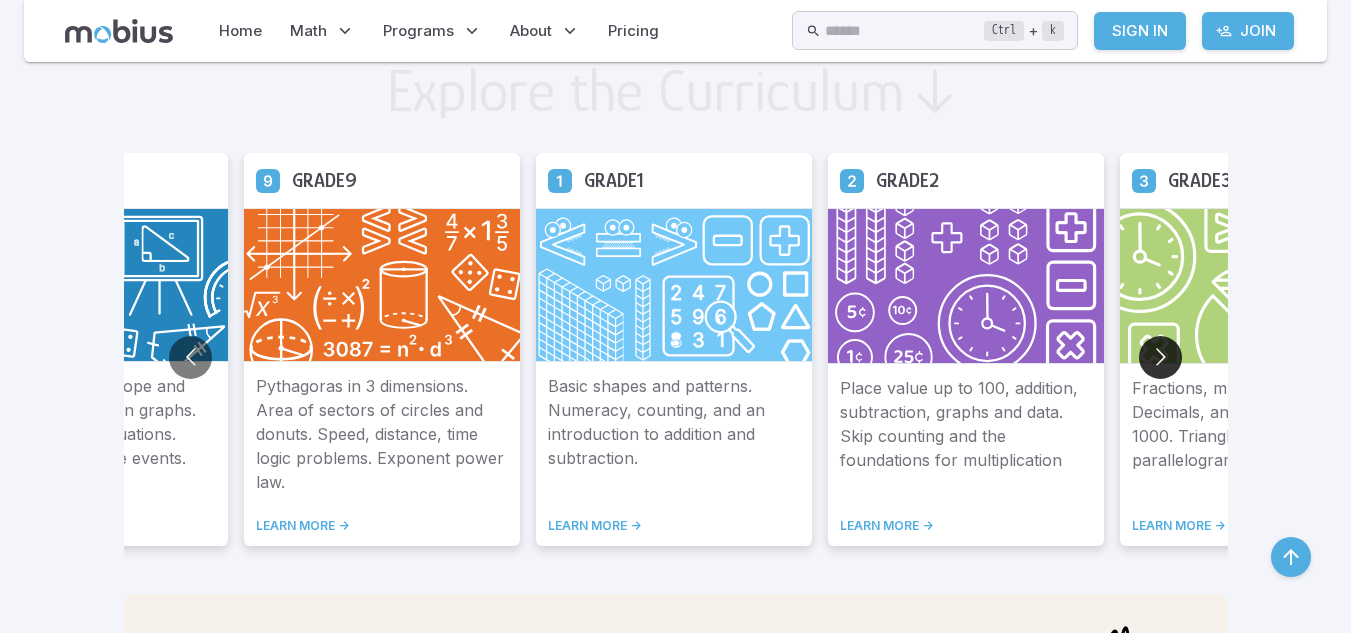 click at bounding box center [1160, 357] 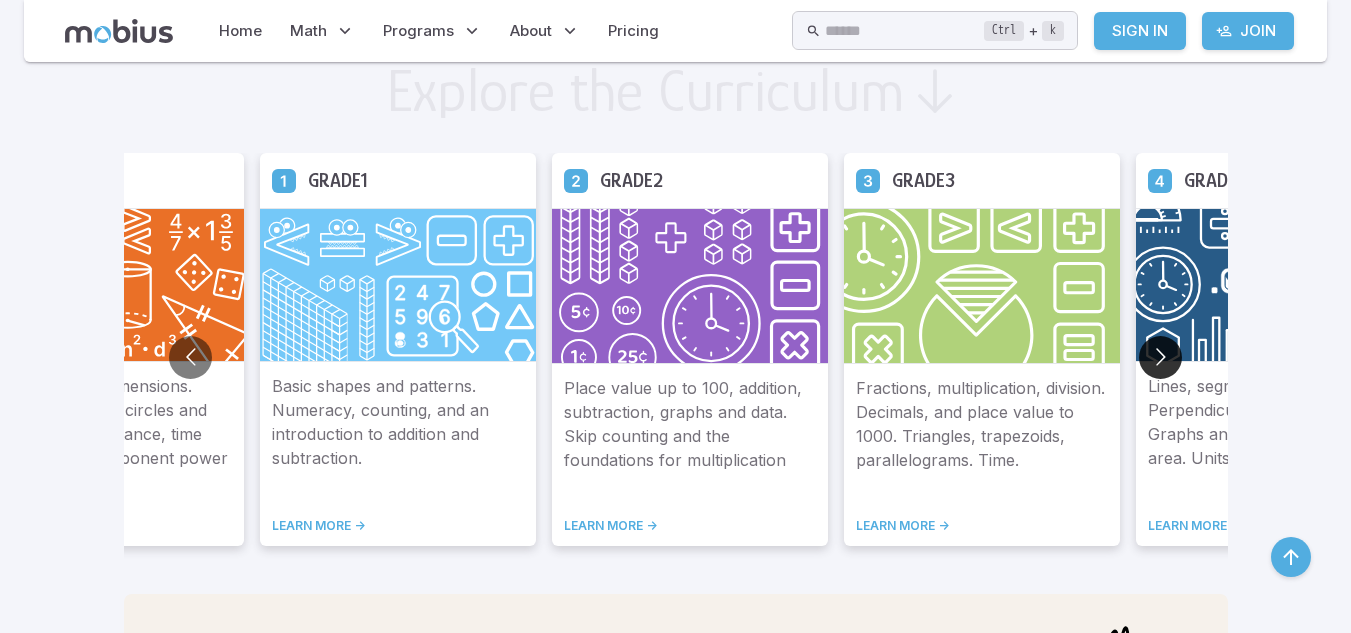click at bounding box center (1160, 357) 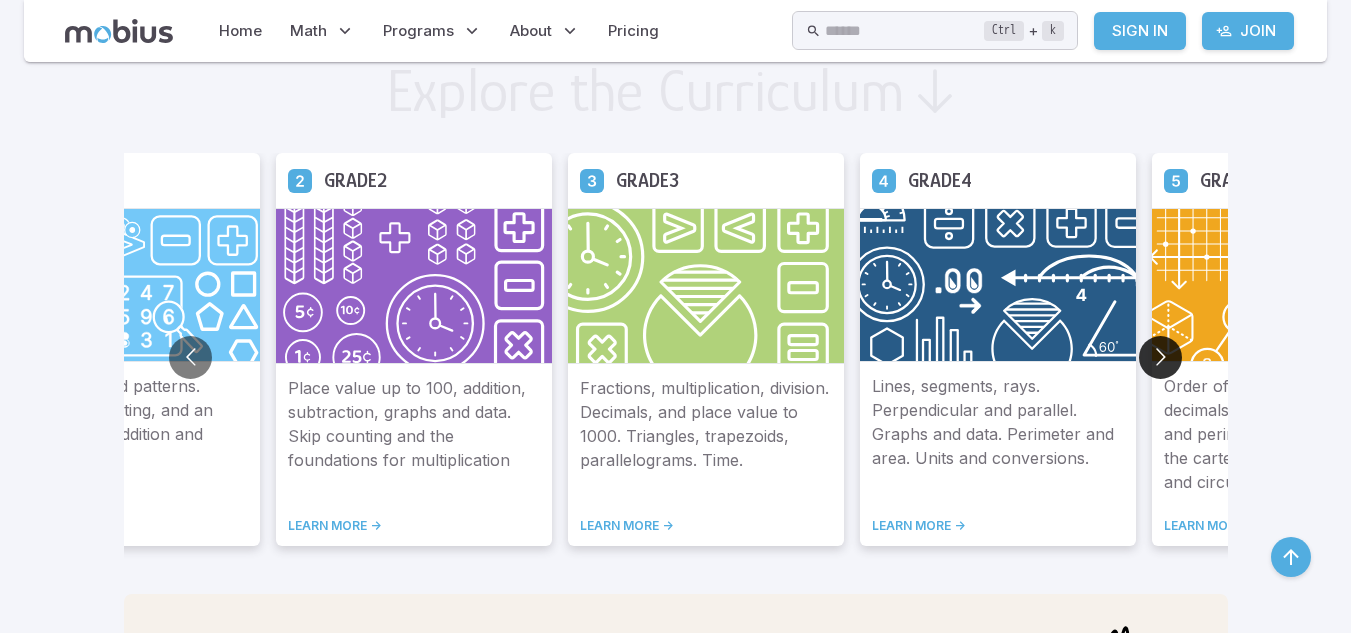 click at bounding box center [1160, 357] 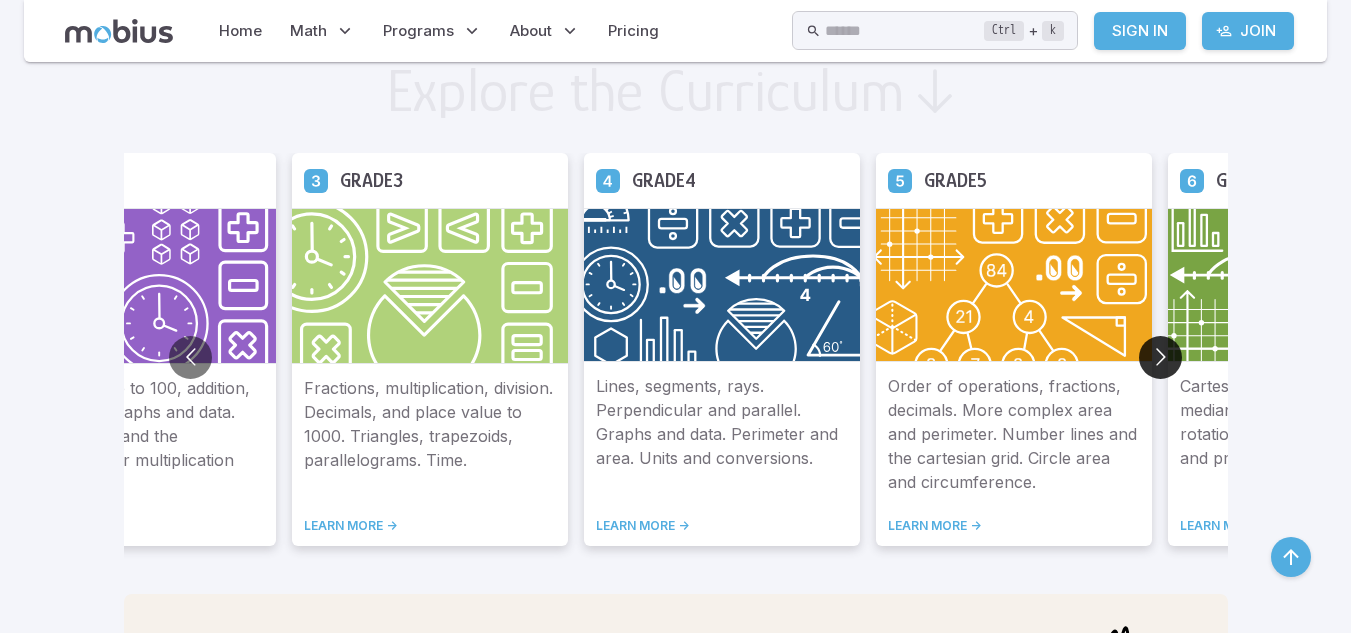 click at bounding box center [1160, 357] 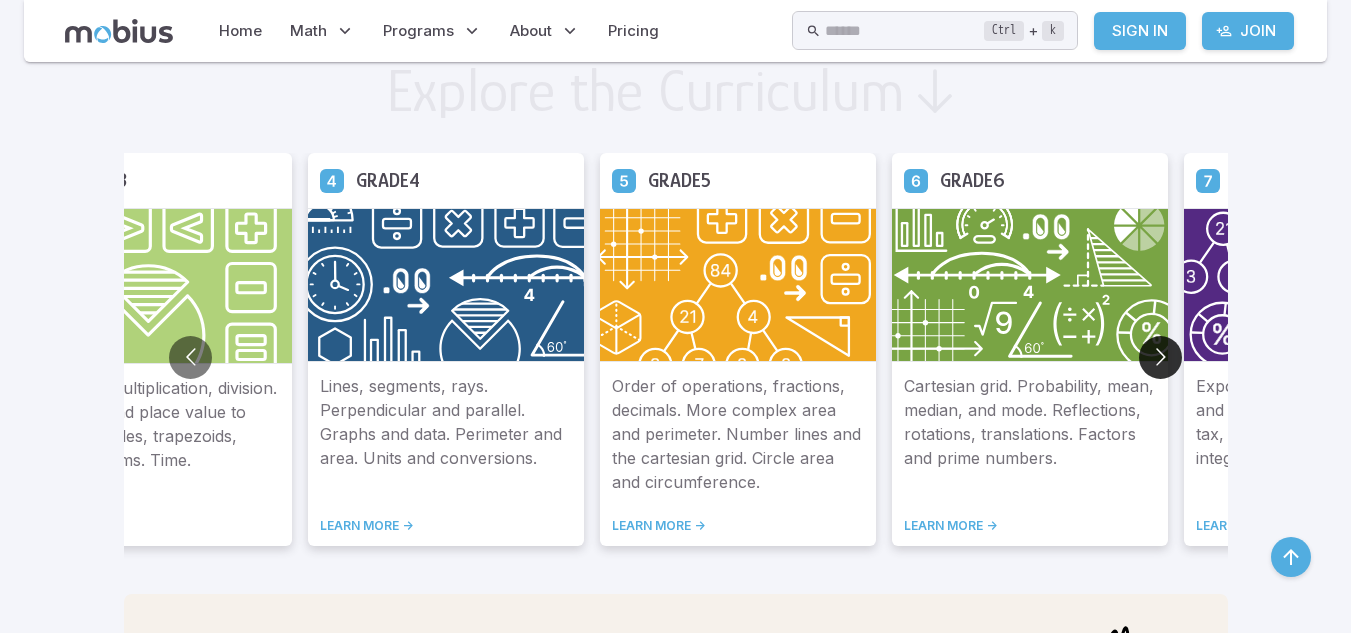 click at bounding box center [1160, 357] 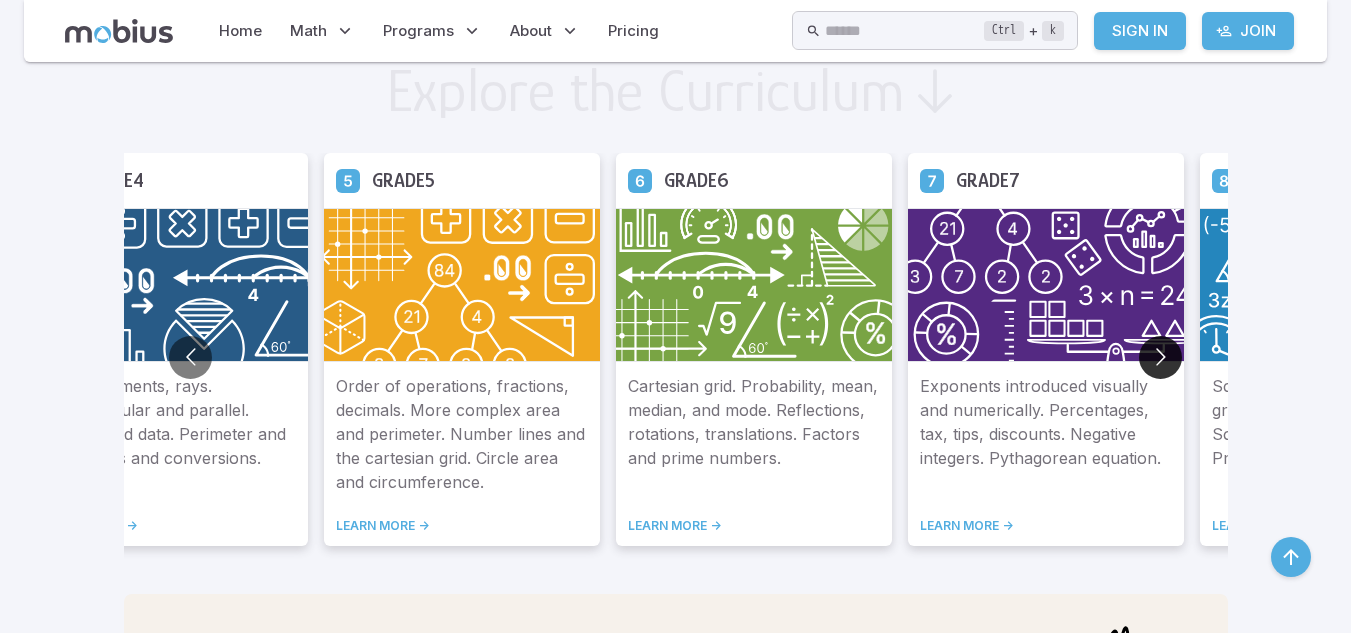 click at bounding box center [1160, 357] 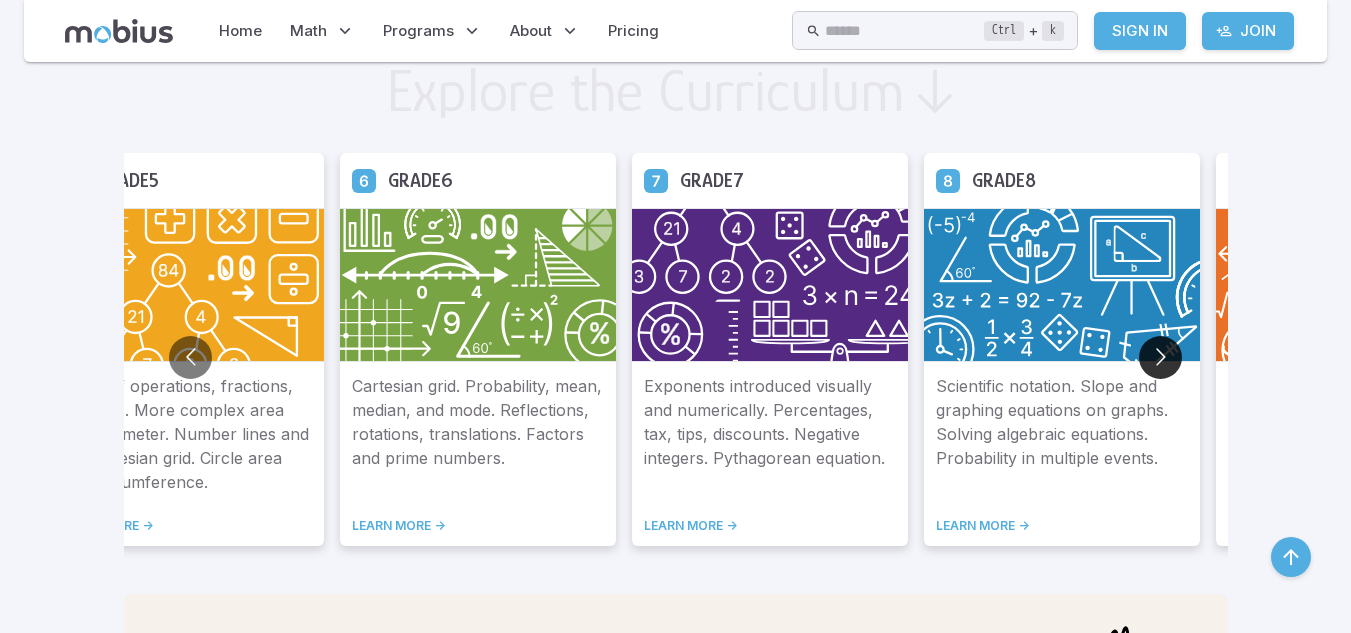 click at bounding box center (1160, 357) 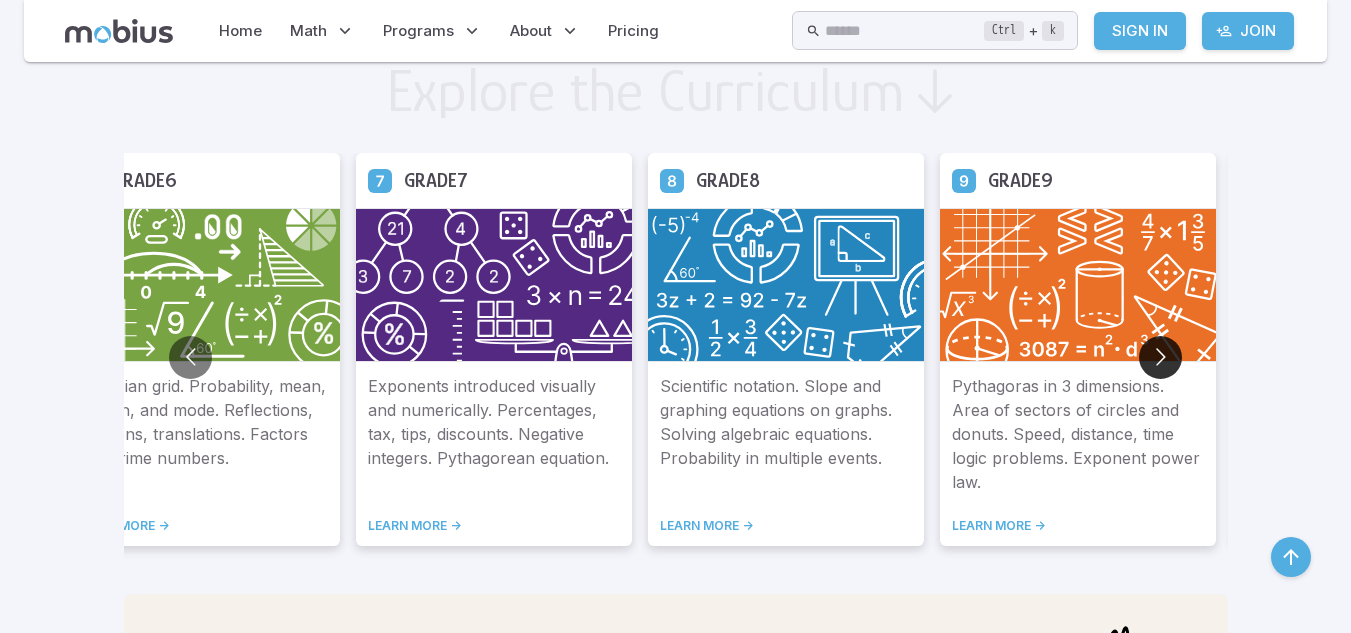 click at bounding box center (1160, 357) 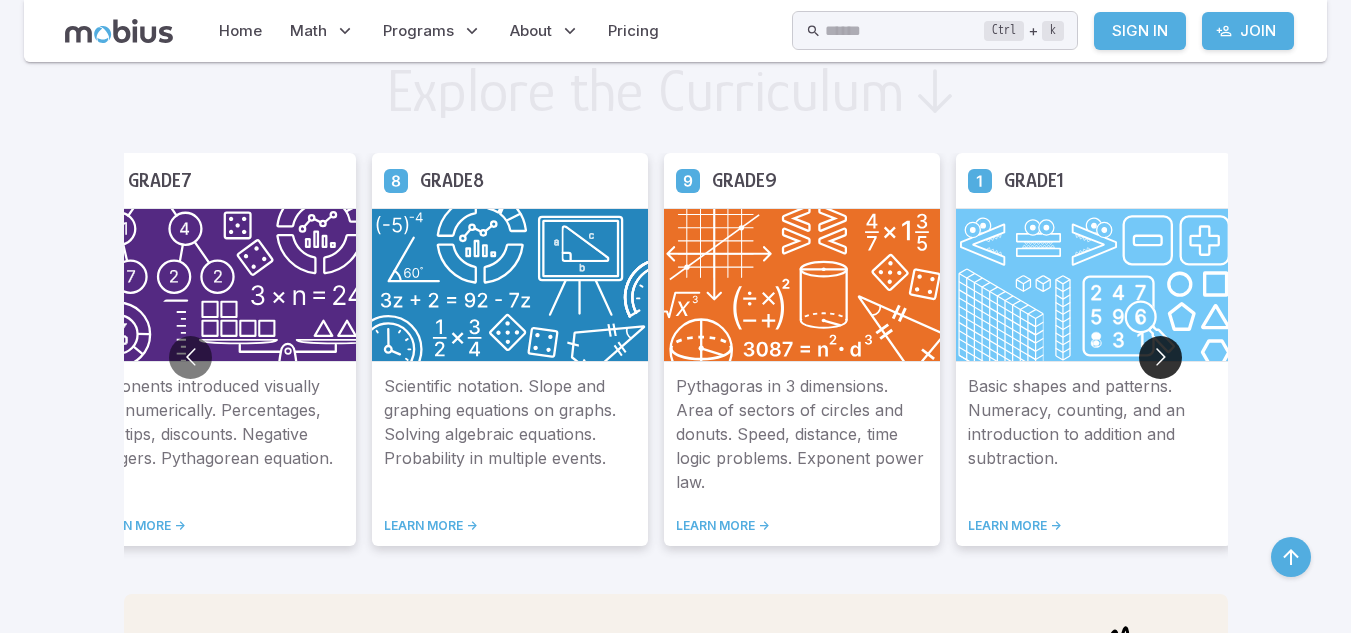 click at bounding box center (1160, 357) 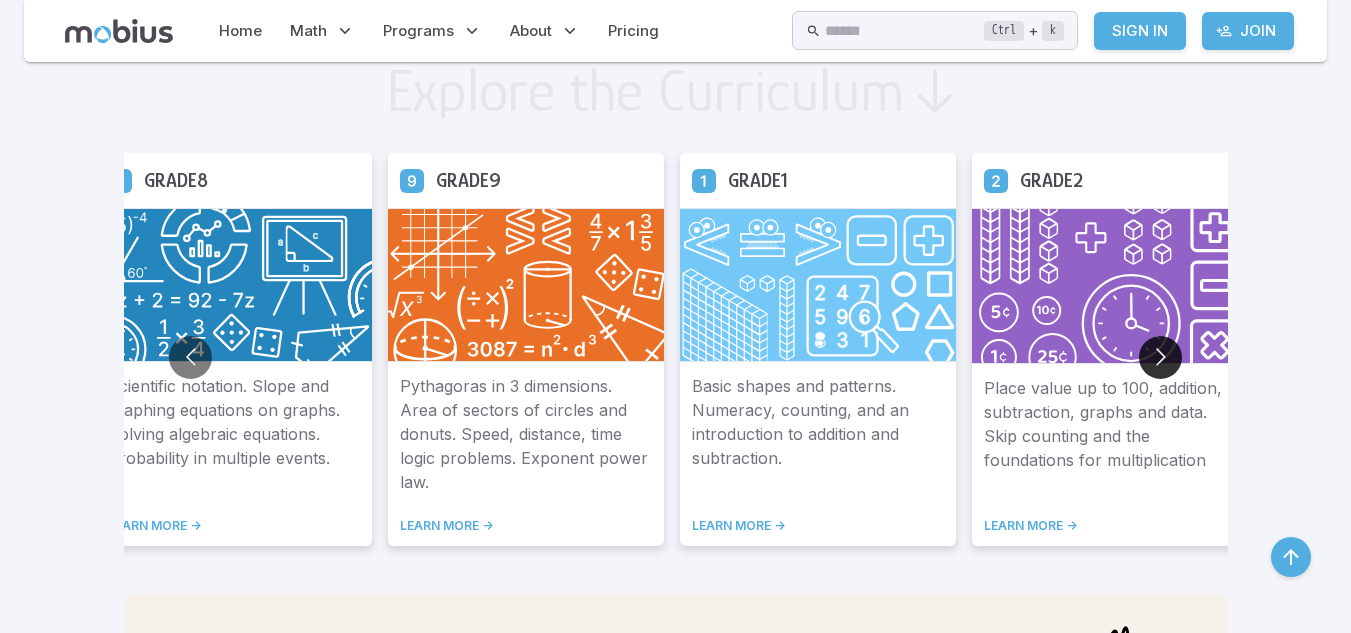 click at bounding box center [1160, 357] 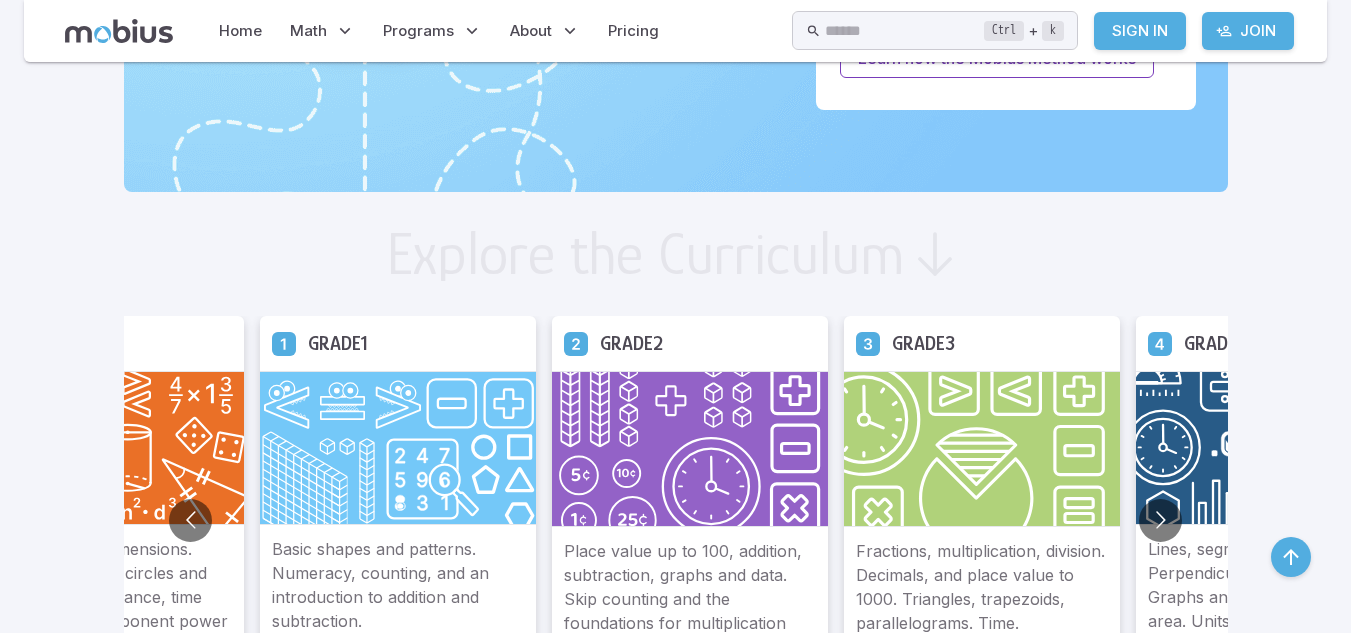 scroll, scrollTop: 1046, scrollLeft: 0, axis: vertical 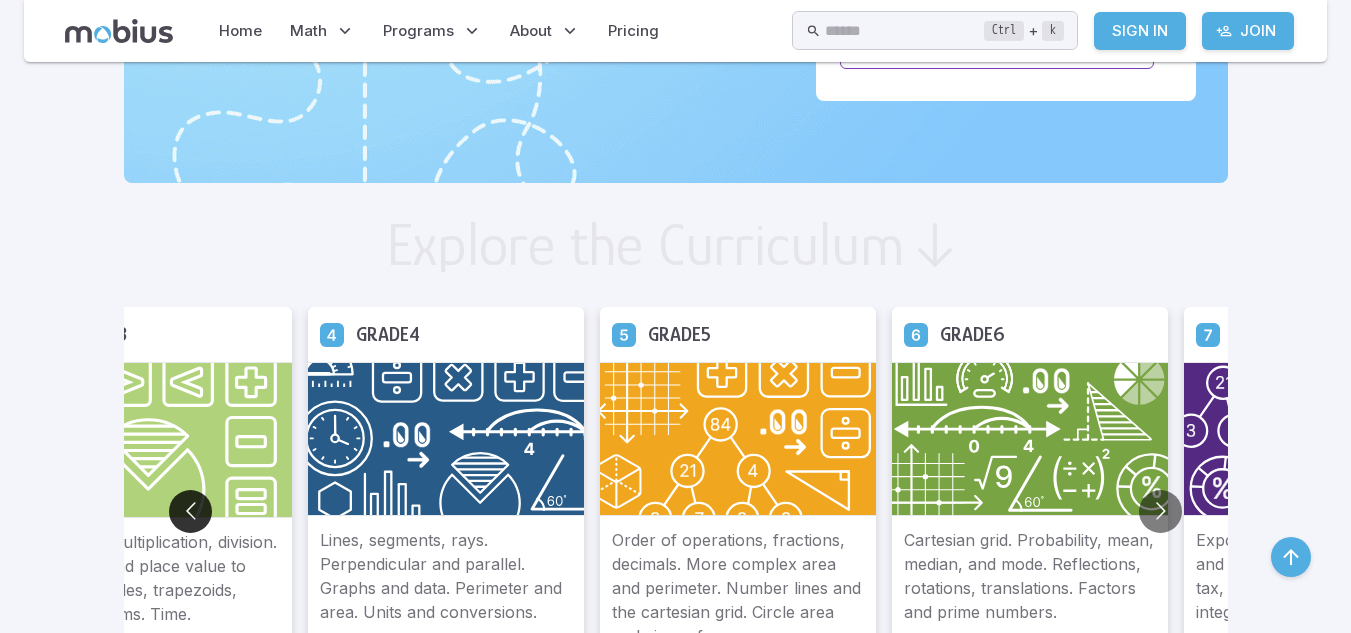 click at bounding box center [190, 511] 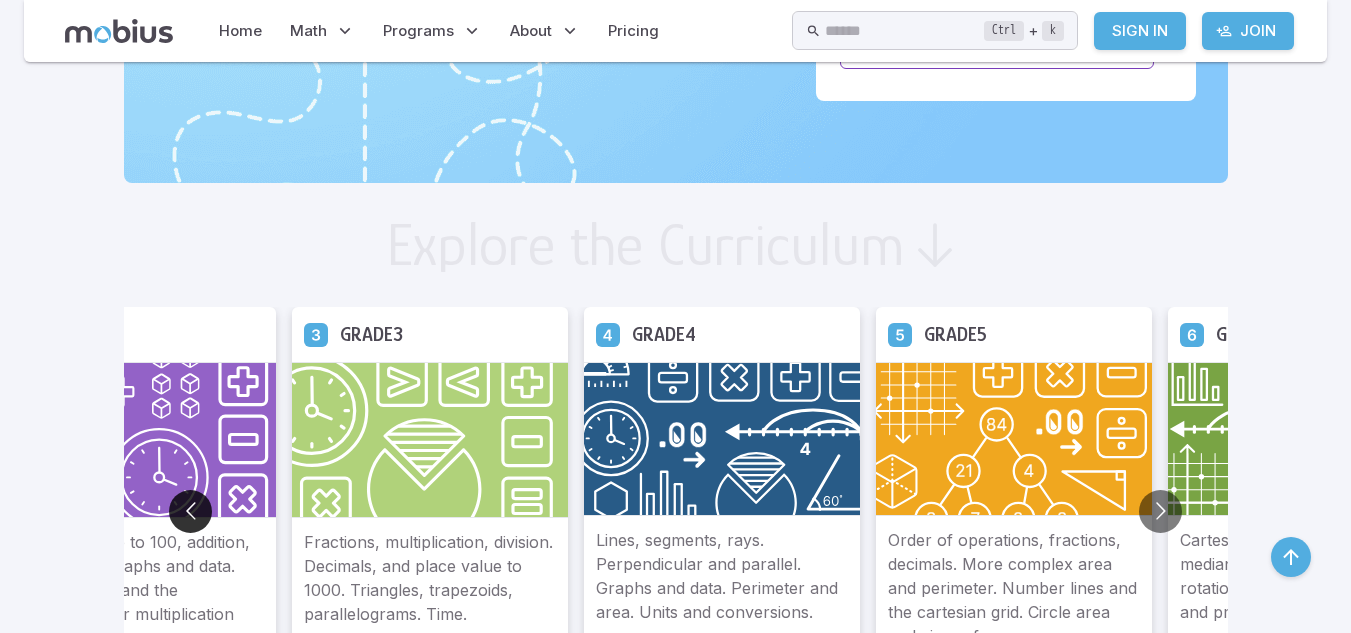 click at bounding box center [190, 511] 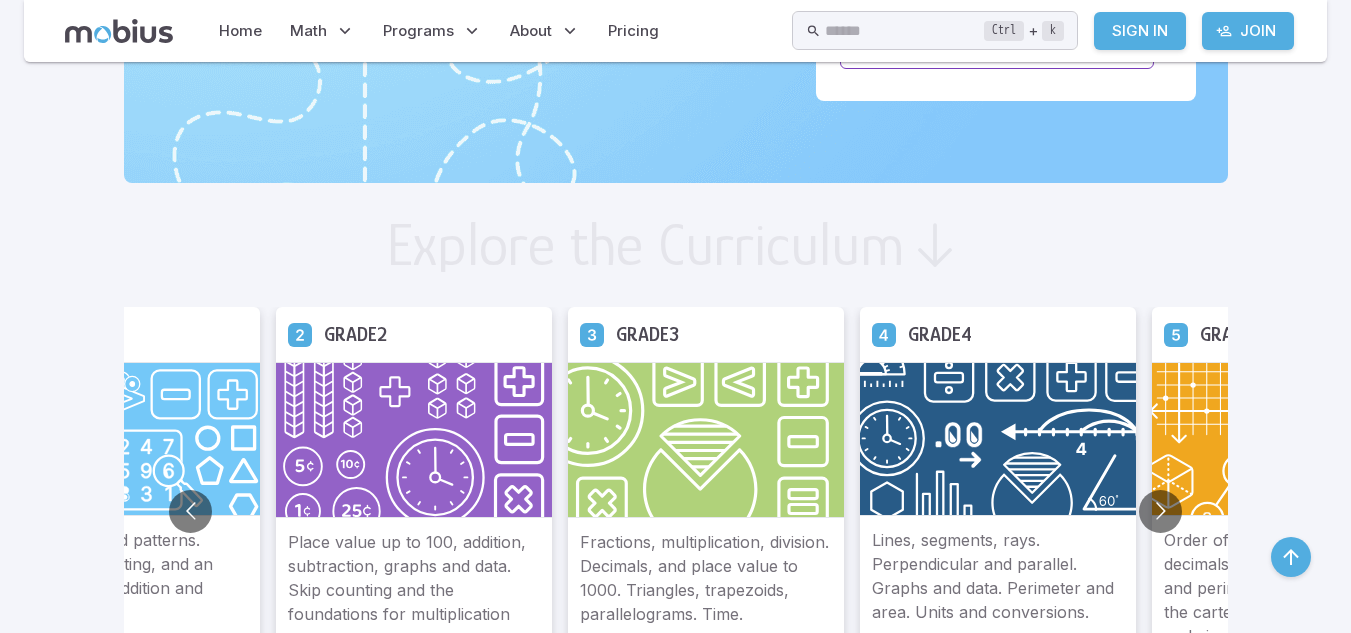 type 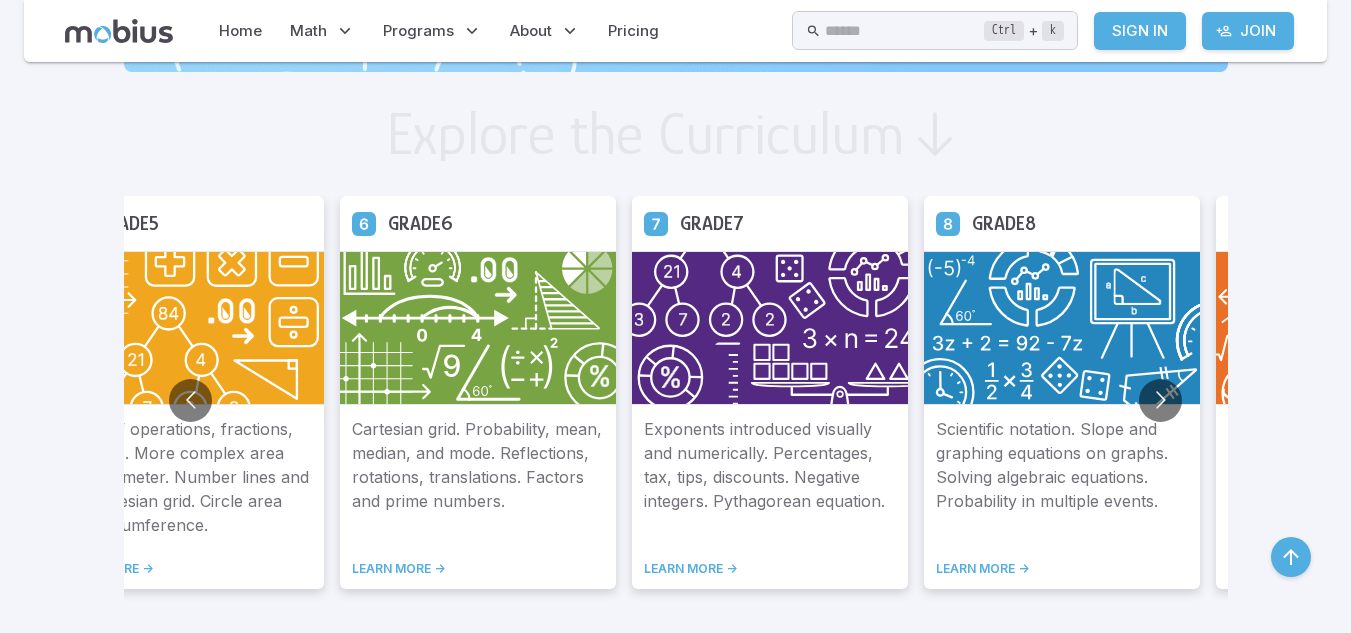 scroll, scrollTop: 1160, scrollLeft: 0, axis: vertical 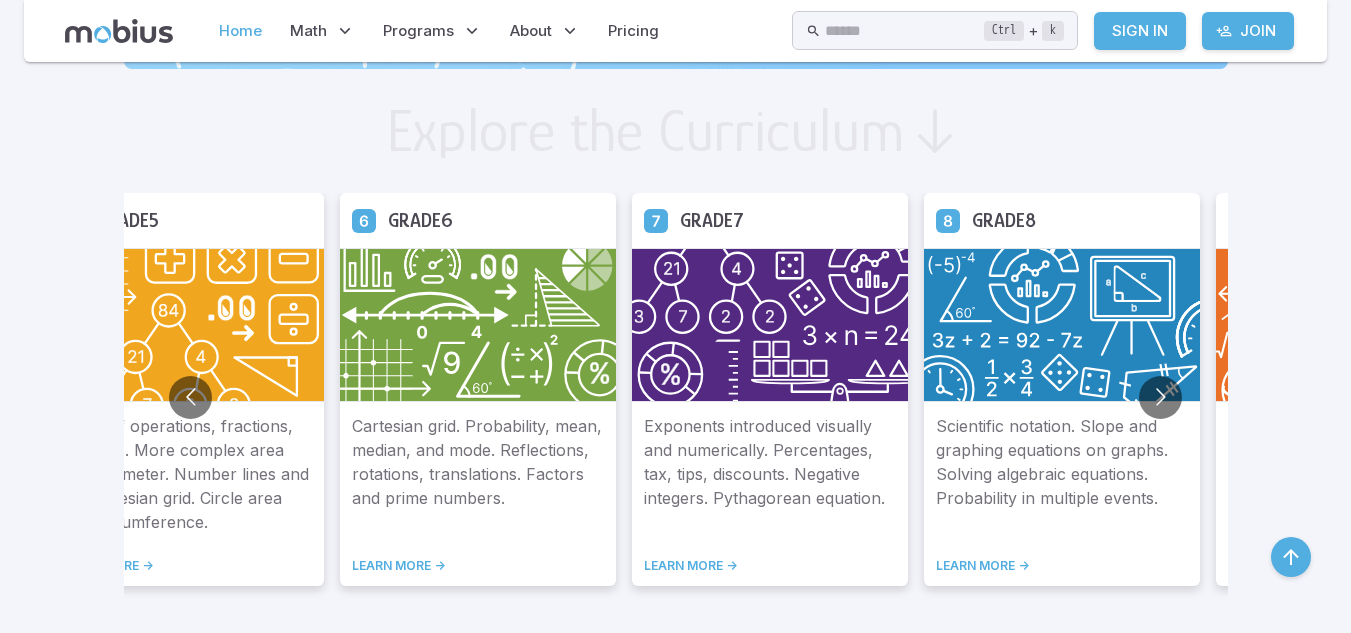 click on "Home" at bounding box center (240, 31) 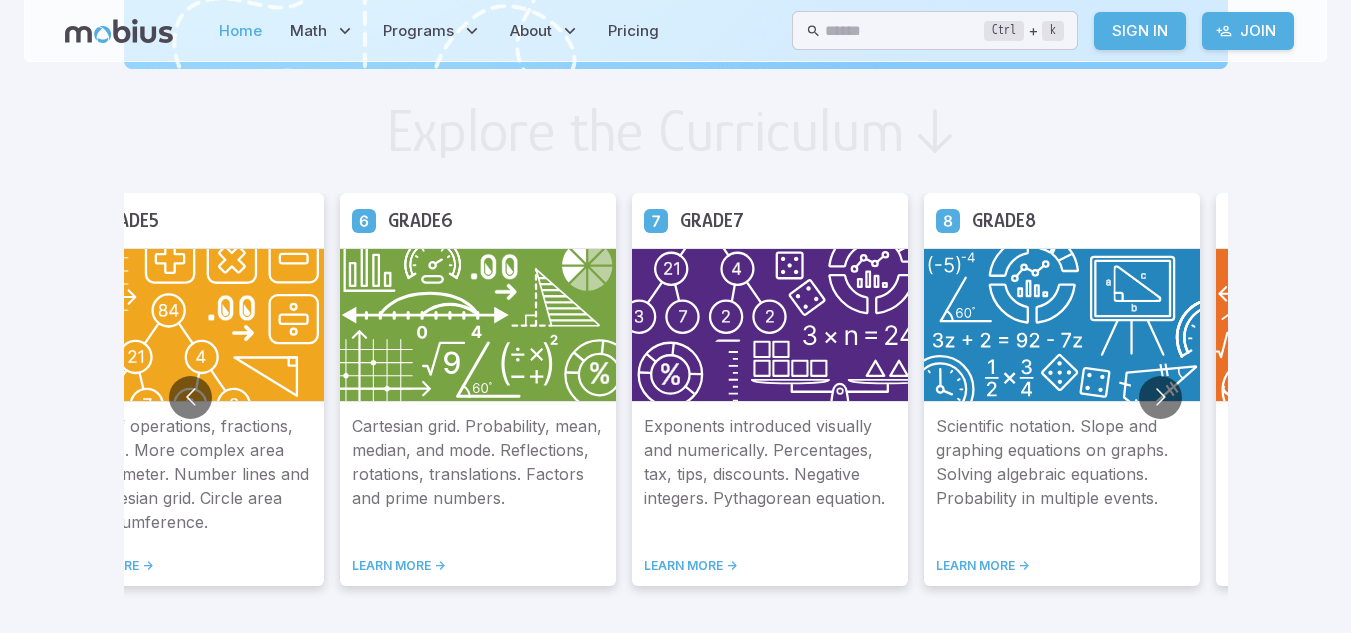 scroll, scrollTop: 0, scrollLeft: 0, axis: both 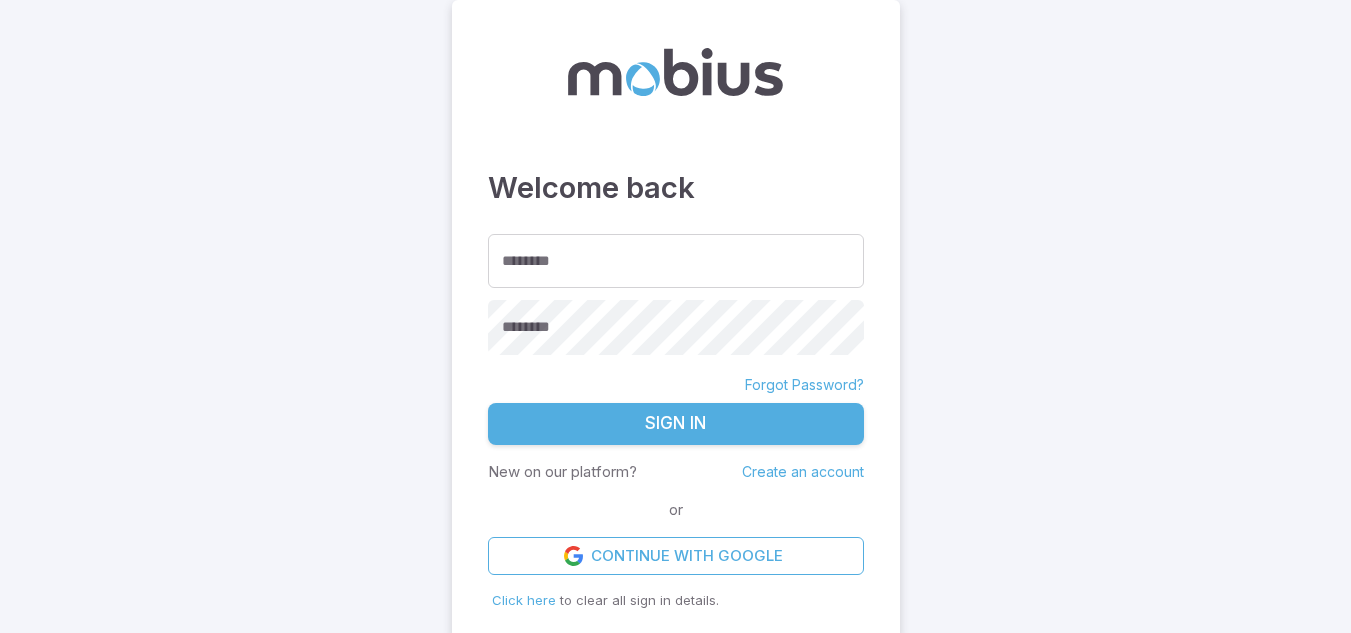 click on "Welcome back ******** ******** ******** Forgot Password? Sign In New on our platform? Create an account or Continue with Google Click here   to clear all sign in details." at bounding box center [675, 319] 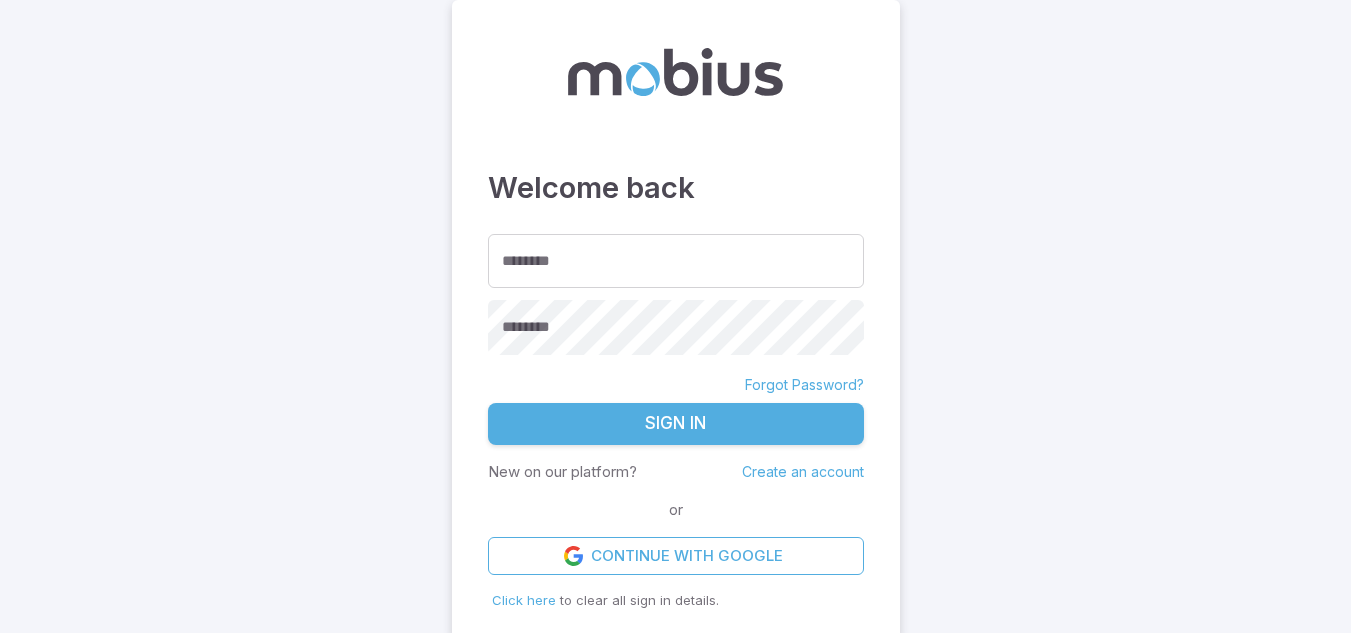 click on "Welcome back ******** ******** ******** Forgot Password? Sign In New on our platform? Create an account or Continue with Google Click here   to clear all sign in details." at bounding box center (675, 319) 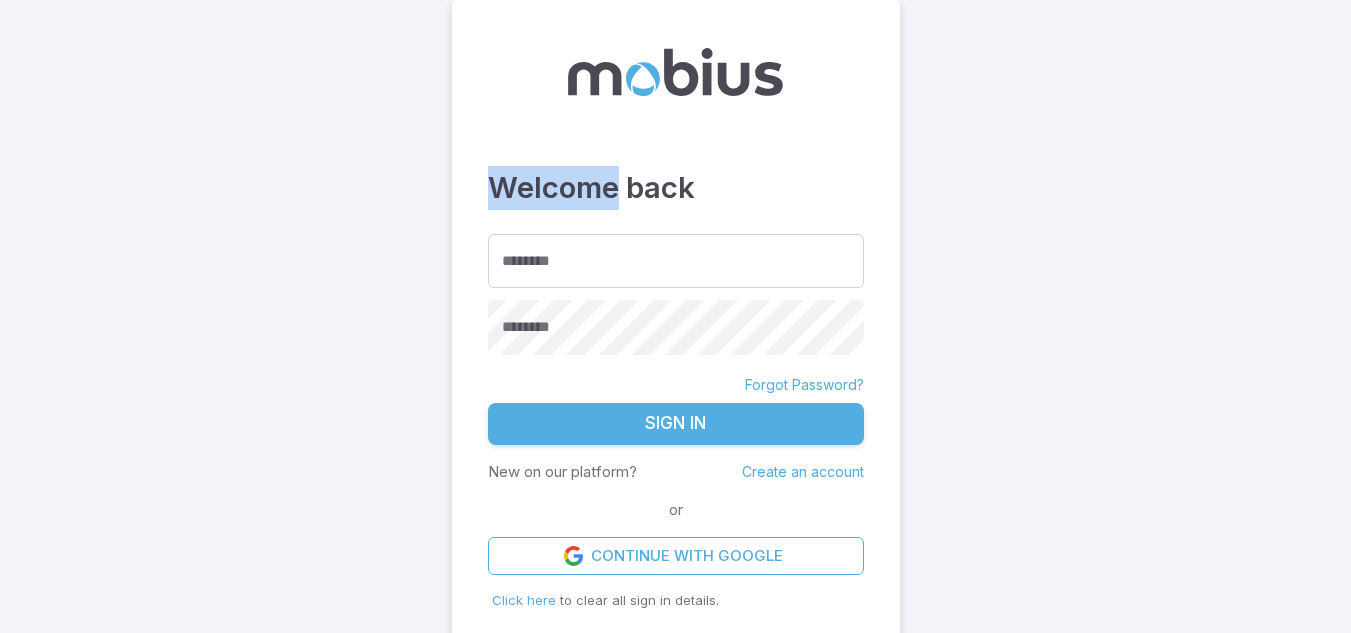 click on "Welcome back ******** ******** ******** Forgot Password? Sign In New on our platform? Create an account or Continue with Google Click here   to clear all sign in details." at bounding box center (675, 319) 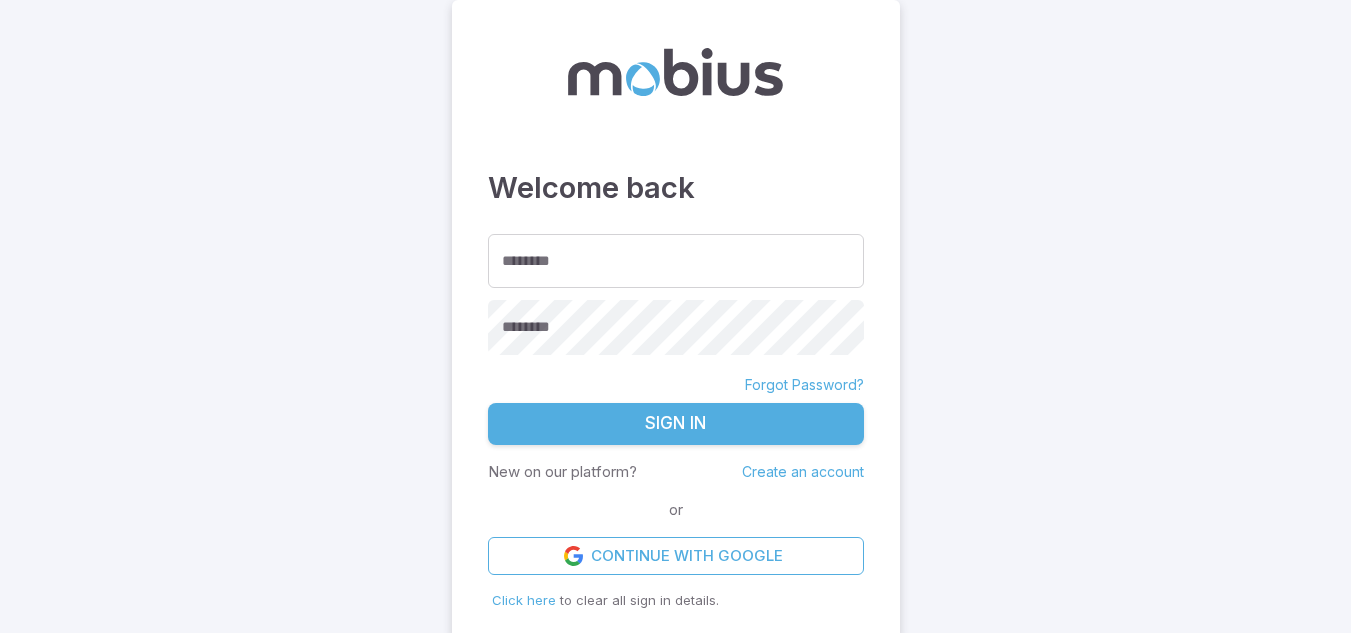 drag, startPoint x: 793, startPoint y: 470, endPoint x: 752, endPoint y: 481, distance: 42.44997 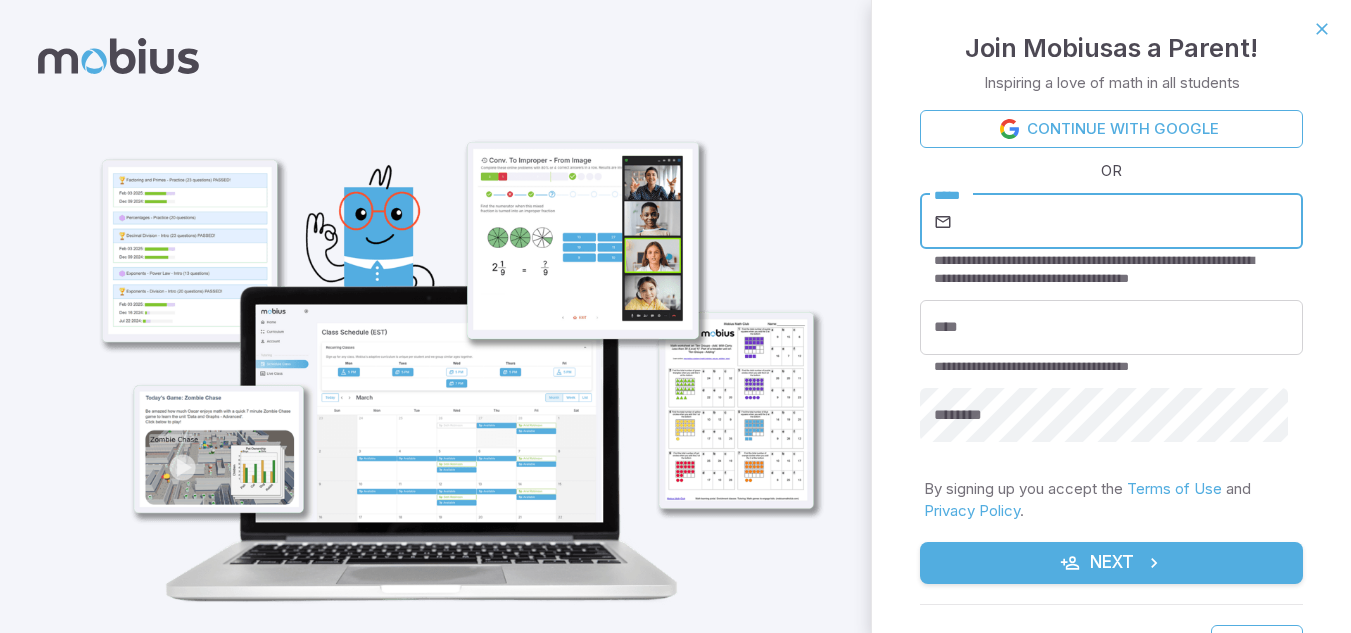 click on "*****" at bounding box center [1129, 222] 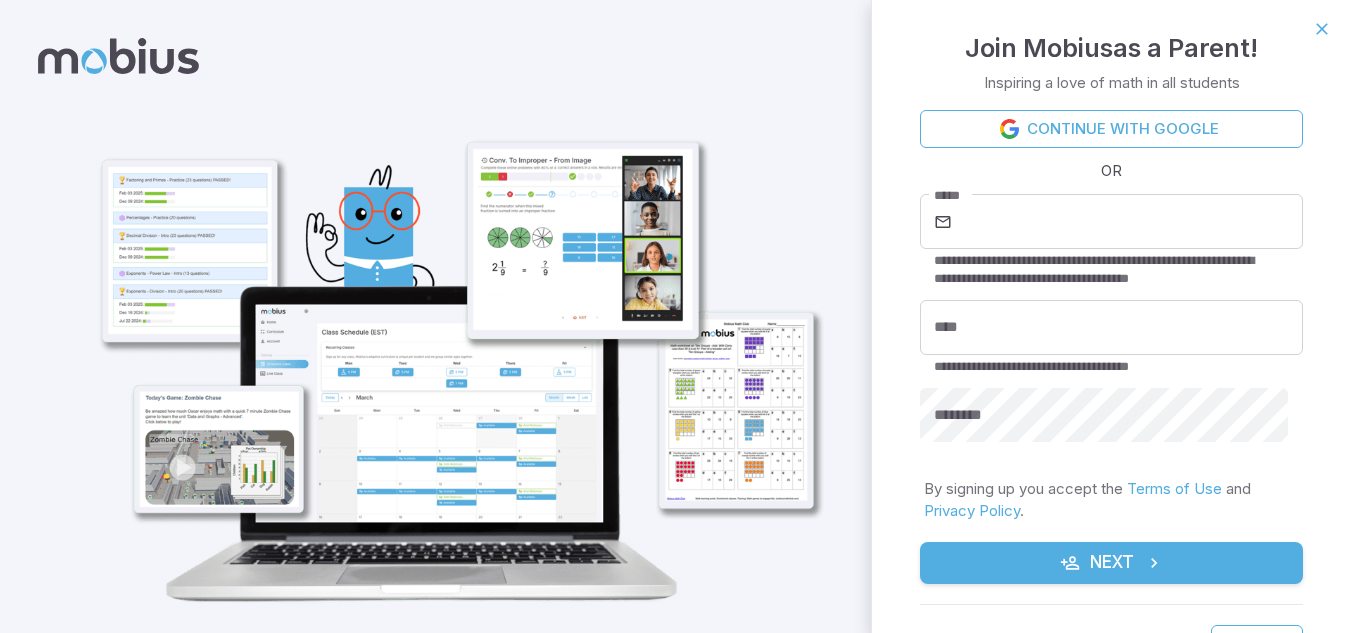 click on "**********" at bounding box center [1104, 270] 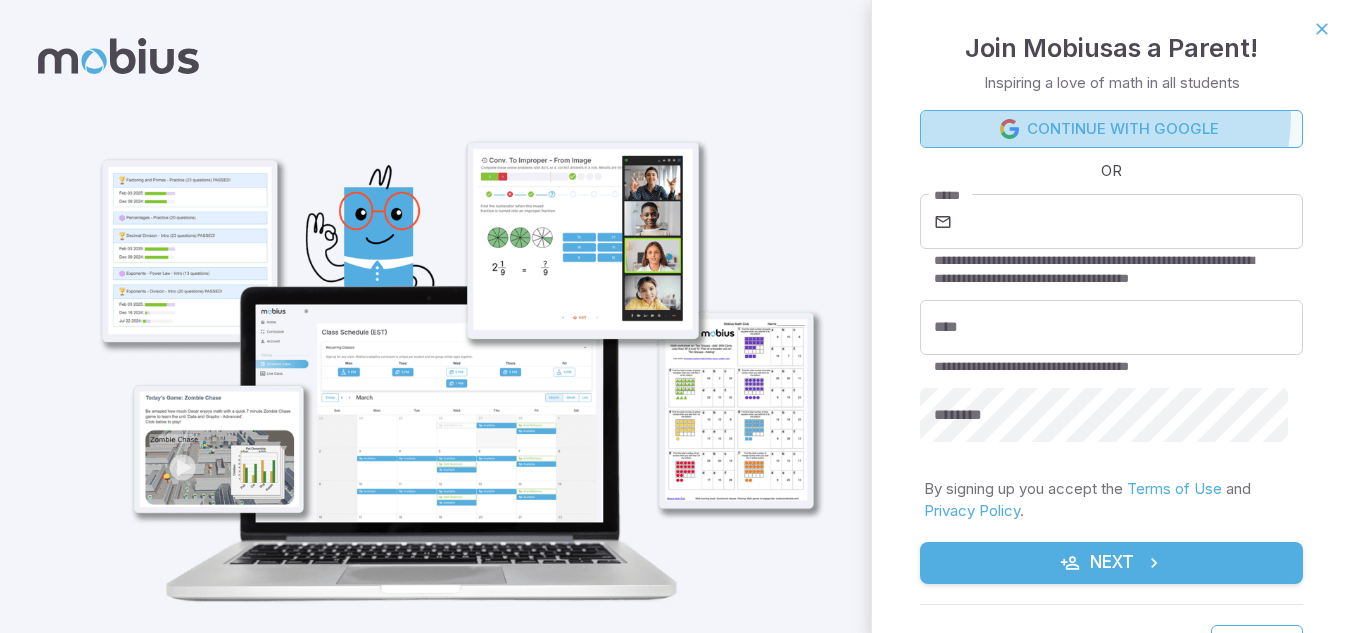 click on "Continue with Google" at bounding box center [1111, 129] 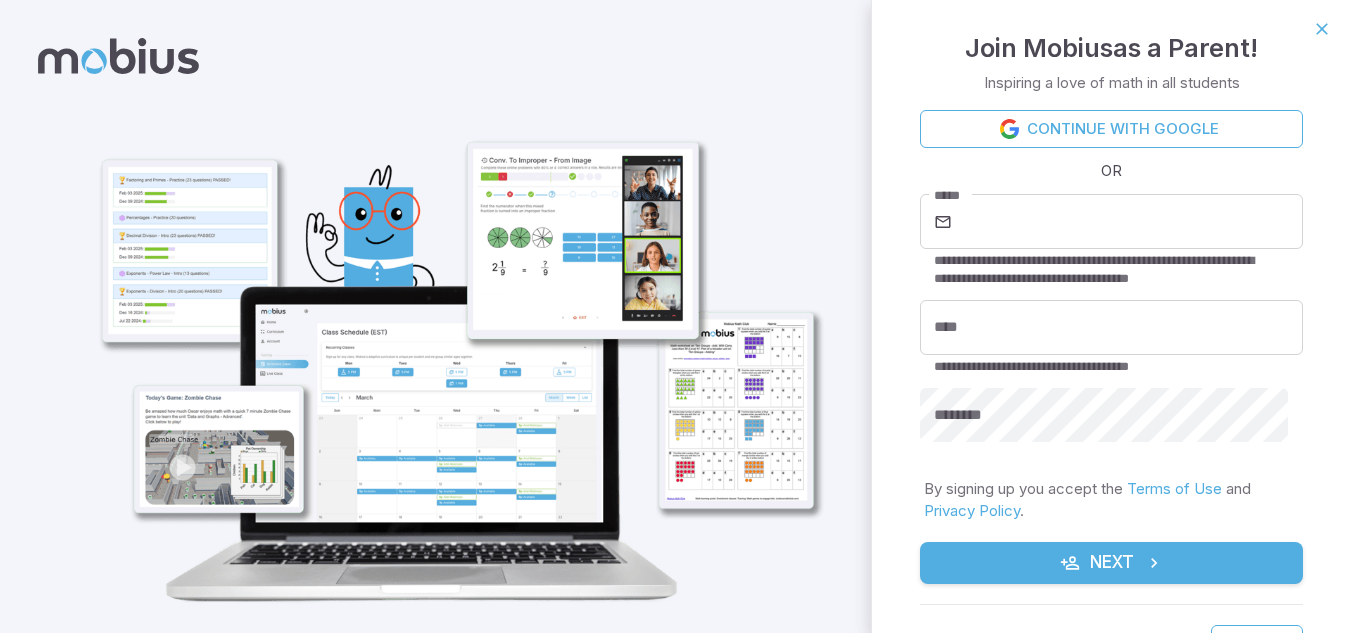 scroll, scrollTop: 0, scrollLeft: 0, axis: both 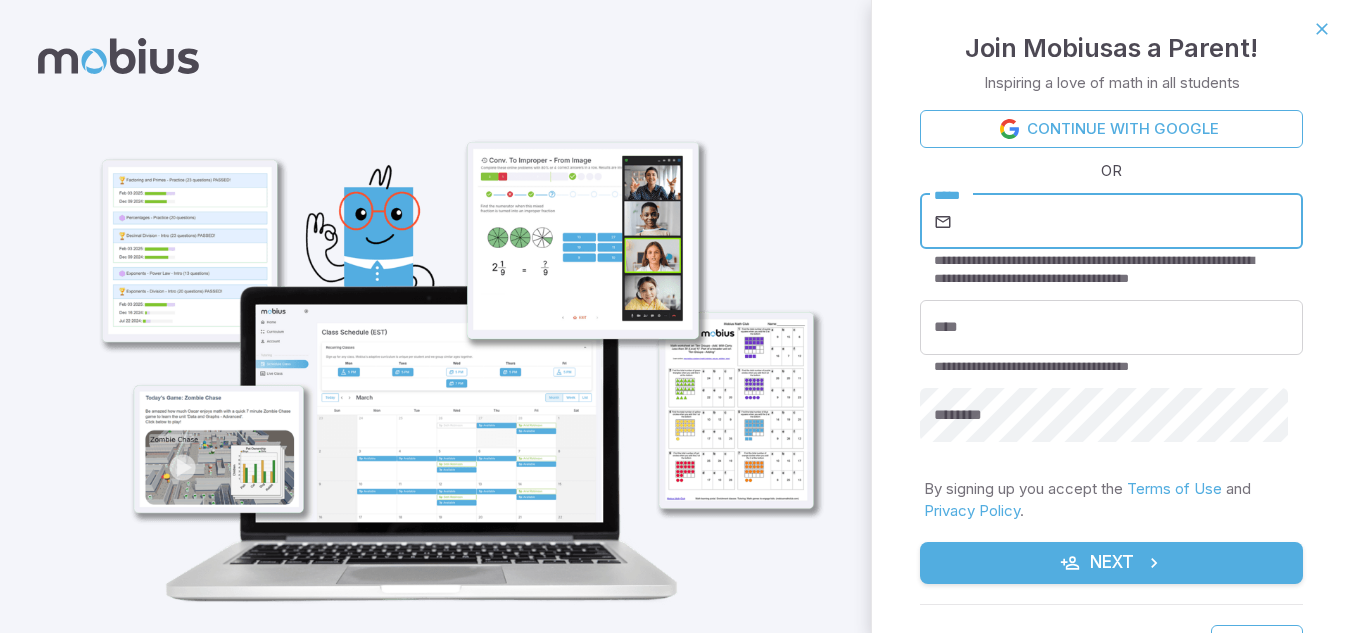 click on "*****" at bounding box center (1129, 222) 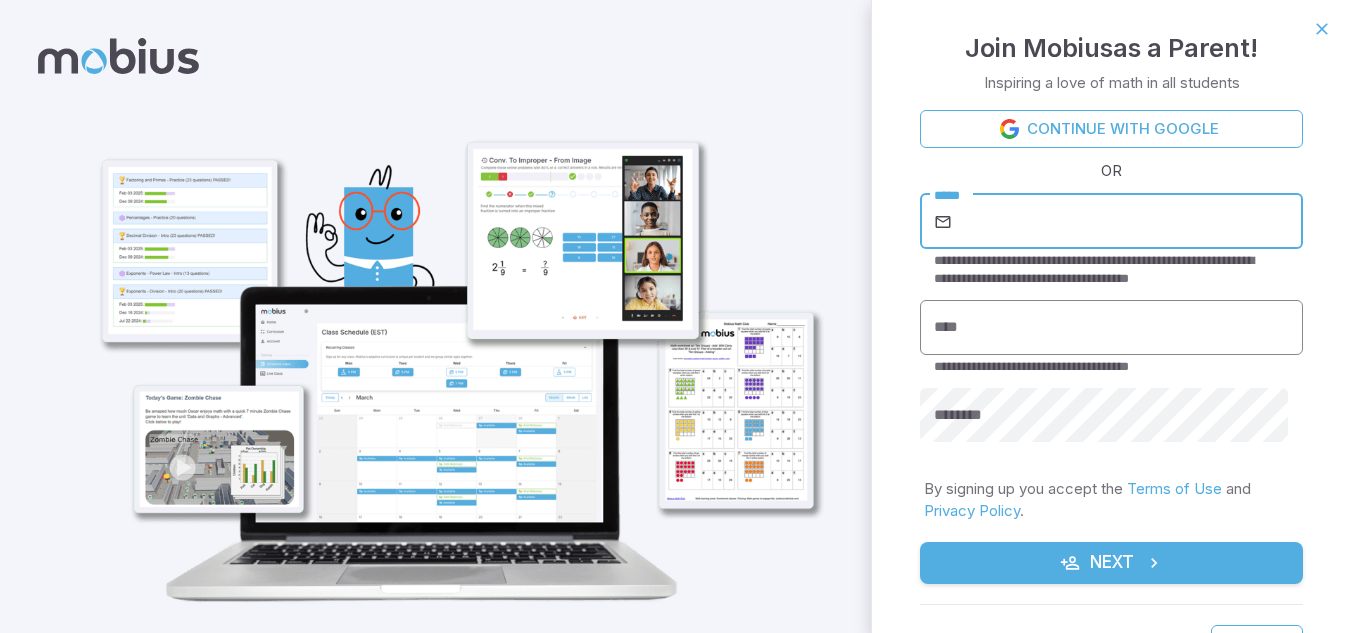 click on "****" at bounding box center [1111, 327] 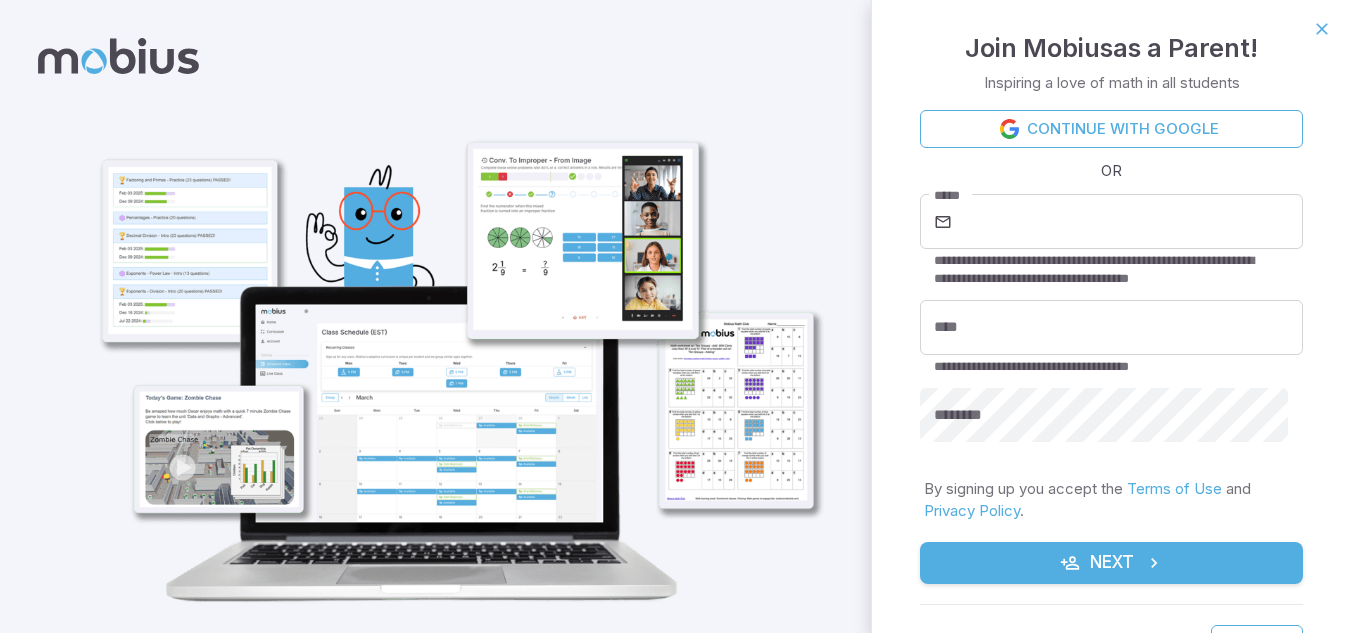 click on "**********" at bounding box center [1111, 374] 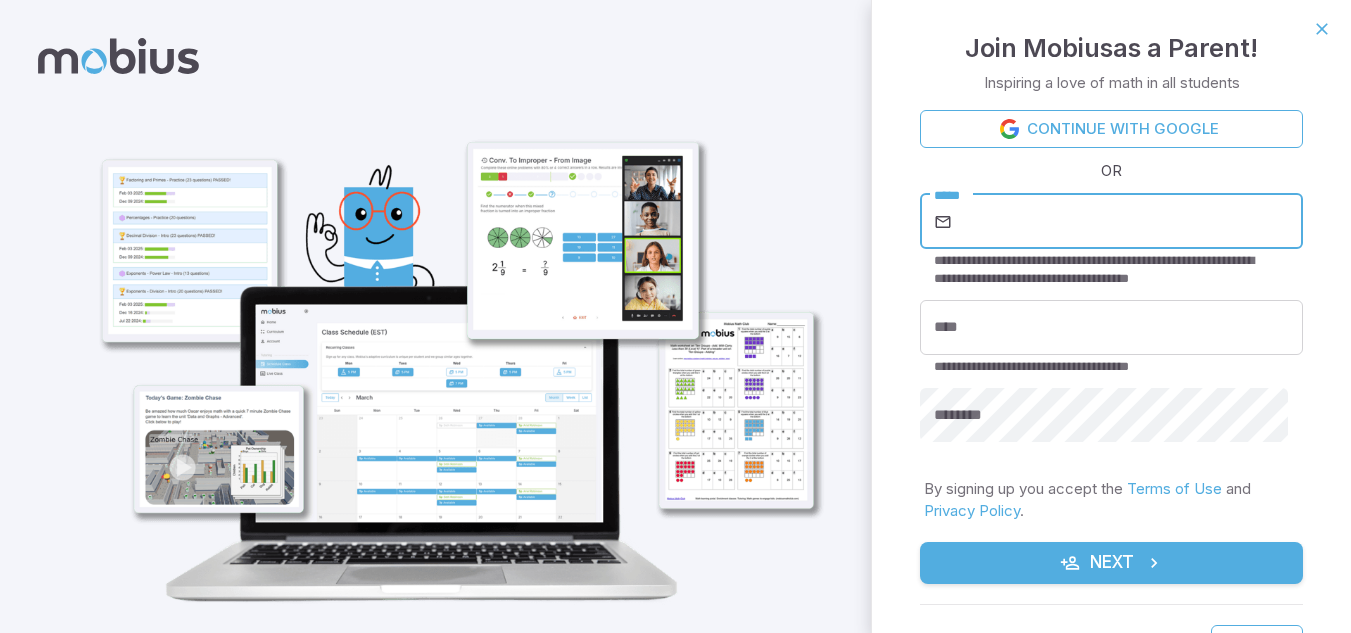 click on "*****" at bounding box center [1129, 222] 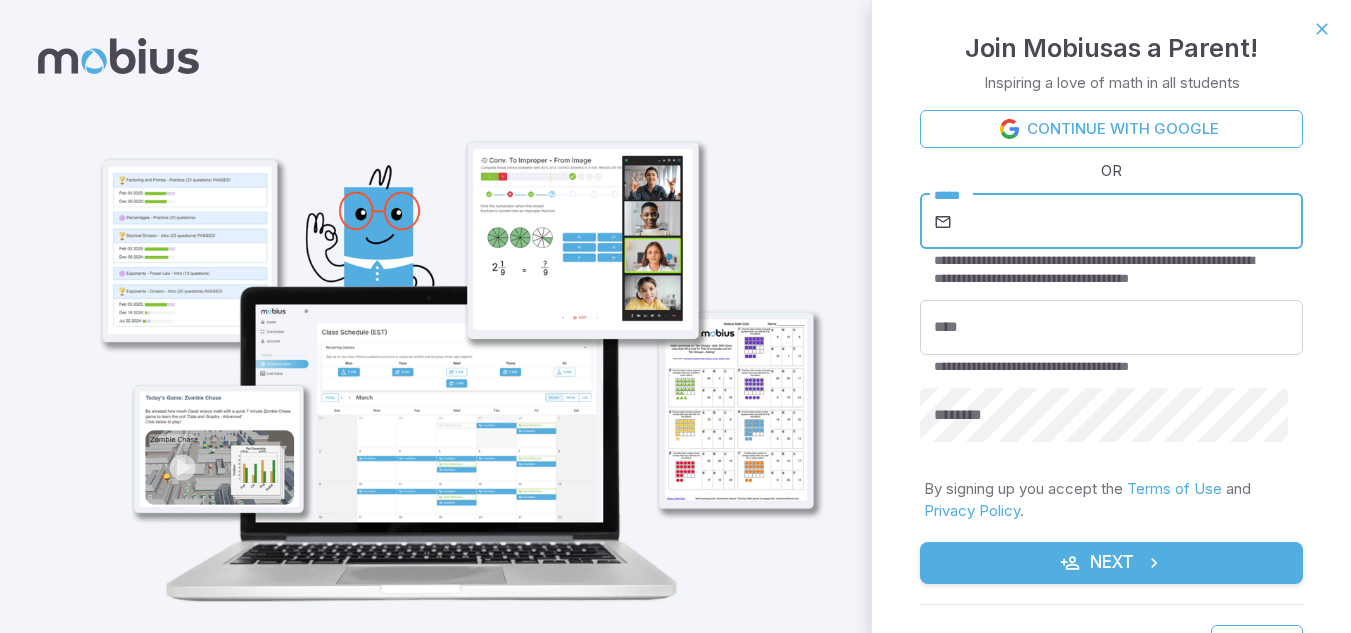 click on "*****" at bounding box center (1129, 222) 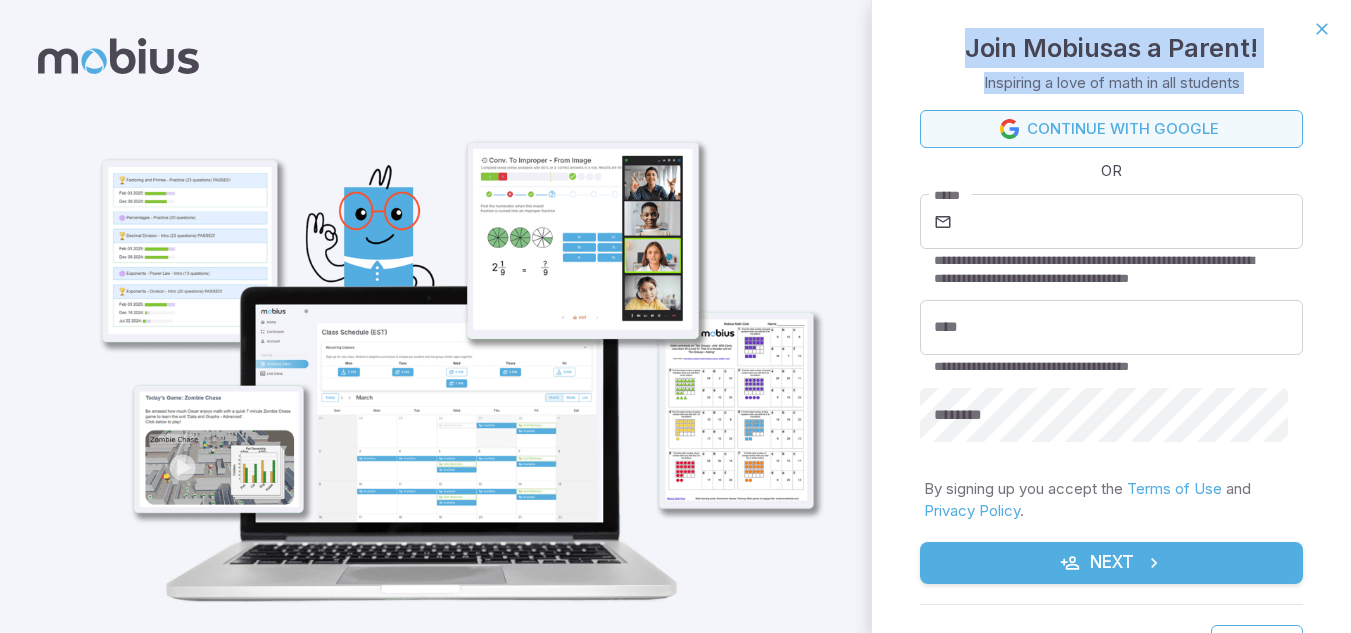 drag, startPoint x: 959, startPoint y: 44, endPoint x: 1139, endPoint y: 111, distance: 192.0651 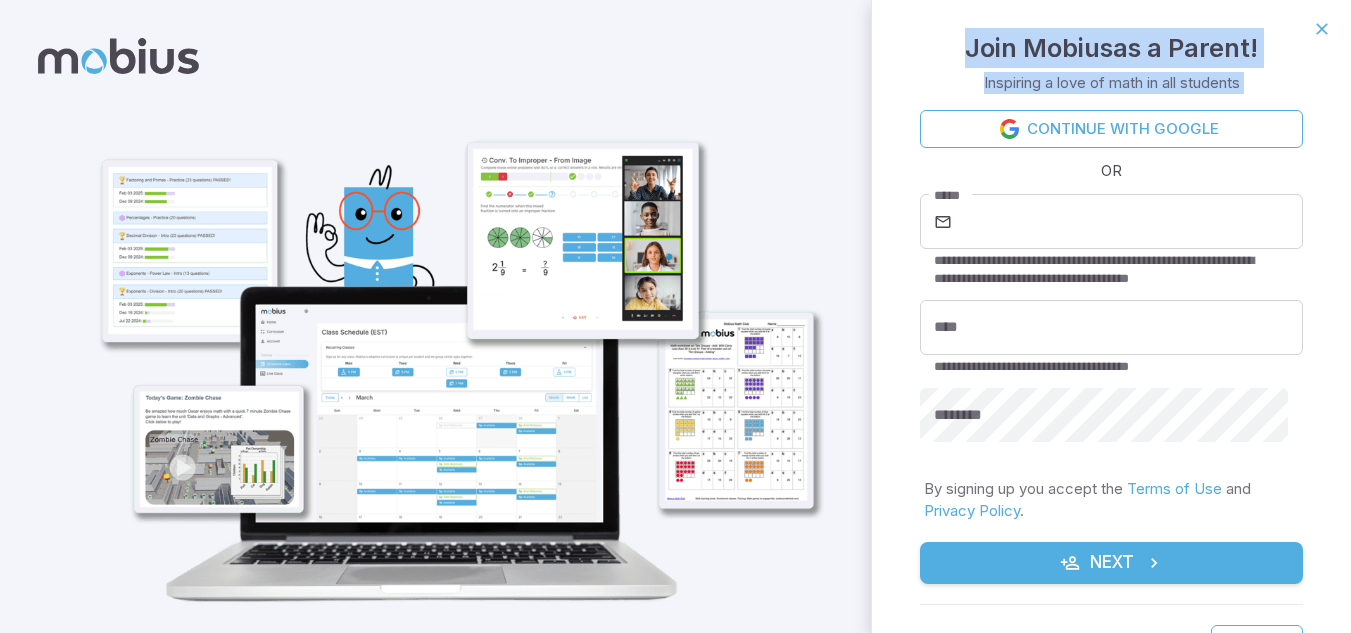 click on "**********" at bounding box center [1111, 374] 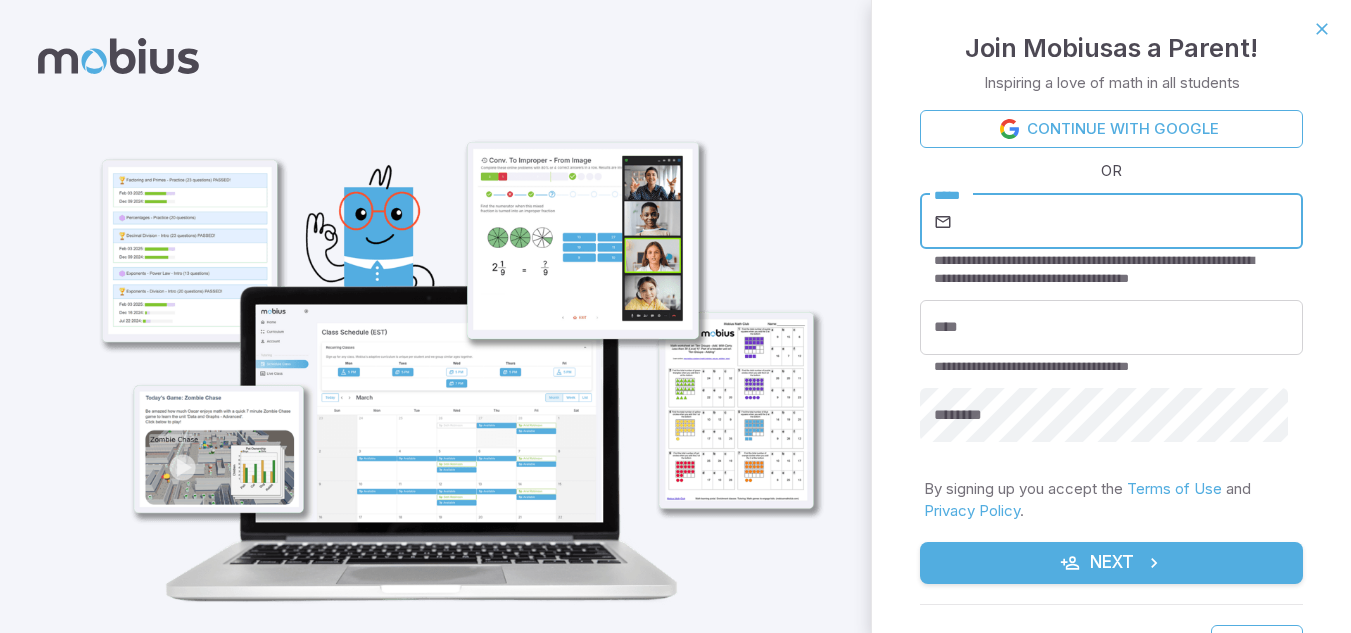 click on "*****" at bounding box center [1129, 222] 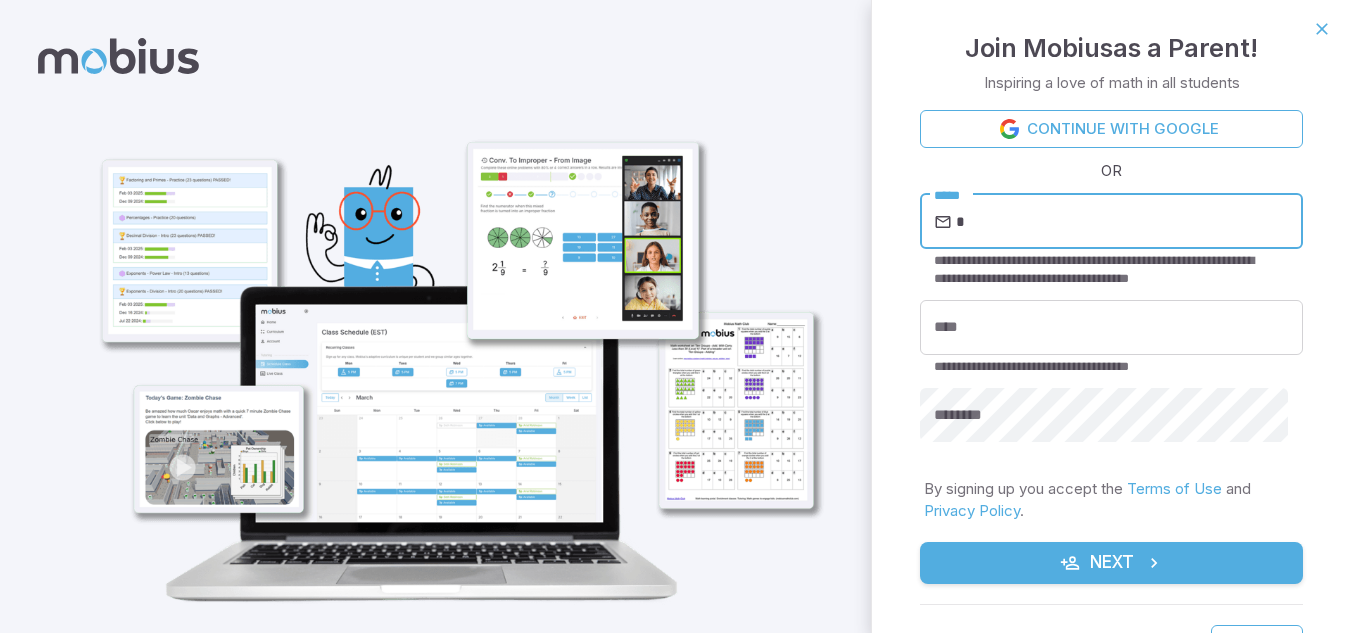 click on "*" at bounding box center [1129, 222] 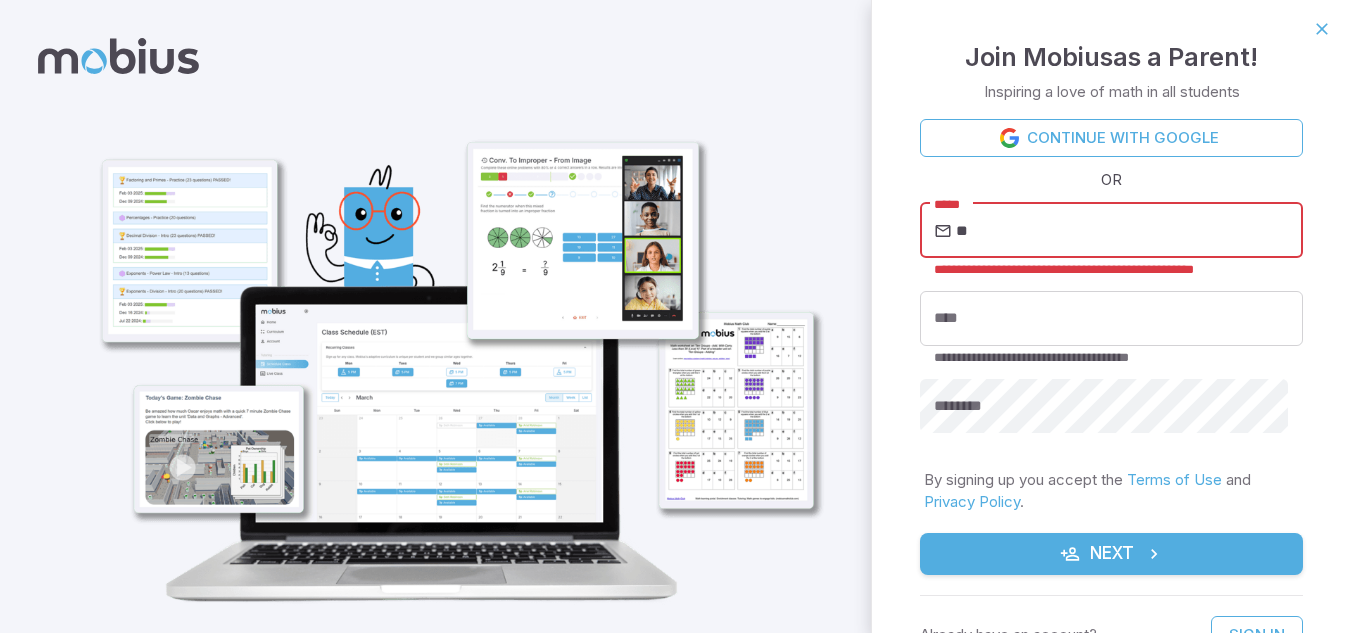 type on "*" 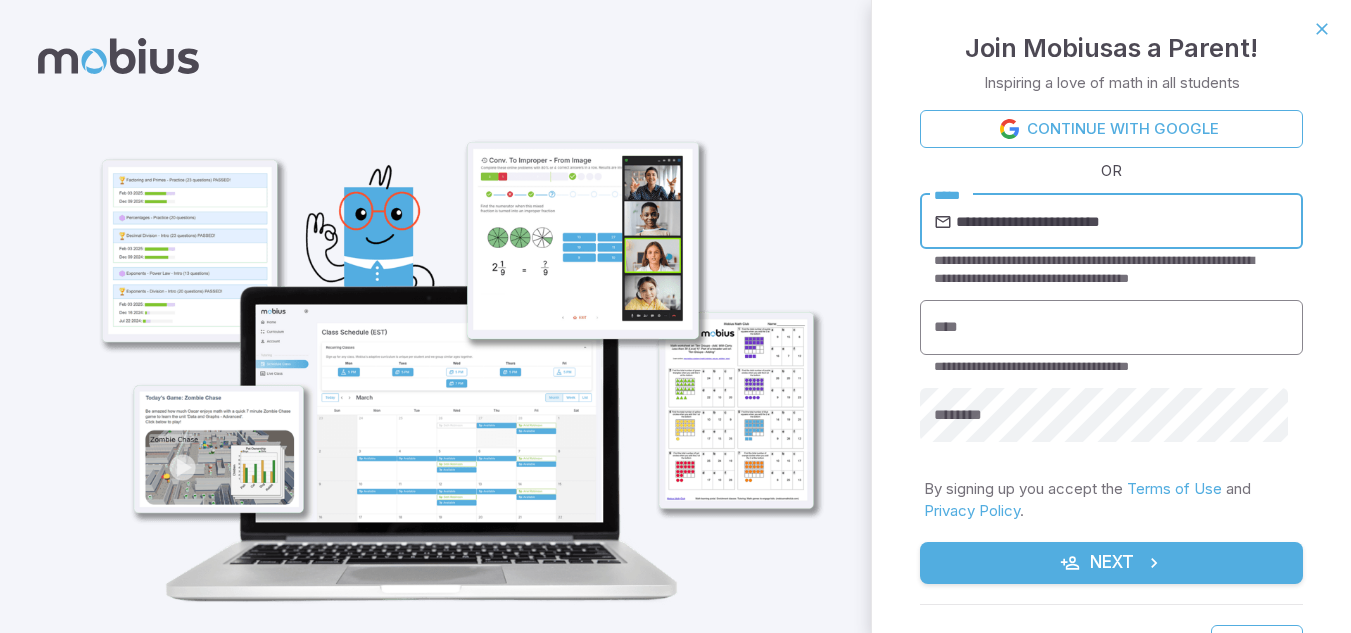 type on "**********" 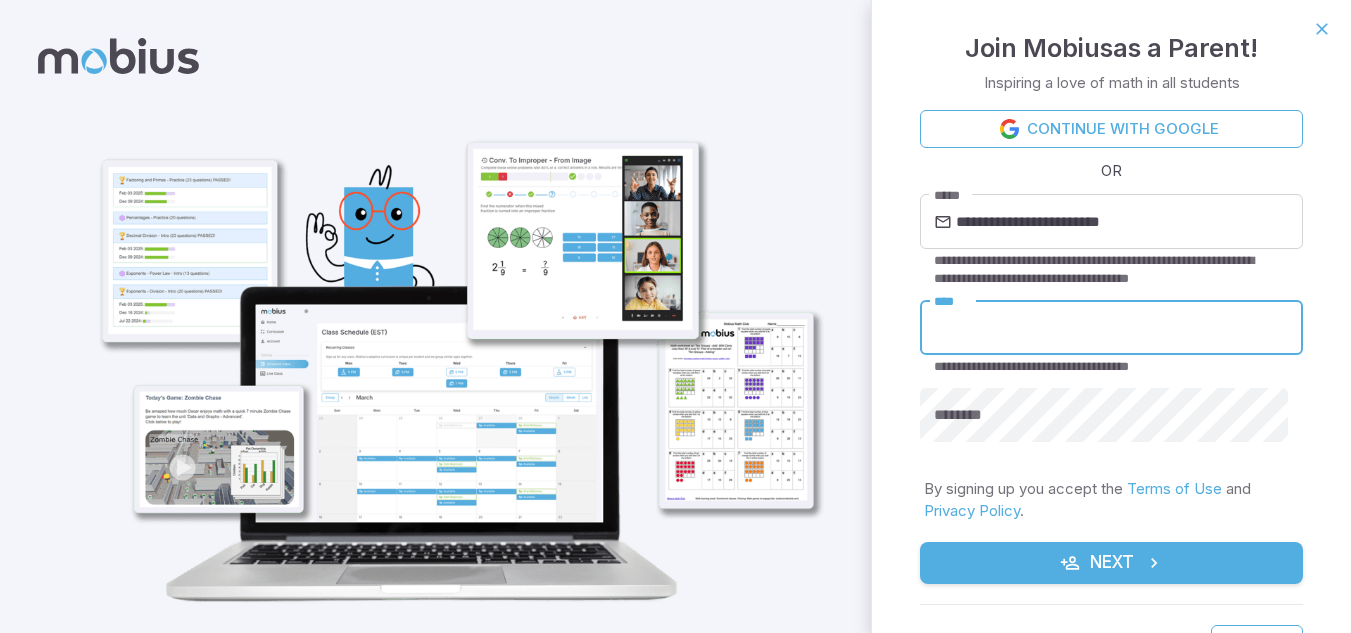 click on "****" at bounding box center [1111, 327] 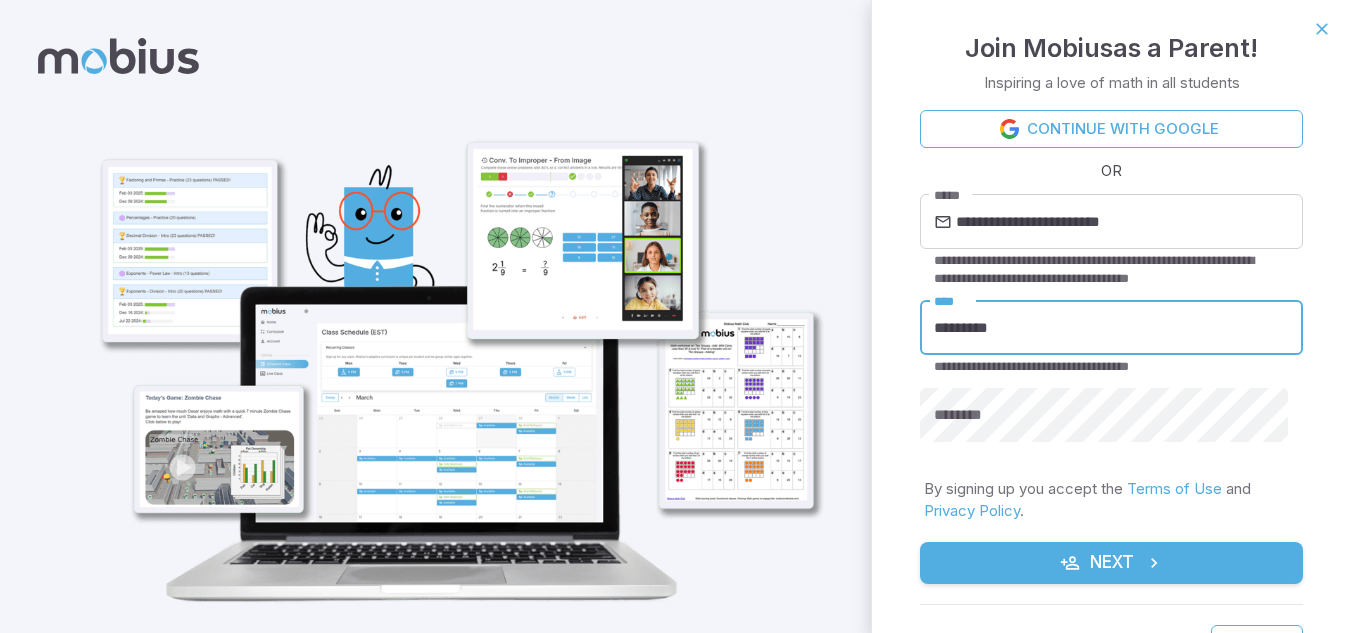 type on "*********" 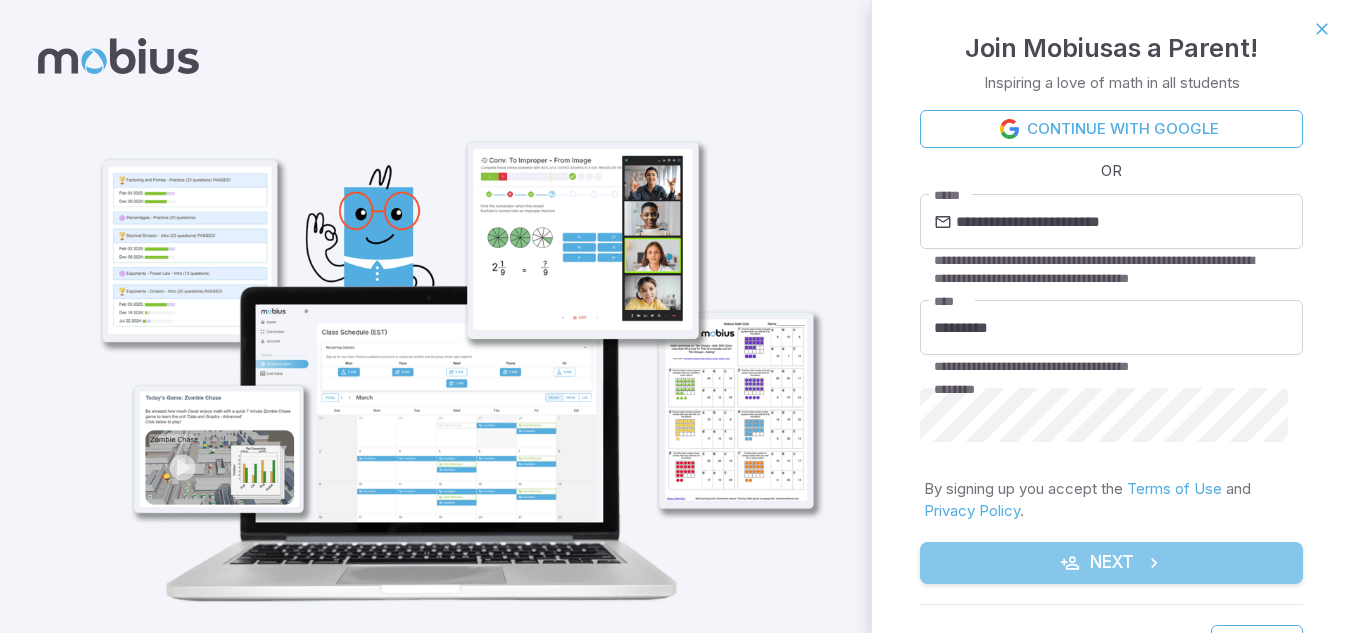 click on "Next" at bounding box center [1111, 563] 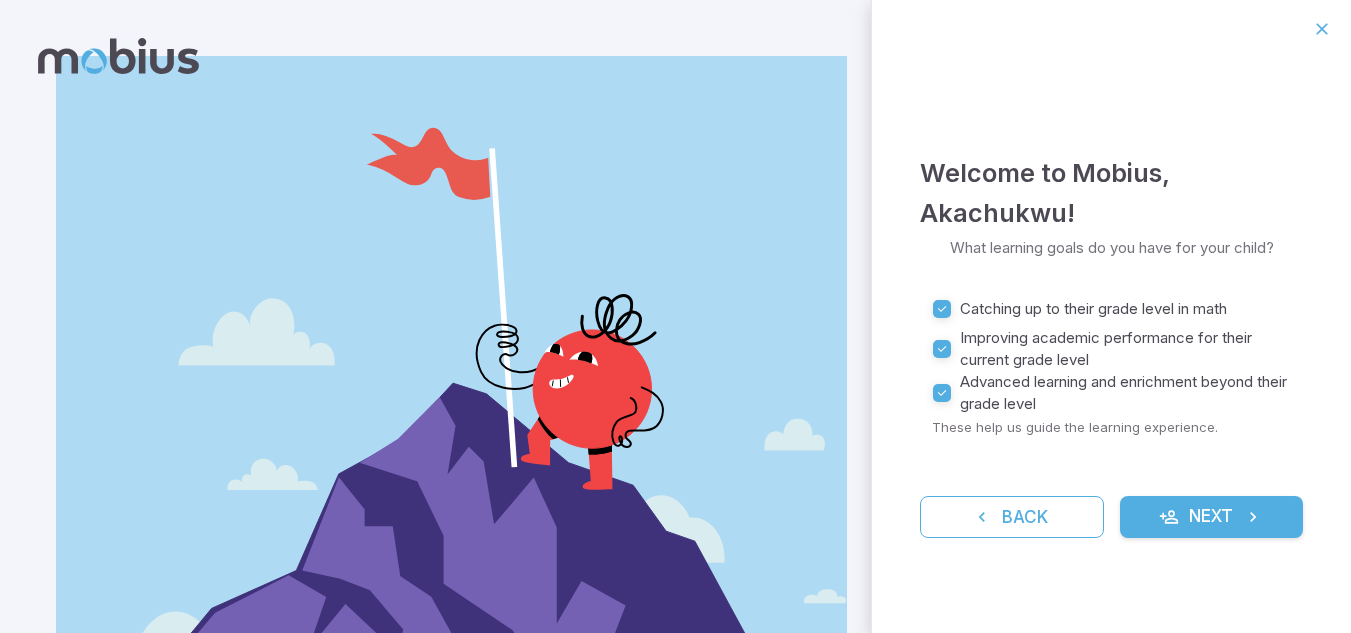 click on "Next" at bounding box center (1212, 517) 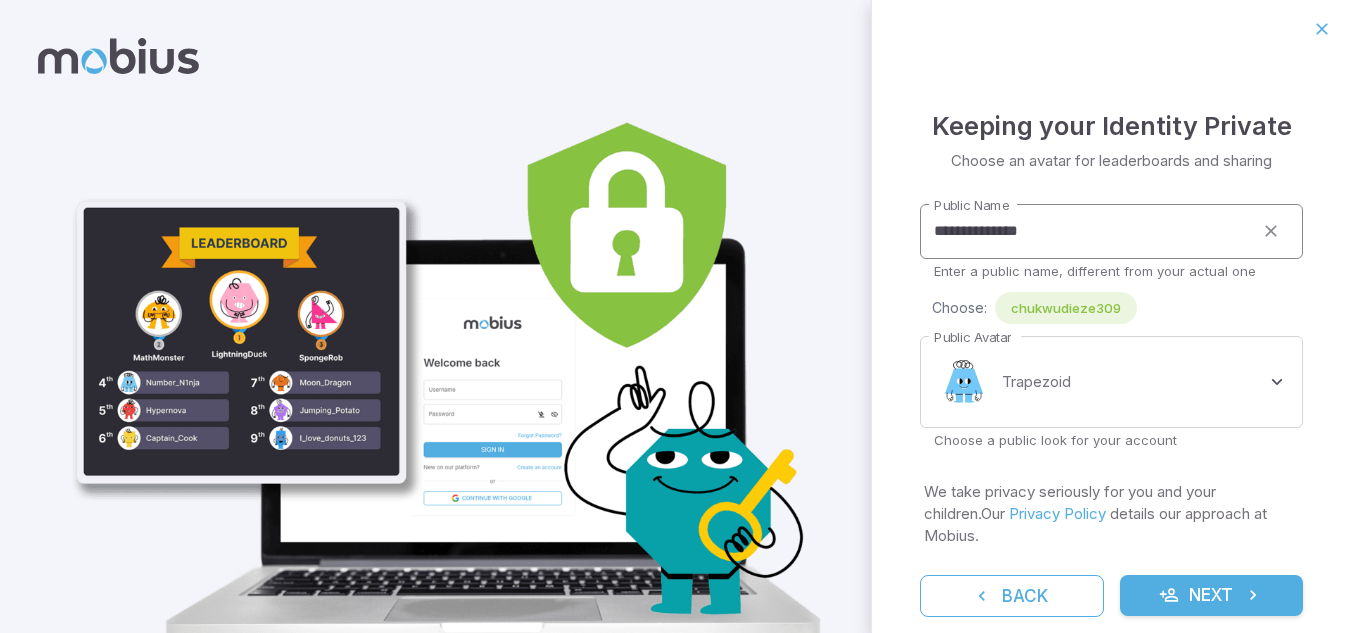 click on "**********" at bounding box center (1086, 231) 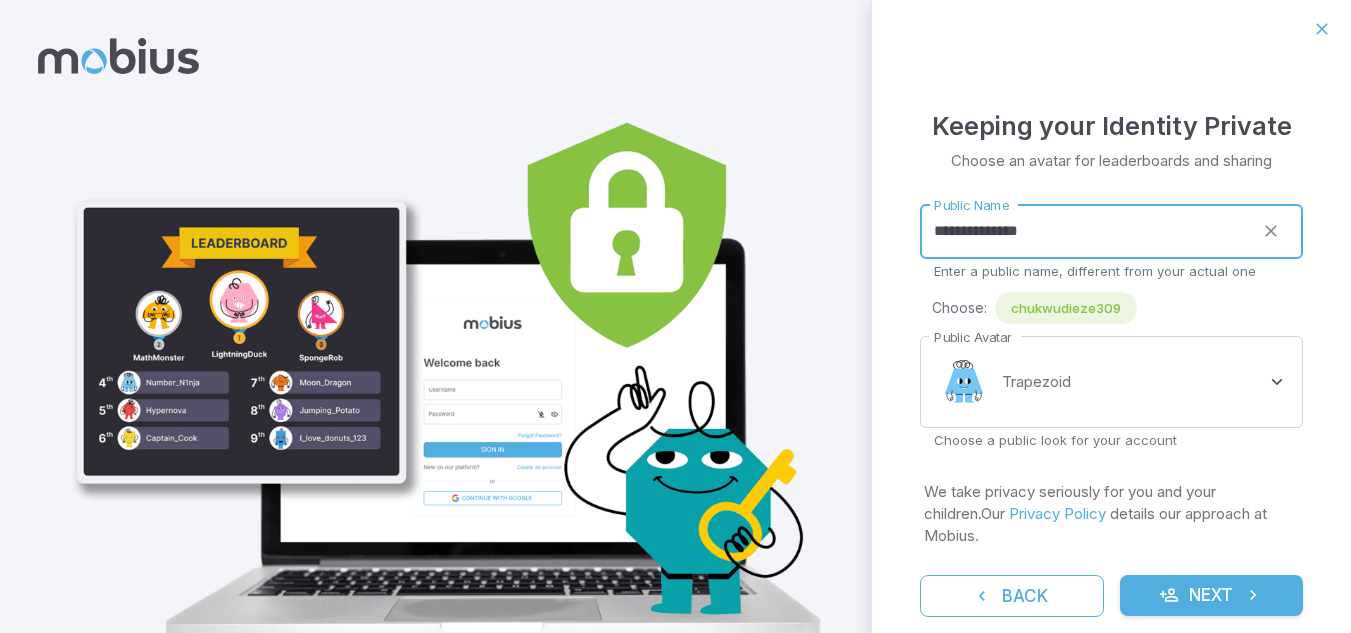 click on "**********" at bounding box center [1086, 231] 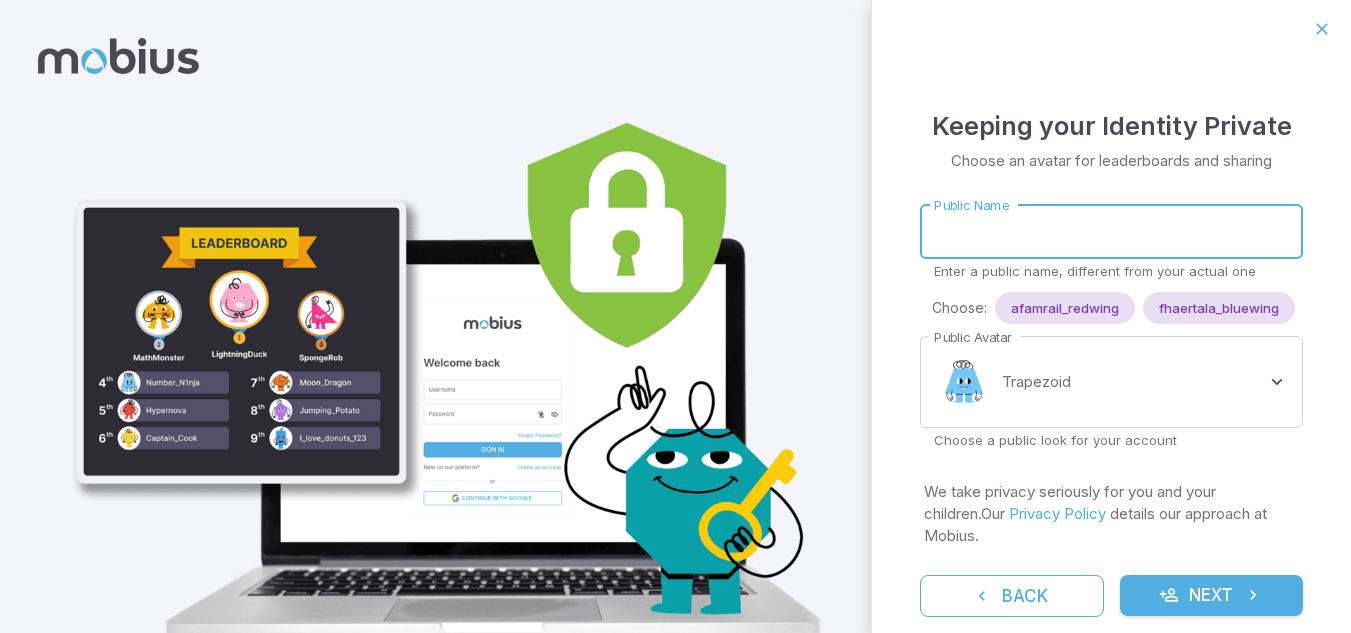 click on "Public Name" at bounding box center (1111, 231) 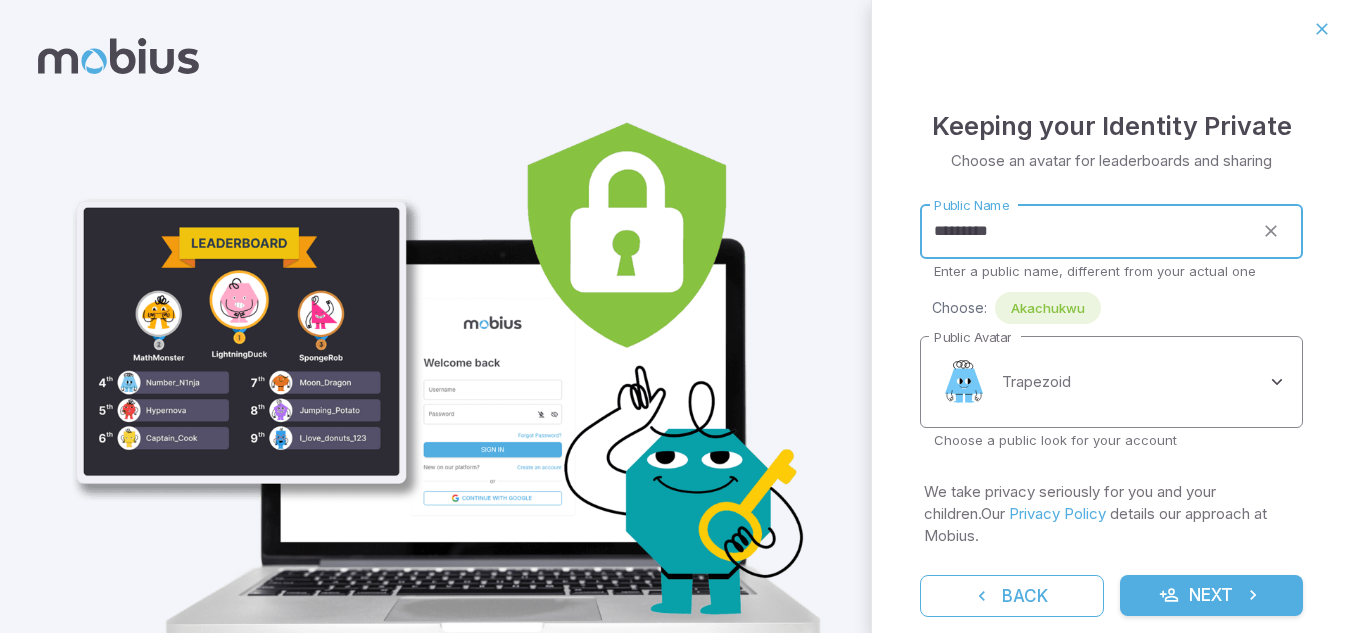 type on "*********" 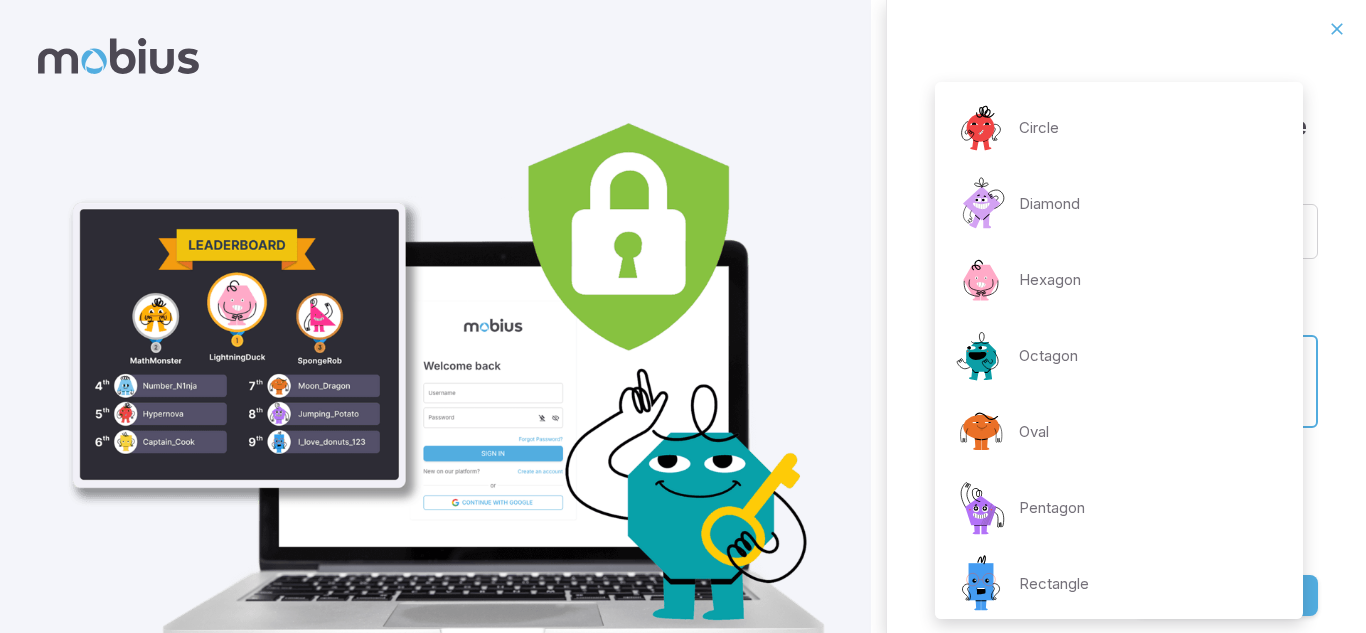 click on "**********" at bounding box center [683, 364] 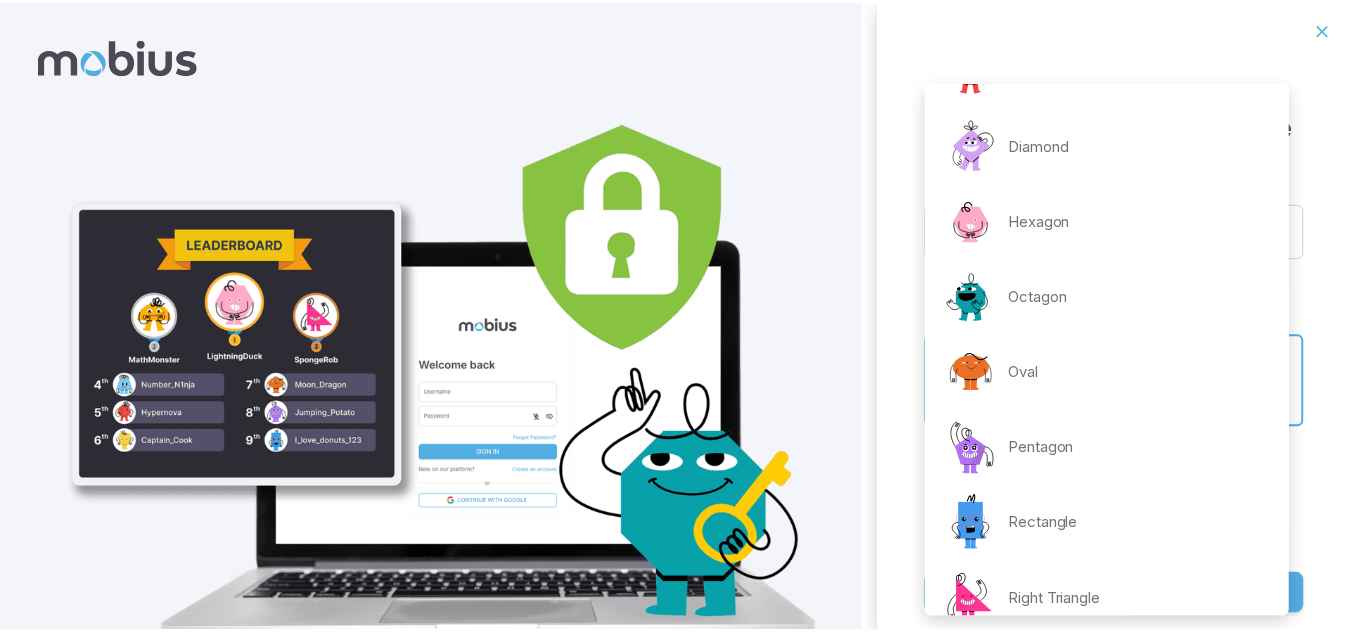 scroll, scrollTop: 0, scrollLeft: 0, axis: both 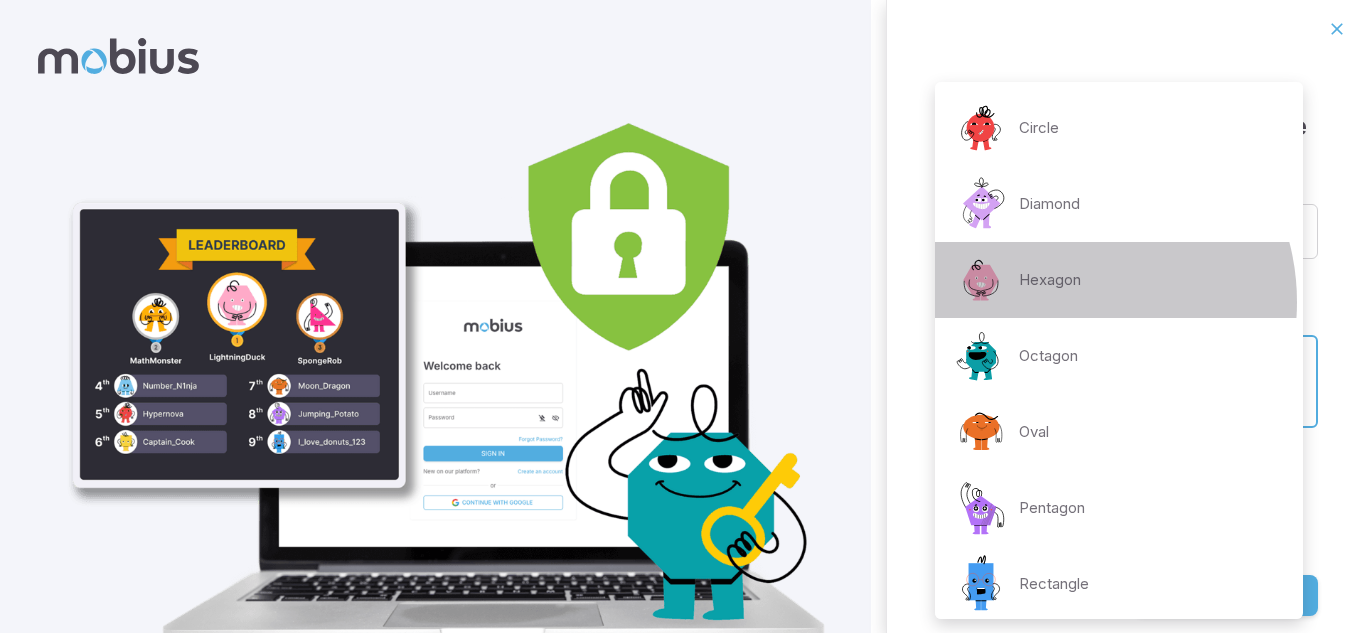 click on "Hexagon" at bounding box center (1016, 280) 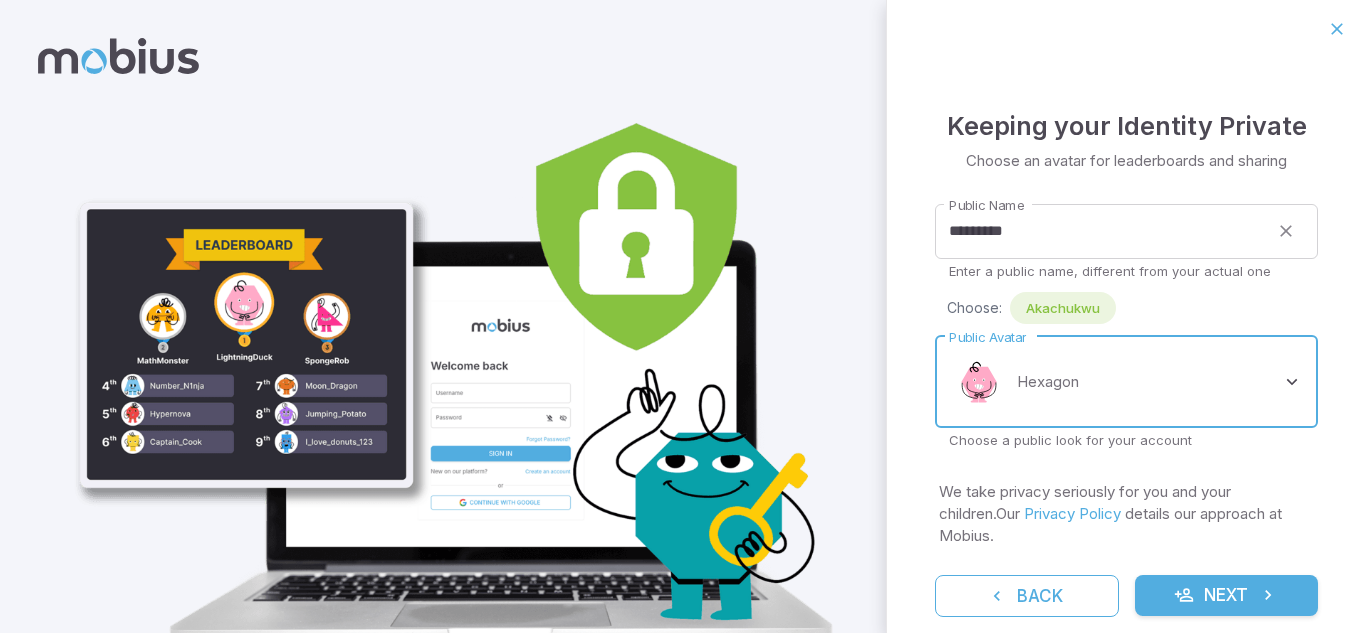 click on "**********" at bounding box center (683, 364) 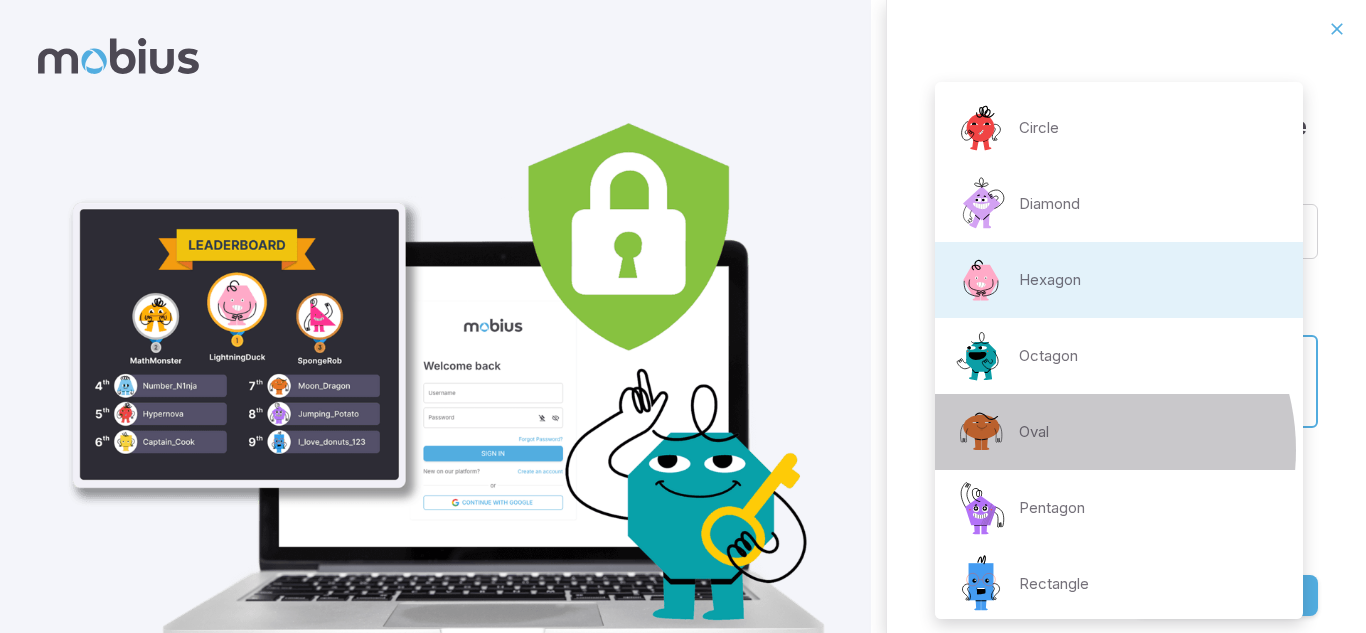 click on "Oval" at bounding box center [1119, 432] 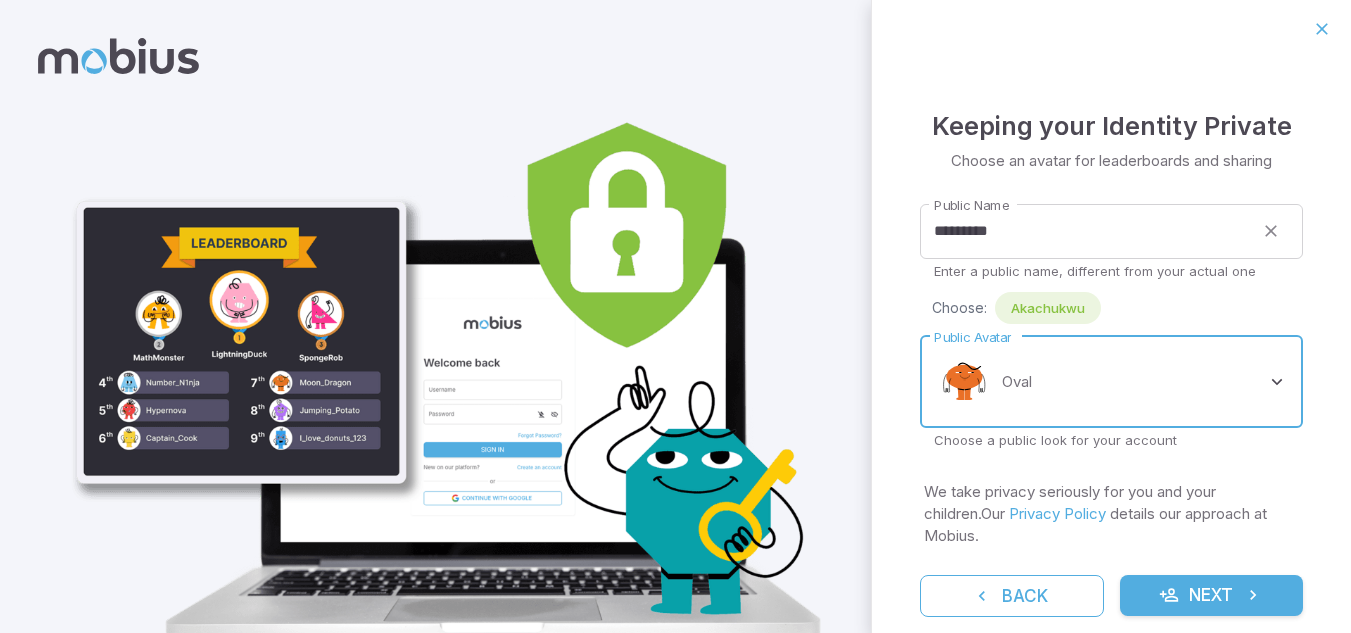 click on "Next" at bounding box center [1212, 596] 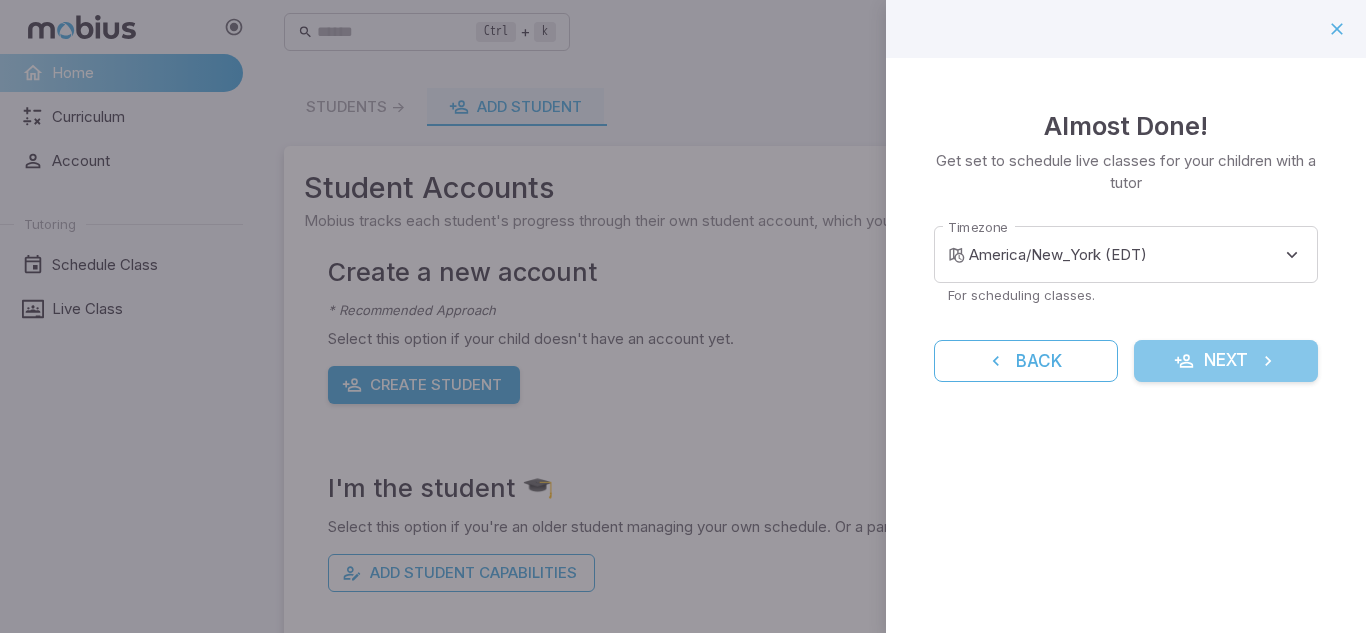 click on "Next" at bounding box center [1226, 361] 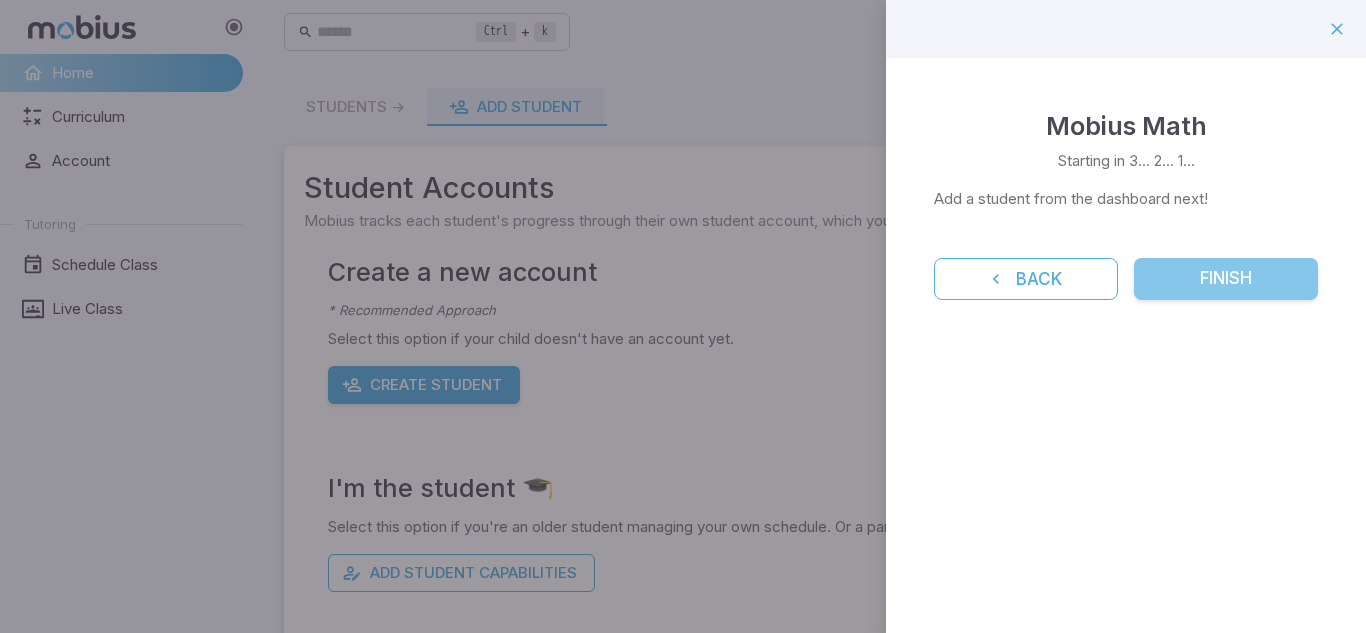 click on "Finish" at bounding box center (1226, 279) 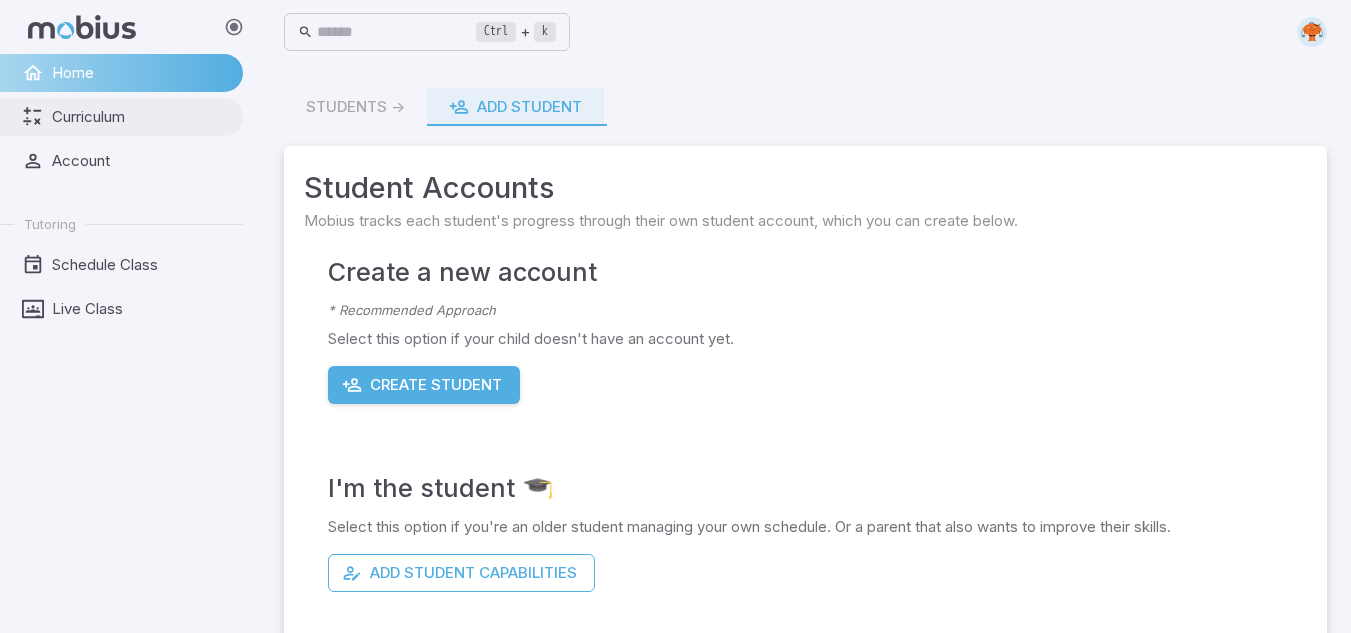 click on "Curriculum" at bounding box center [121, 117] 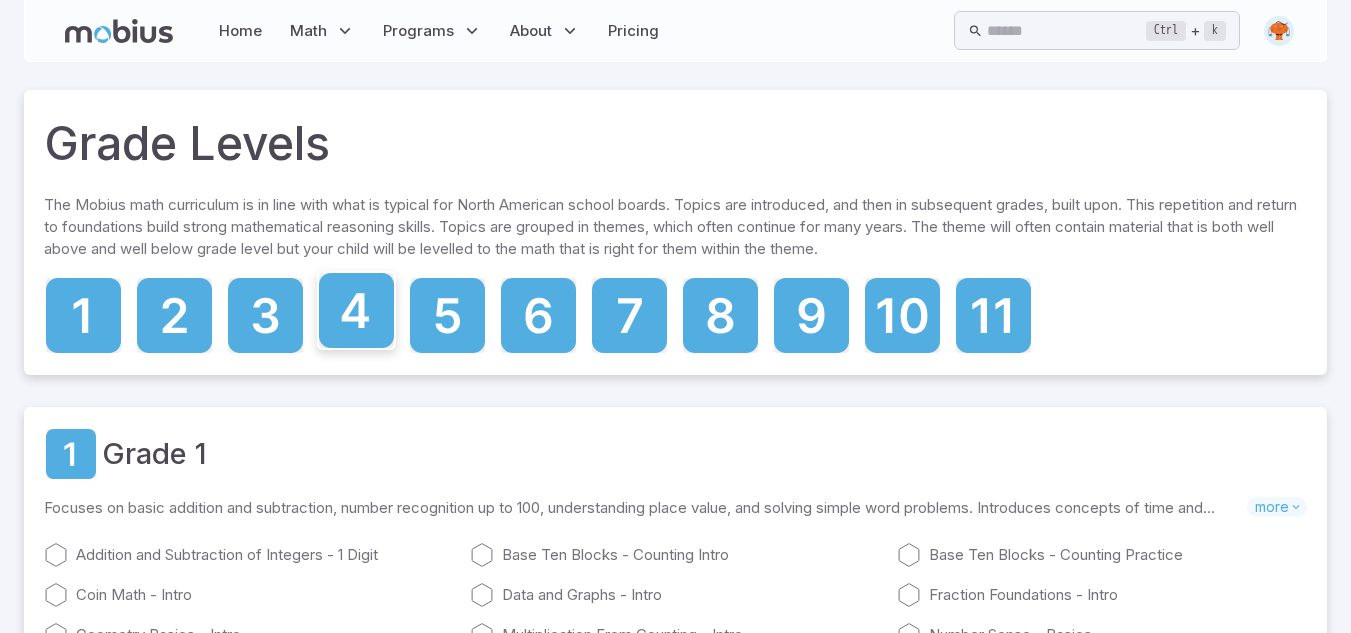 click 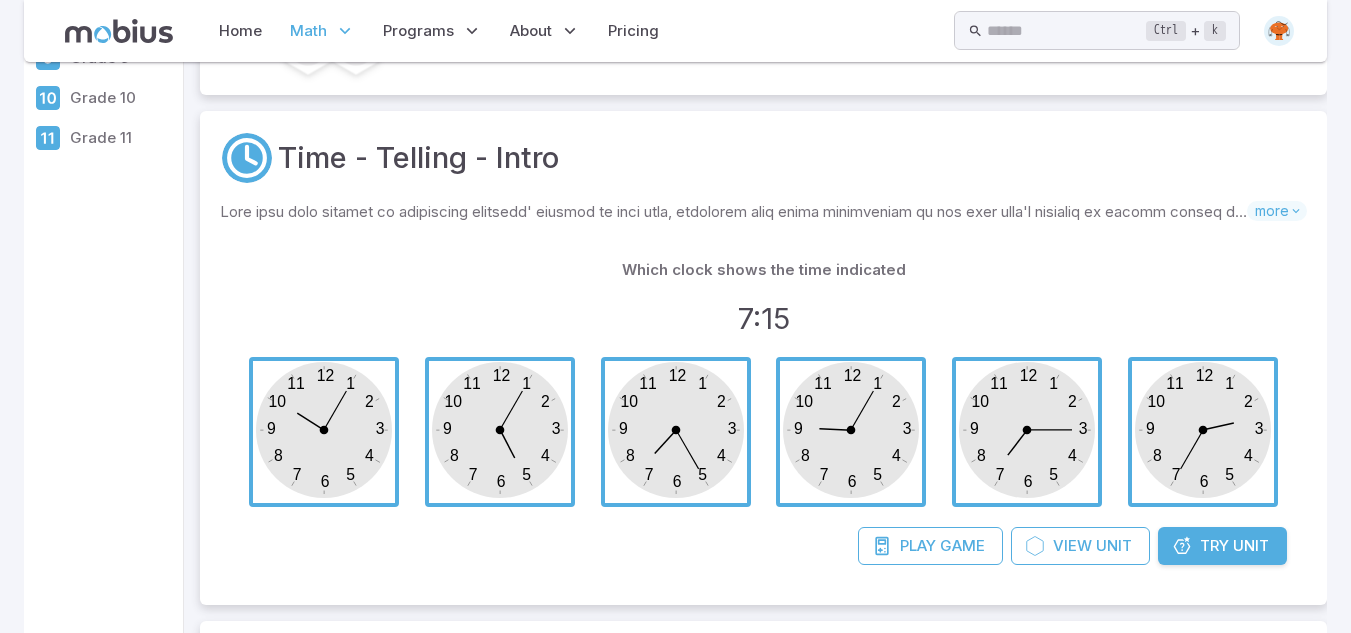 scroll, scrollTop: 0, scrollLeft: 0, axis: both 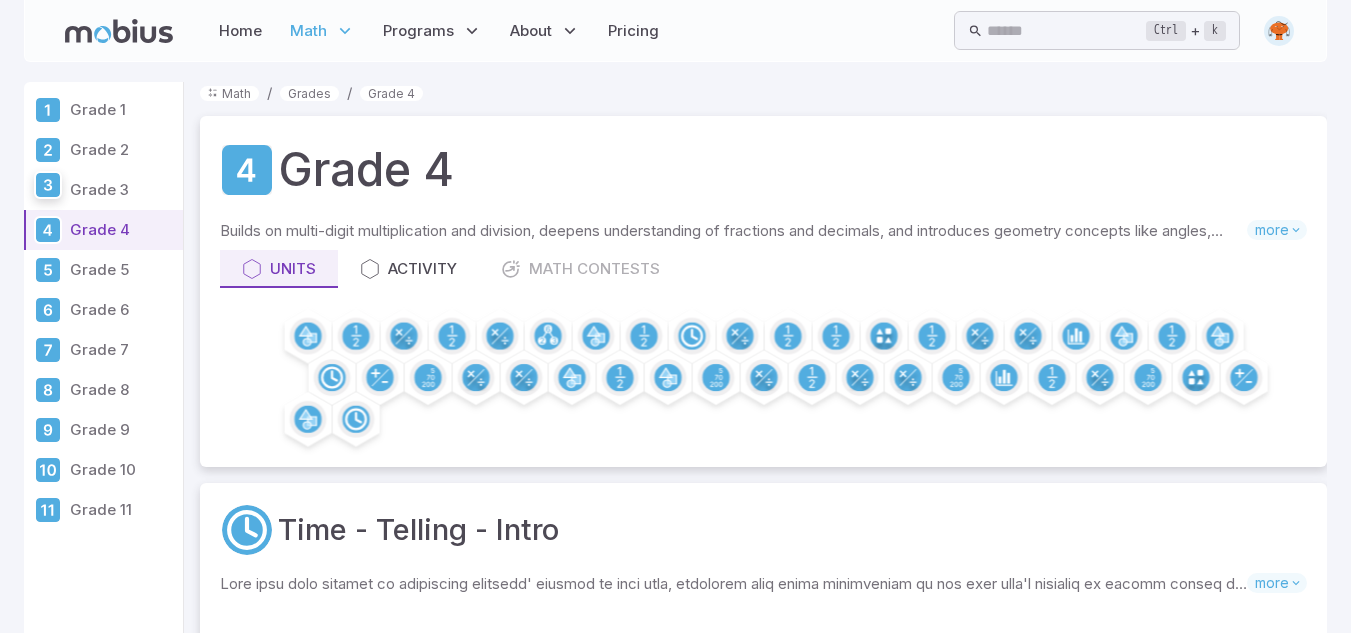 click at bounding box center [48, 190] 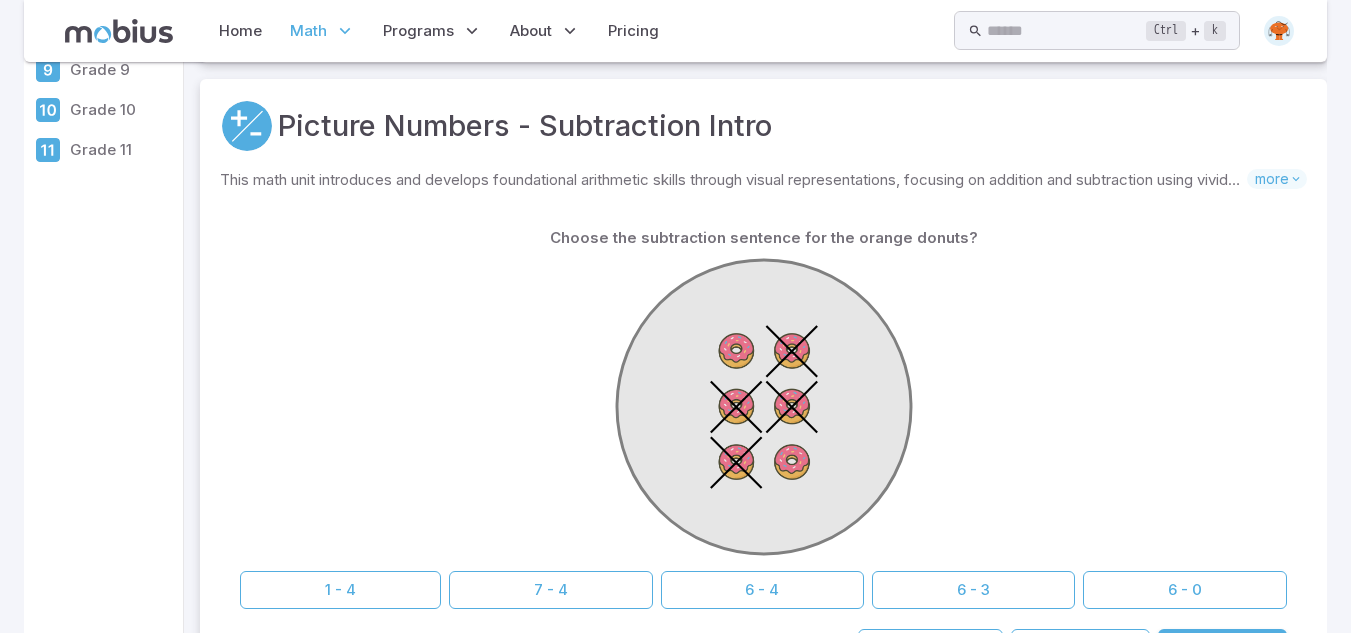 scroll, scrollTop: 400, scrollLeft: 0, axis: vertical 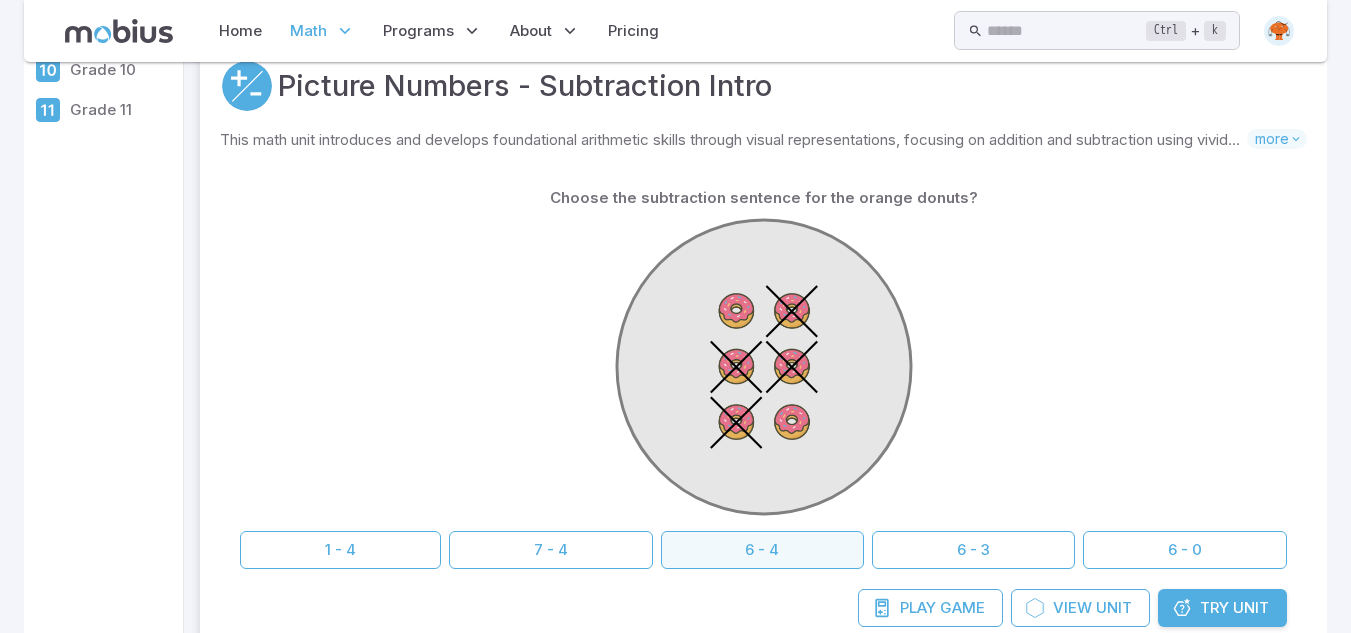 click on "6 - 4" at bounding box center [763, 550] 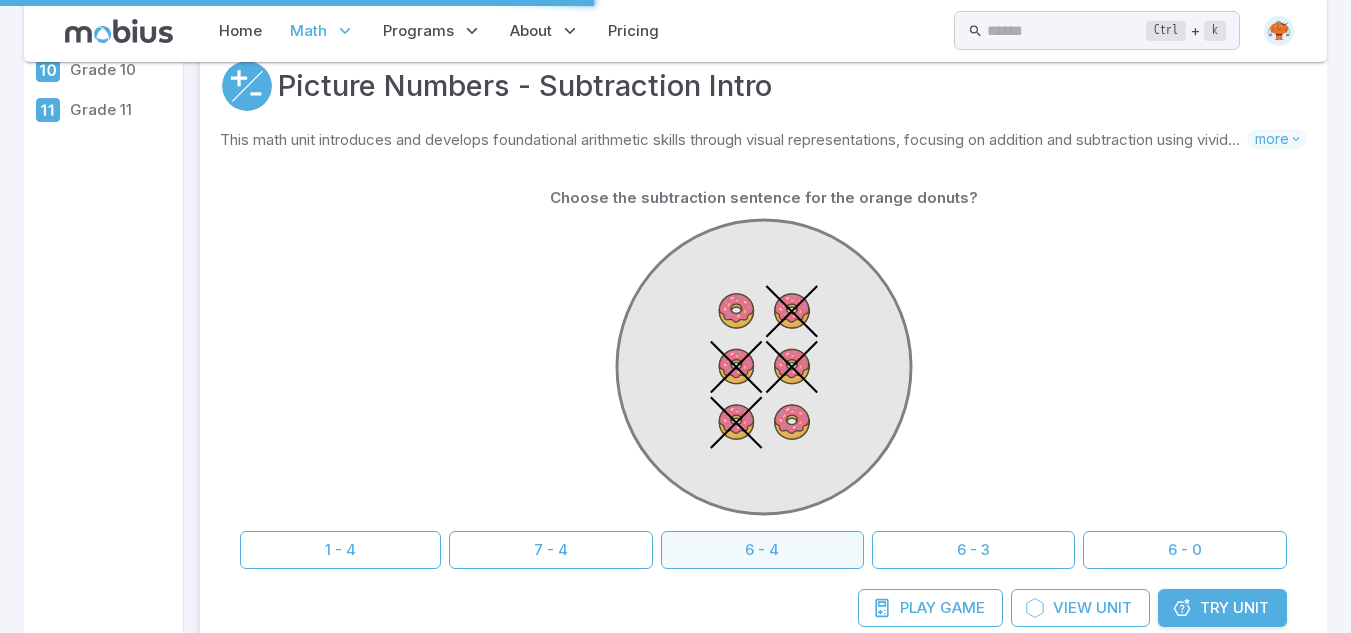 click on "6 - 4" at bounding box center (763, 550) 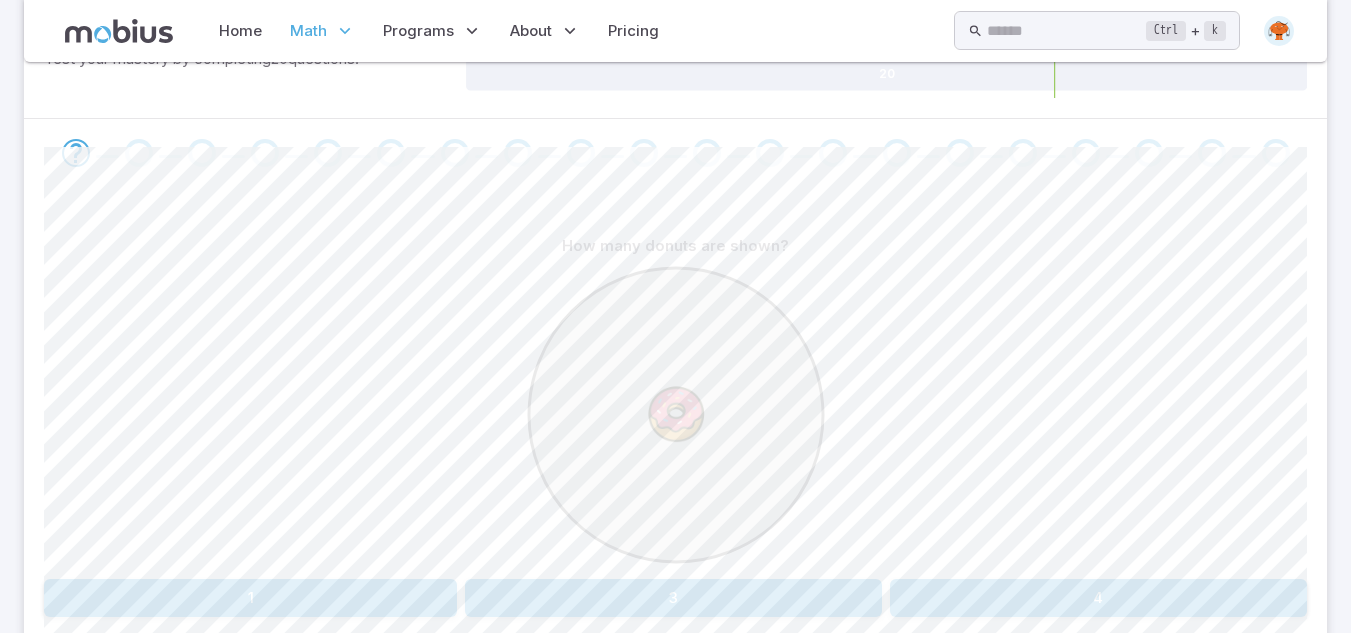 scroll, scrollTop: 480, scrollLeft: 0, axis: vertical 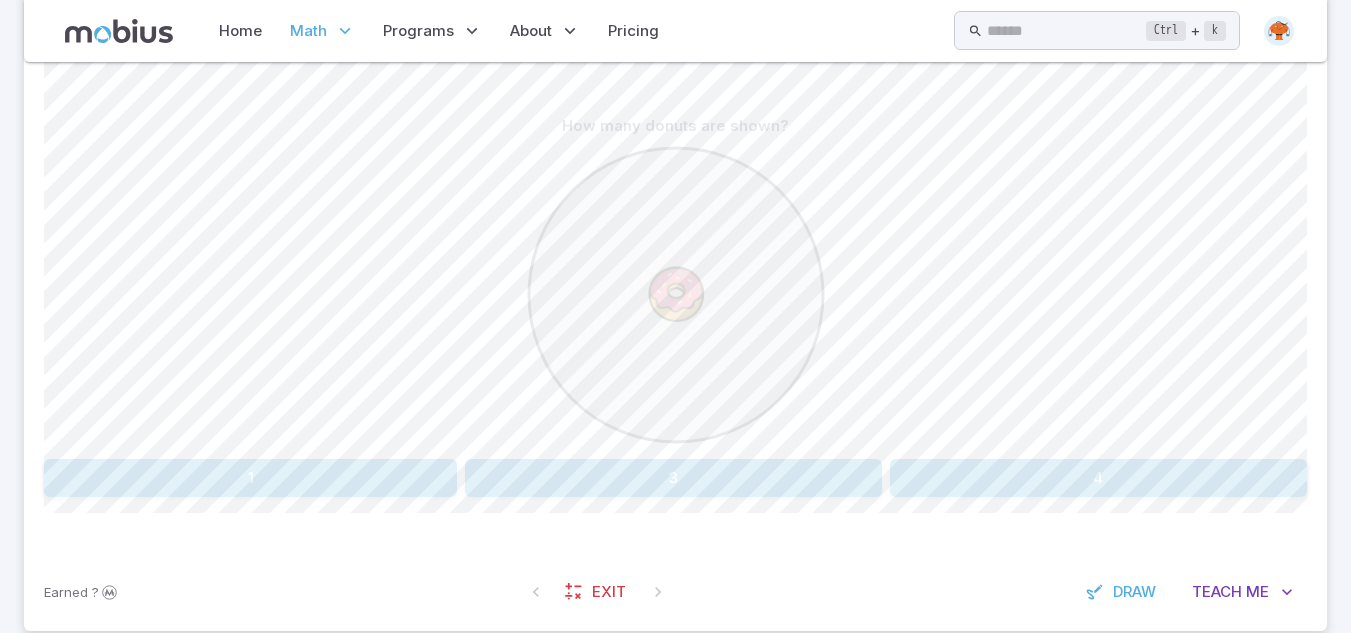 click on "1" at bounding box center [250, 478] 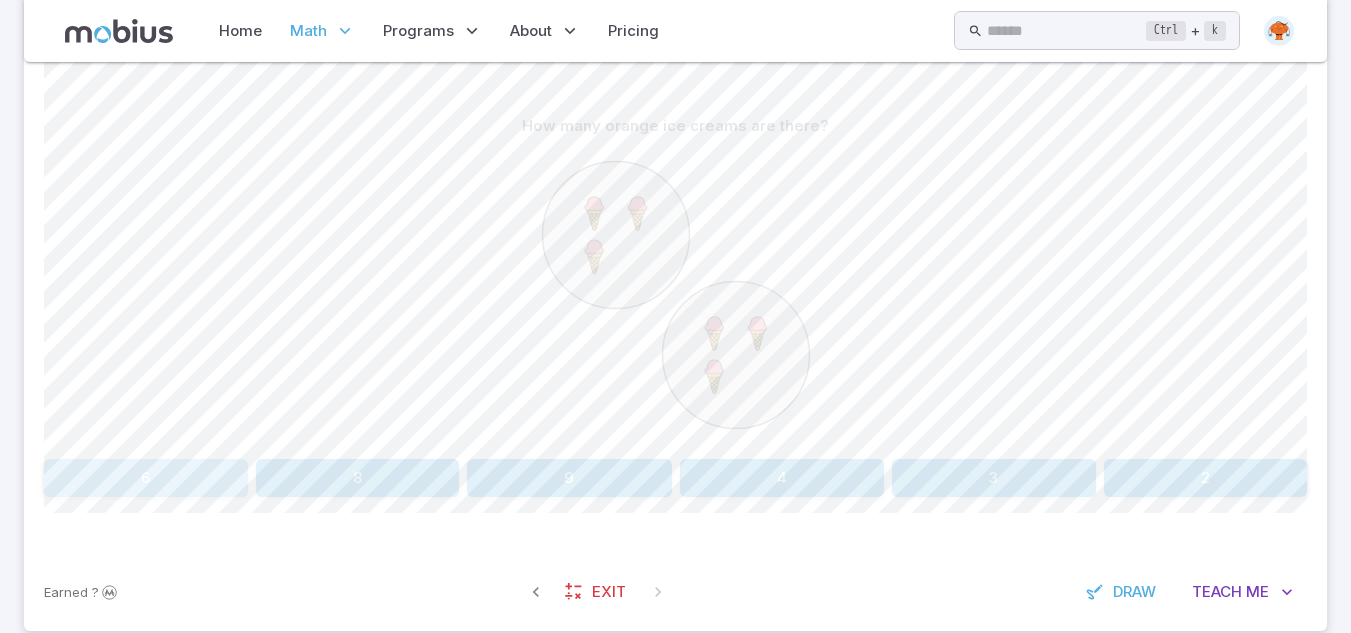 click on "6" at bounding box center [146, 478] 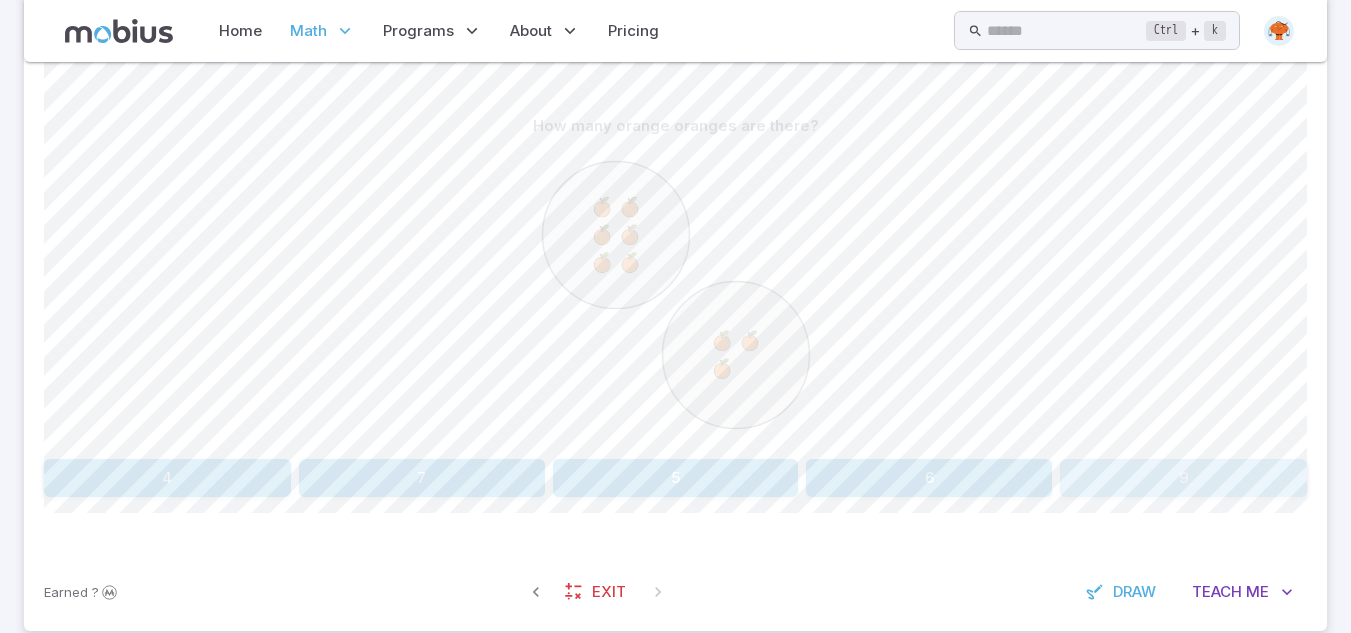 click on "9" at bounding box center [1183, 478] 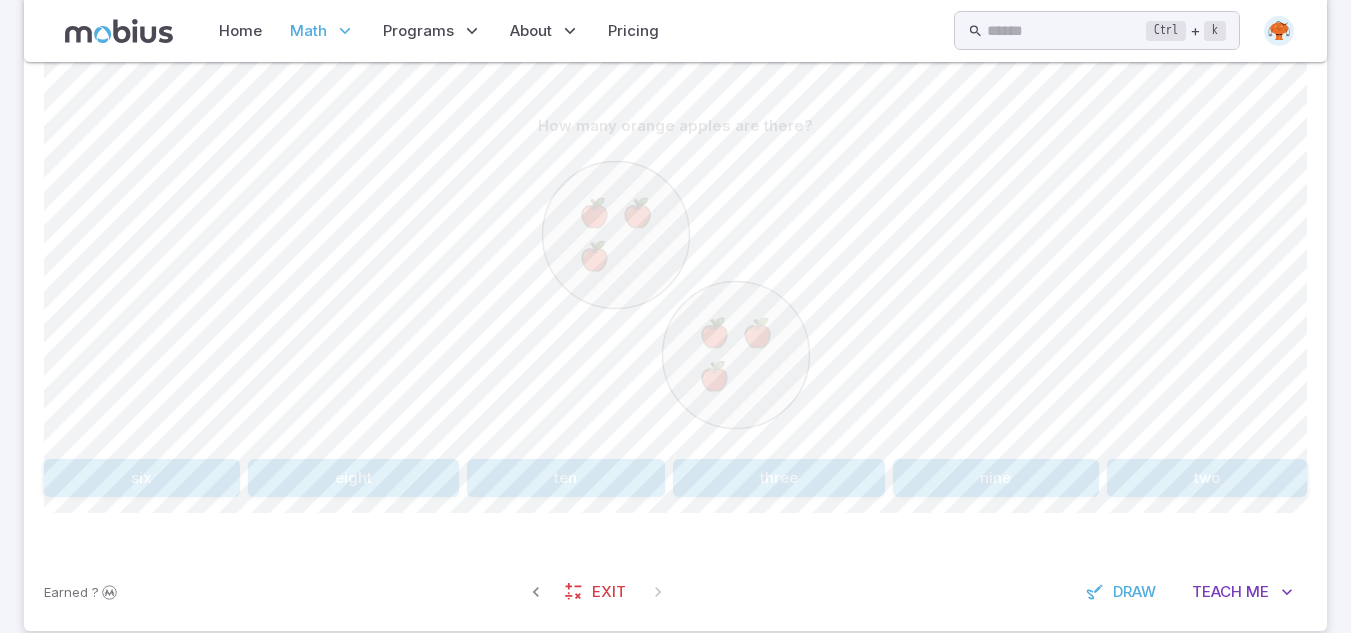 click on "six" at bounding box center (142, 478) 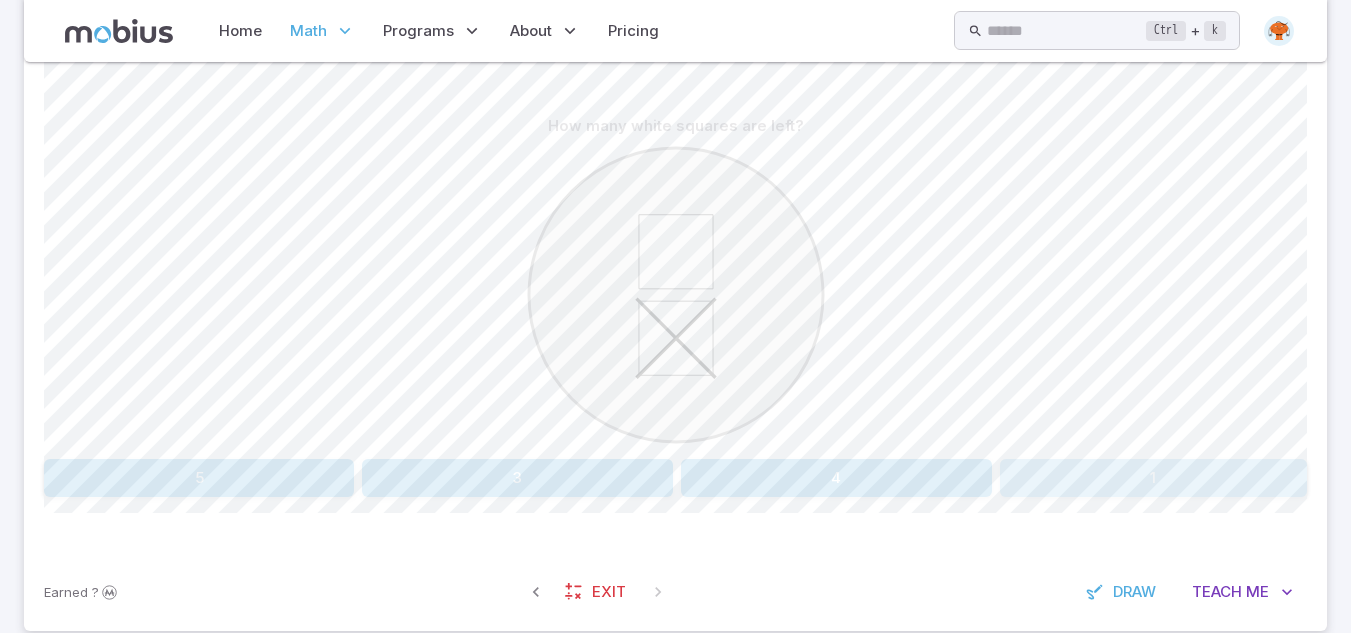 click on "1" at bounding box center [1153, 478] 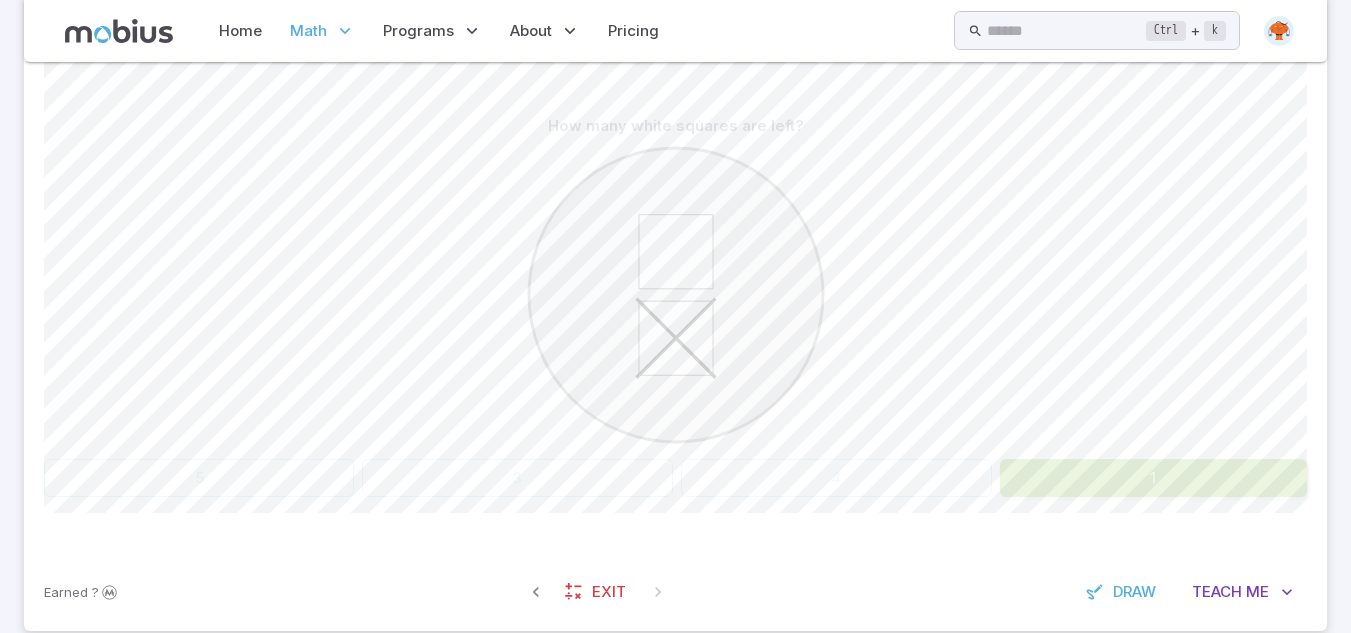 click at bounding box center [675, 298] 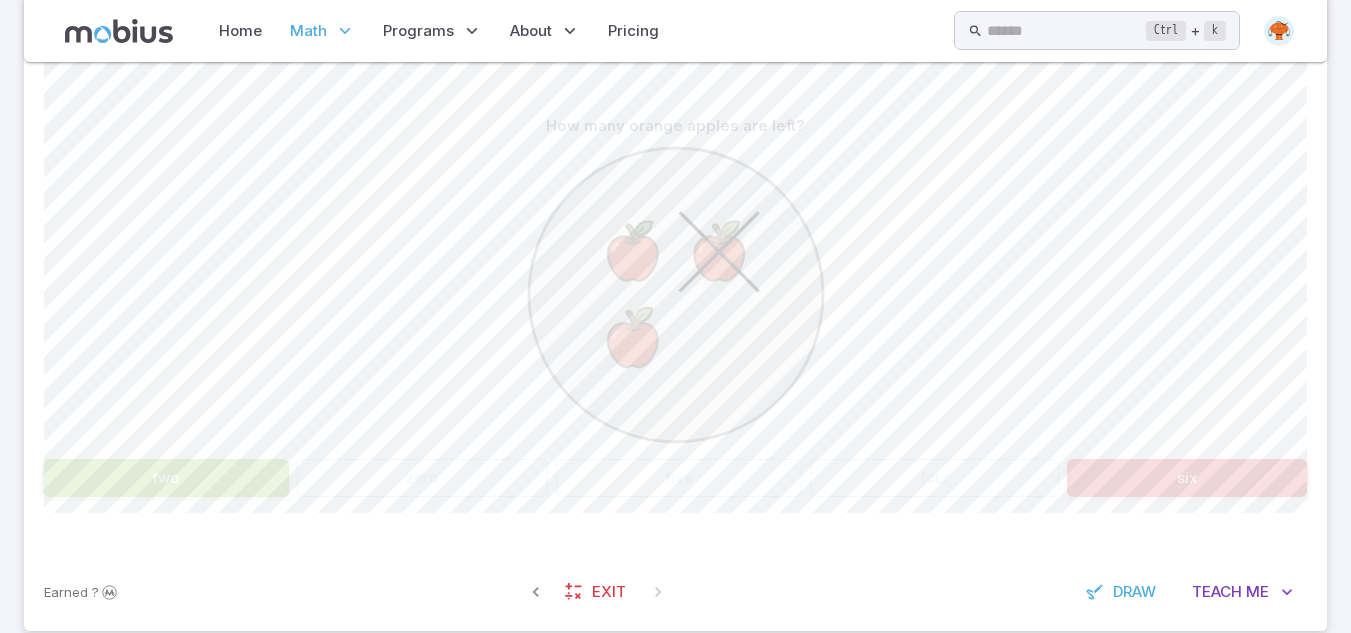 click on "two" at bounding box center (166, 478) 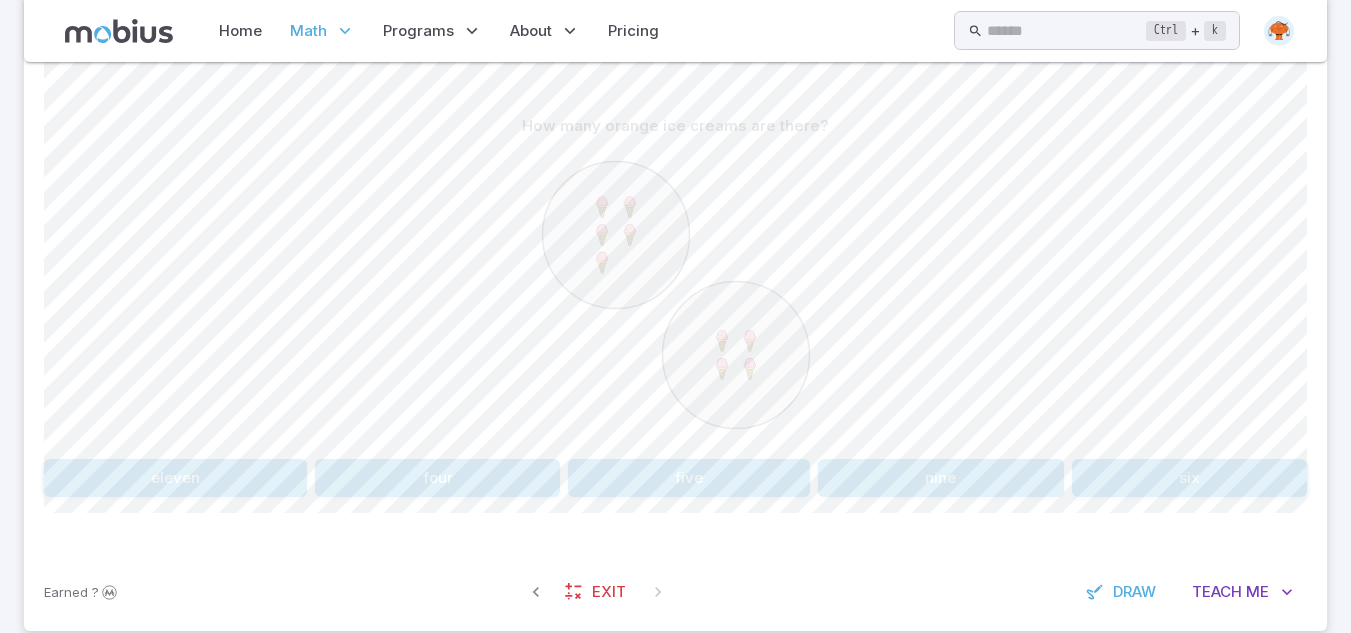 click on "nine" at bounding box center [940, 478] 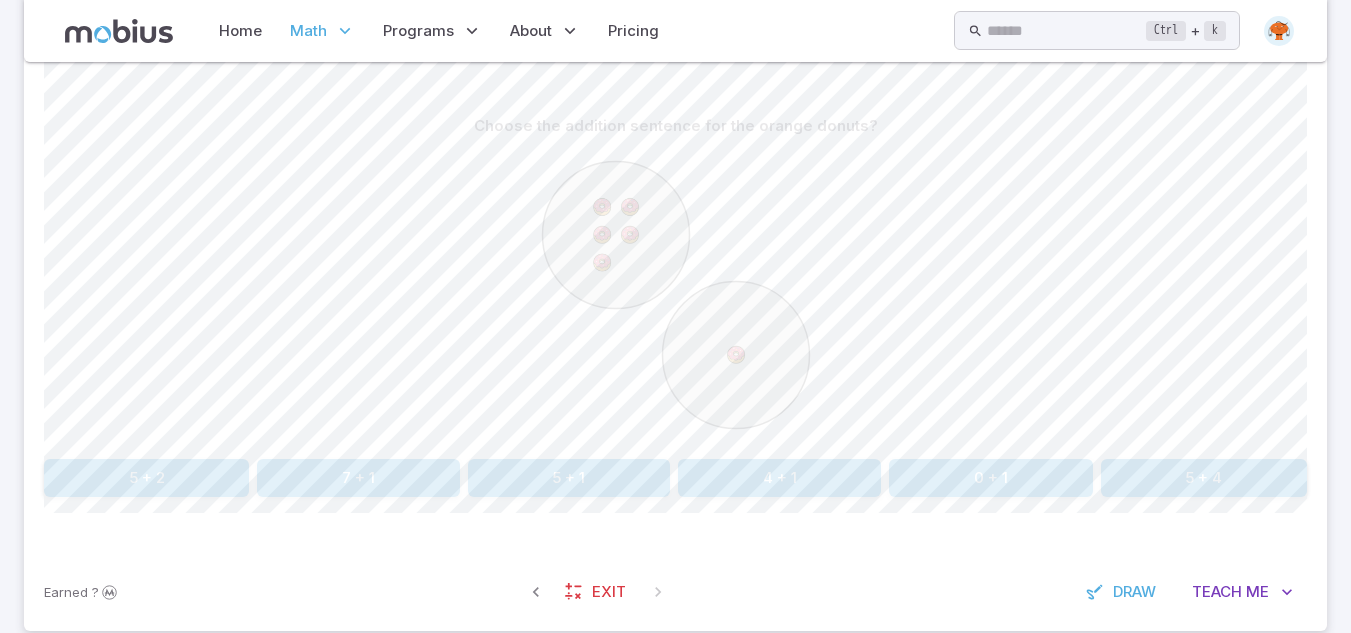 click on "5 + 1" at bounding box center [569, 478] 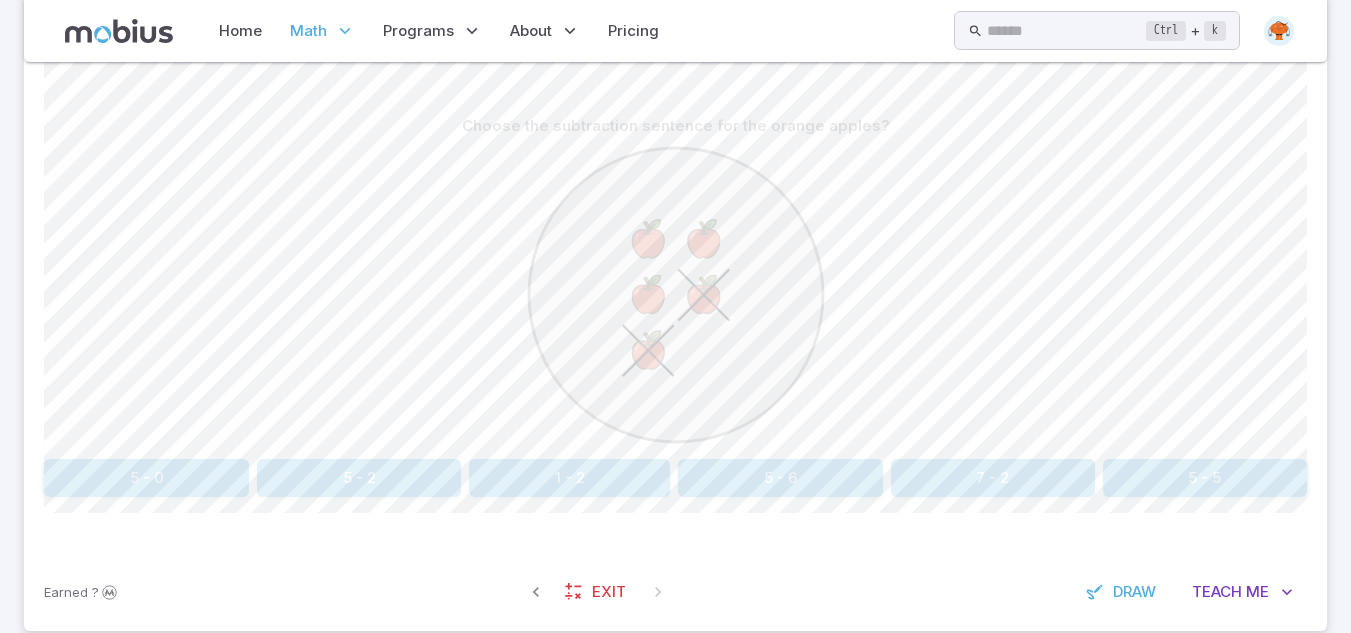 click on "5 - 2" at bounding box center [359, 478] 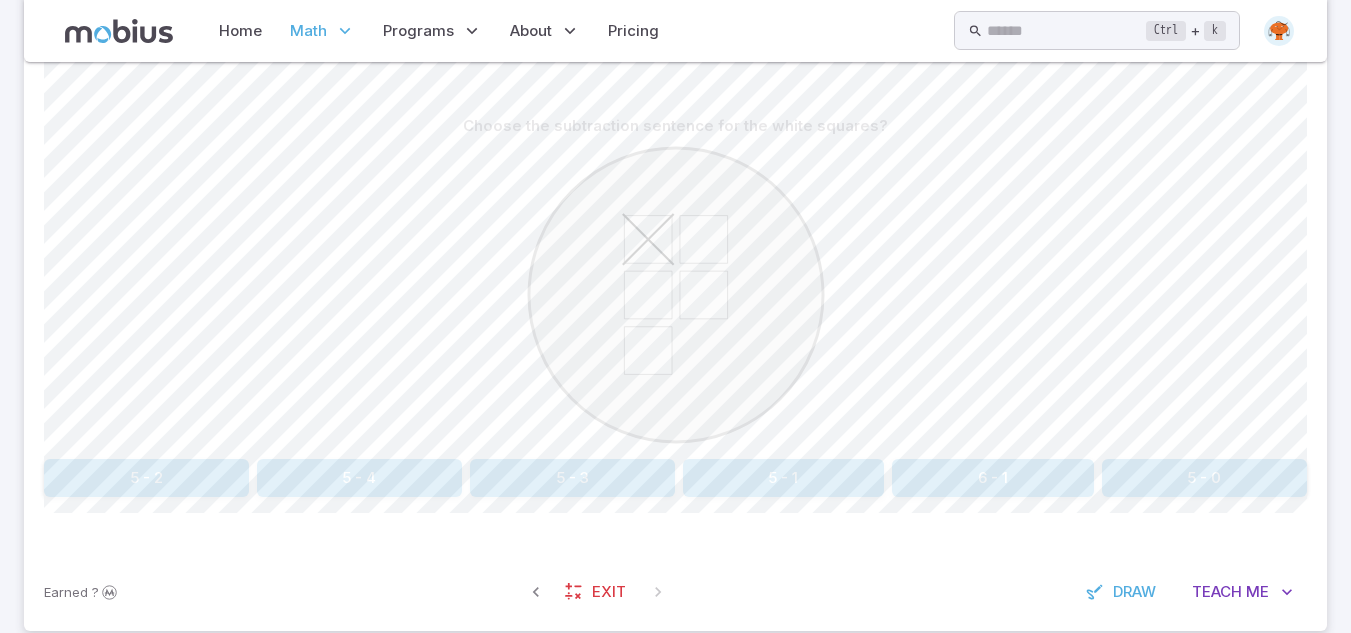 click on "5 - 1" at bounding box center [784, 478] 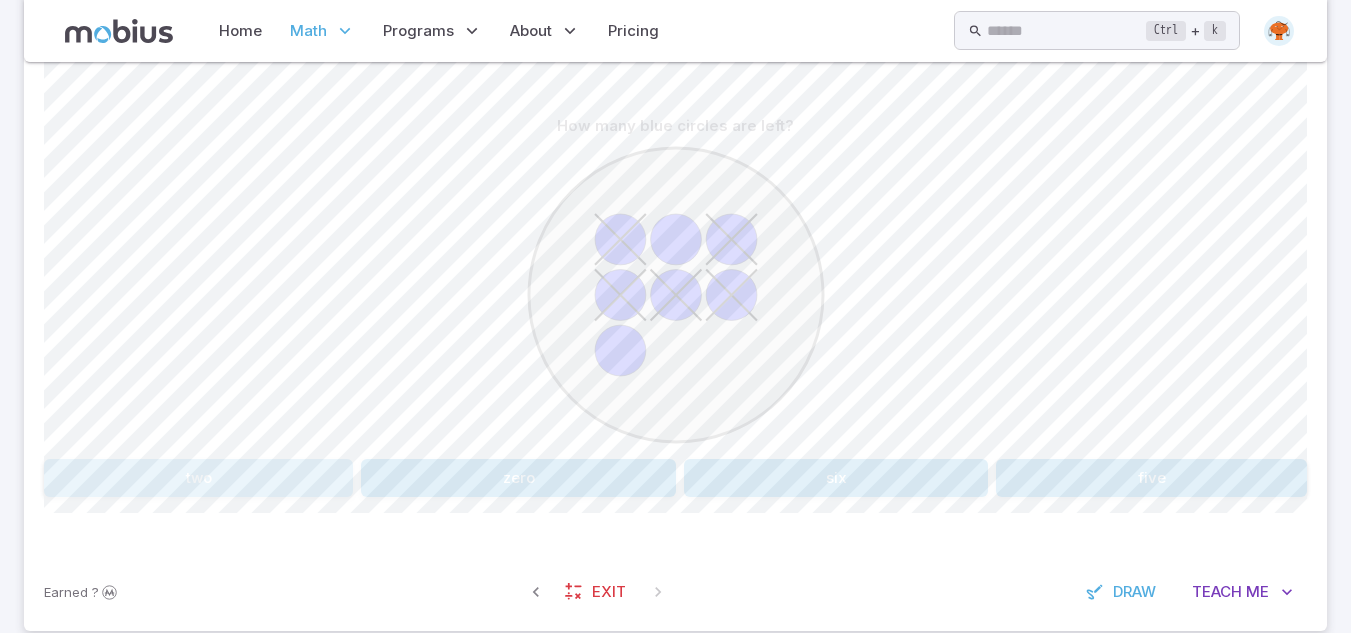 click on "two" at bounding box center (198, 478) 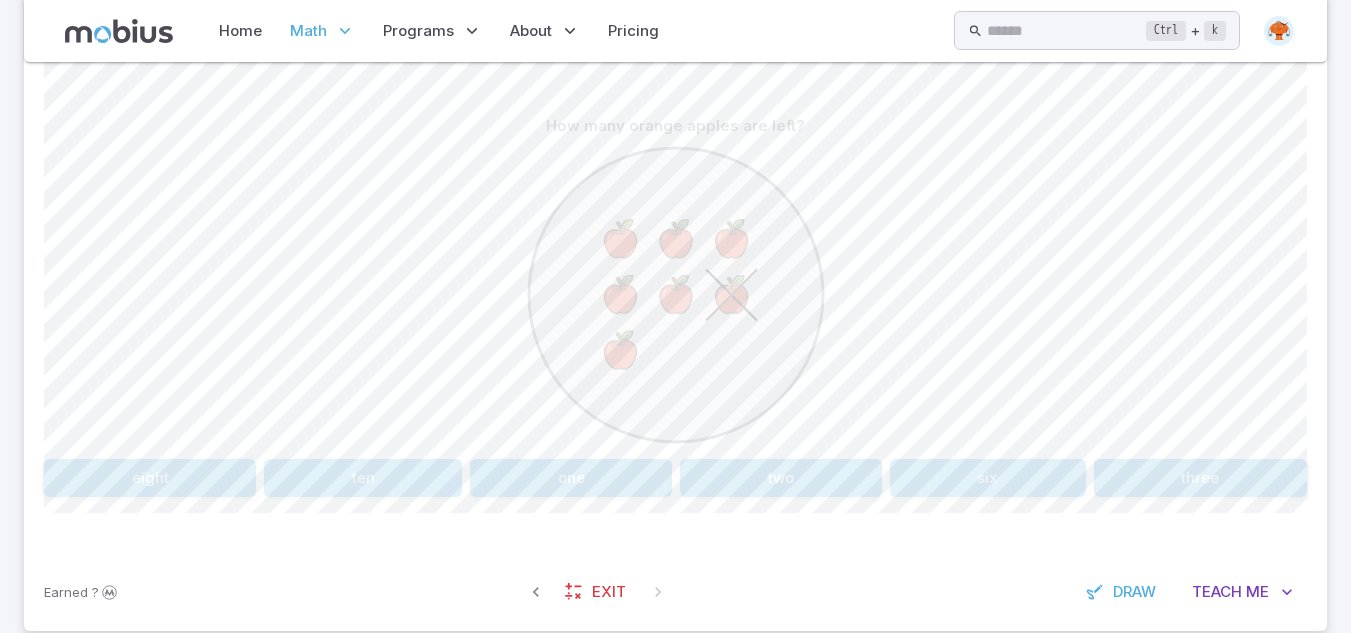 click on "How many orange apples are left?
eight ten one two six three" at bounding box center (675, 302) 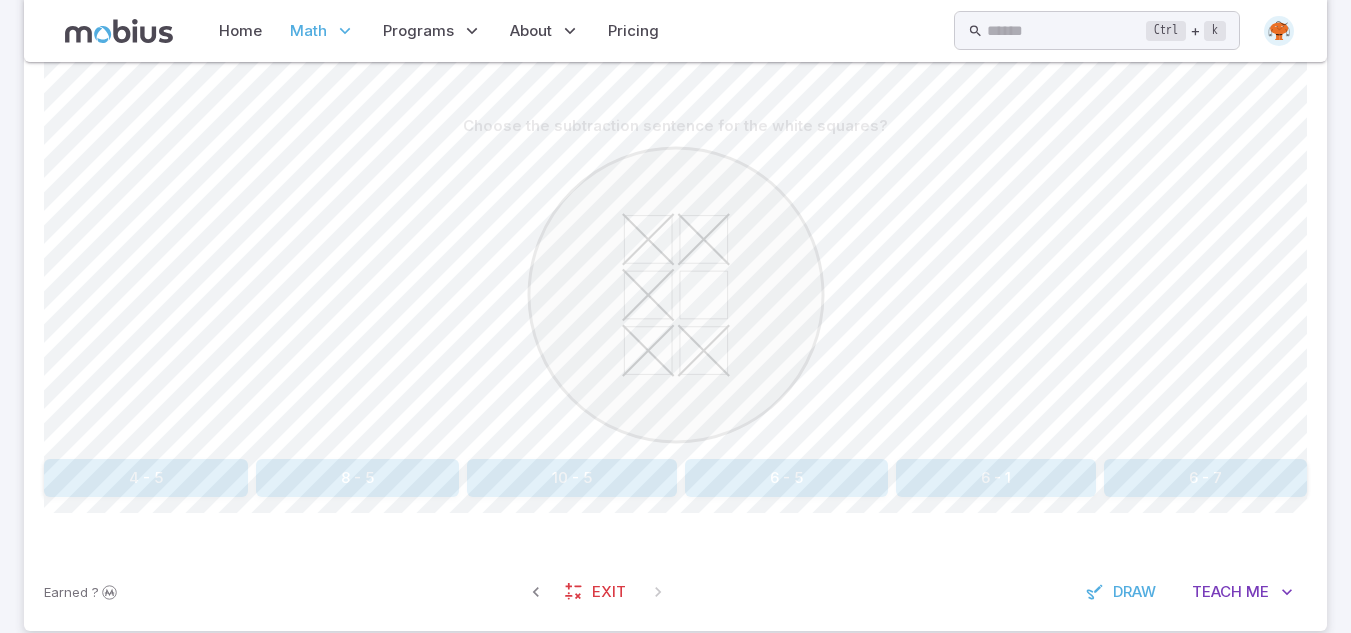 click on "6 - 5" at bounding box center [786, 478] 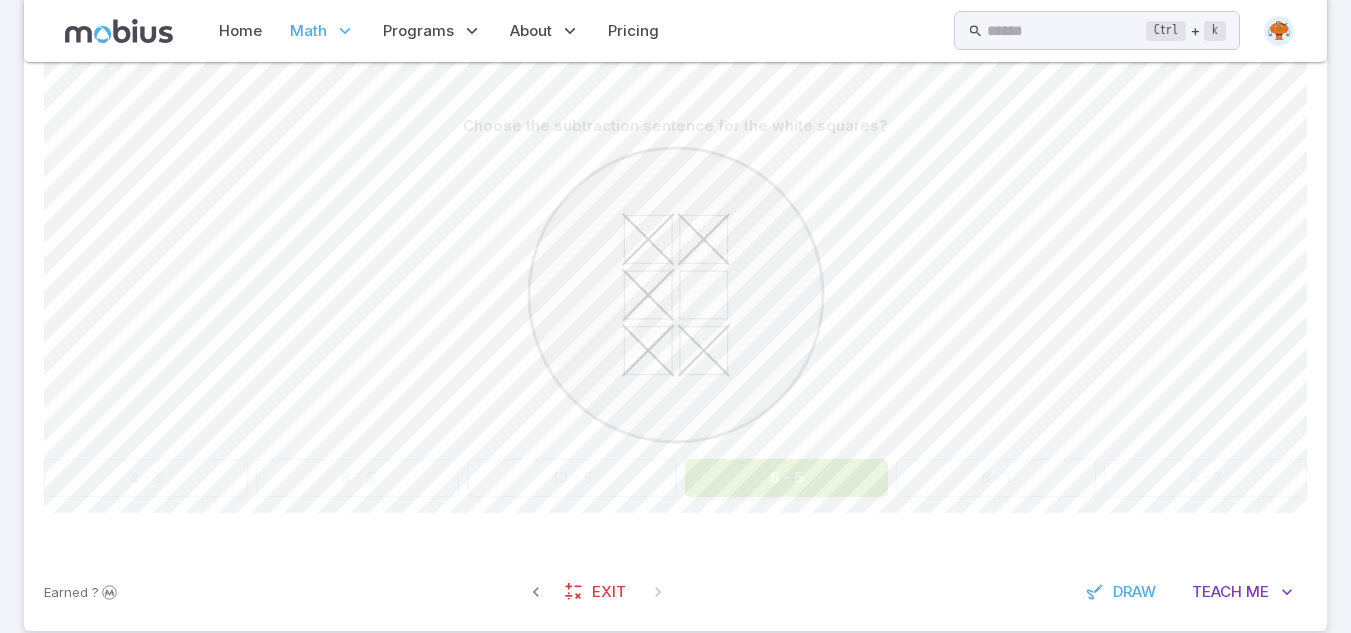 click at bounding box center [675, 298] 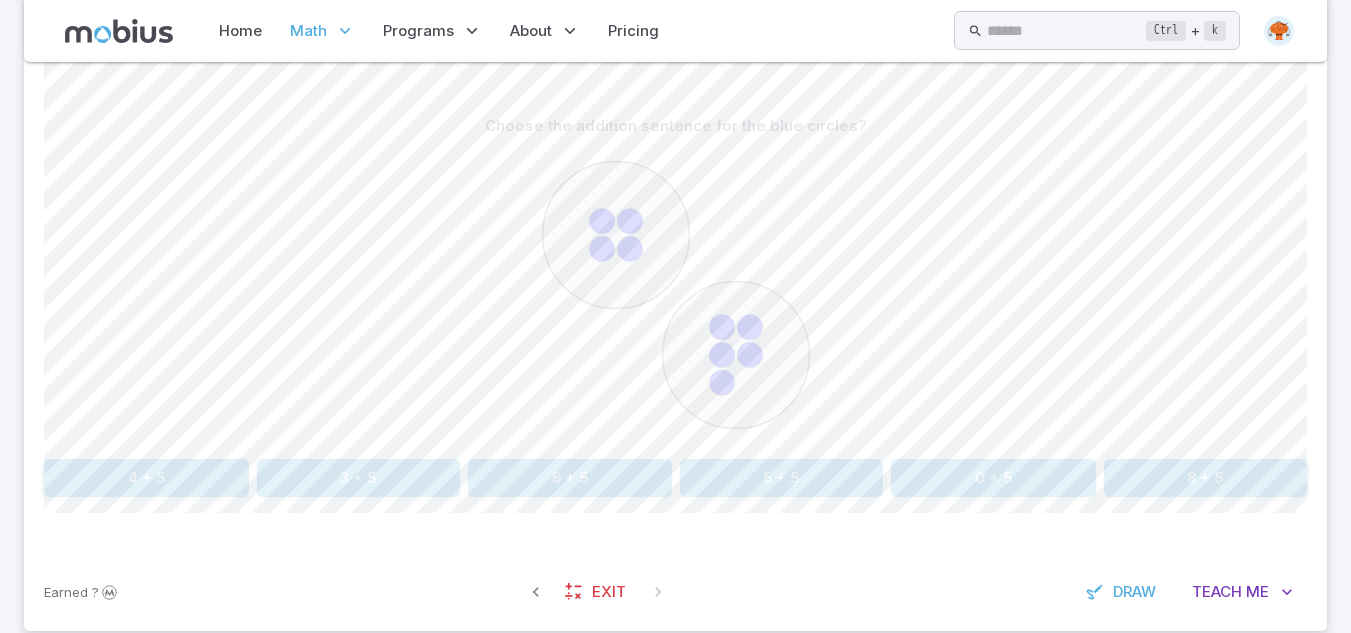 click on "4 + 5" at bounding box center [146, 478] 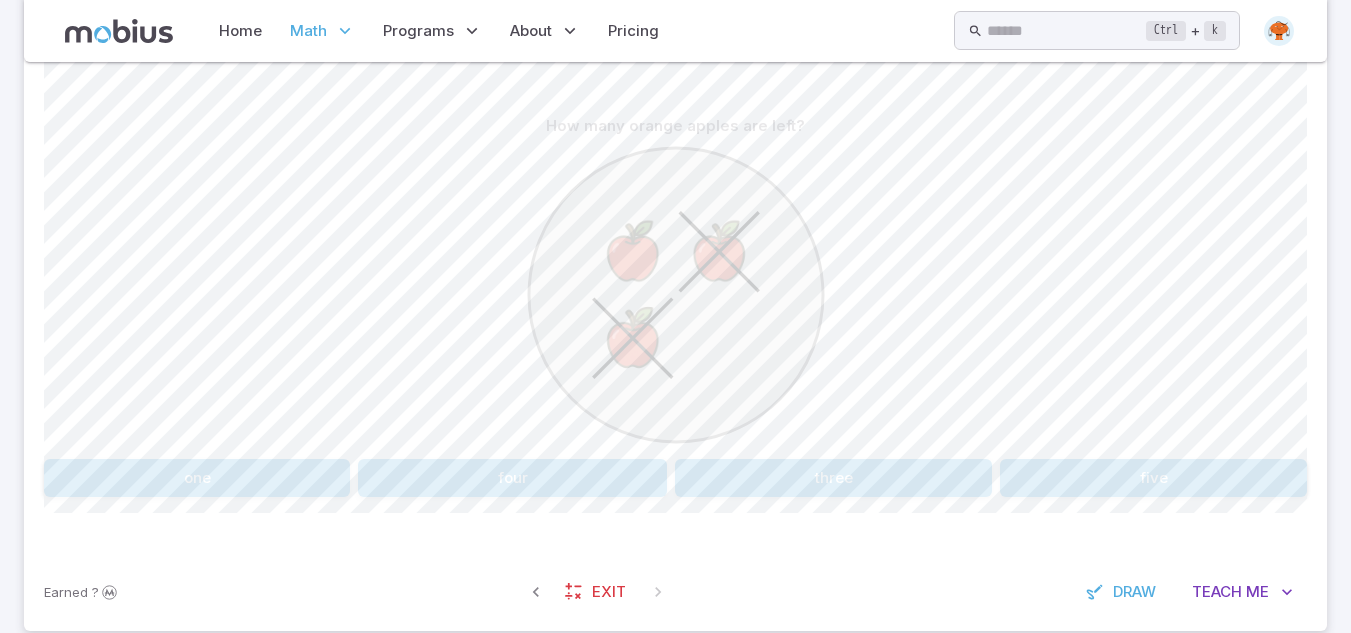 click on "one" at bounding box center (197, 478) 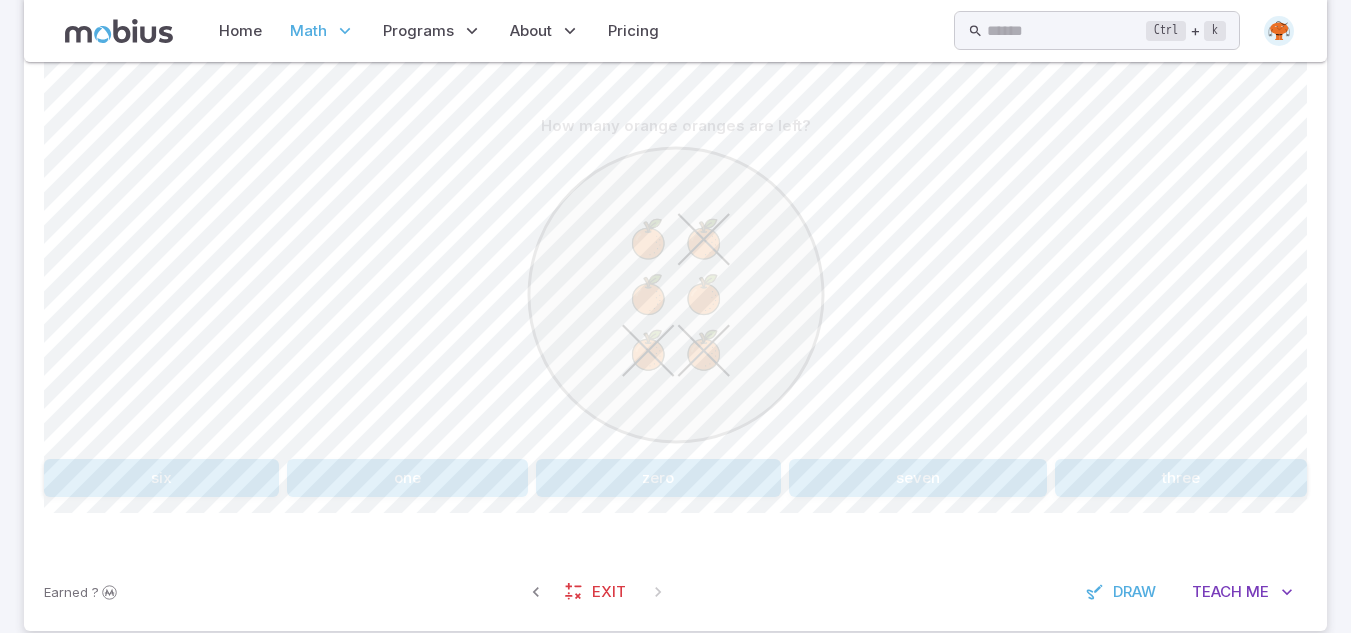 click on "three" at bounding box center [1181, 478] 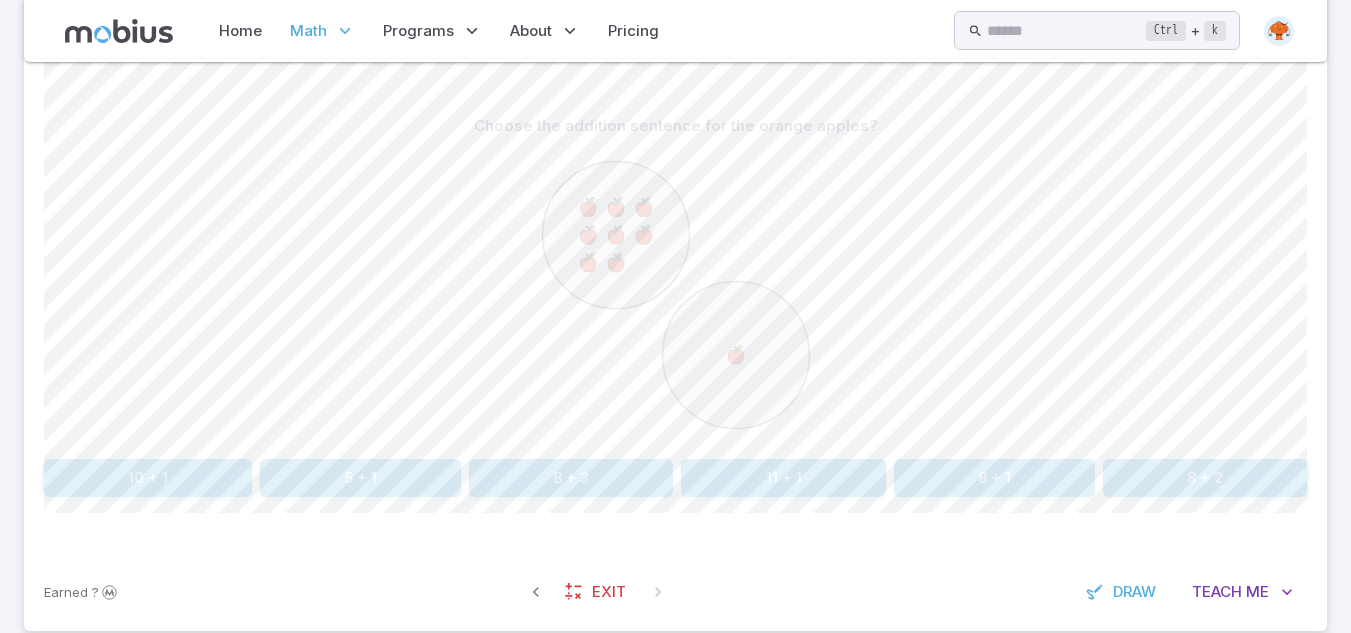 click on "8 + 1" at bounding box center (994, 478) 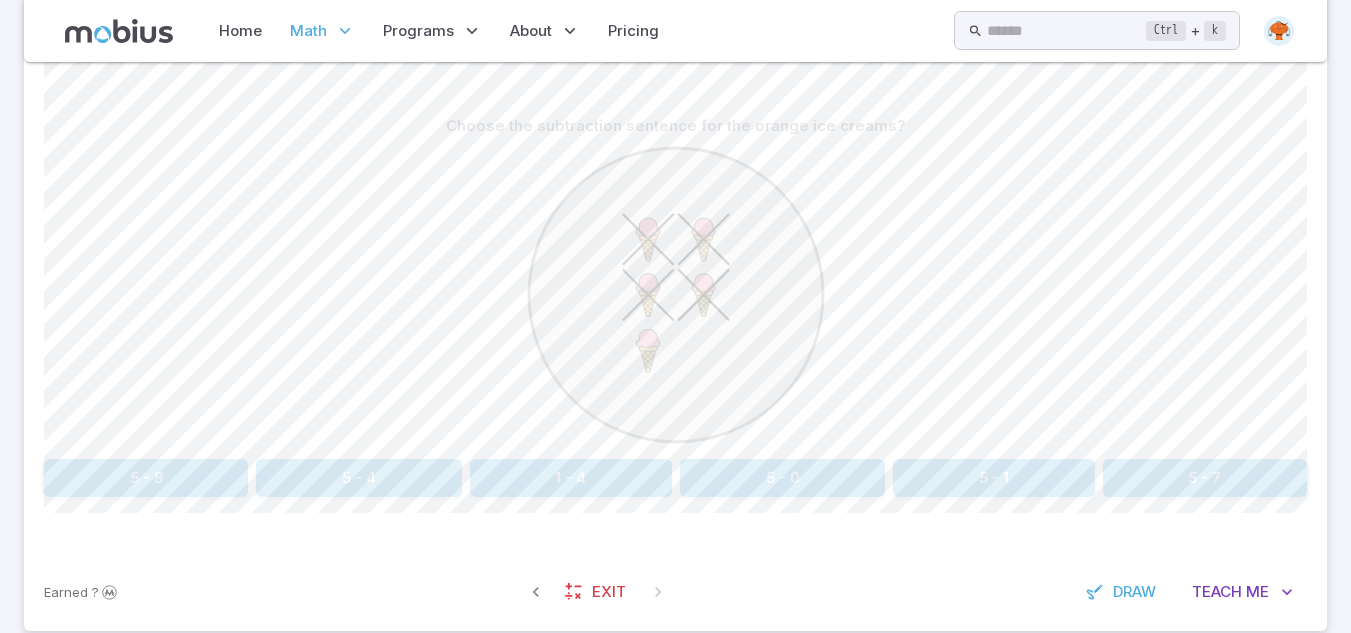 click at bounding box center (675, 298) 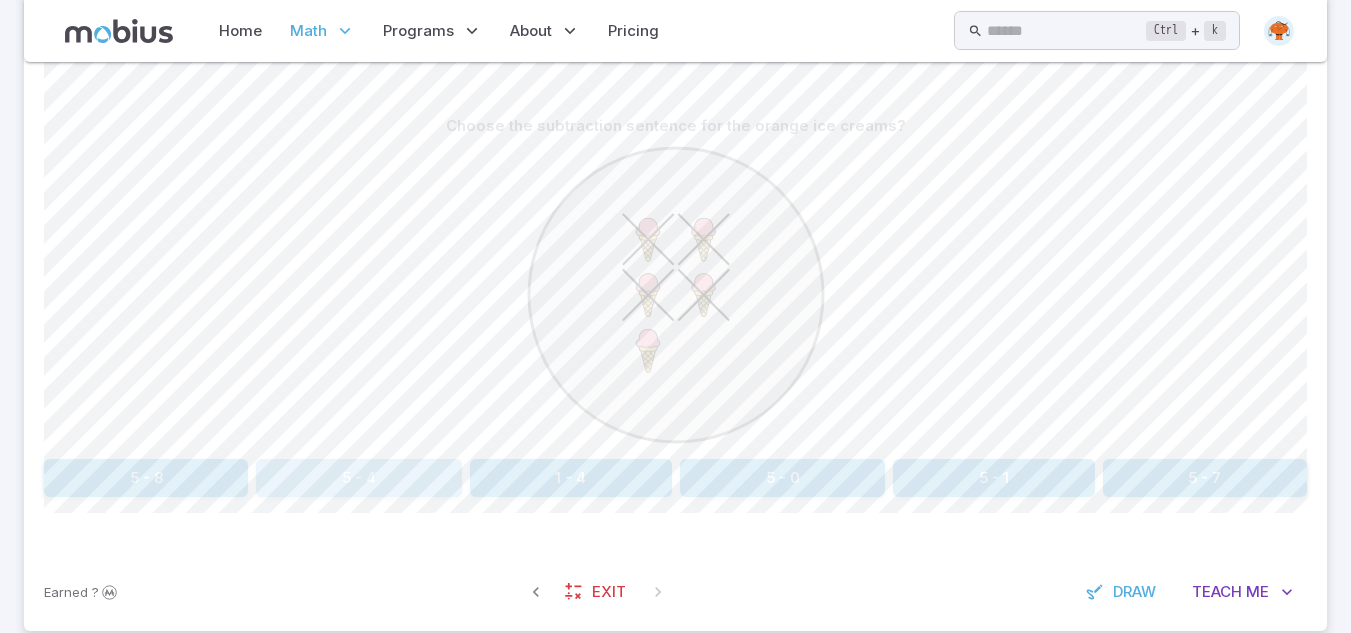 click on "5 - 4" at bounding box center [358, 478] 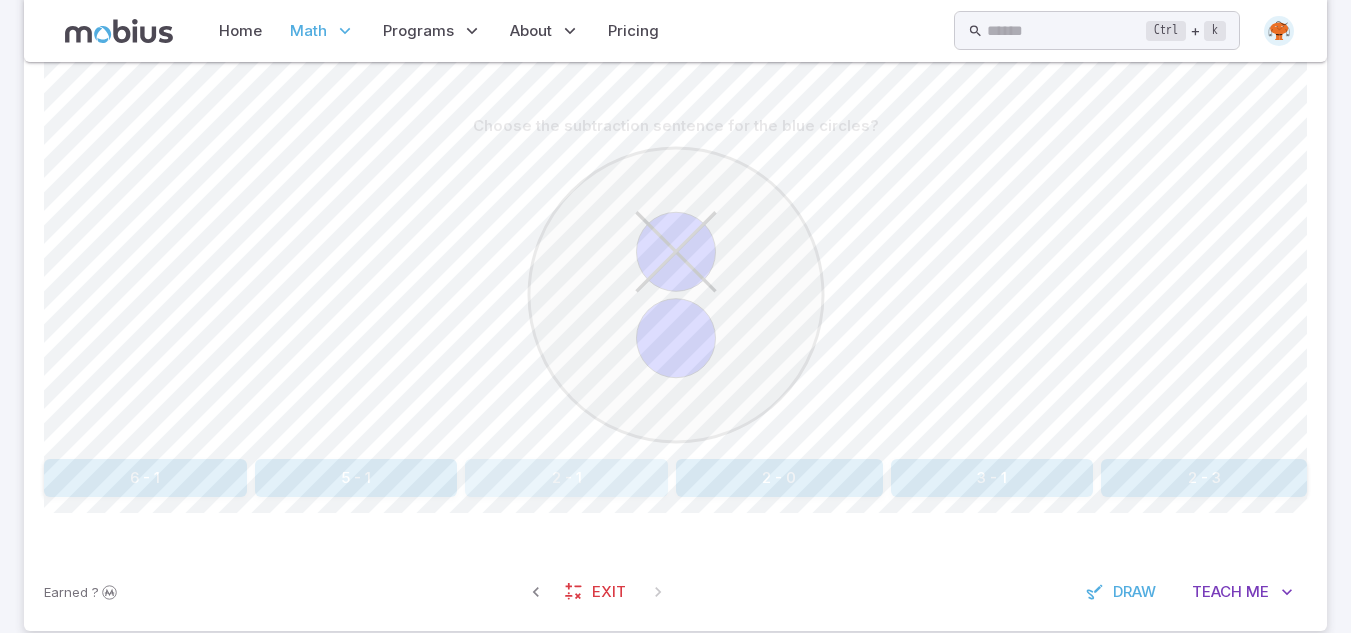 click on "2 - 1" at bounding box center (566, 478) 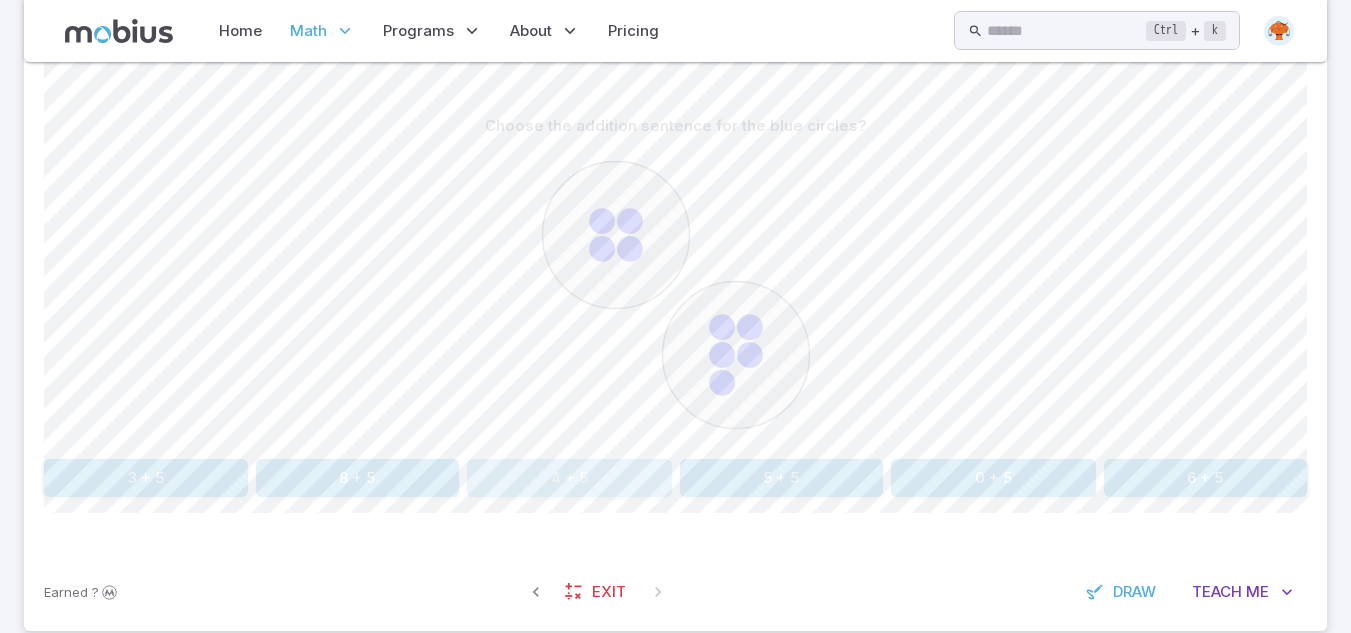 click on "4 + 5" at bounding box center [569, 478] 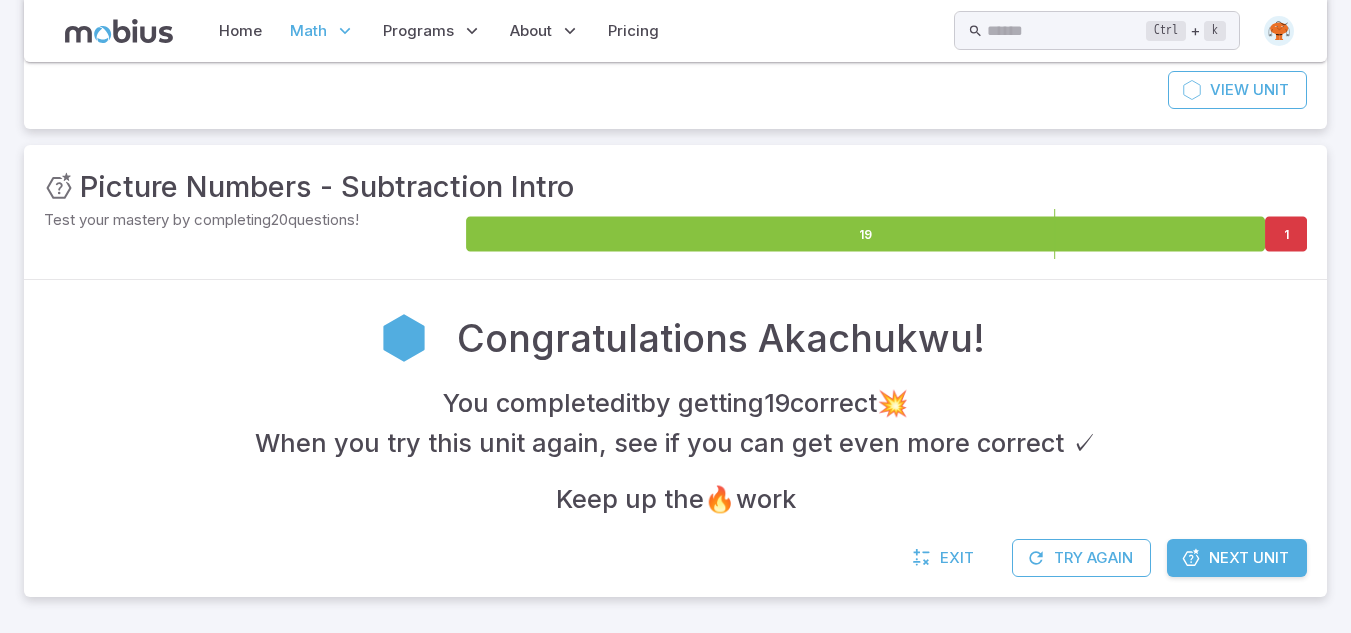 scroll, scrollTop: 199, scrollLeft: 0, axis: vertical 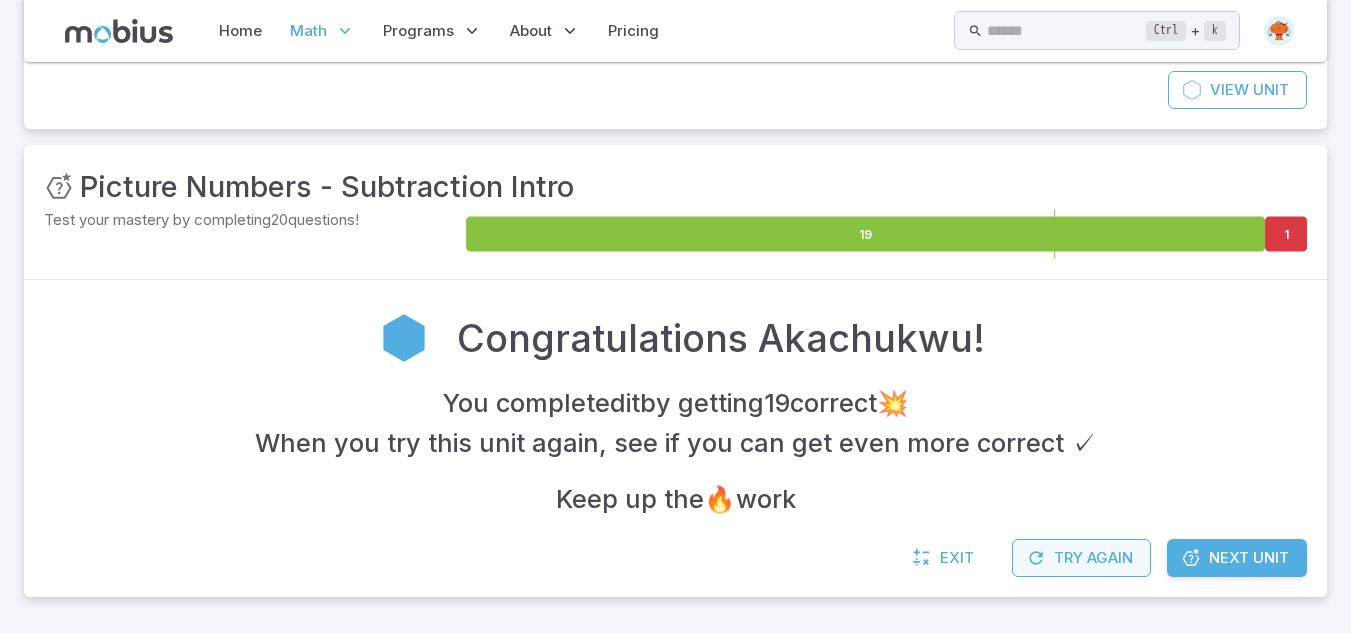 click on "Try Again" at bounding box center (1081, 558) 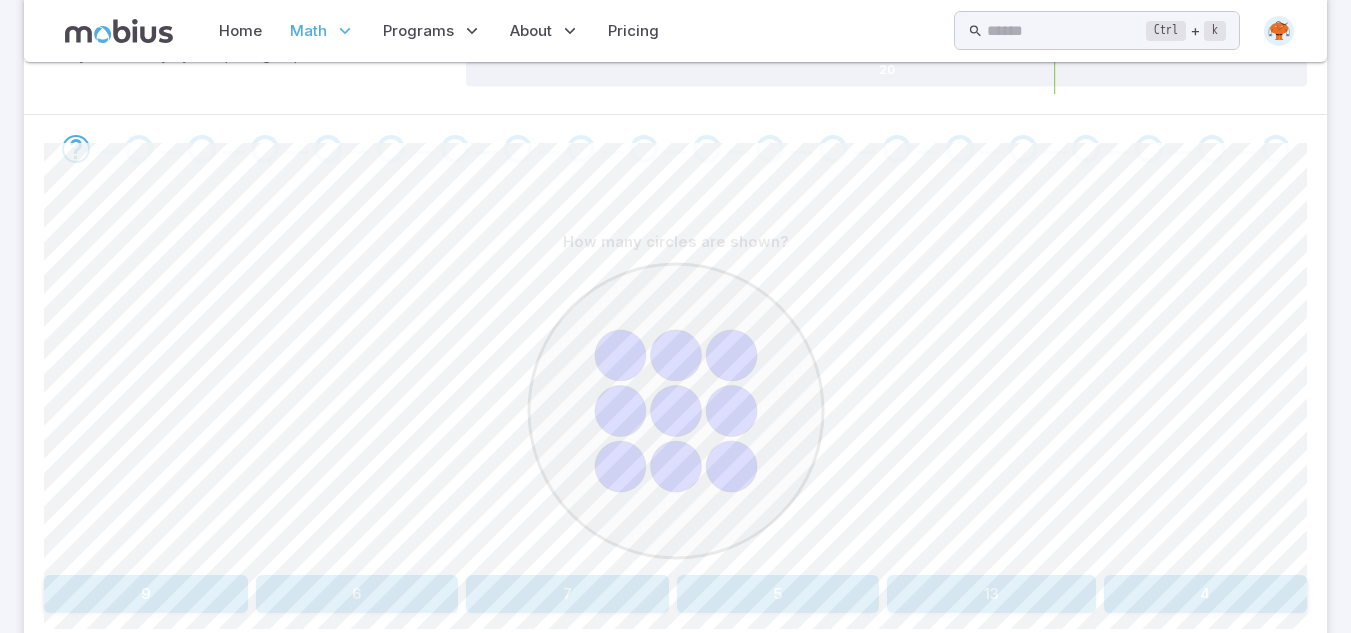 scroll, scrollTop: 374, scrollLeft: 0, axis: vertical 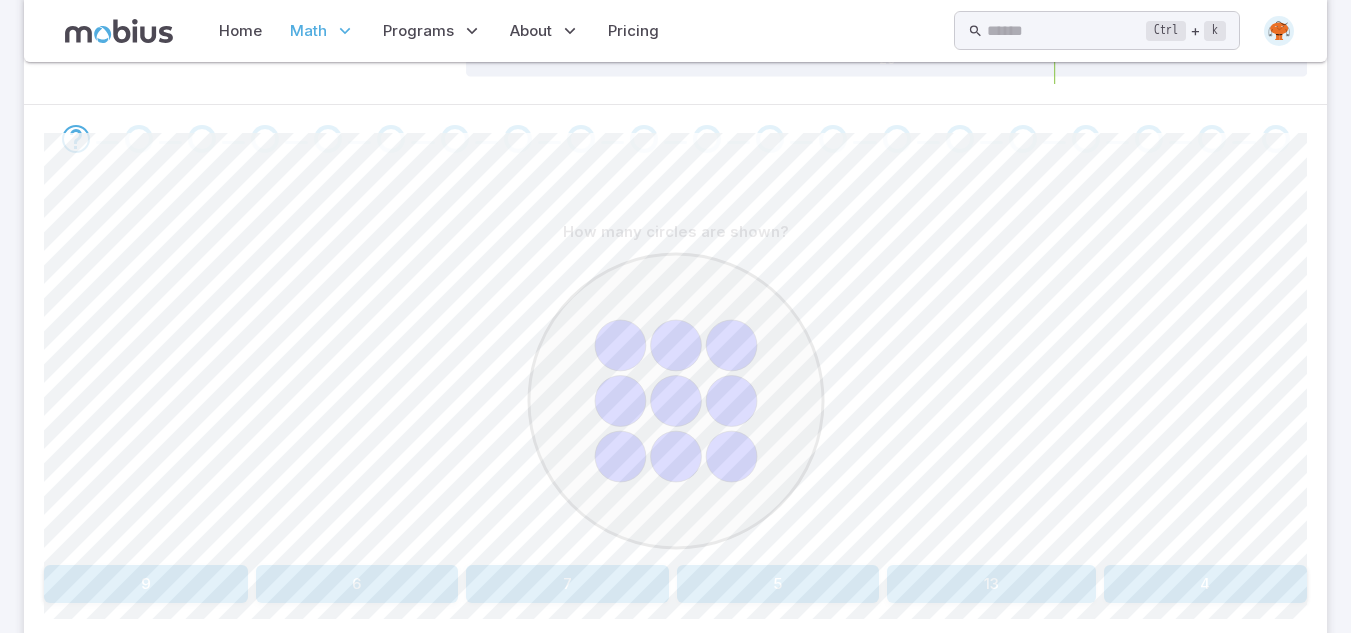 click on "9" at bounding box center [146, 584] 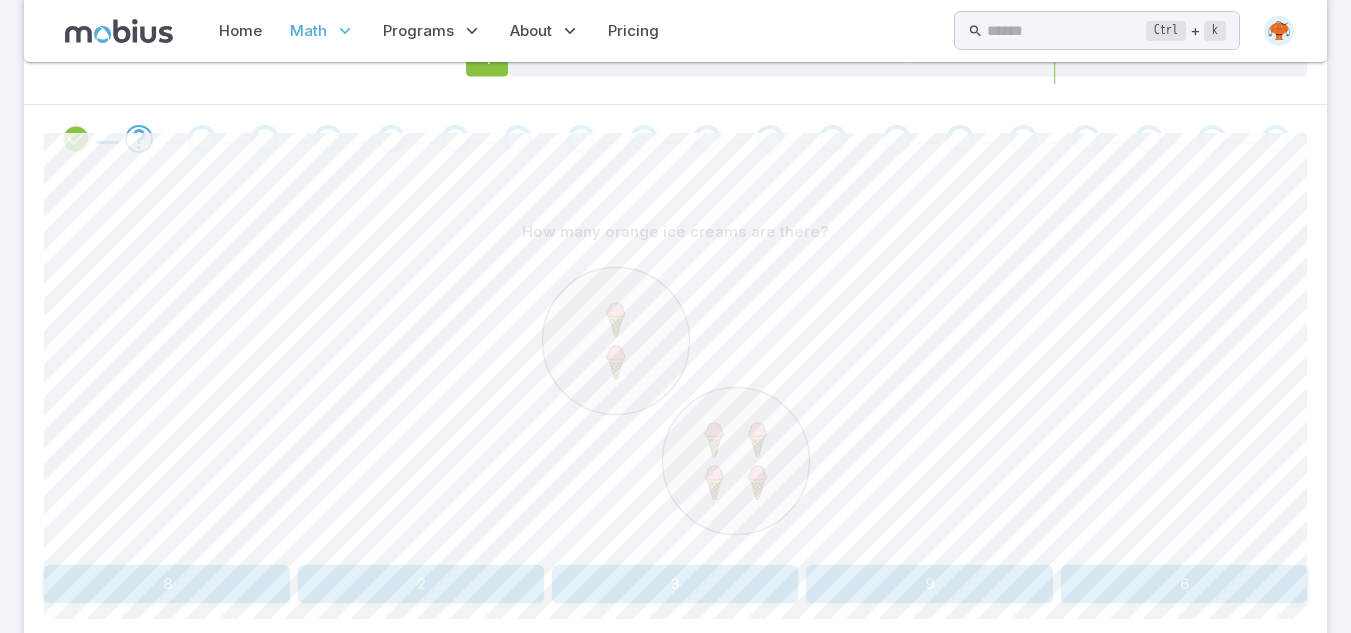 click on "6" at bounding box center (1184, 584) 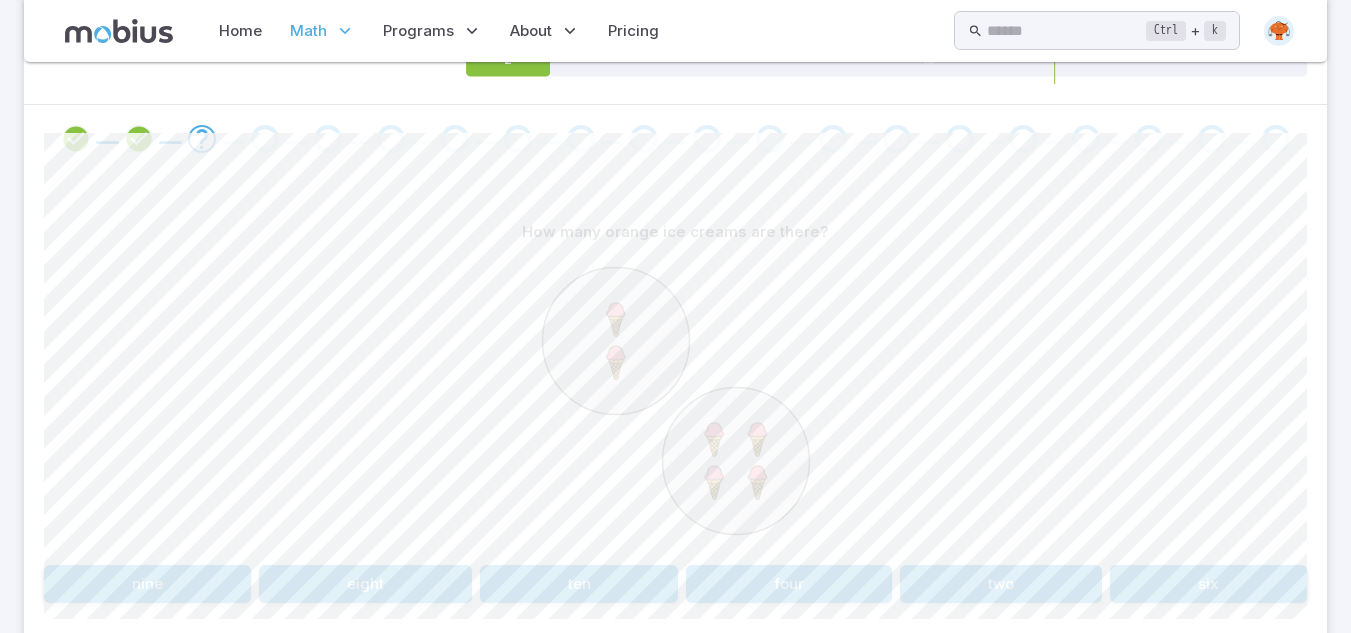 click on "six" at bounding box center (1208, 584) 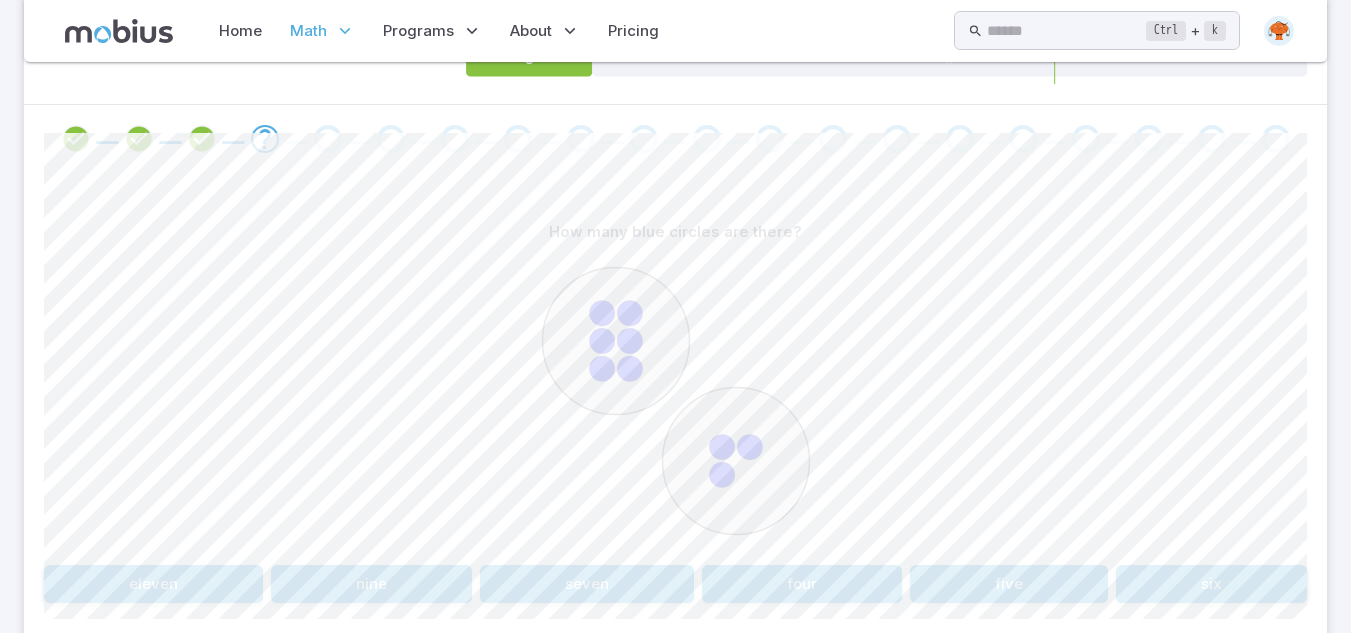 click on "nine" at bounding box center [371, 584] 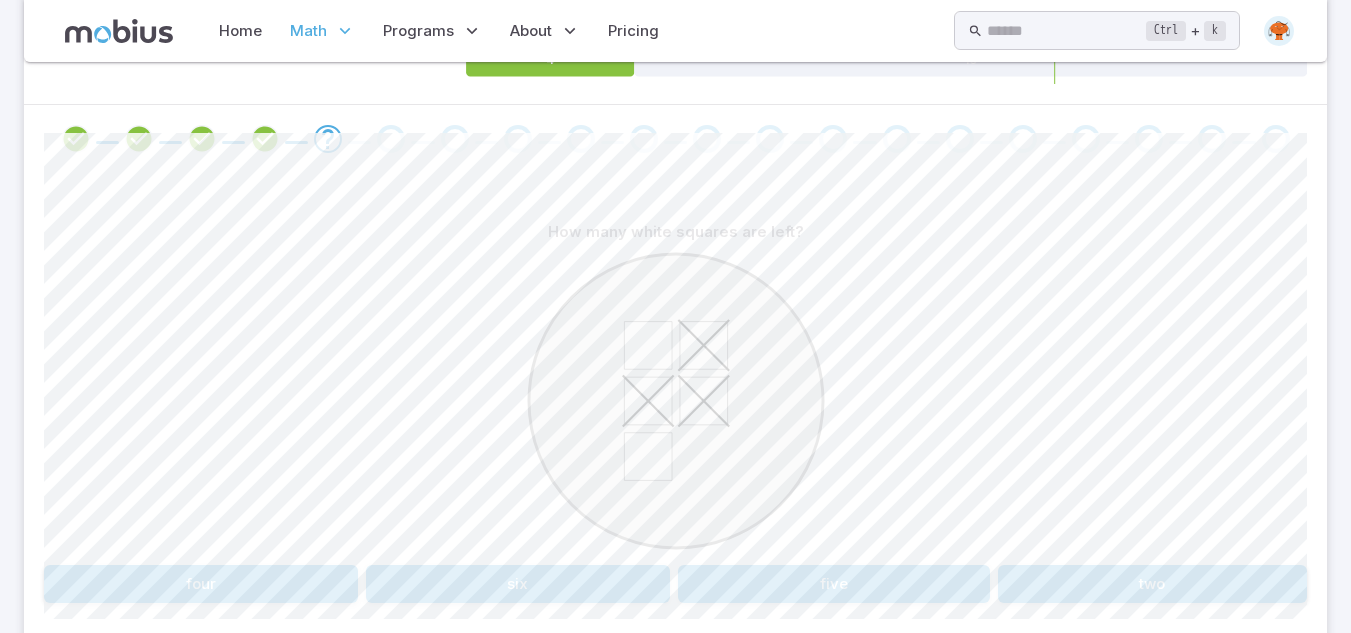 click on "two" at bounding box center (1153, 584) 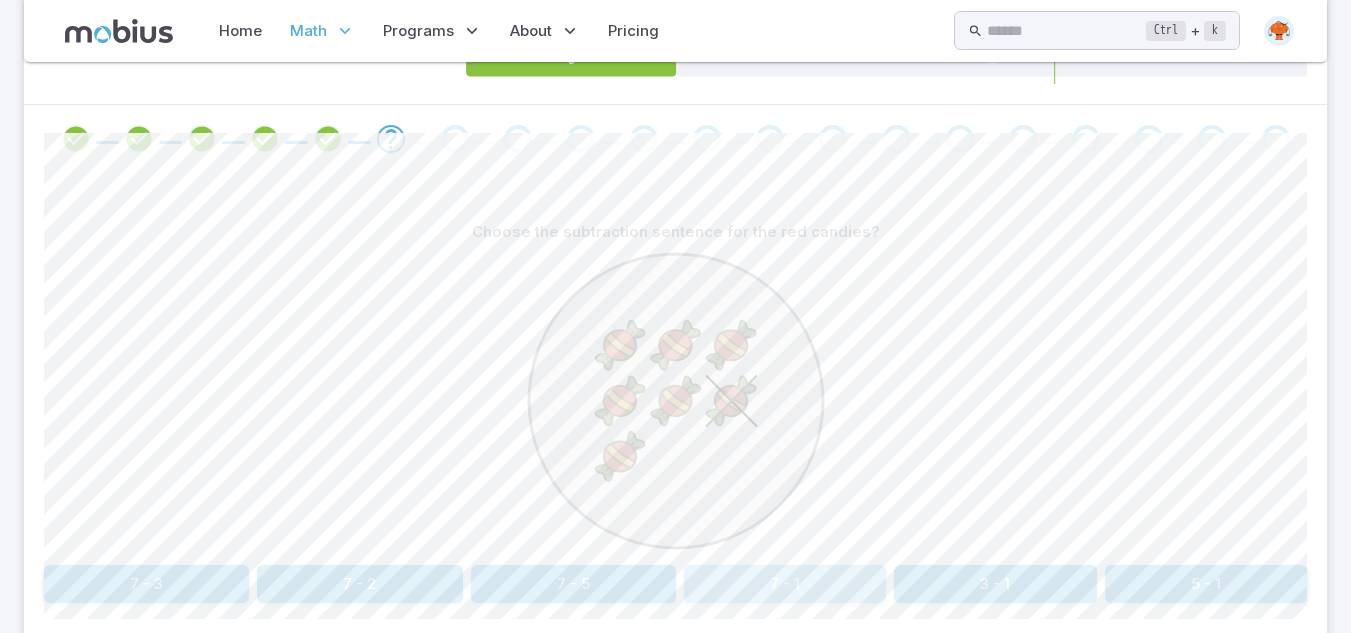 click on "7 - 1" at bounding box center [785, 584] 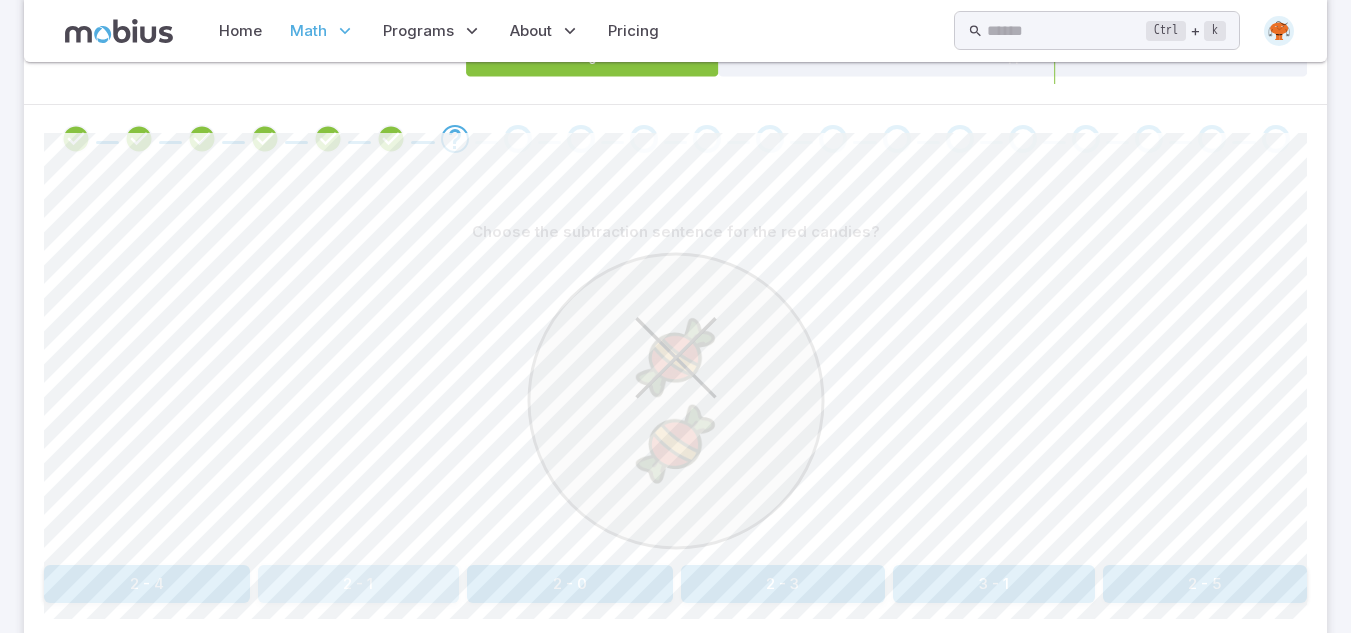 drag, startPoint x: 396, startPoint y: 576, endPoint x: 382, endPoint y: 586, distance: 17.20465 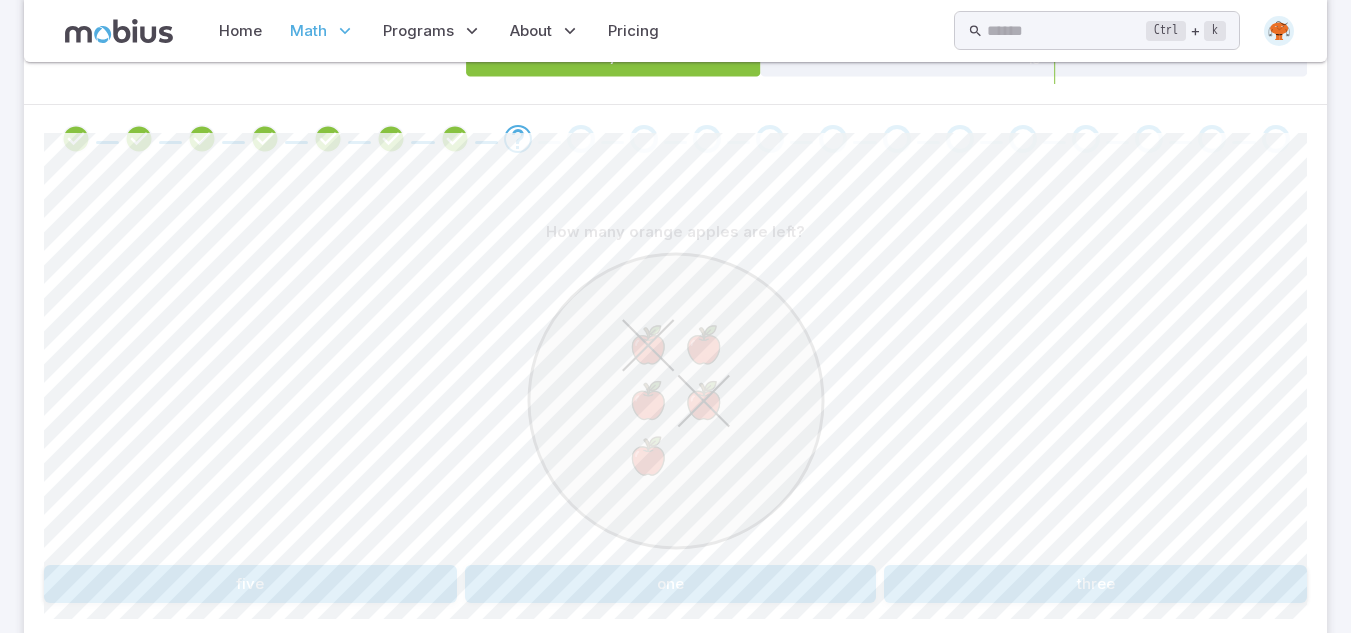drag, startPoint x: 1077, startPoint y: 581, endPoint x: 1178, endPoint y: 457, distance: 159.92812 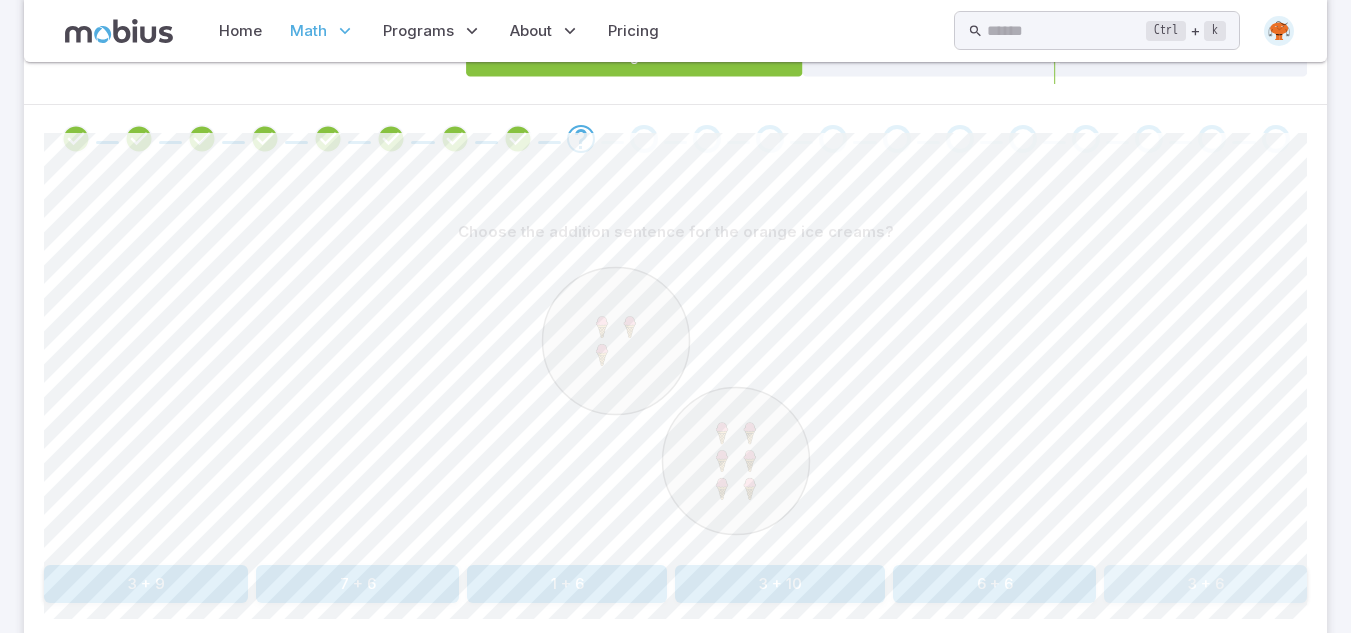 click on "3 + 6" at bounding box center (1205, 584) 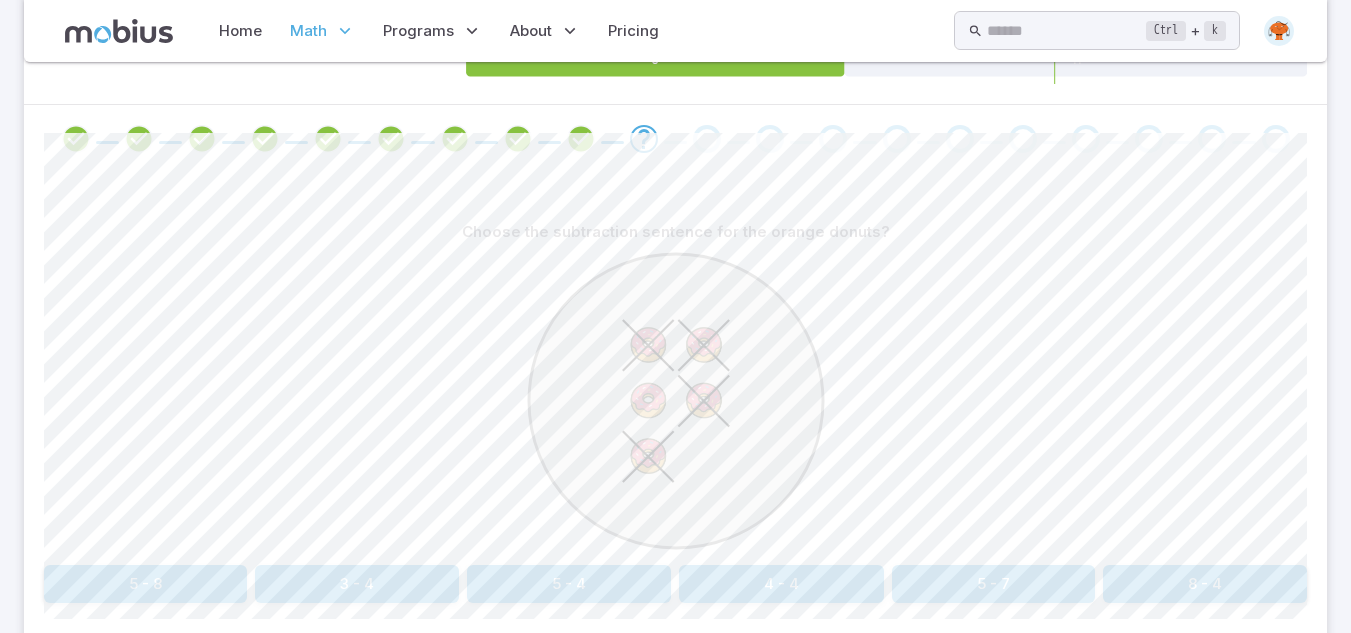 click on "5 - 4" at bounding box center (569, 584) 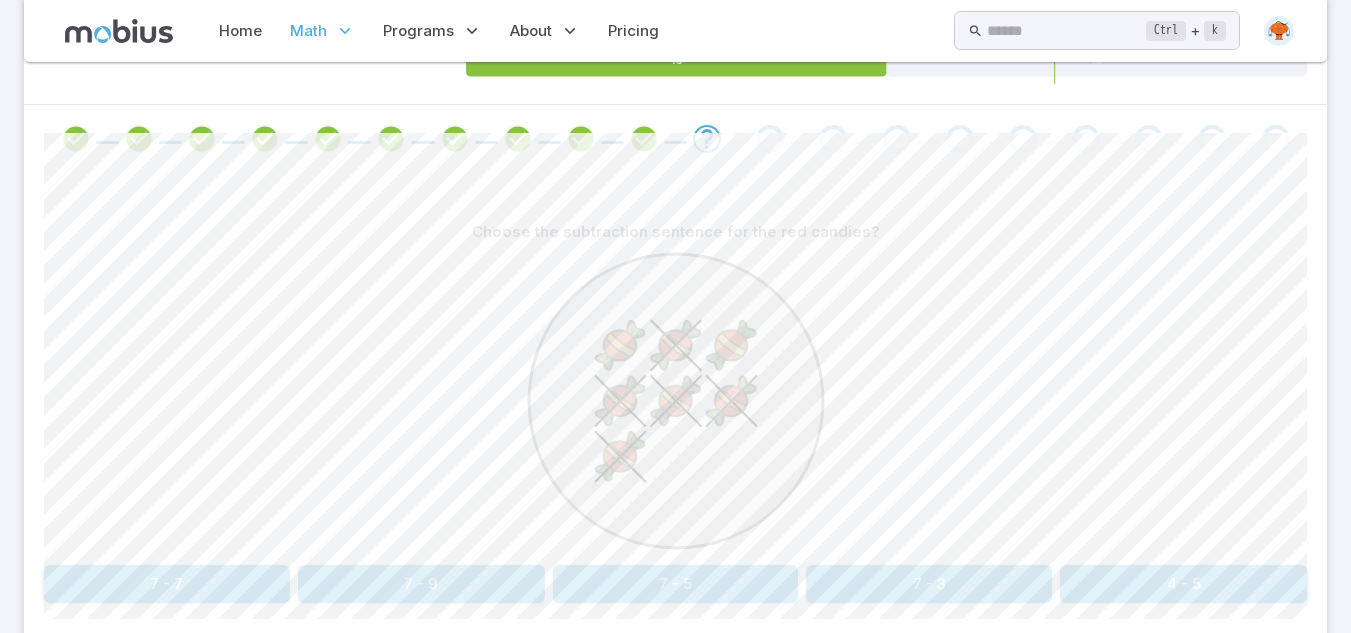 drag, startPoint x: 569, startPoint y: 581, endPoint x: 684, endPoint y: 398, distance: 216.13422 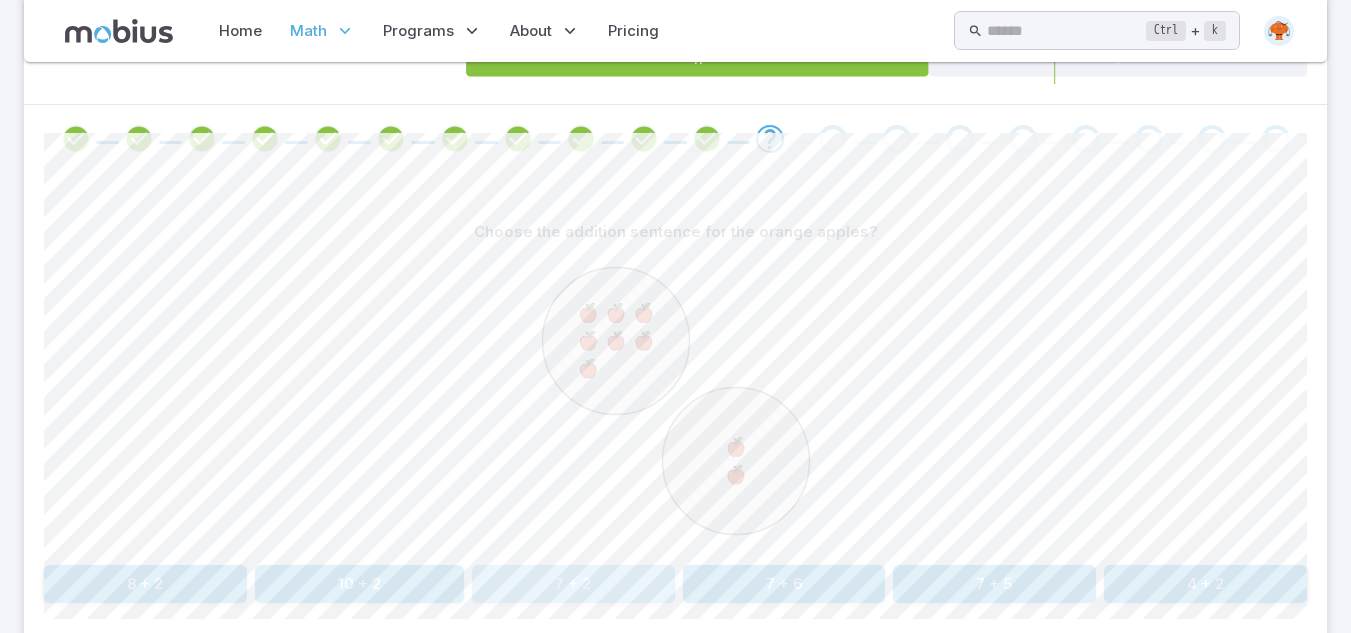 click on "7 + 2" at bounding box center [573, 584] 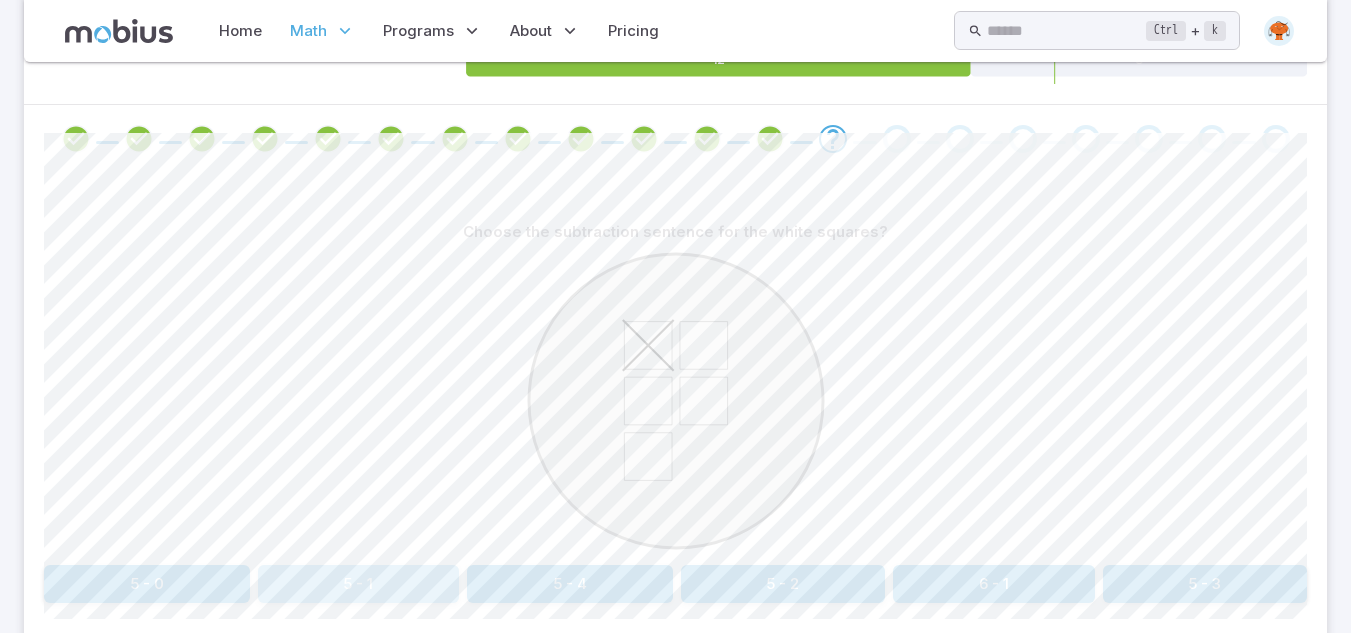 click on "5 - 1" at bounding box center [359, 584] 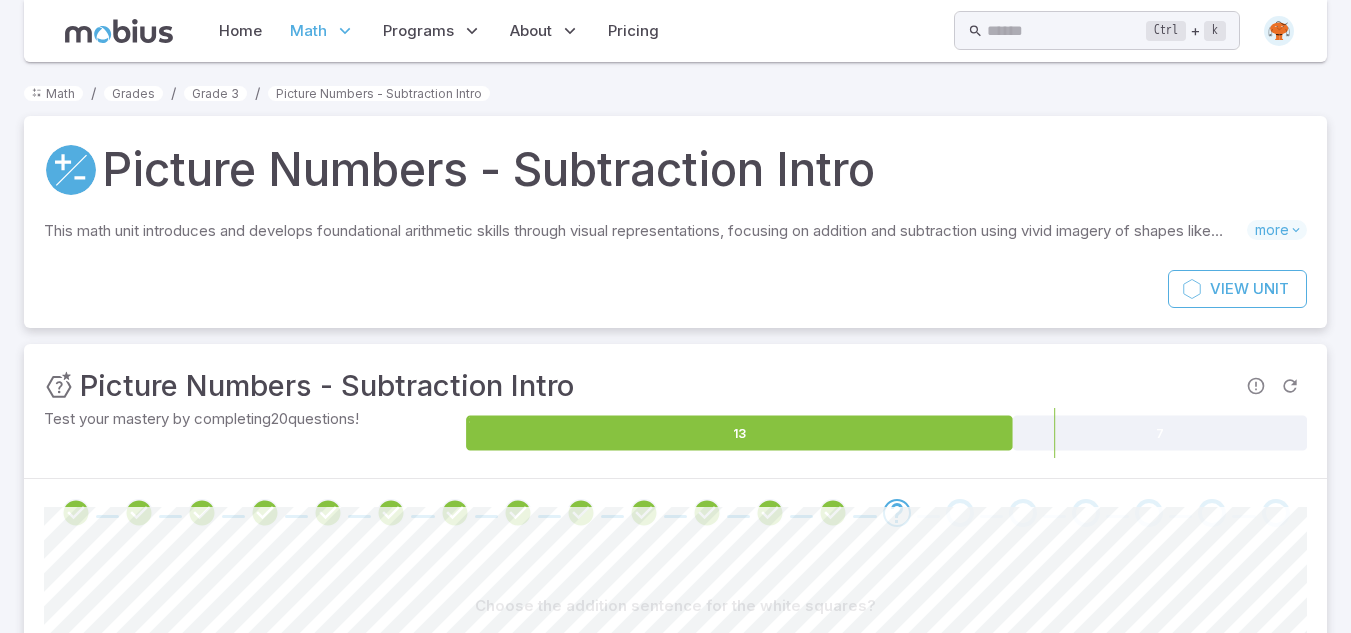 scroll, scrollTop: 374, scrollLeft: 0, axis: vertical 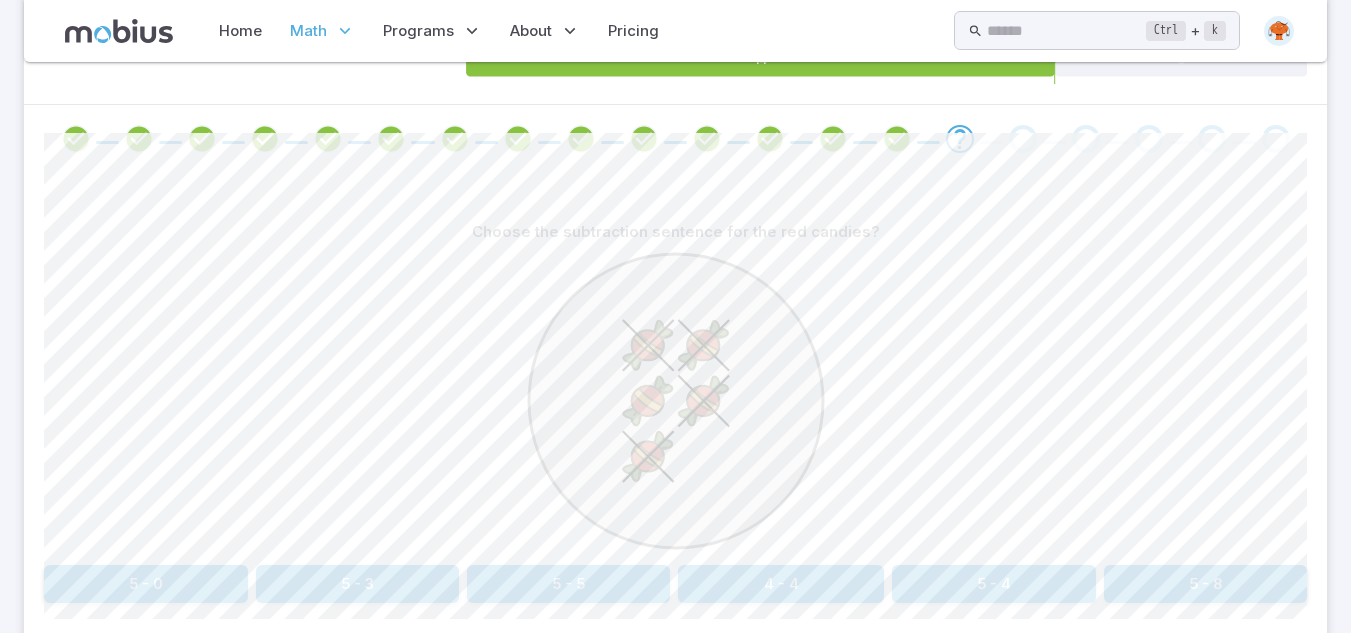 click on "5 - 4" at bounding box center (994, 584) 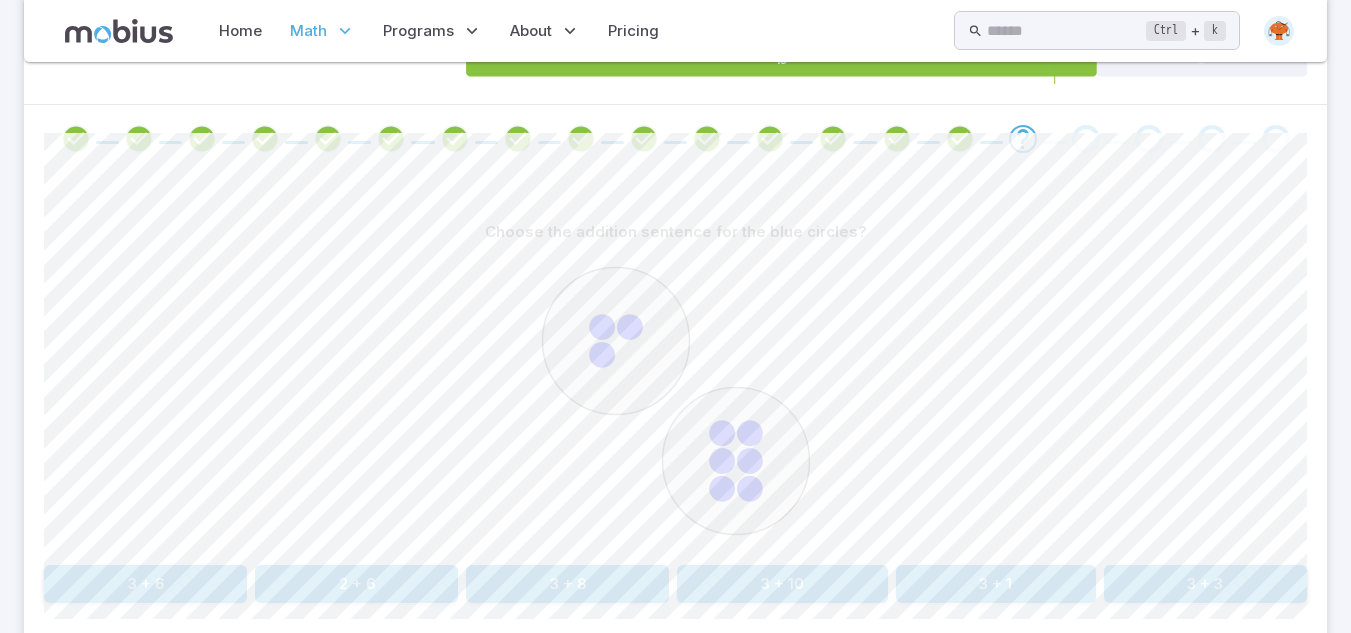 click on "3 + 8" at bounding box center [567, 584] 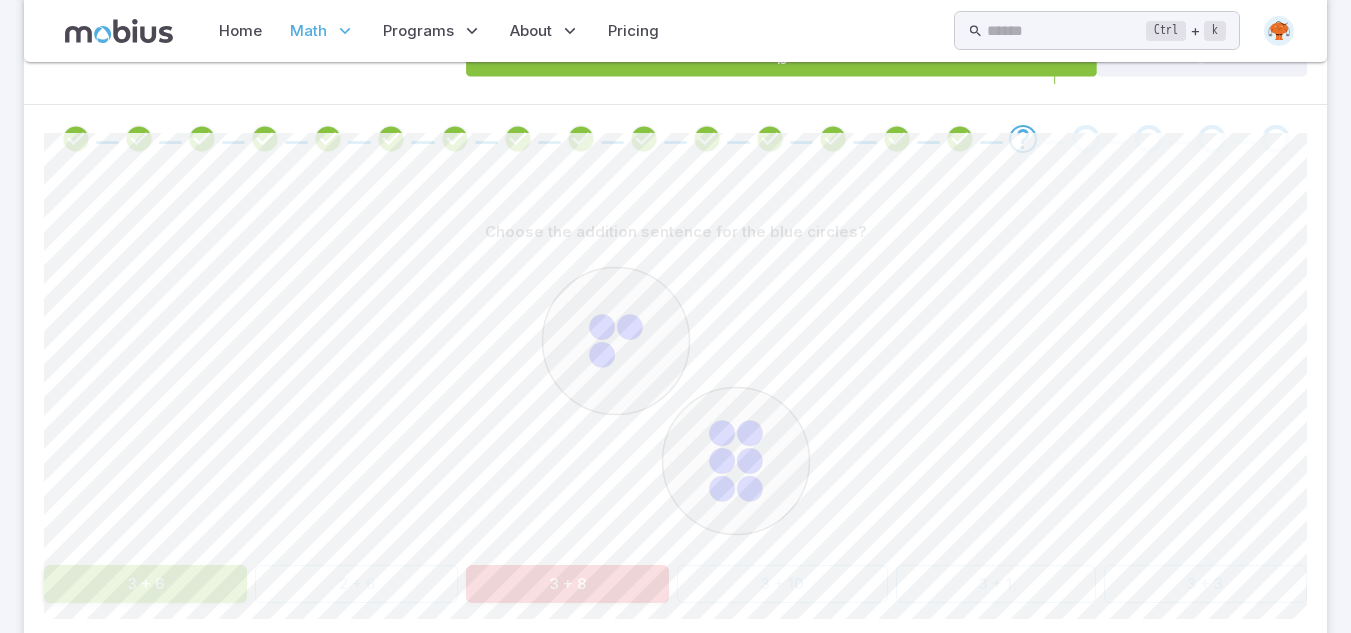 click on "3 + 6" at bounding box center (145, 584) 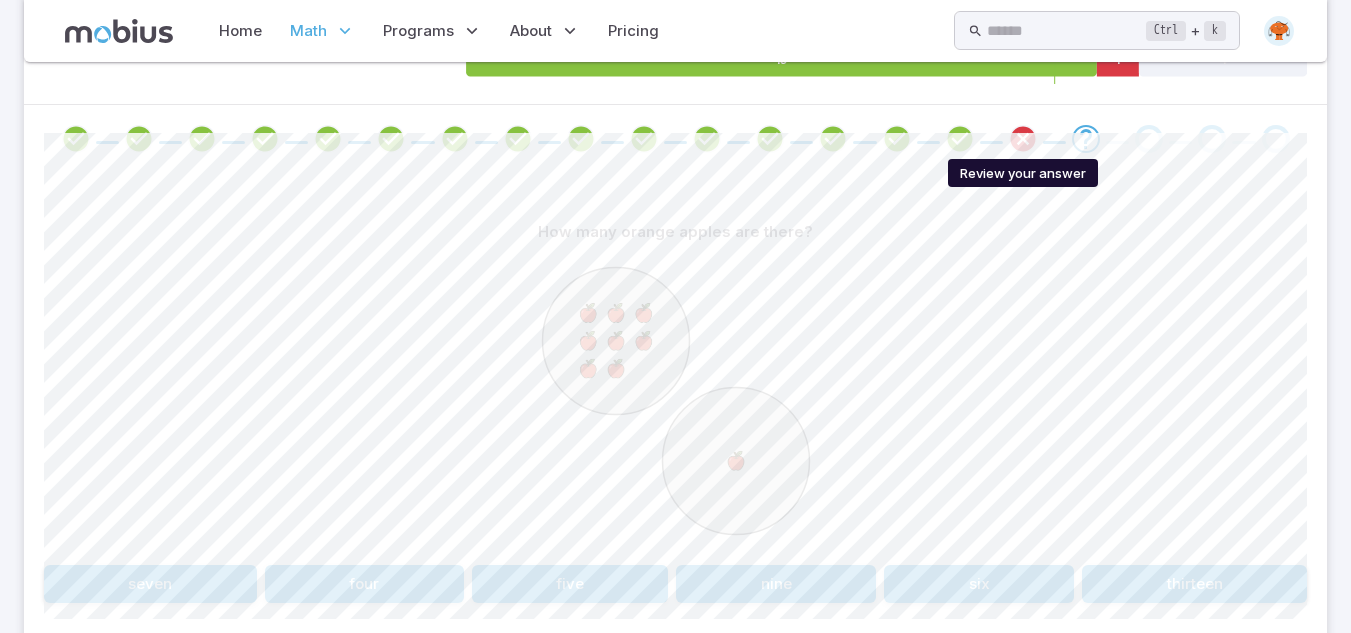 click at bounding box center (1023, 139) 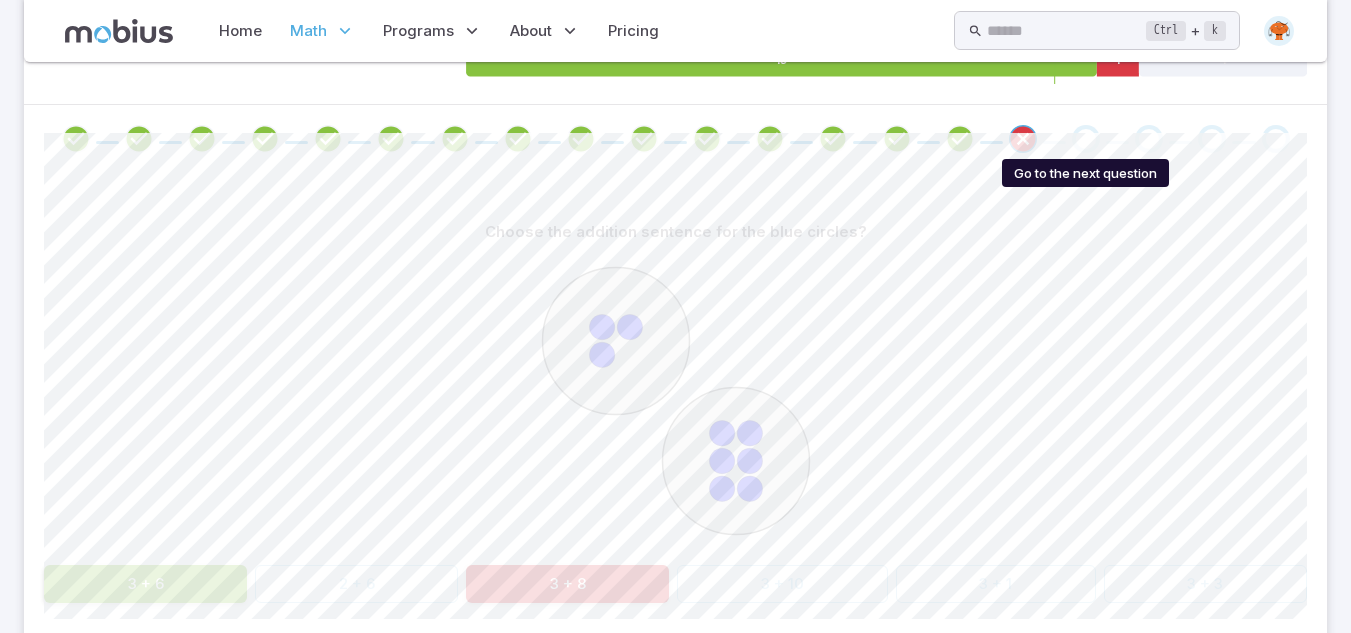 click at bounding box center (1086, 139) 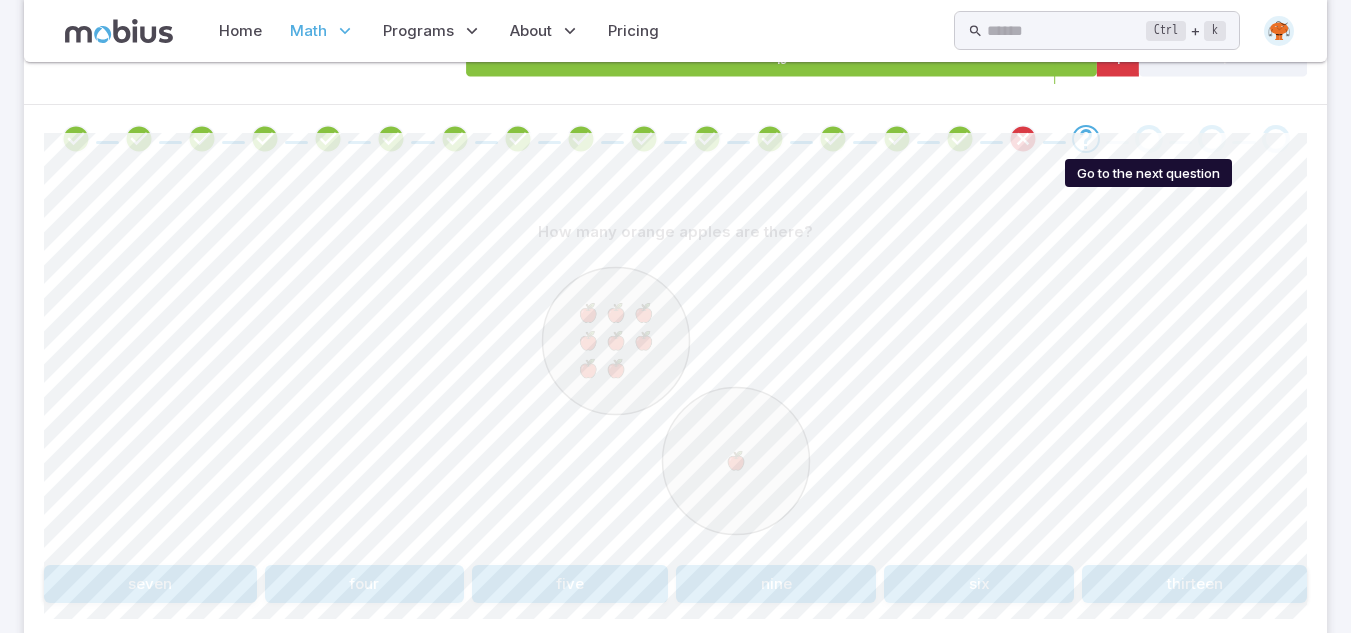 click at bounding box center [1149, 139] 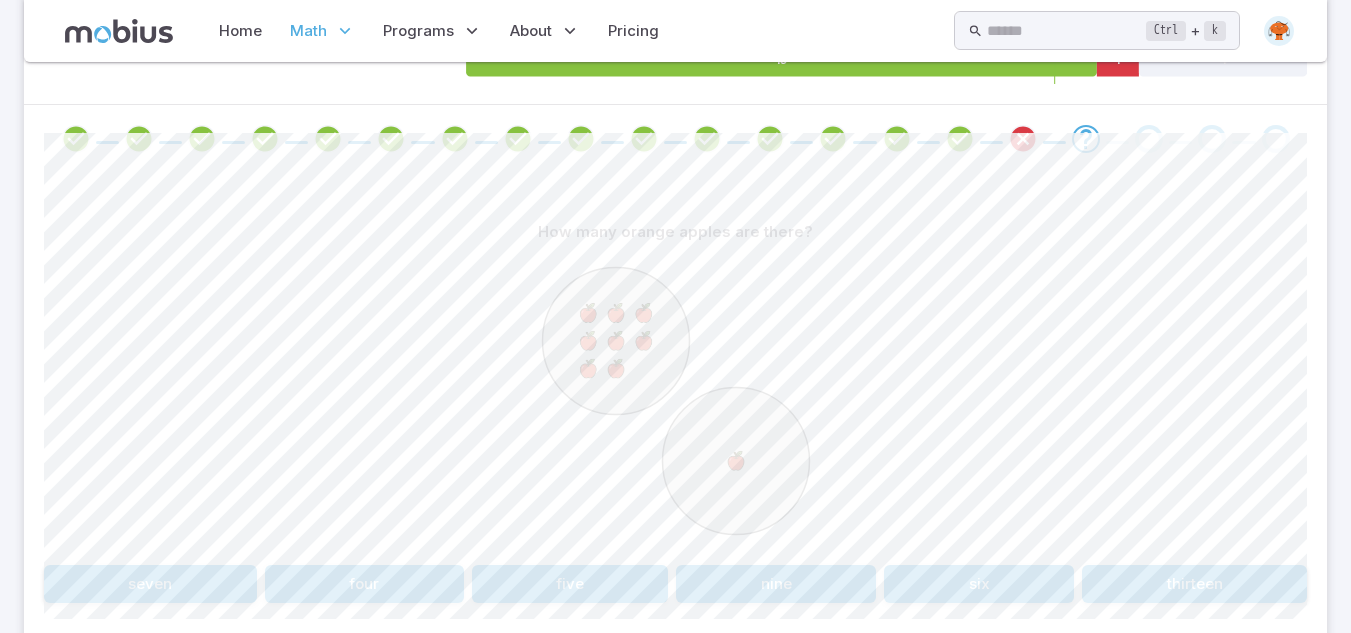 click on "nine" at bounding box center (776, 584) 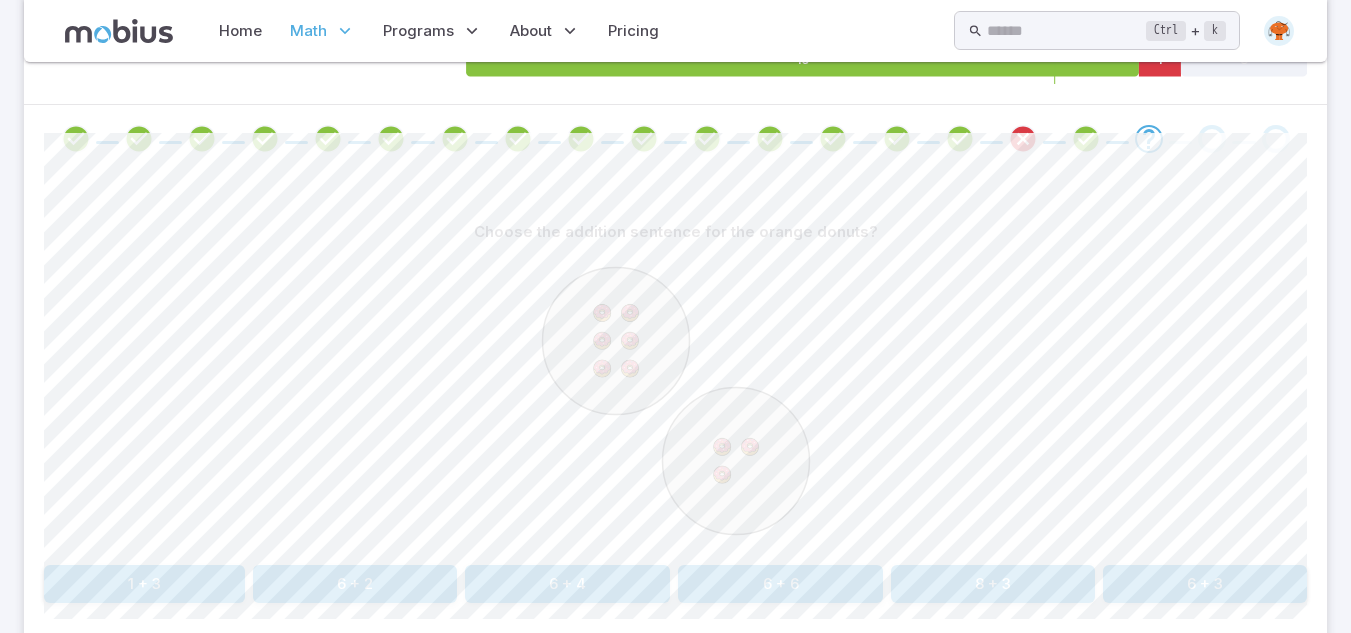 click on "6 + 3" at bounding box center (1205, 584) 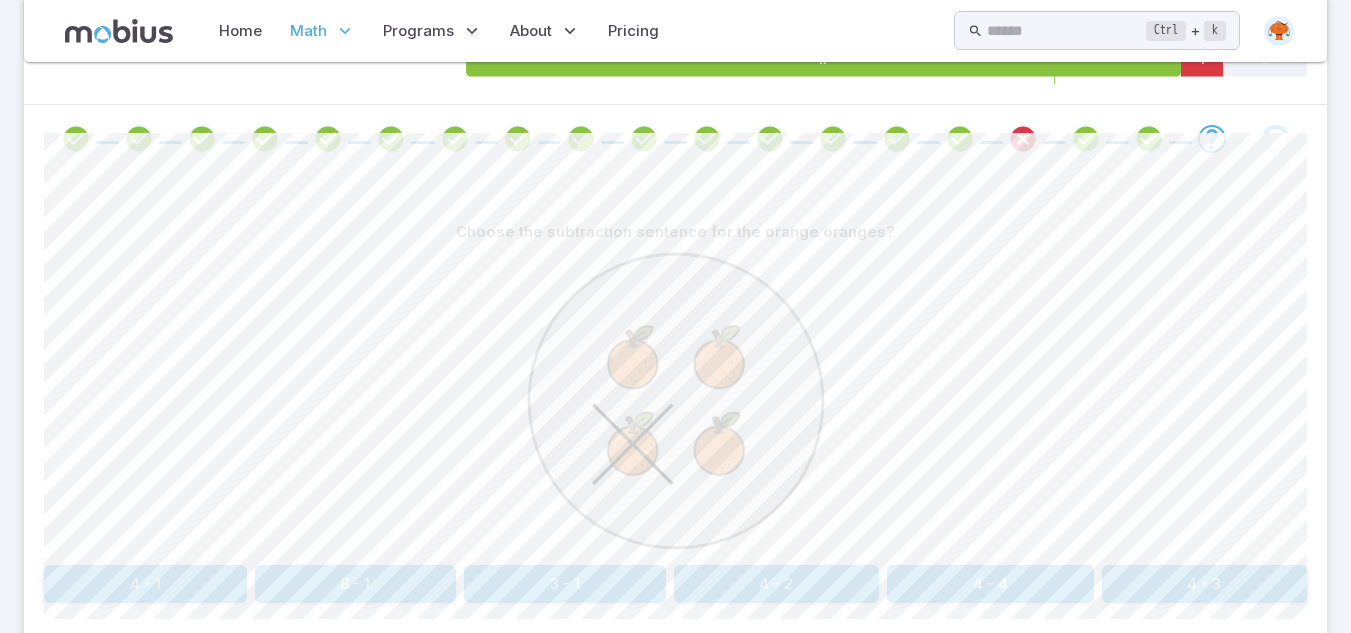 click on "4 - 3" at bounding box center (1205, 584) 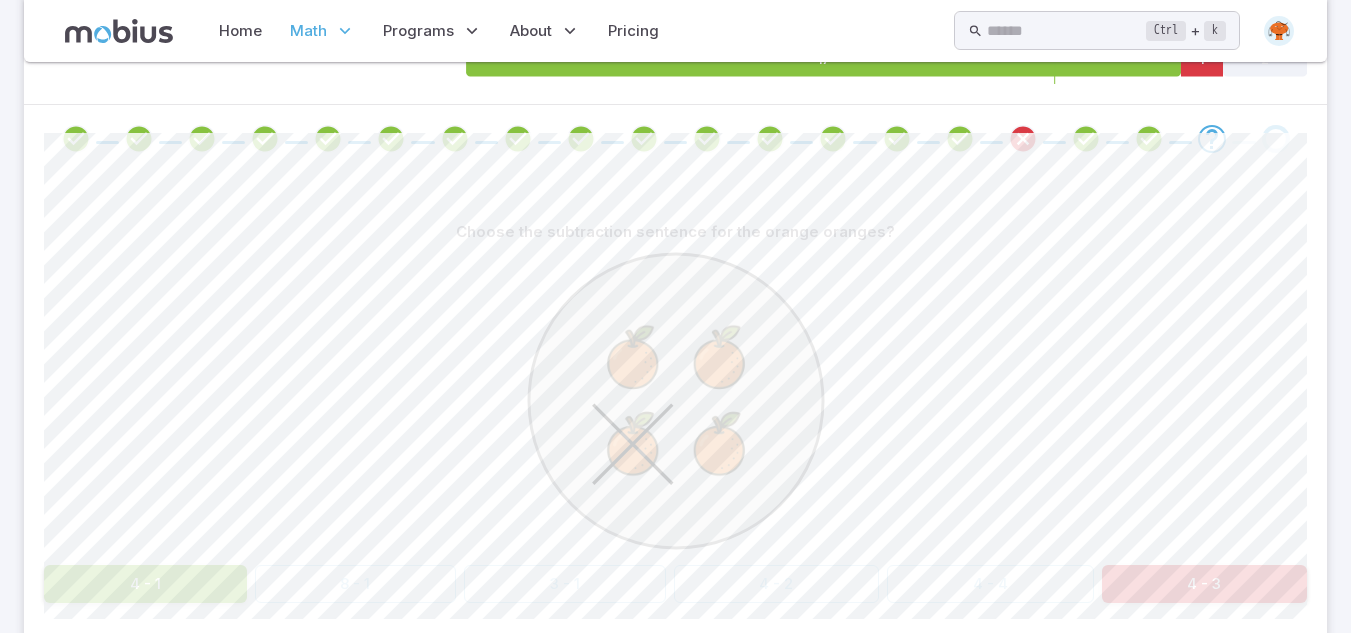 click at bounding box center (675, 404) 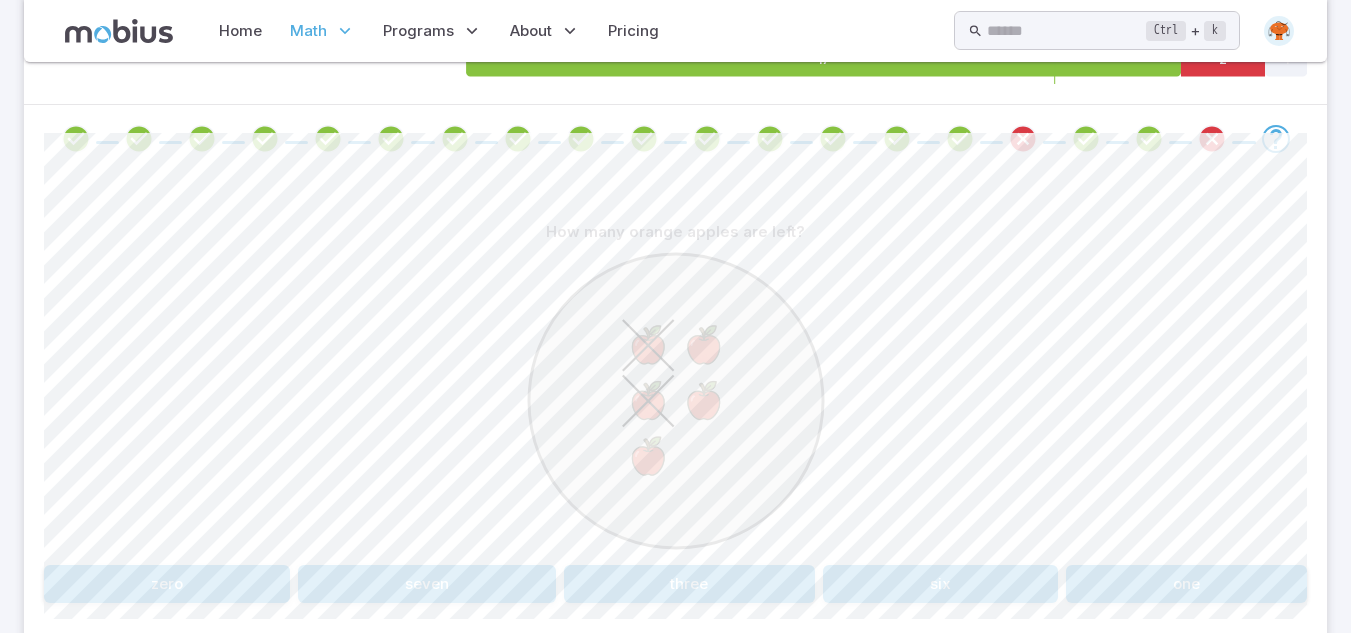 click on "three" at bounding box center [690, 584] 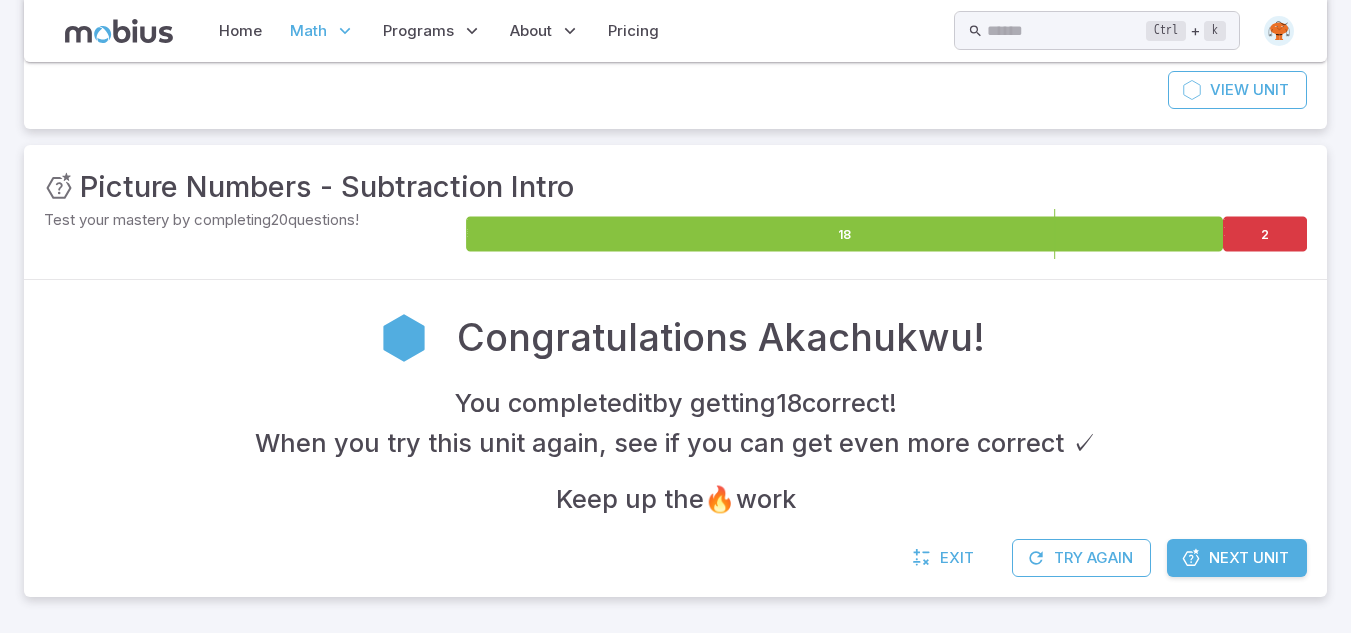 scroll, scrollTop: 199, scrollLeft: 0, axis: vertical 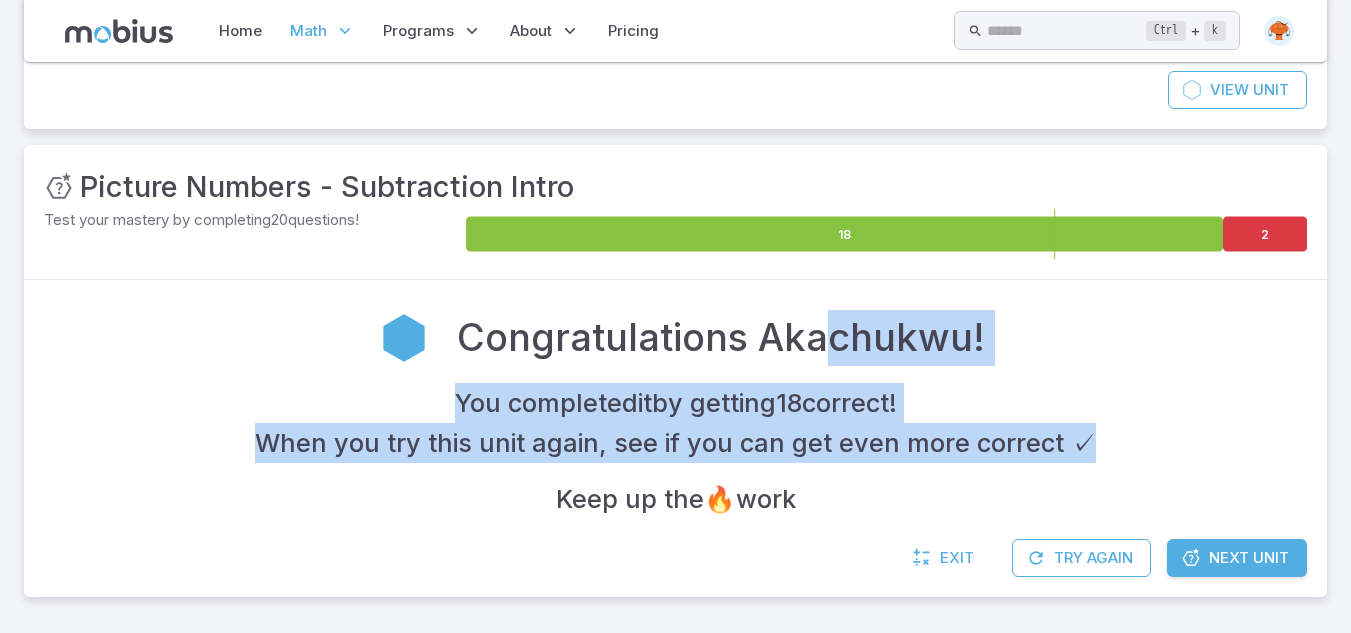 drag, startPoint x: 819, startPoint y: 330, endPoint x: 1108, endPoint y: 413, distance: 300.68256 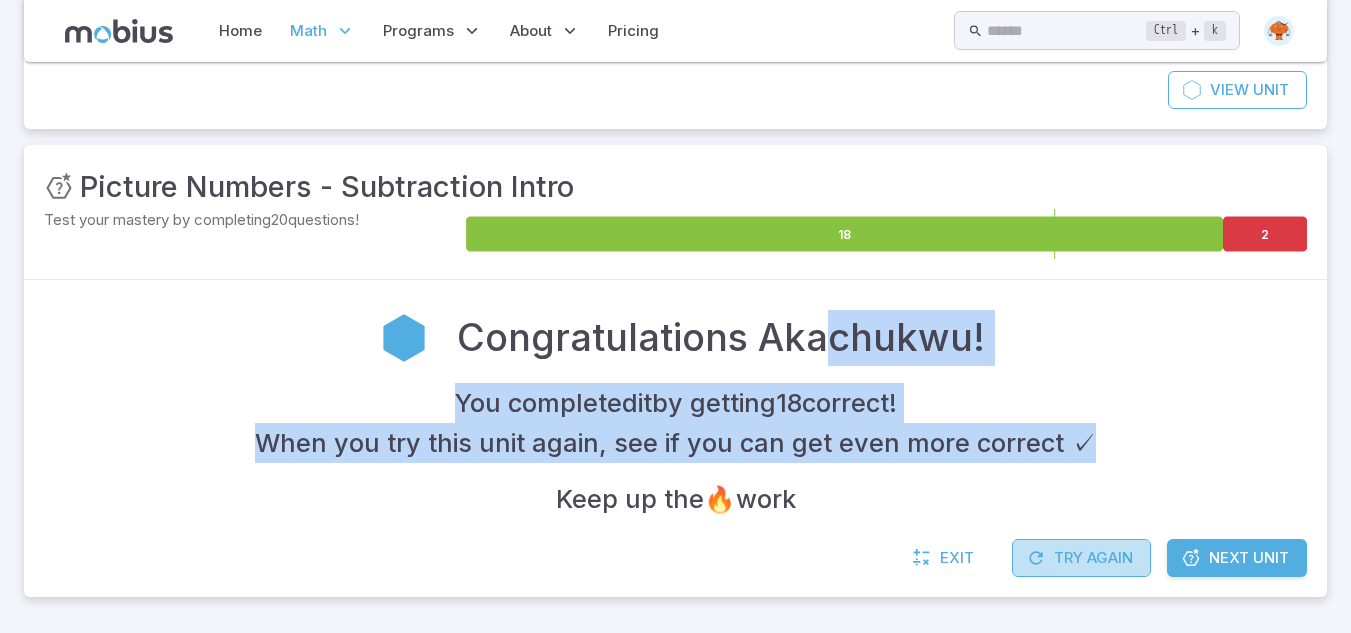 click on "Try Again" at bounding box center [1081, 558] 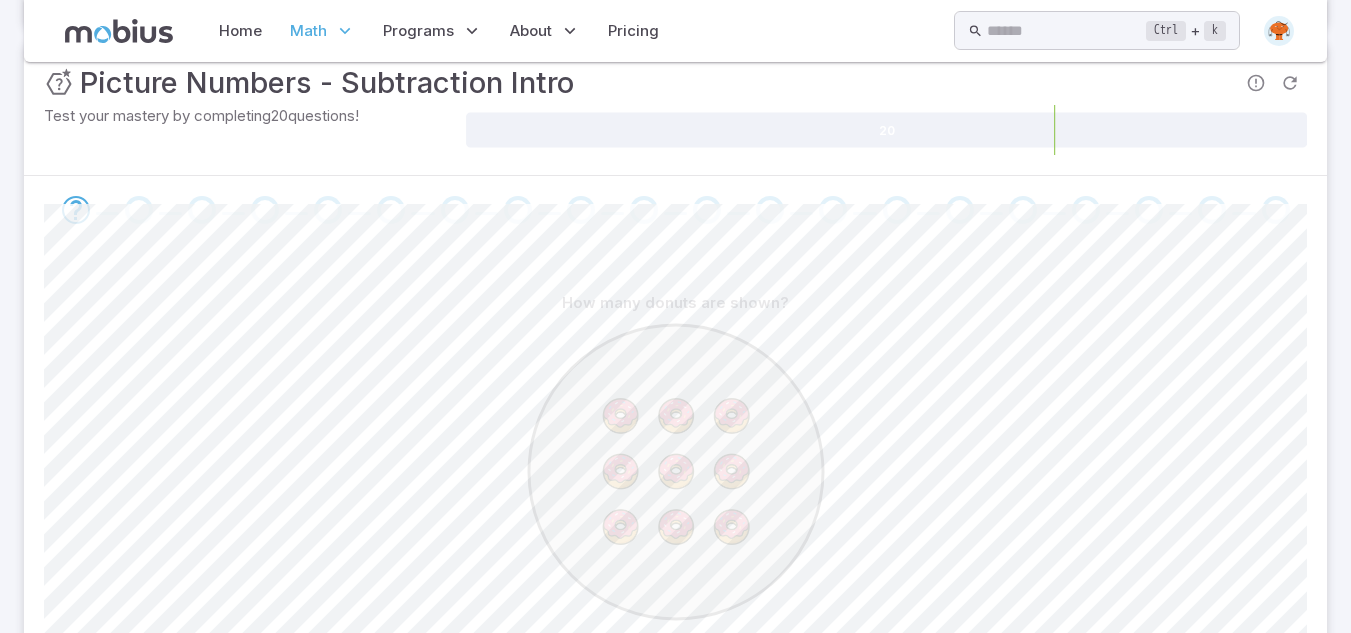scroll, scrollTop: 514, scrollLeft: 0, axis: vertical 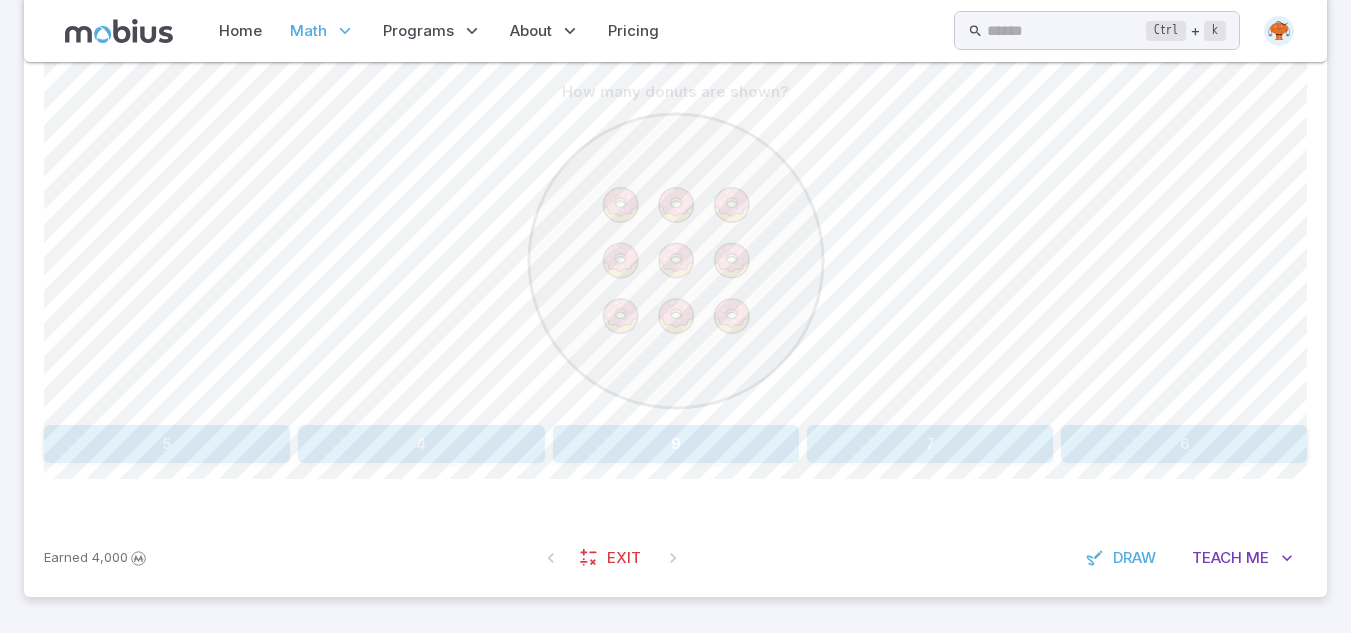 click on "9" at bounding box center [676, 444] 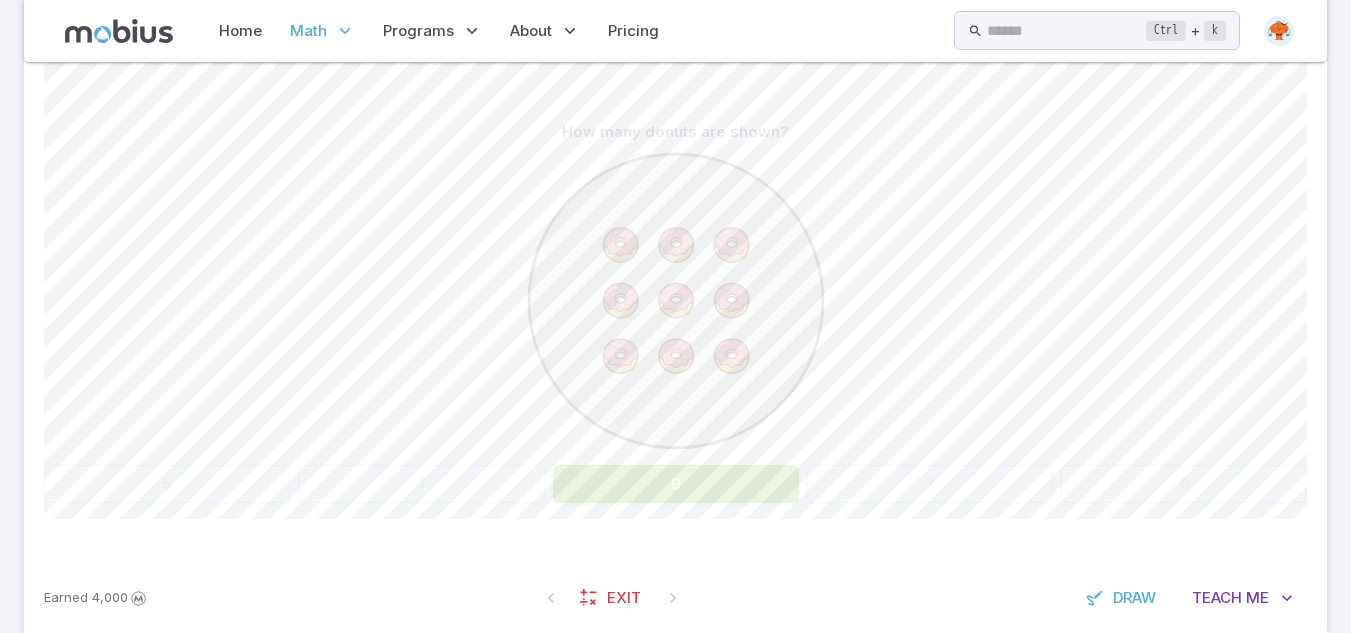 scroll, scrollTop: 394, scrollLeft: 0, axis: vertical 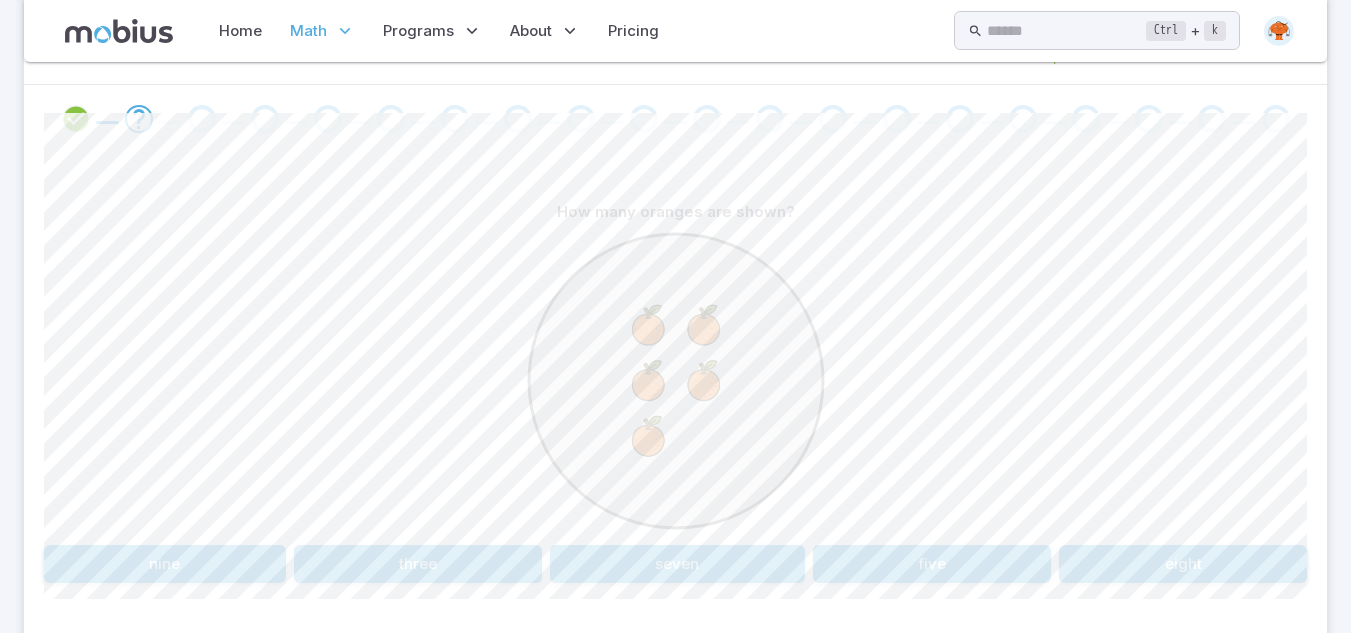 click on "five" at bounding box center [932, 564] 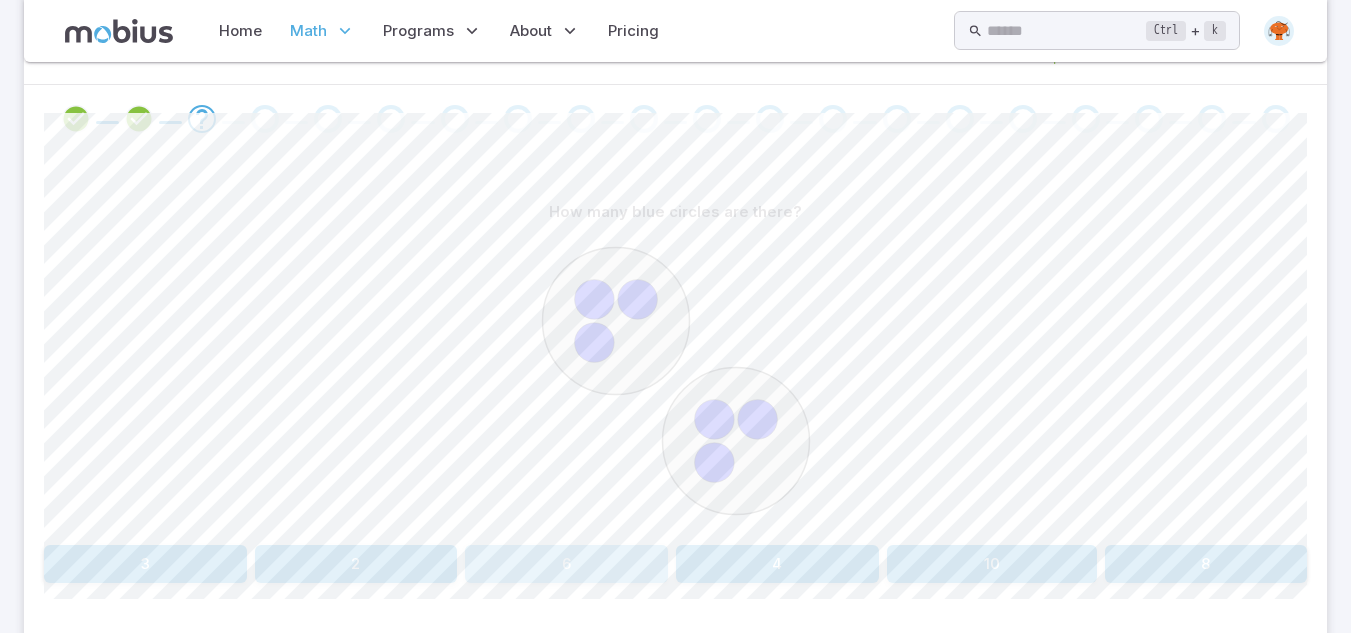 click on "6" at bounding box center [566, 564] 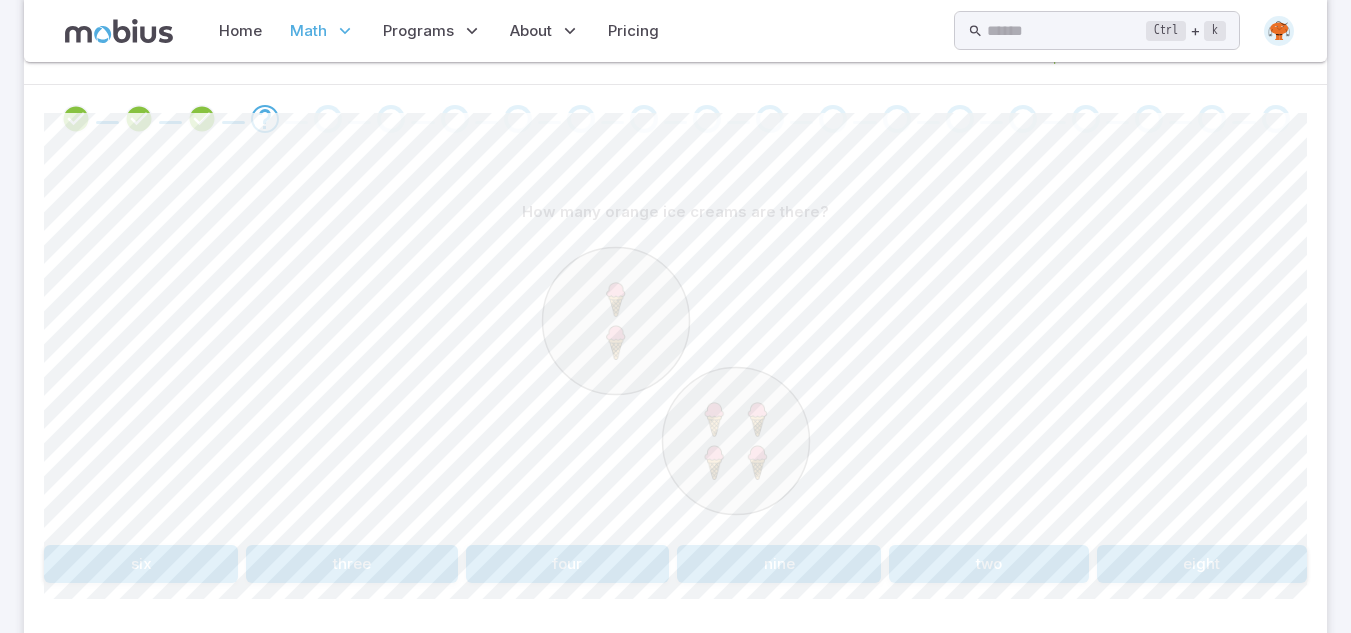 click on "six" at bounding box center (141, 564) 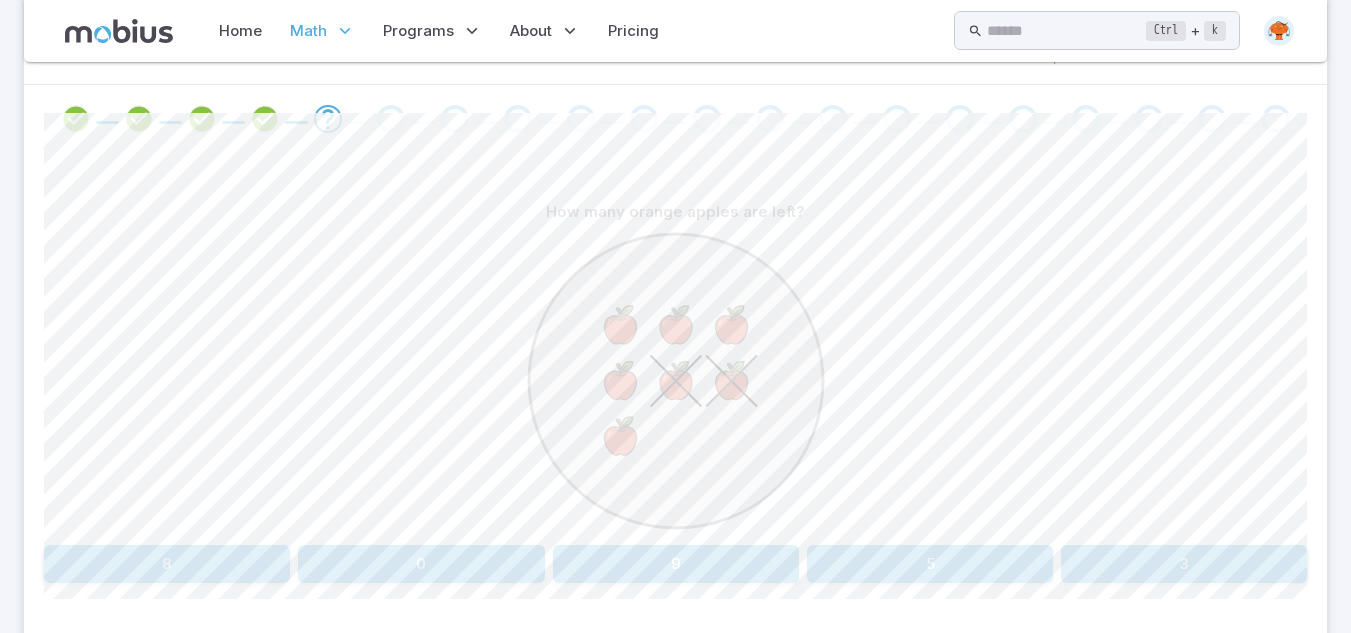 click on "5" at bounding box center (930, 564) 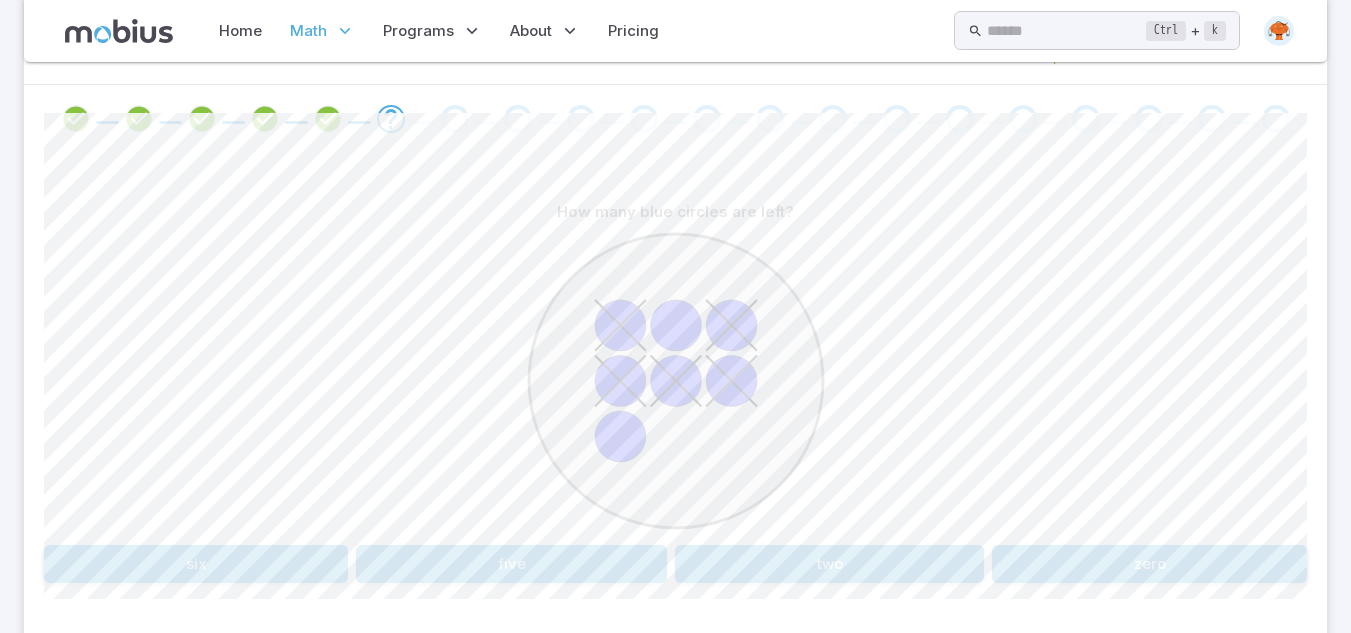 click on "two" at bounding box center [829, 564] 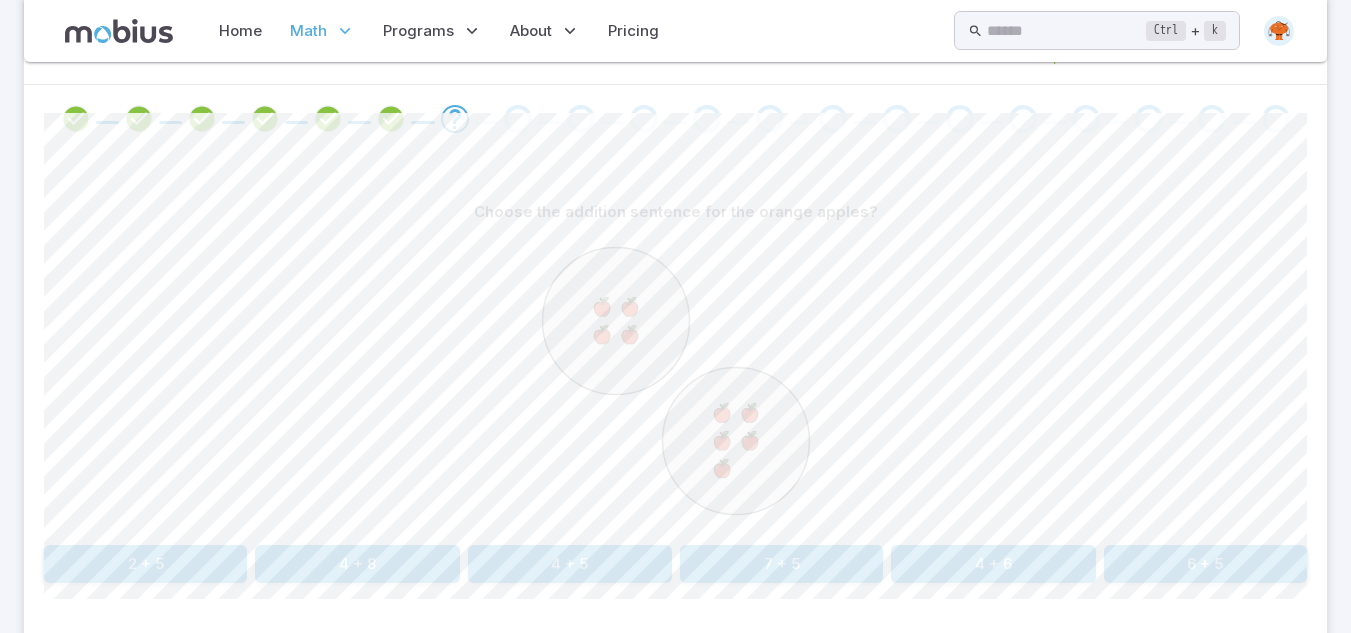 click on "4 + 5" at bounding box center [570, 564] 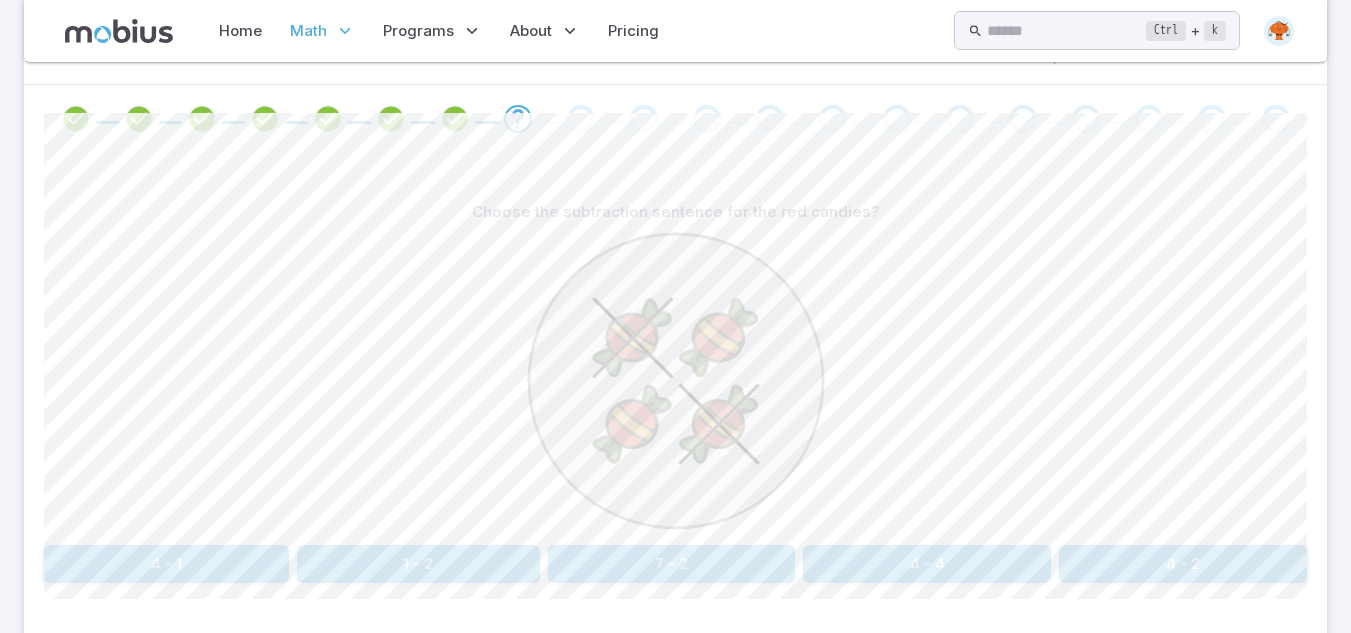 click on "4 - 2" at bounding box center [1183, 564] 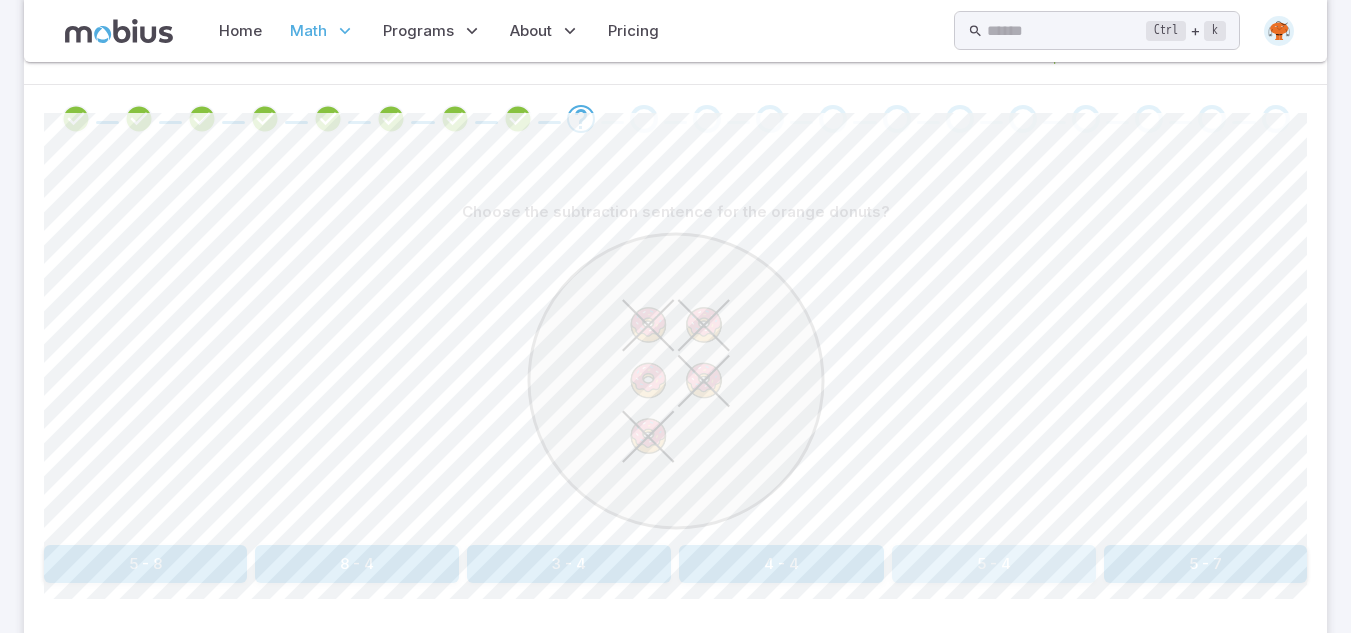 click on "5 - 4" at bounding box center [994, 564] 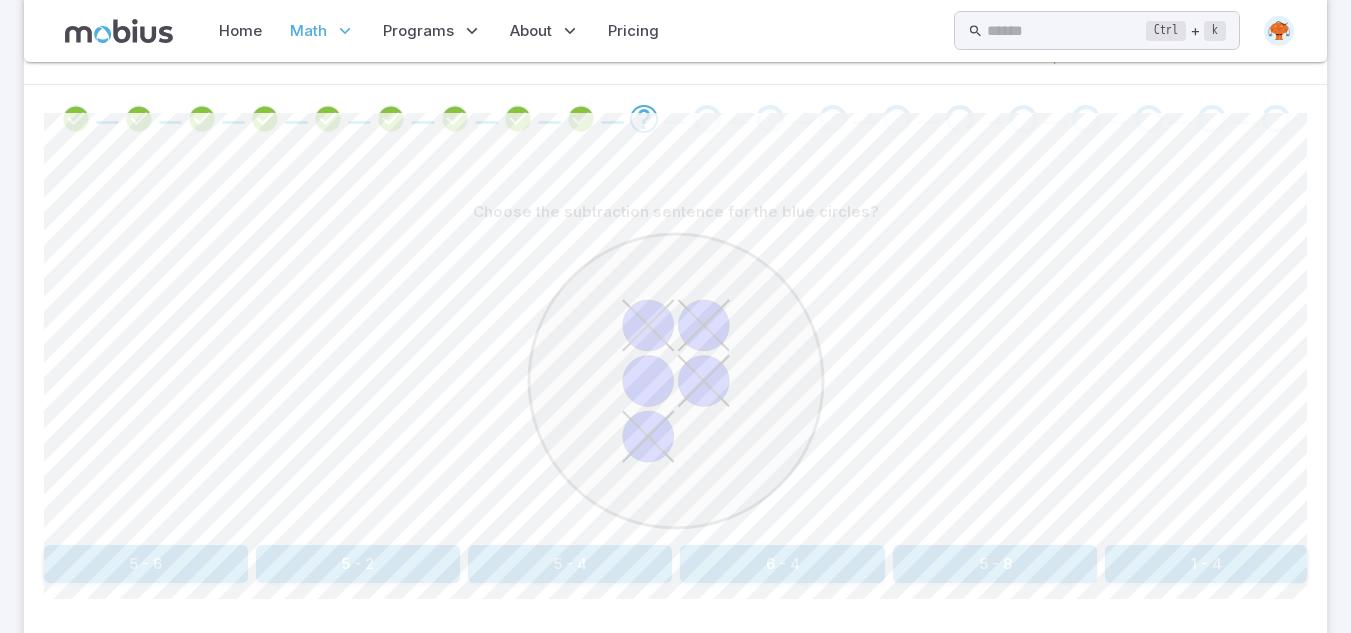 click on "5 - 4" at bounding box center (570, 564) 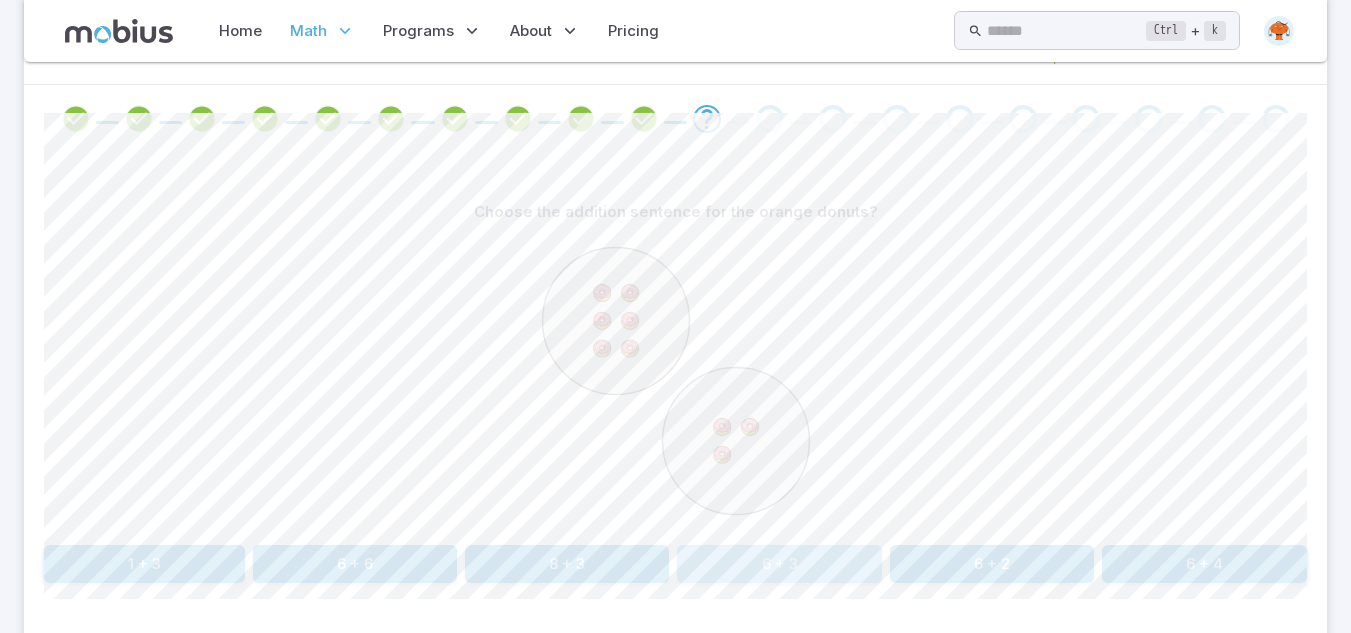 click on "6 + 3" at bounding box center [779, 564] 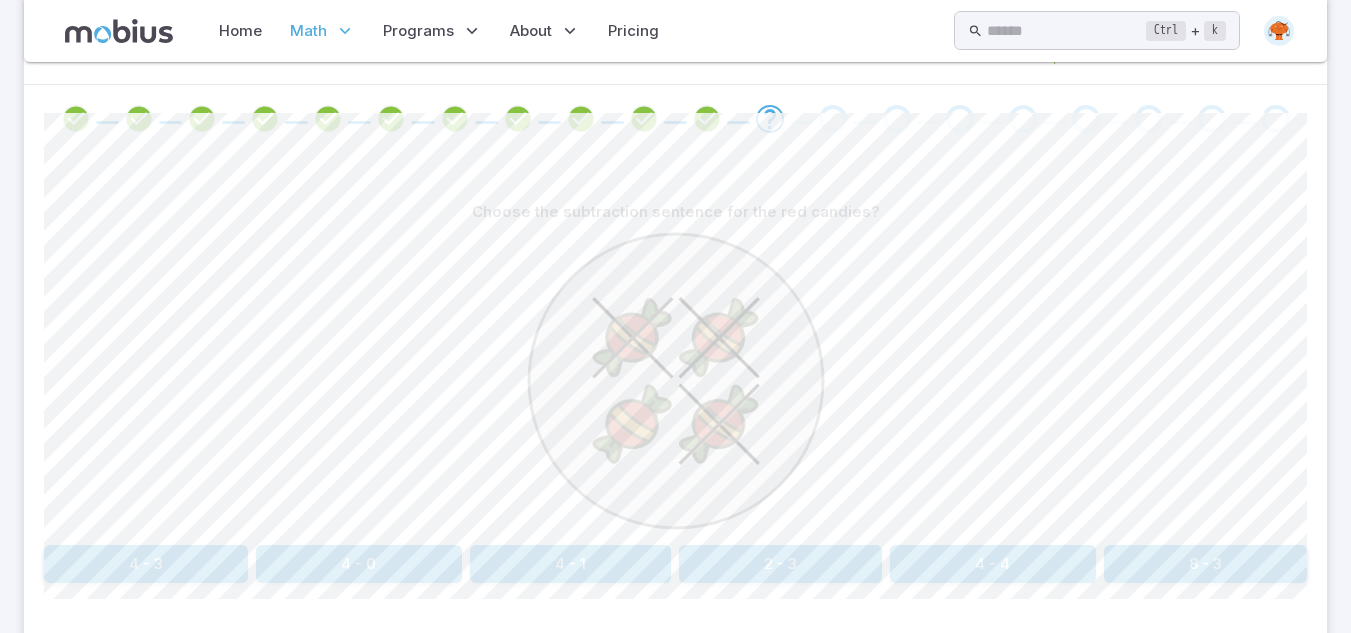 click on "4 - 3" at bounding box center [146, 564] 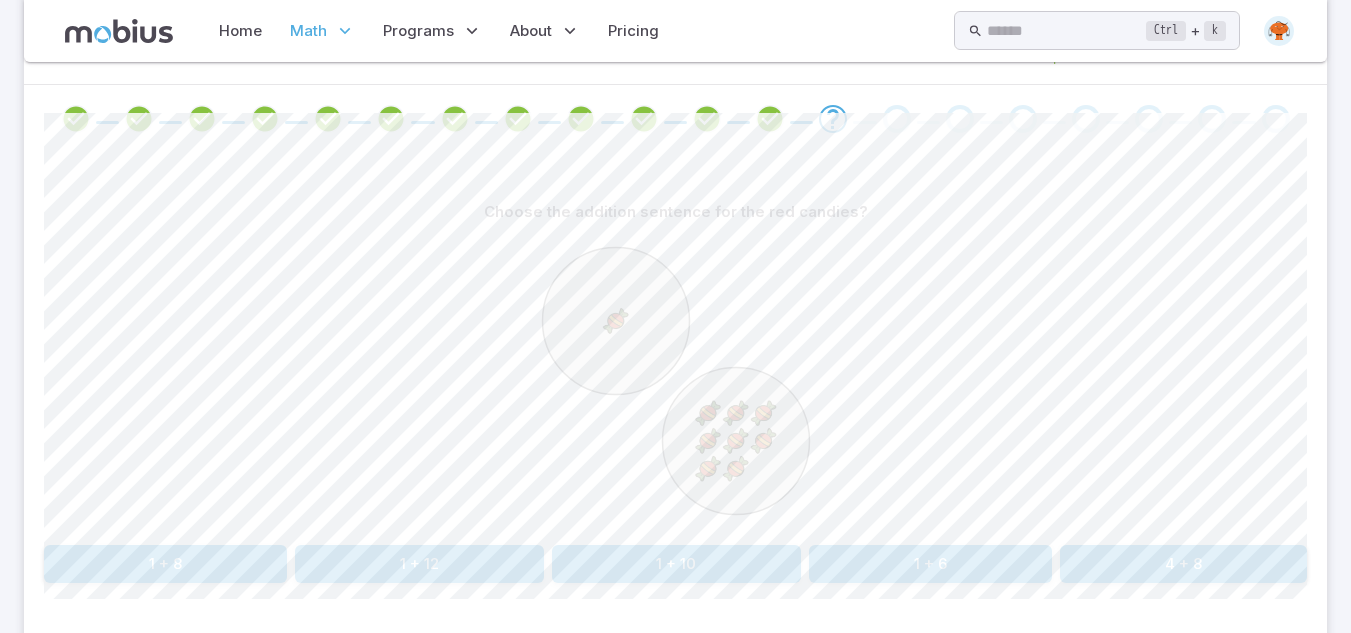 click on "1 + 8" at bounding box center (165, 564) 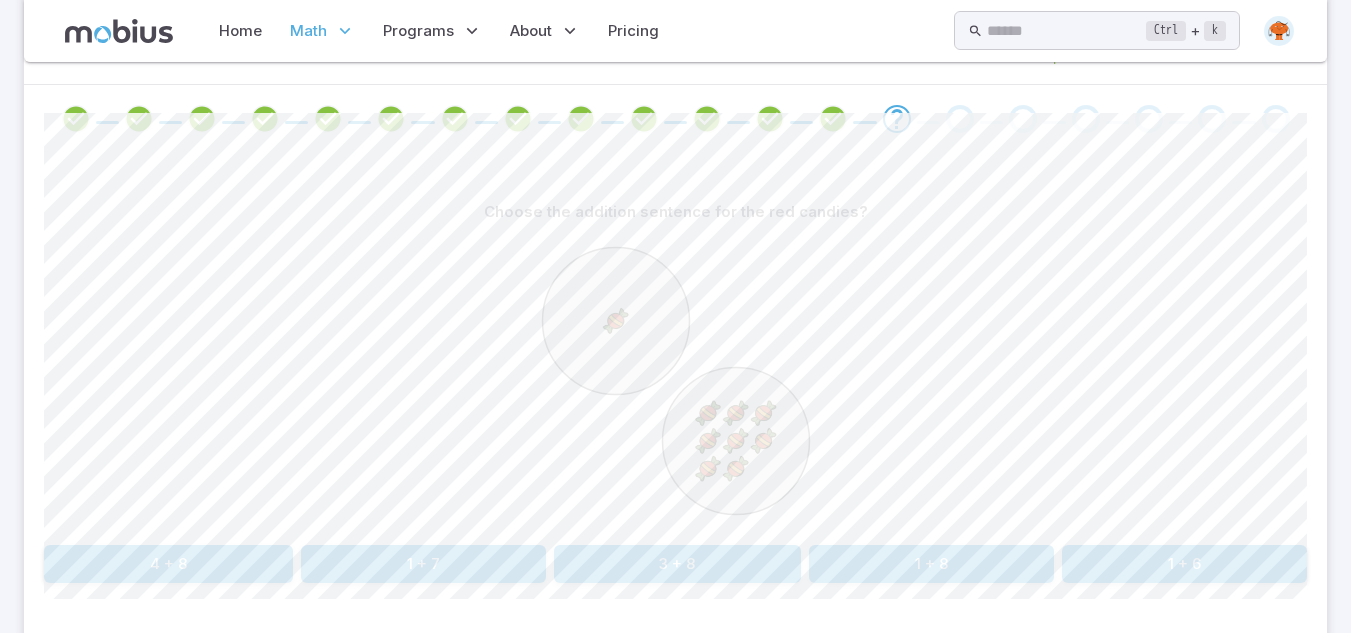 click on "1 + 8" at bounding box center [931, 564] 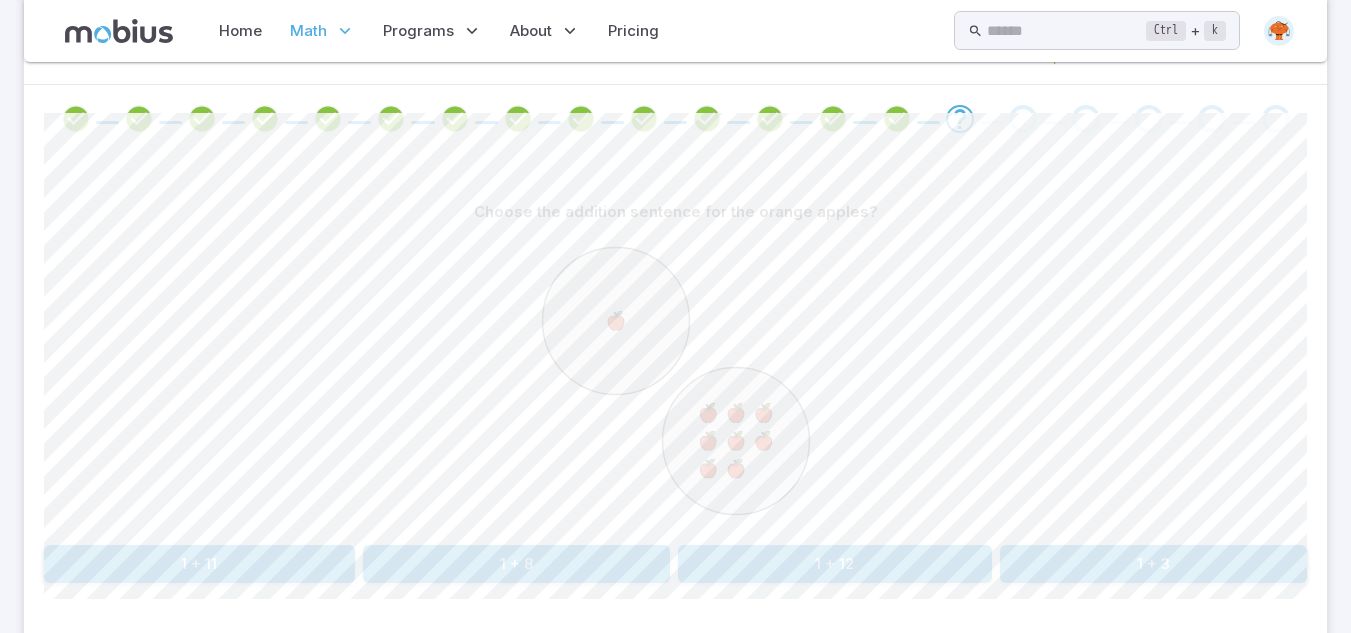 click on "1 + 8" at bounding box center [517, 564] 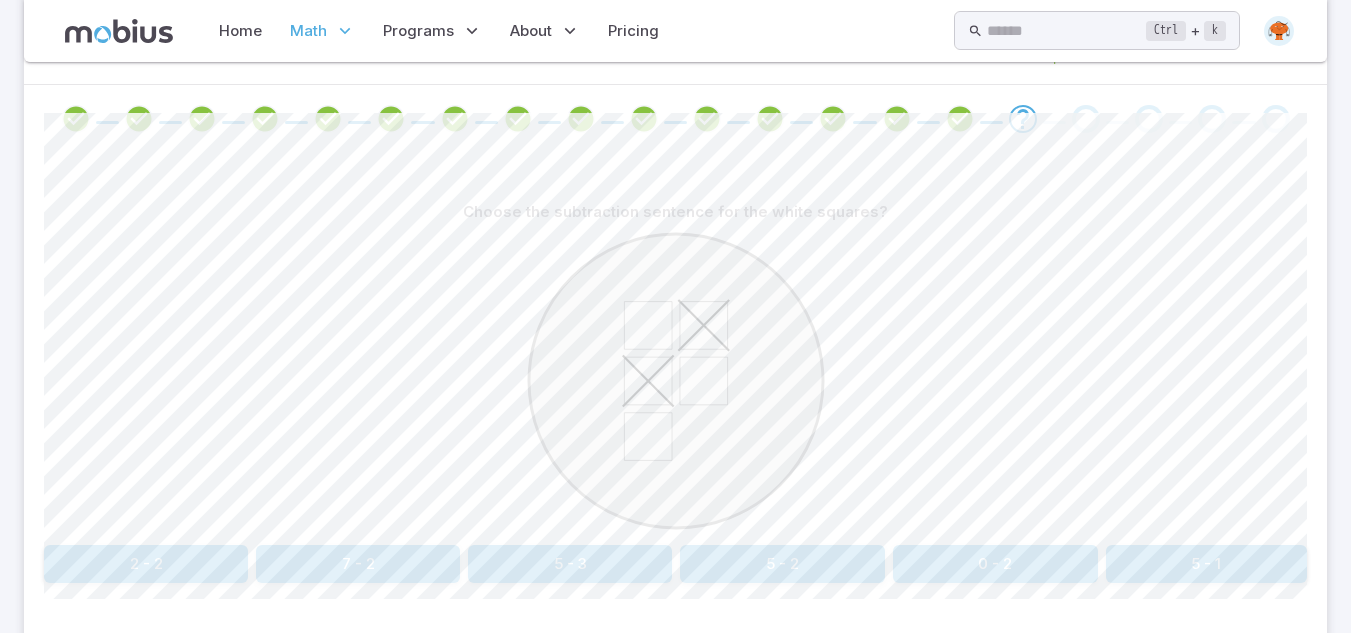 click on "5 - 2" at bounding box center [782, 564] 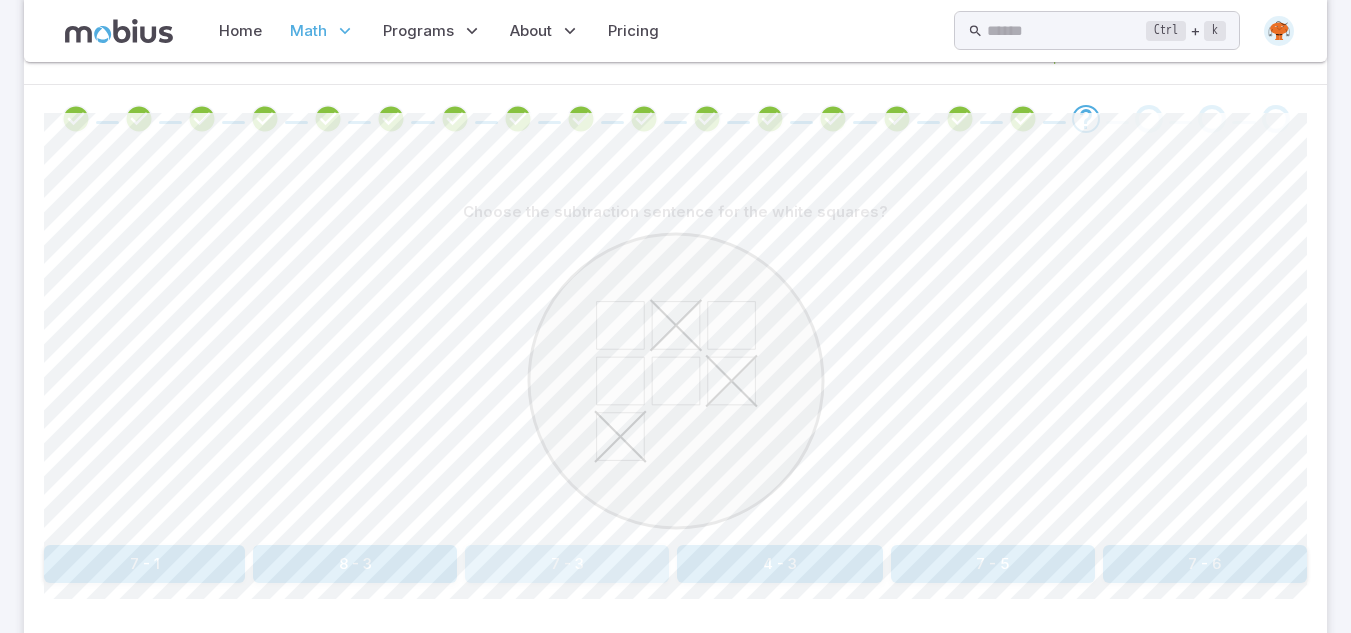 click on "7 - 3" at bounding box center (567, 564) 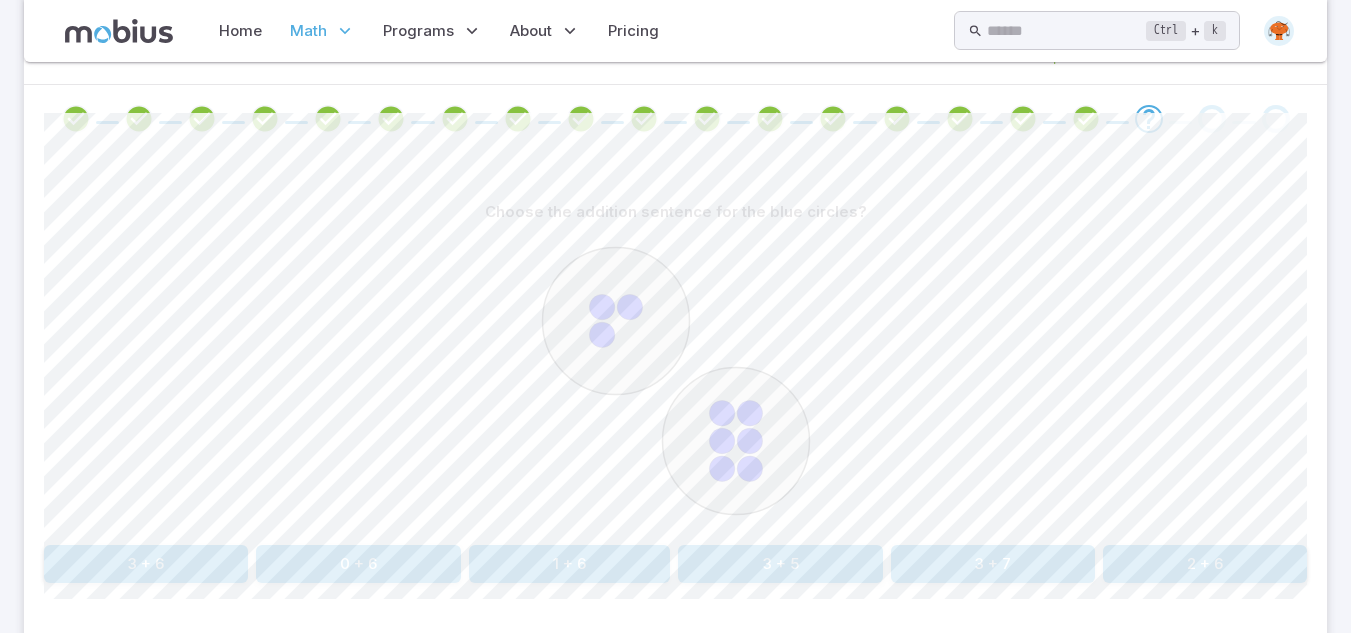click on "3 + 6" at bounding box center [146, 564] 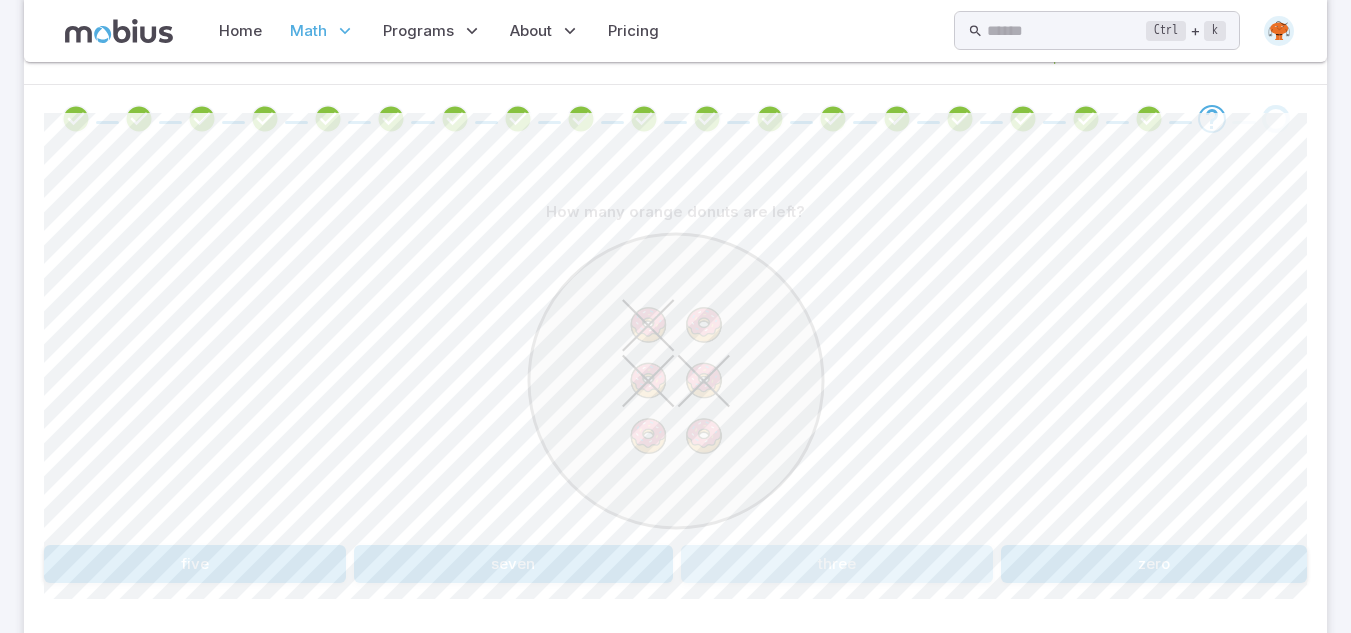 click on "three" at bounding box center [837, 564] 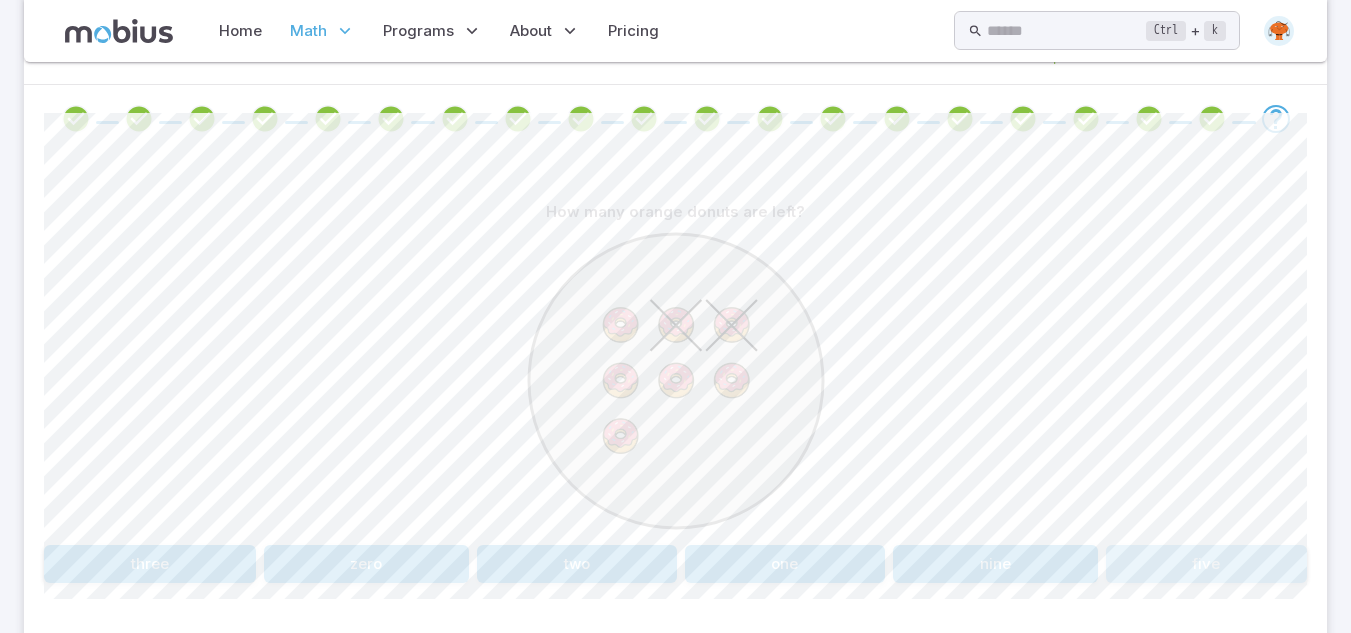 click on "five" at bounding box center (1207, 564) 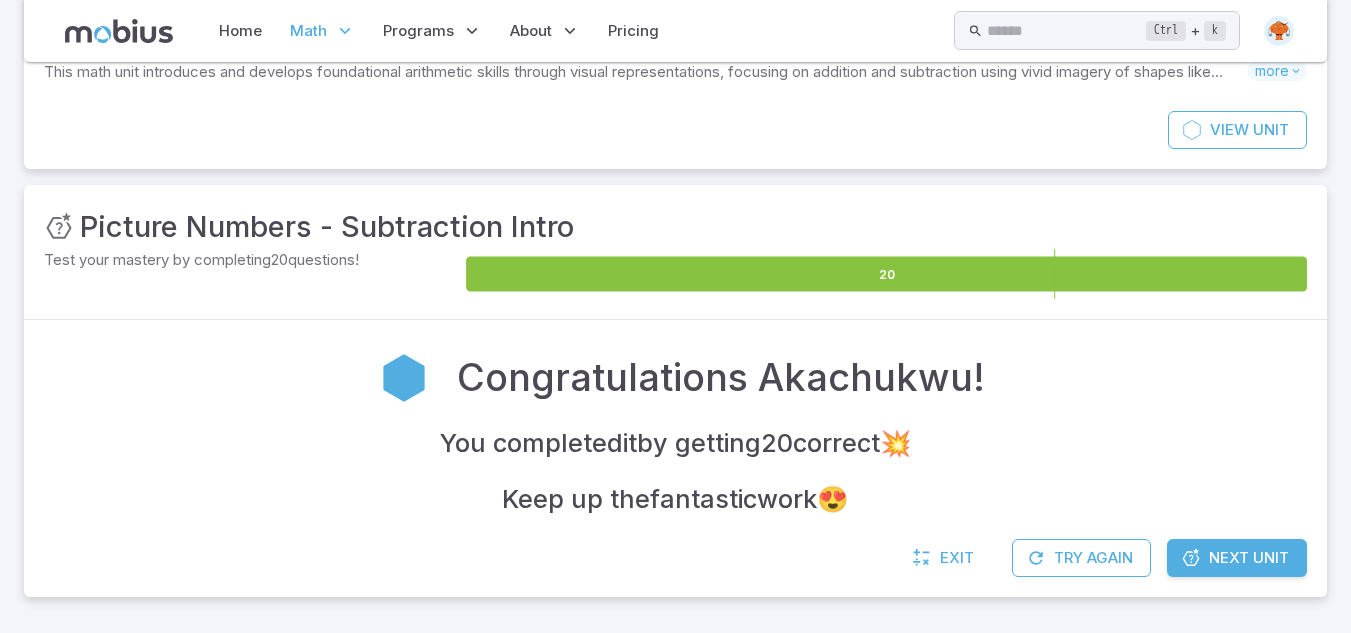 scroll, scrollTop: 159, scrollLeft: 0, axis: vertical 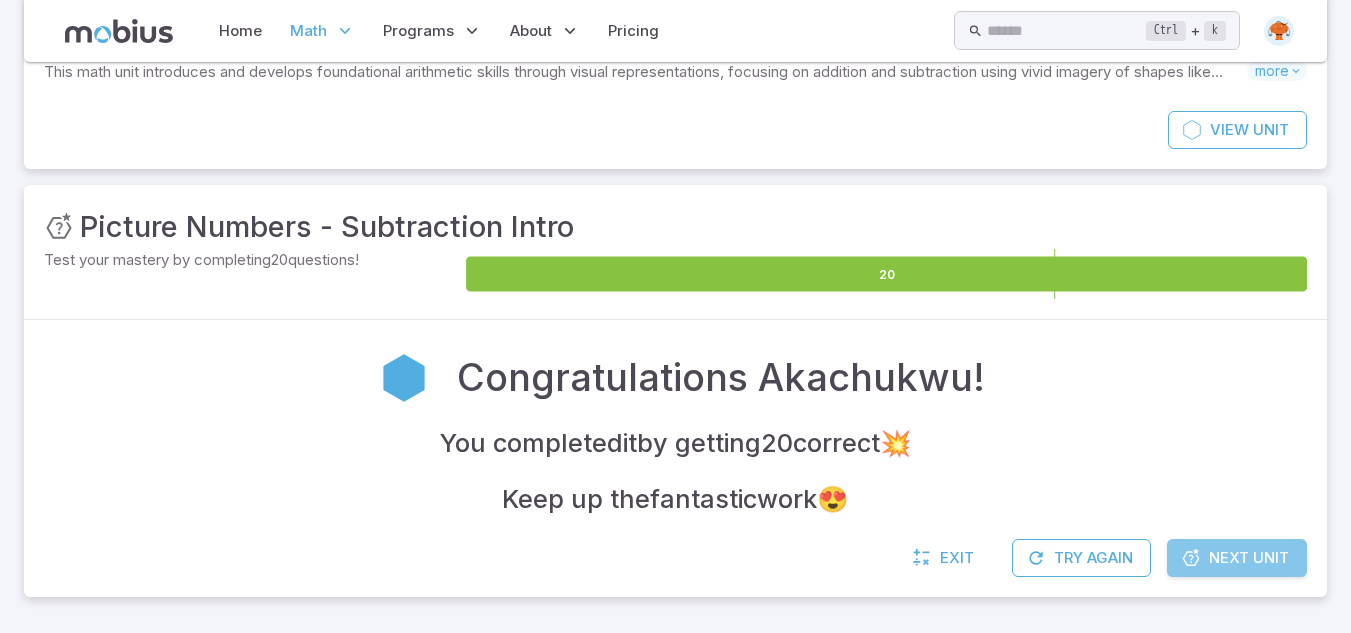 click on "Next Unit" at bounding box center (1249, 558) 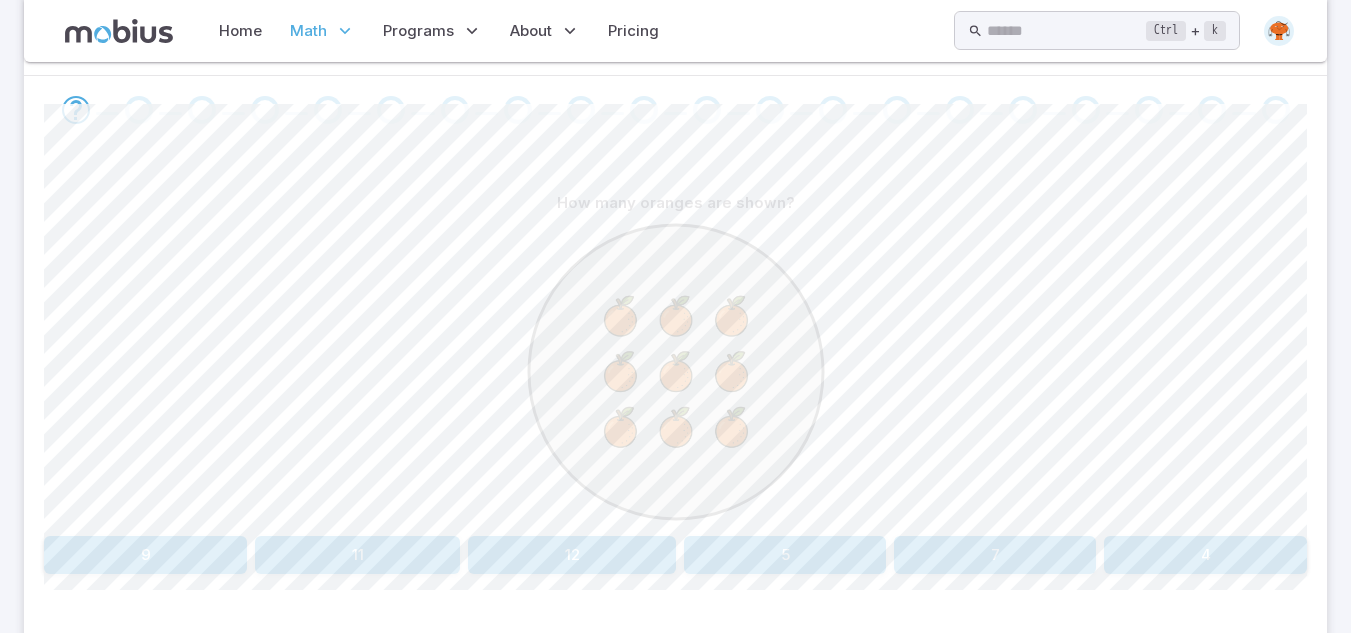 scroll, scrollTop: 400, scrollLeft: 0, axis: vertical 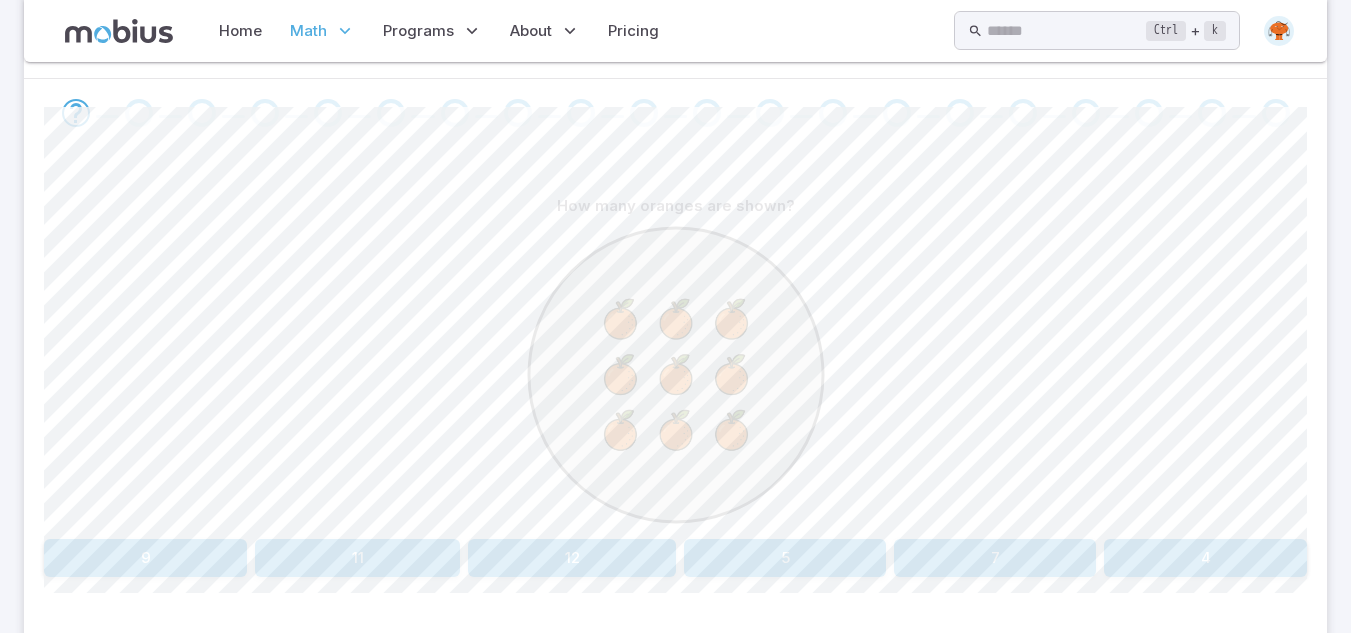 click on "9" at bounding box center (145, 558) 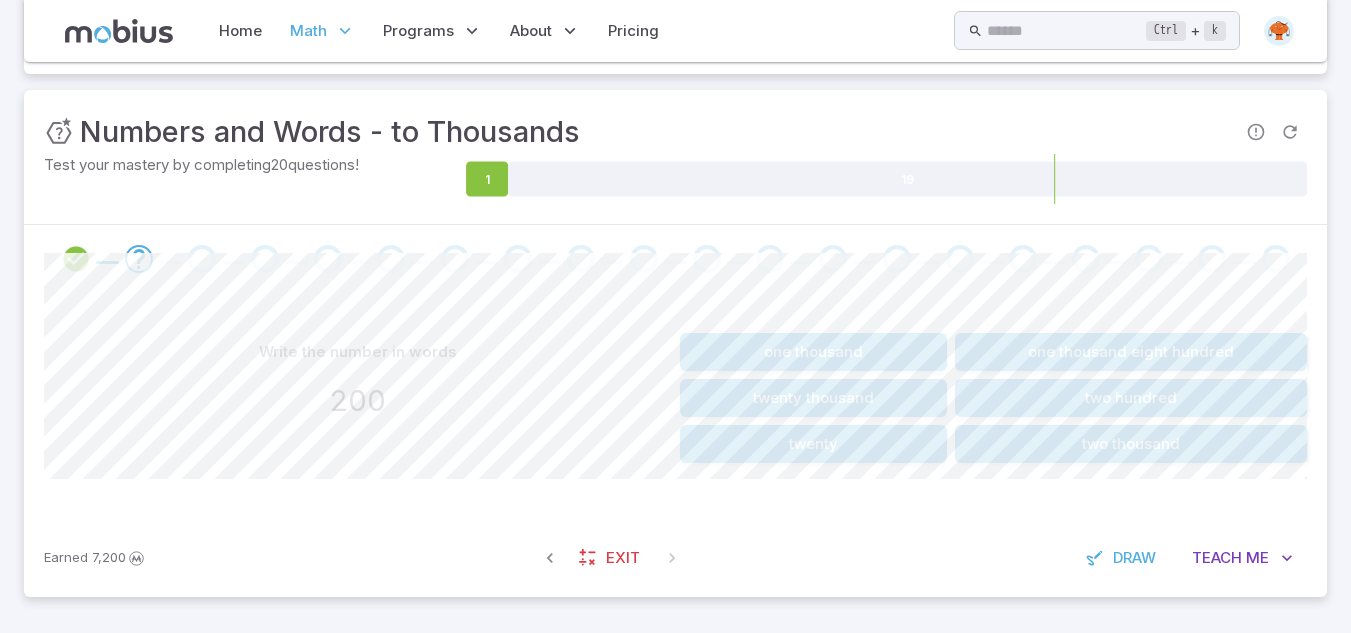scroll, scrollTop: 254, scrollLeft: 0, axis: vertical 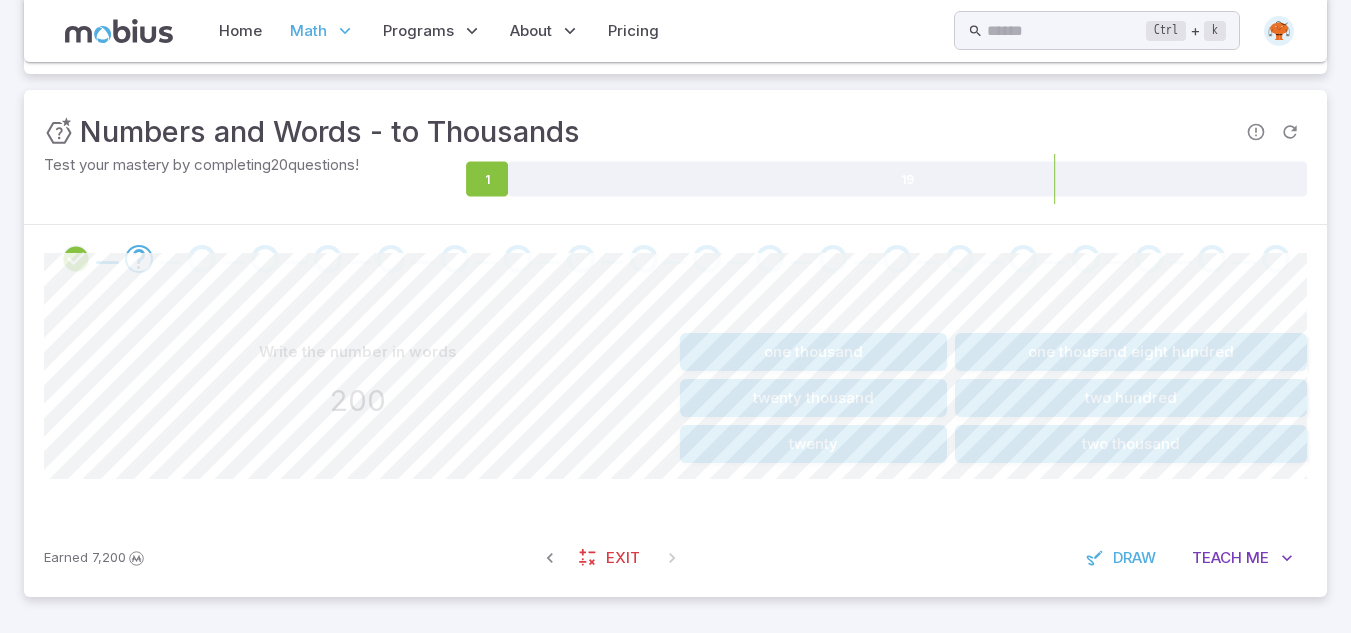 click on "two hundred" at bounding box center (1131, 398) 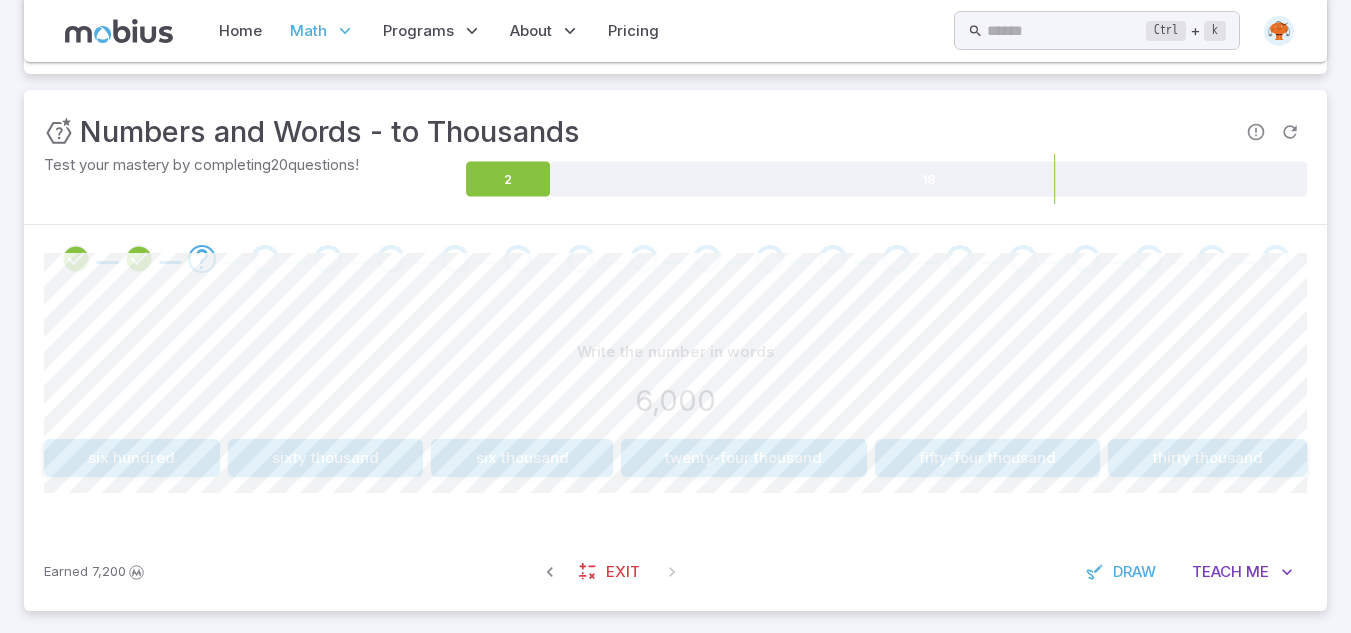 click on "six thousand" at bounding box center (522, 458) 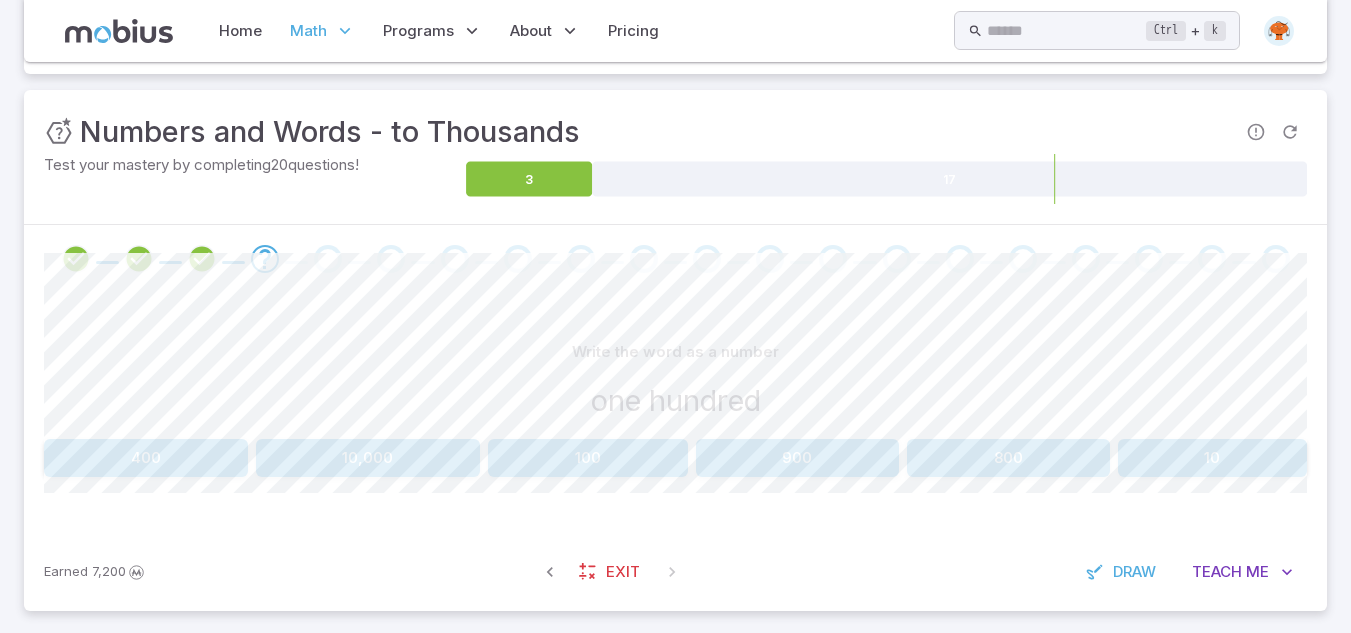 click on "100" at bounding box center (588, 458) 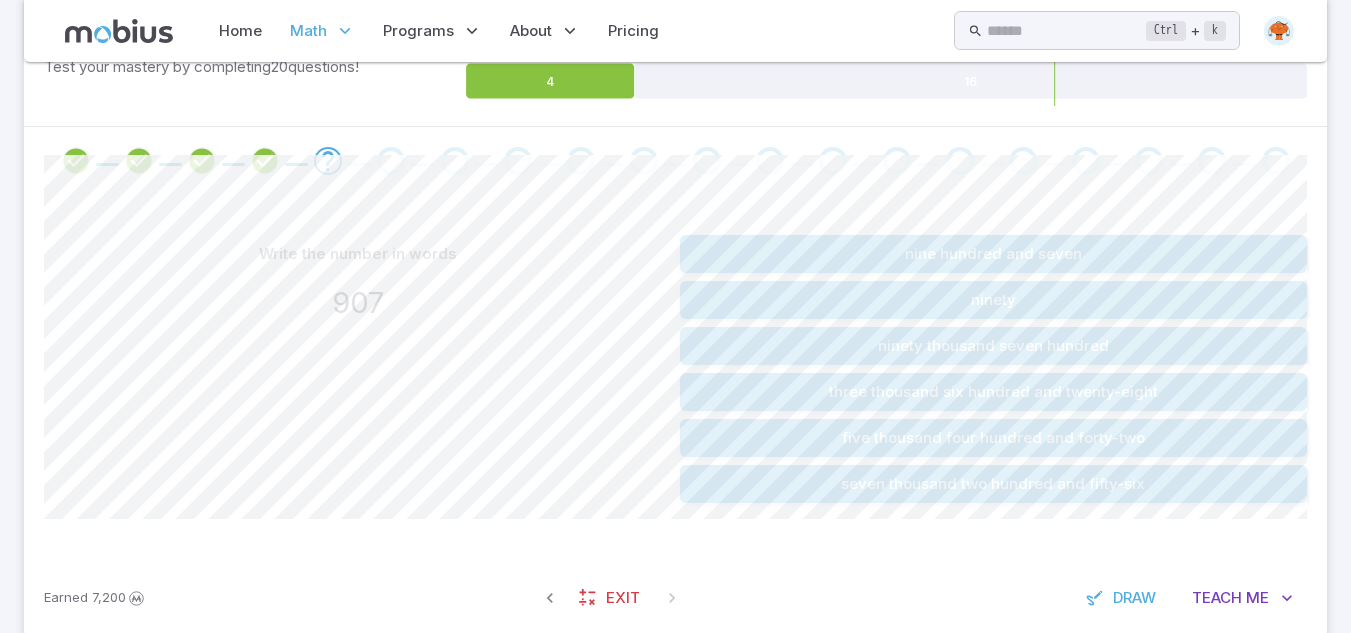 scroll, scrollTop: 312, scrollLeft: 0, axis: vertical 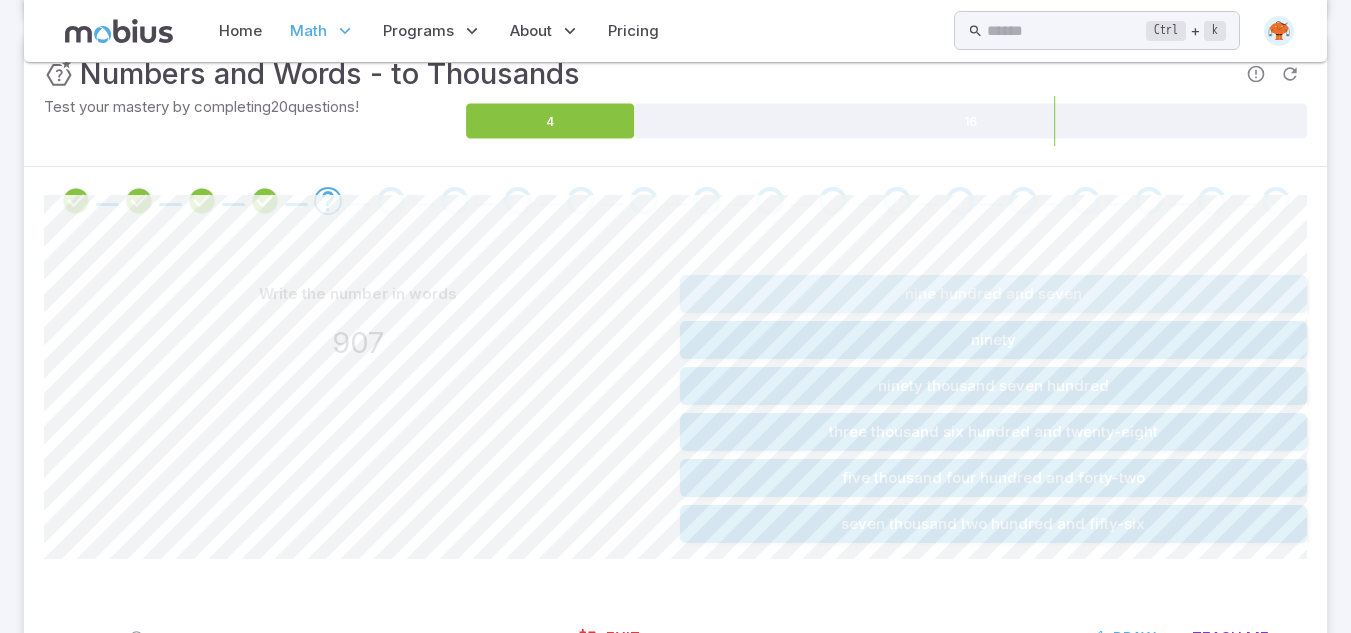 click on "nine hundred and seven" at bounding box center (994, 294) 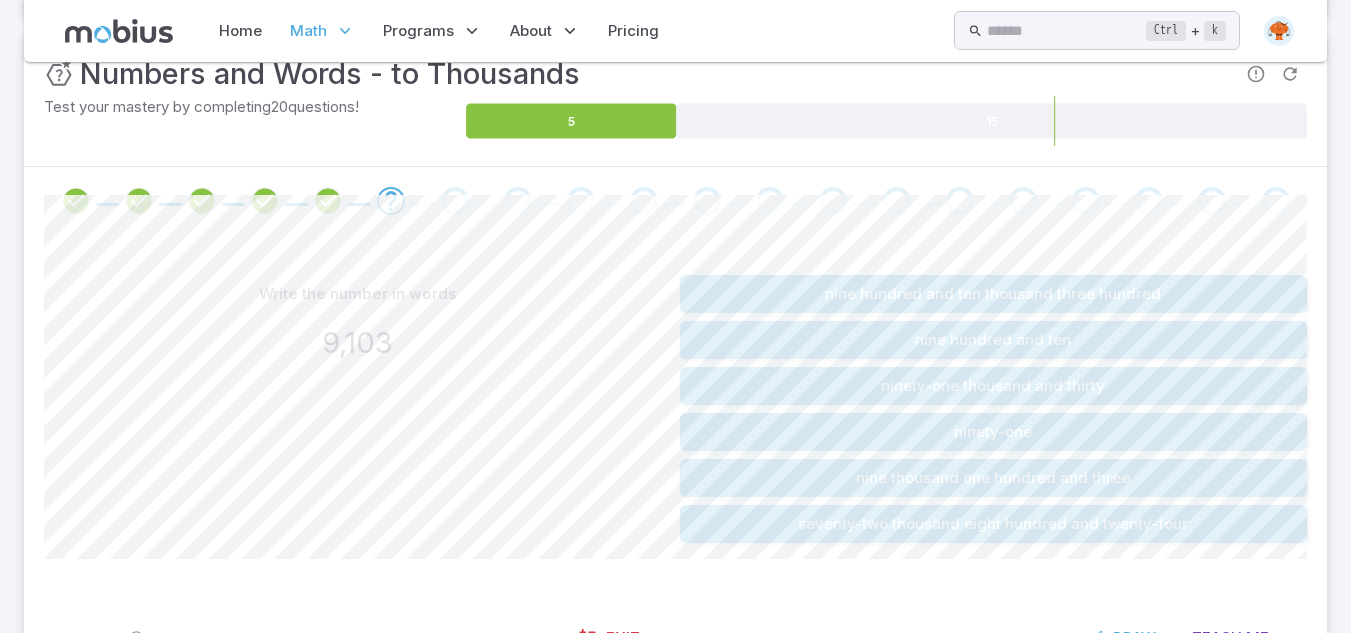 drag, startPoint x: 945, startPoint y: 486, endPoint x: 759, endPoint y: 482, distance: 186.043 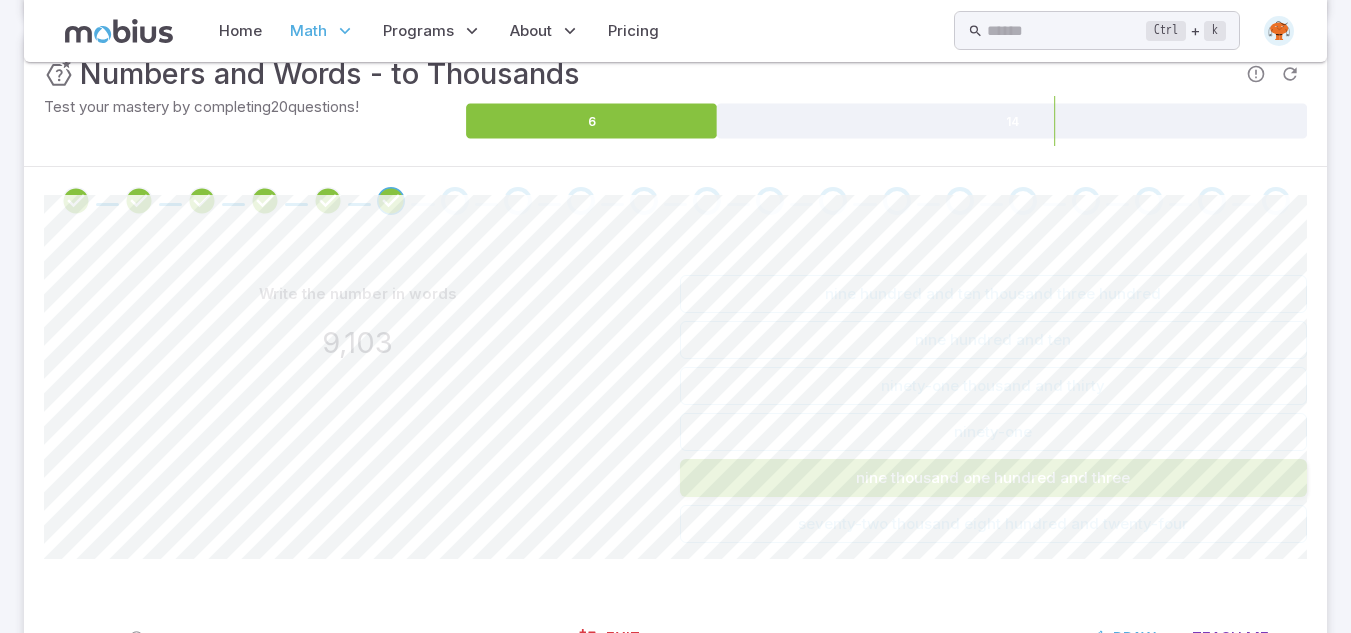 scroll, scrollTop: 268, scrollLeft: 0, axis: vertical 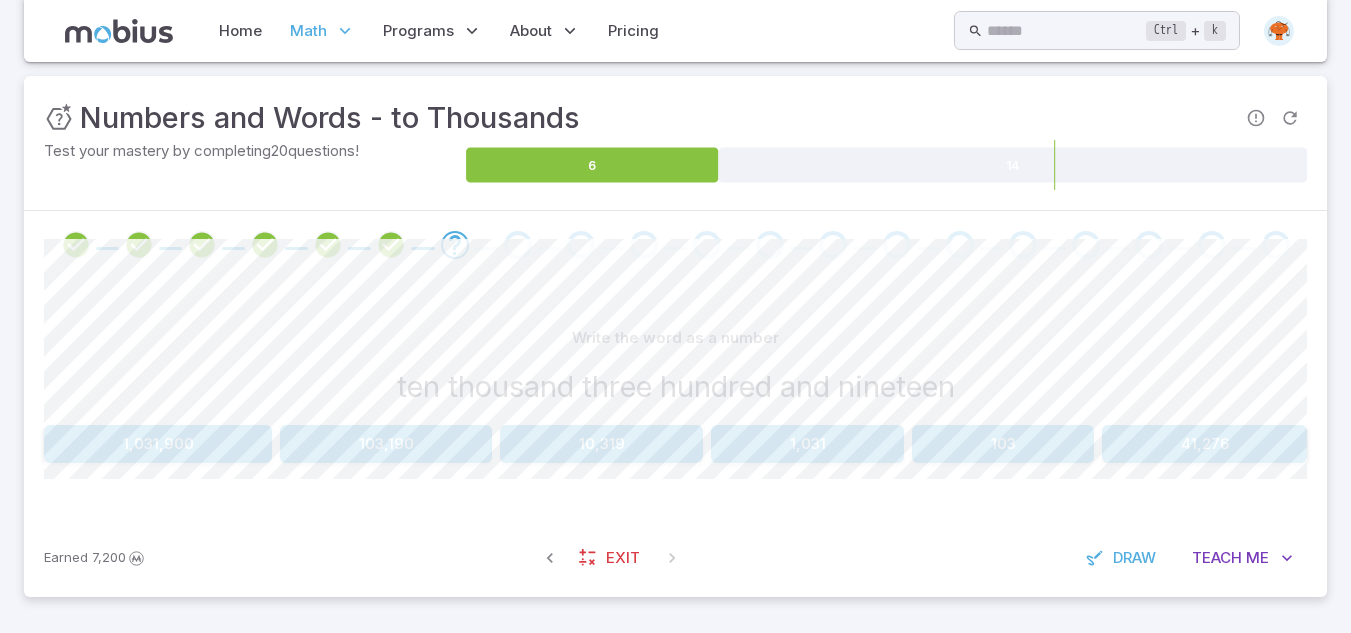 click on "10,319" at bounding box center (601, 444) 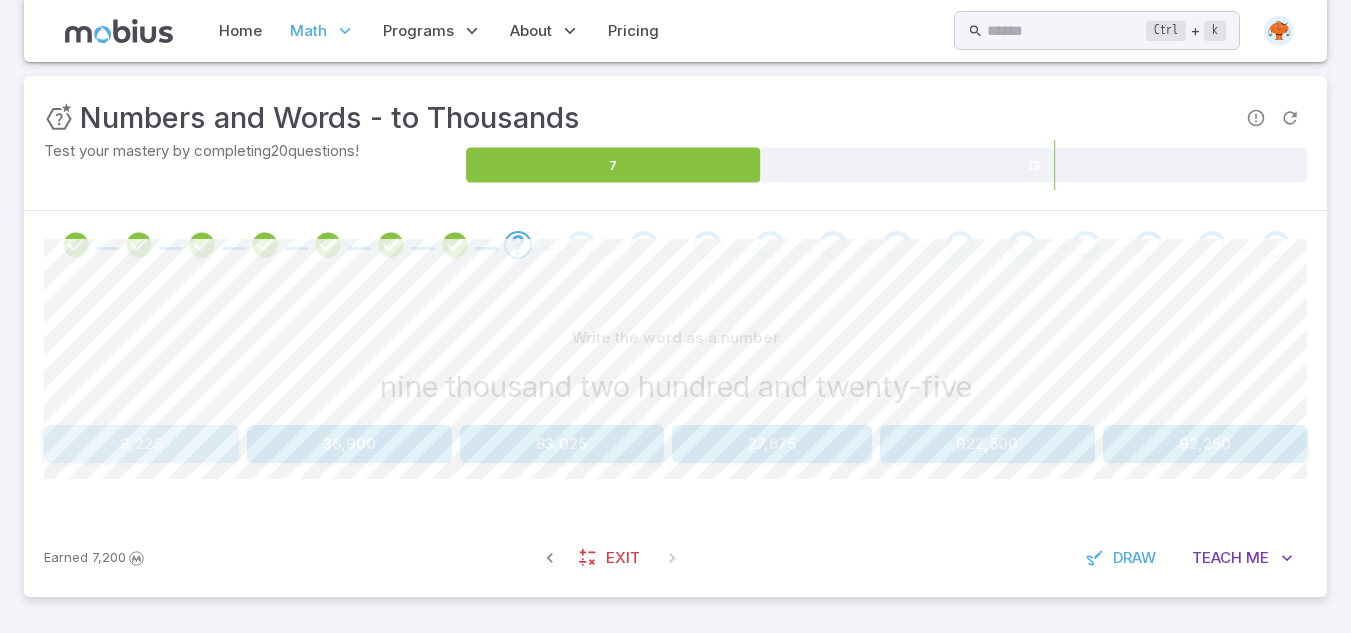 click on "9,225" at bounding box center [141, 444] 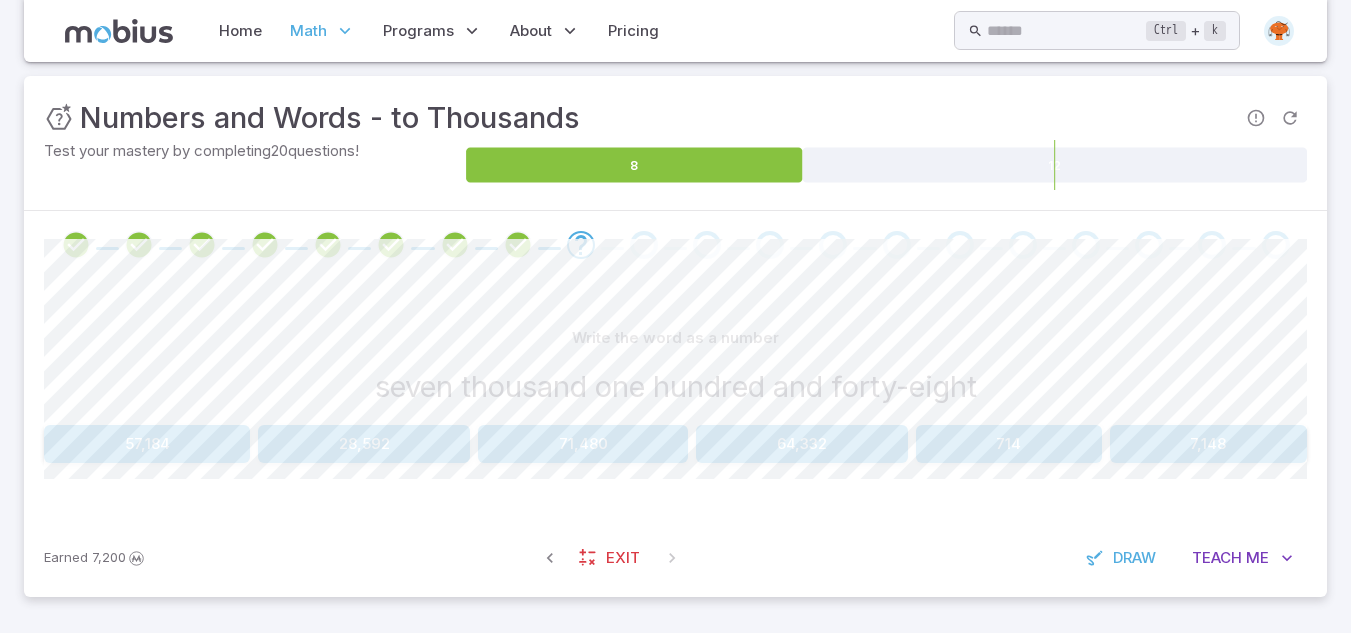 click on "7,148" at bounding box center [1208, 444] 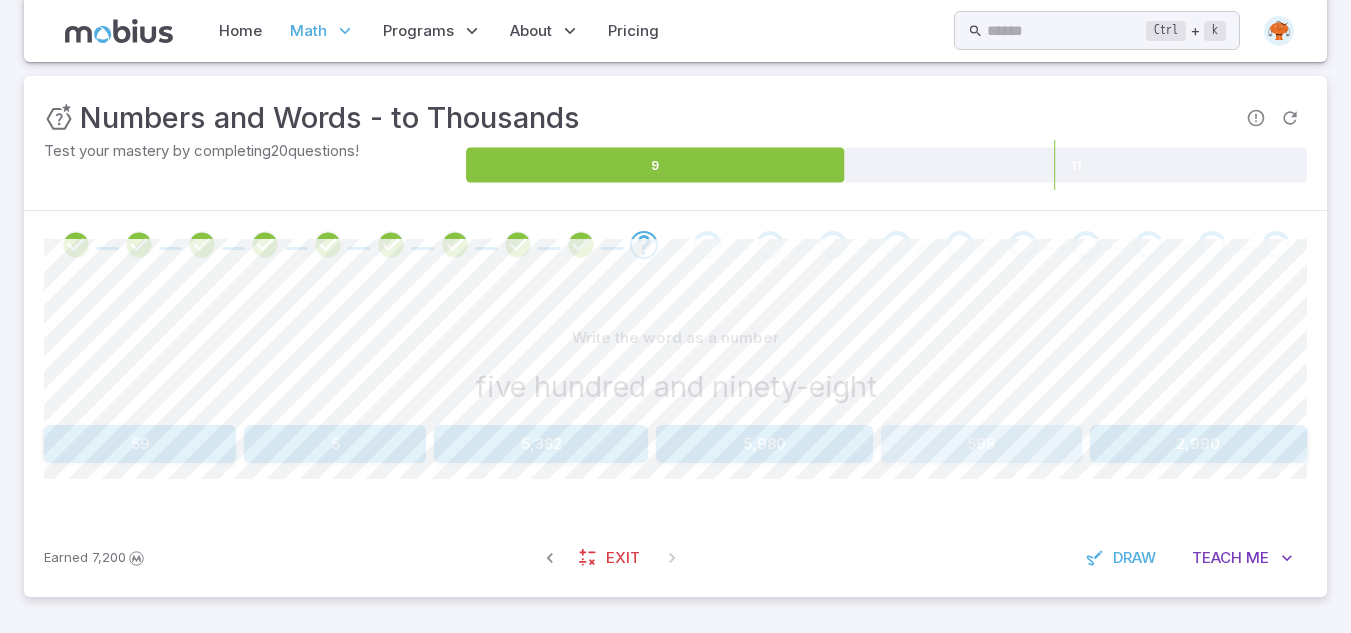 click on "598" at bounding box center [981, 444] 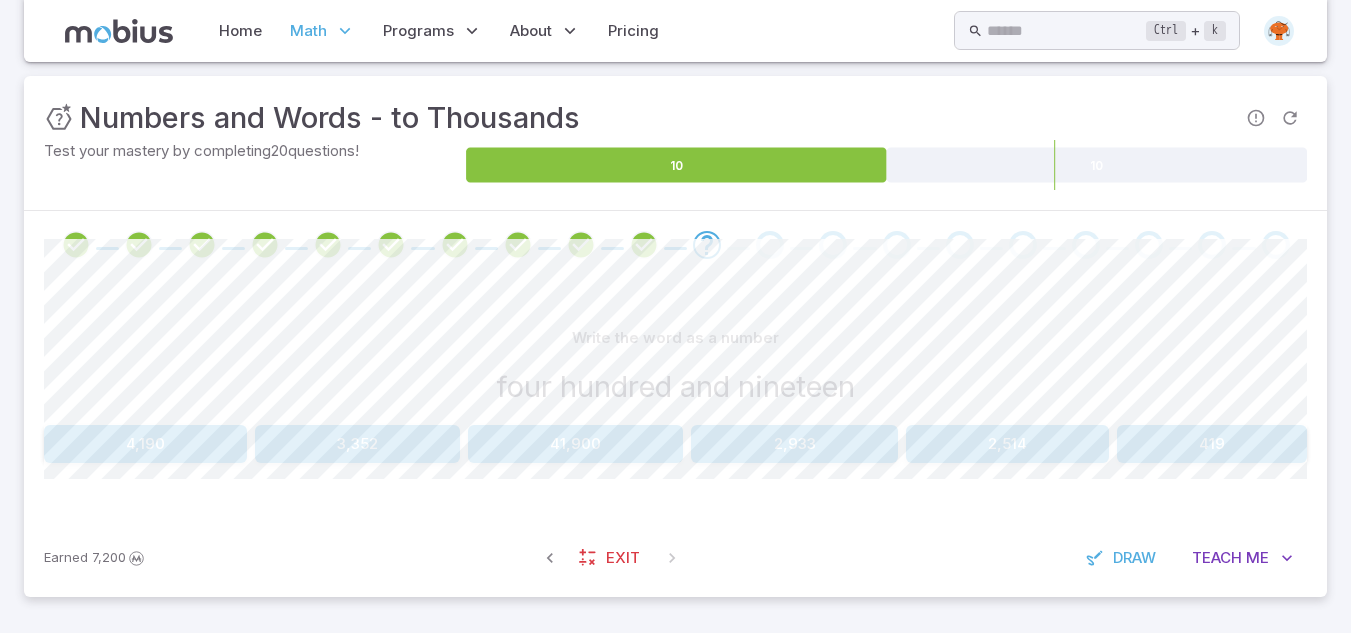click on "419" at bounding box center [1212, 444] 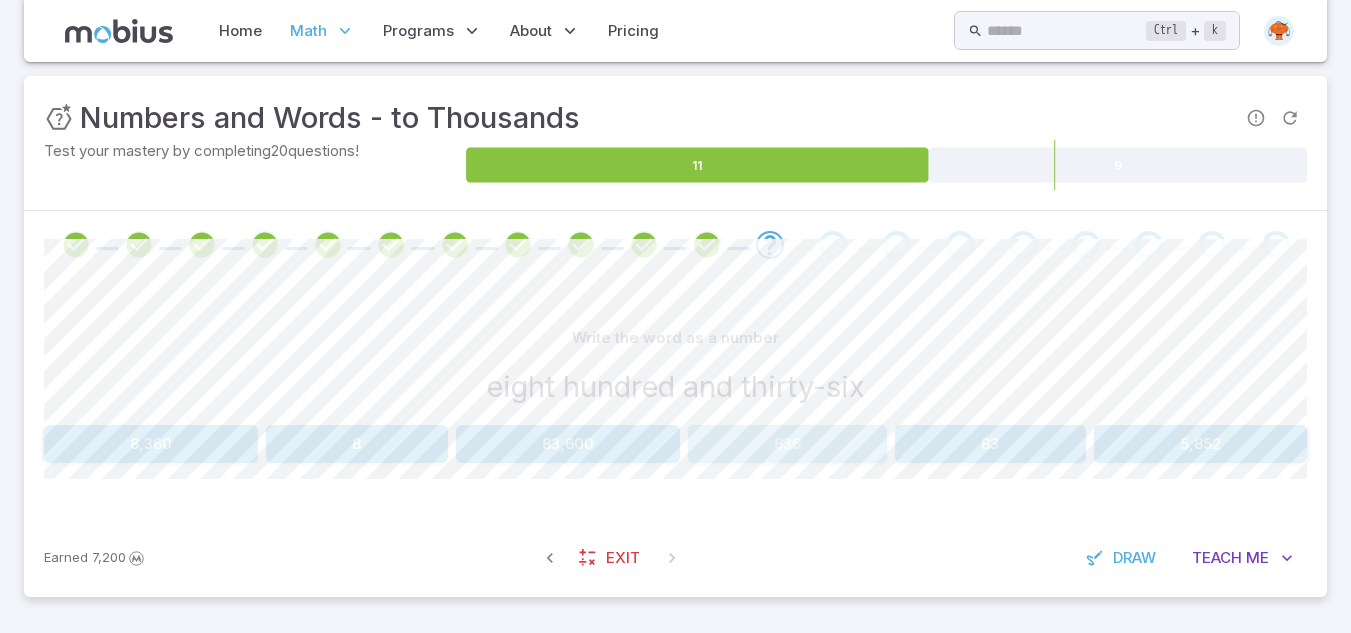 click on "836" at bounding box center [787, 444] 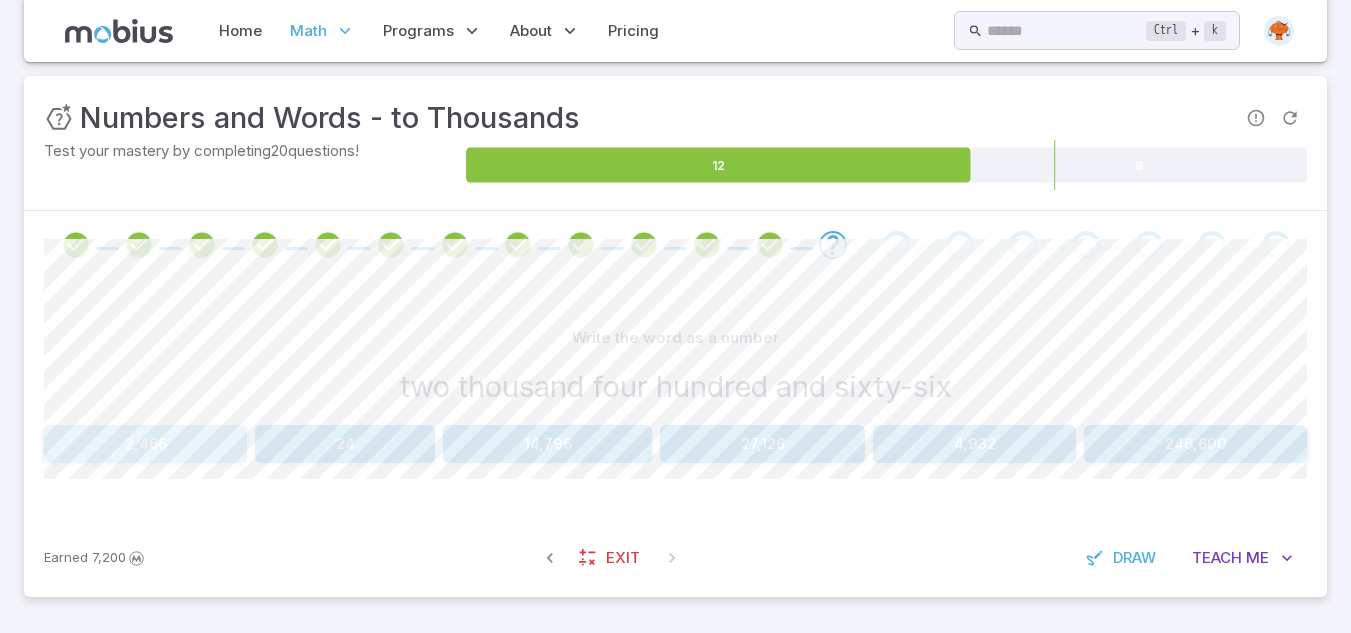 click on "2,466" at bounding box center [145, 444] 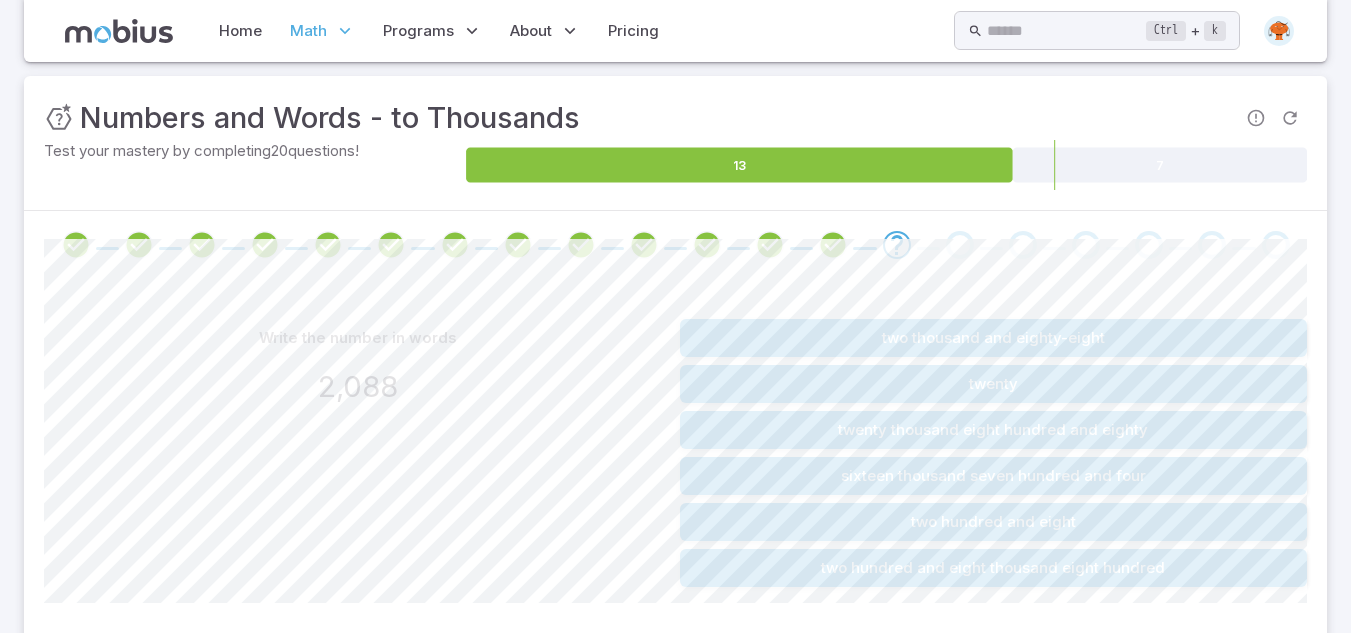 click on "two thousand and eighty-eight" at bounding box center (994, 338) 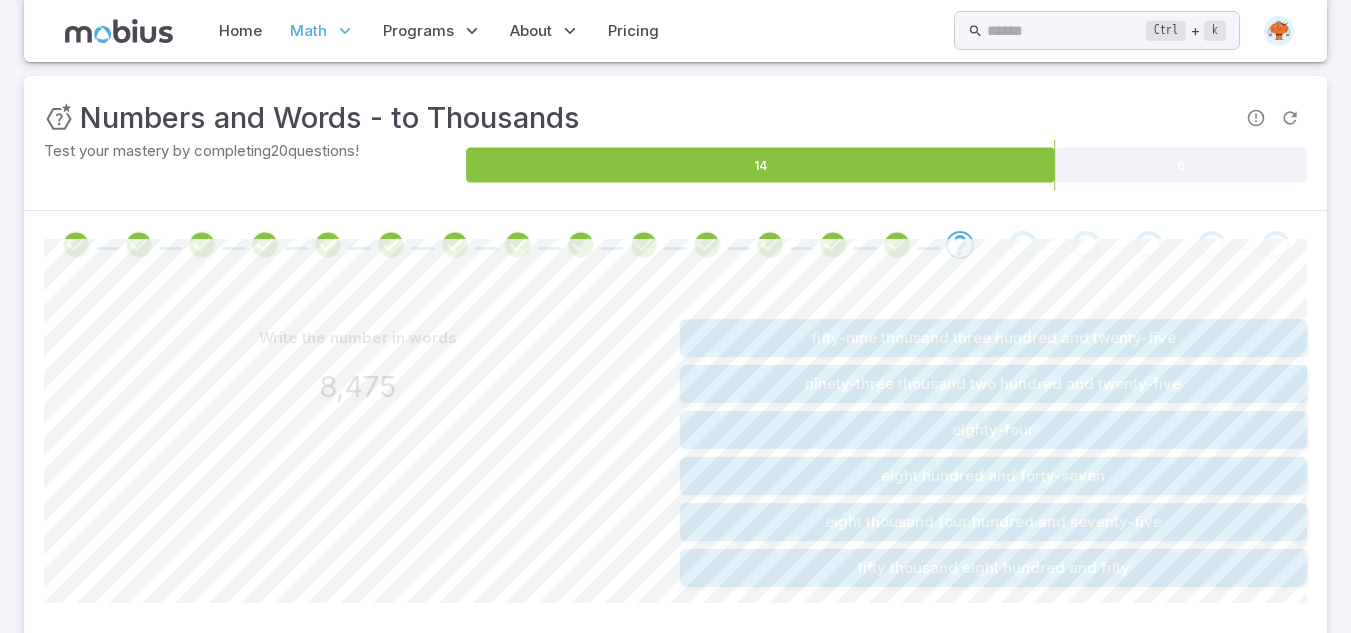 click on "eight thousand four hundred and seventy-five" at bounding box center (994, 522) 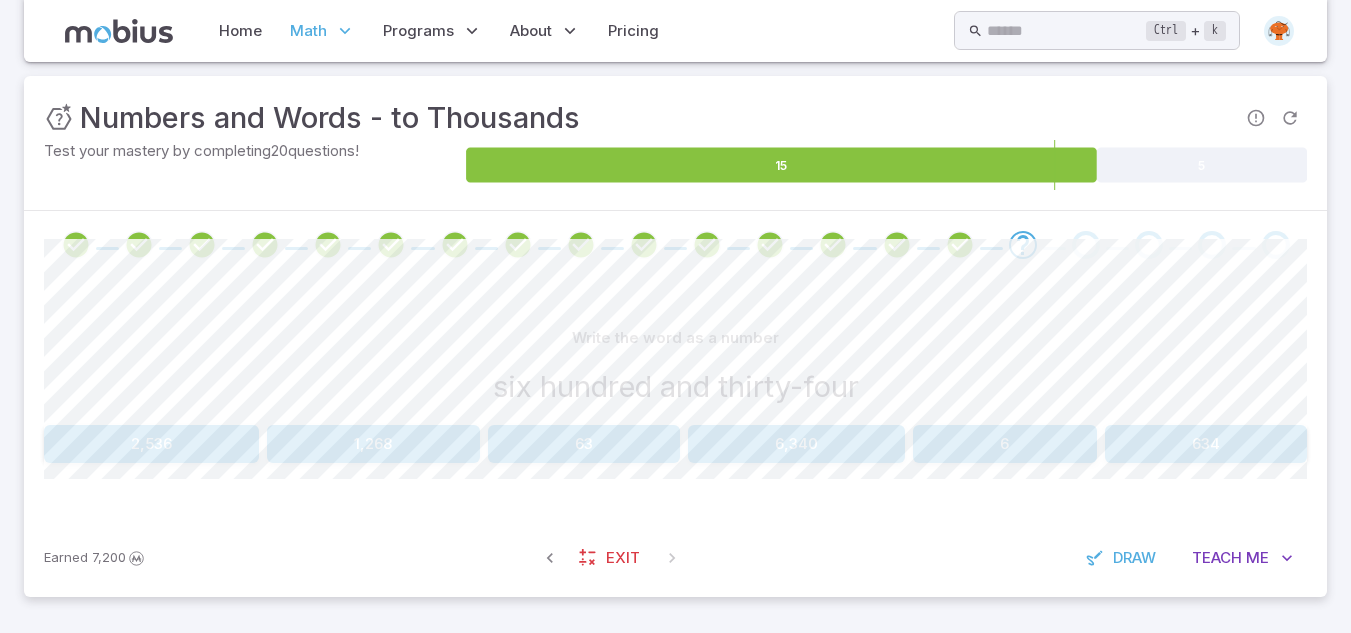 click on "634" at bounding box center (1206, 444) 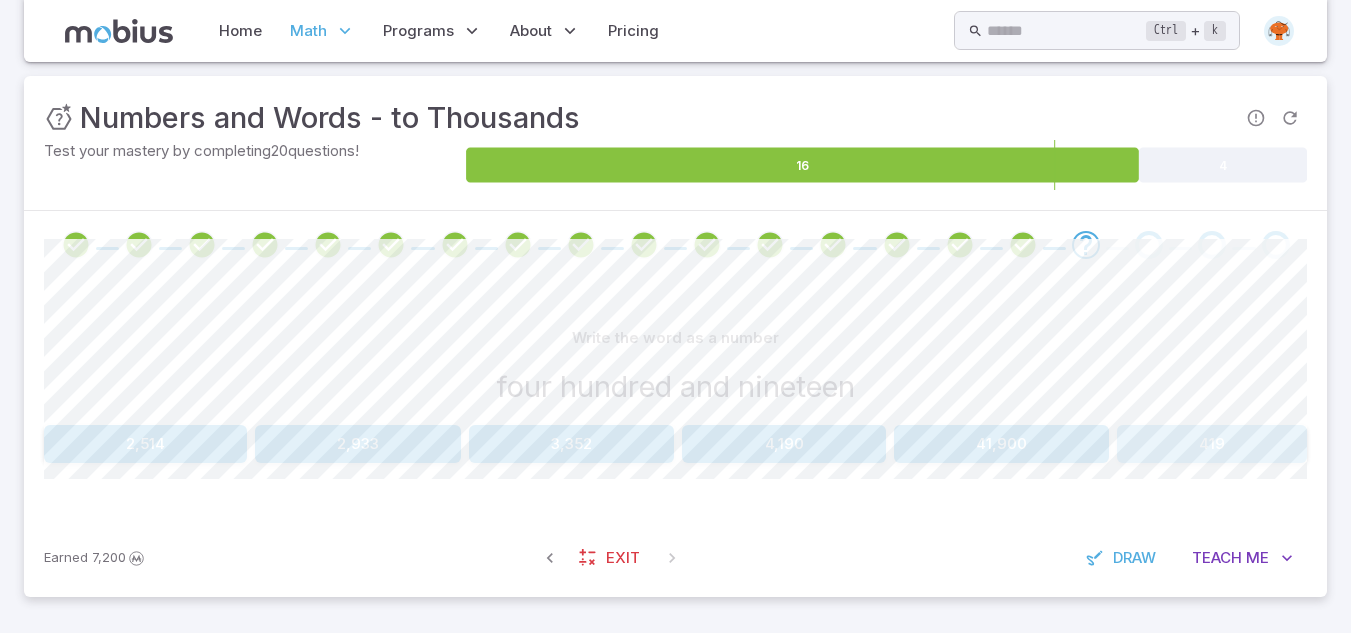 click on "419" at bounding box center [1212, 444] 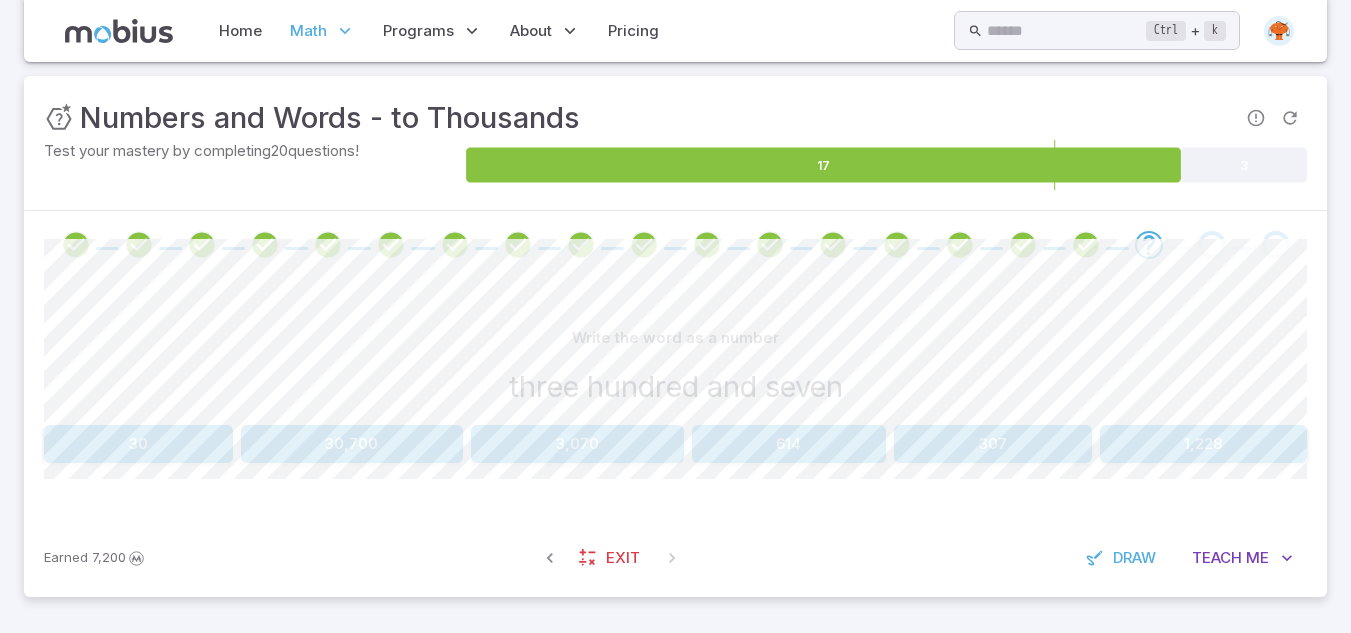 drag, startPoint x: 1014, startPoint y: 452, endPoint x: 942, endPoint y: 452, distance: 72 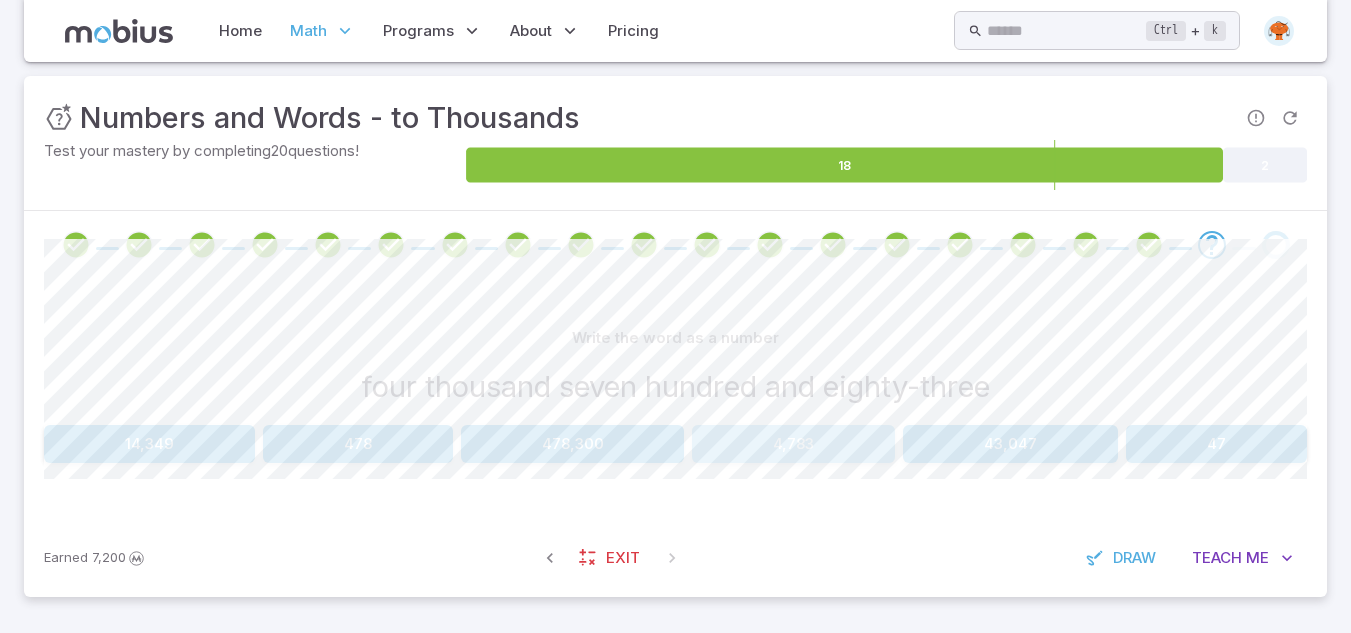 click on "4,783" at bounding box center (793, 444) 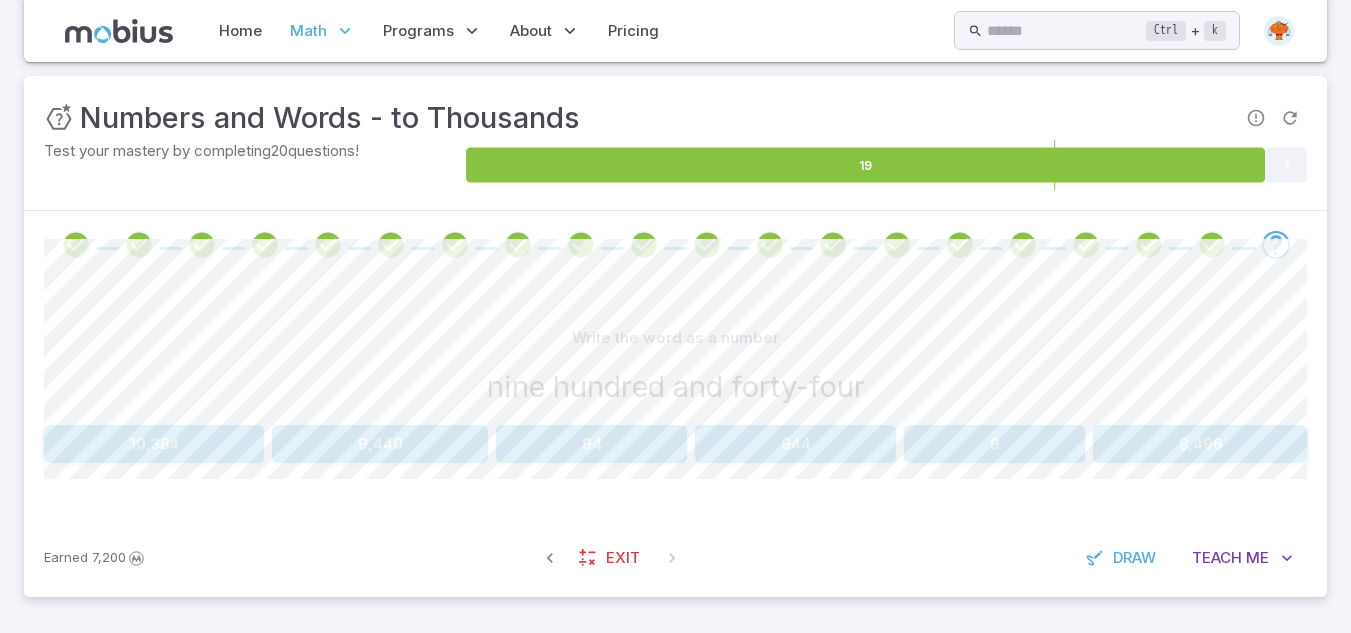 click on "944" at bounding box center (795, 444) 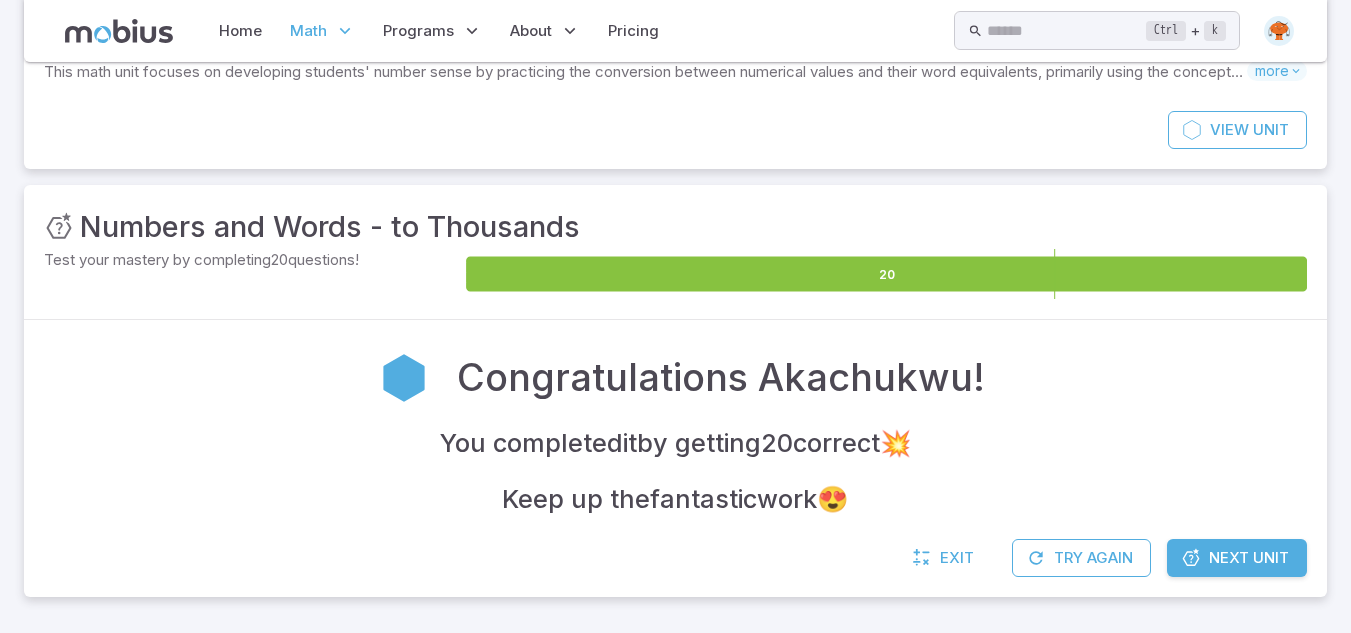 scroll, scrollTop: 159, scrollLeft: 0, axis: vertical 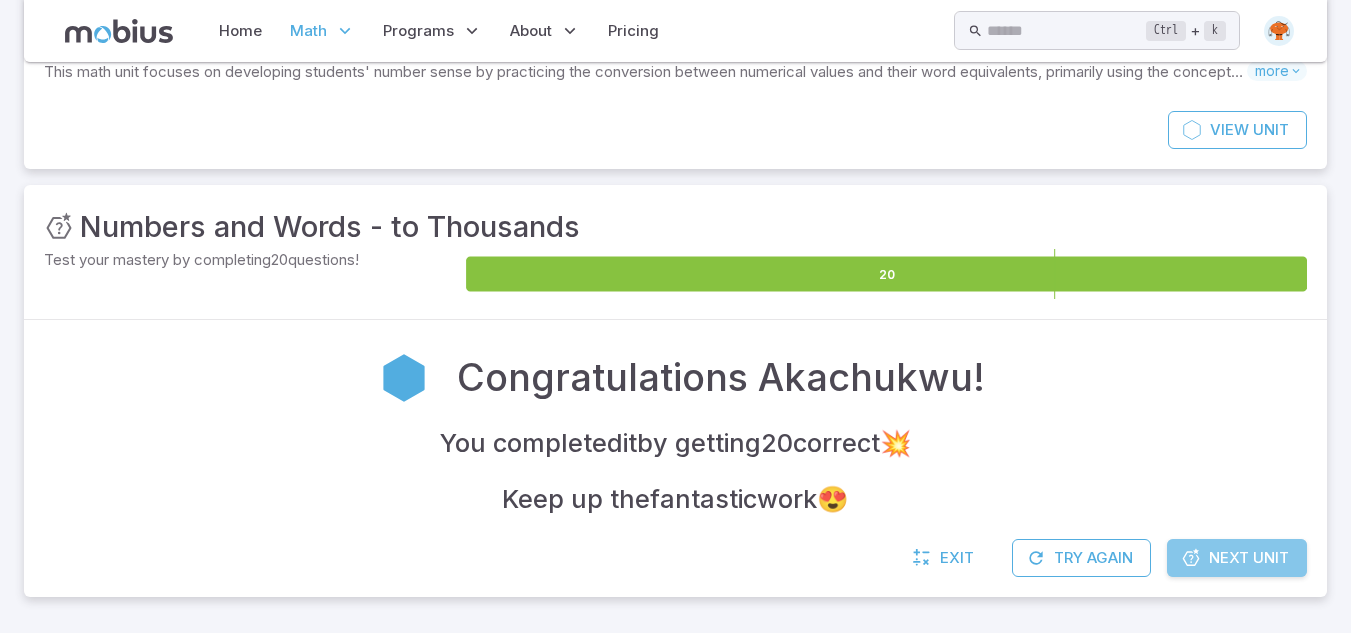 click on "Next Unit" at bounding box center [1249, 558] 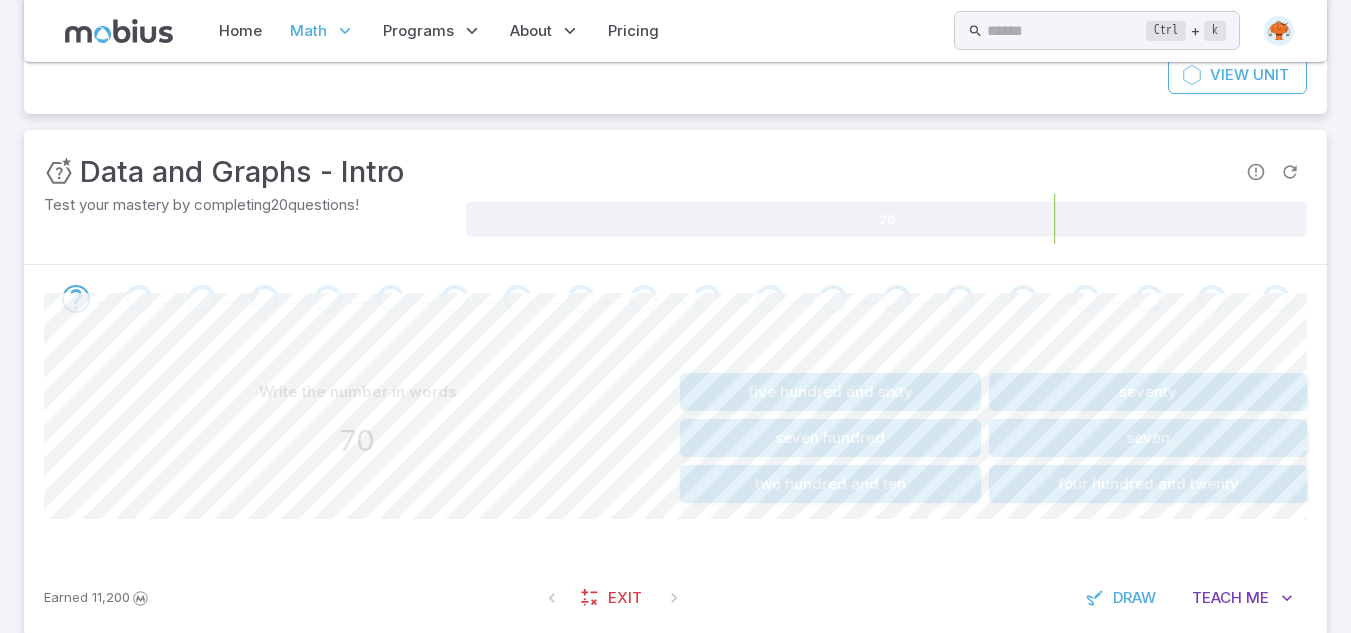scroll, scrollTop: 254, scrollLeft: 0, axis: vertical 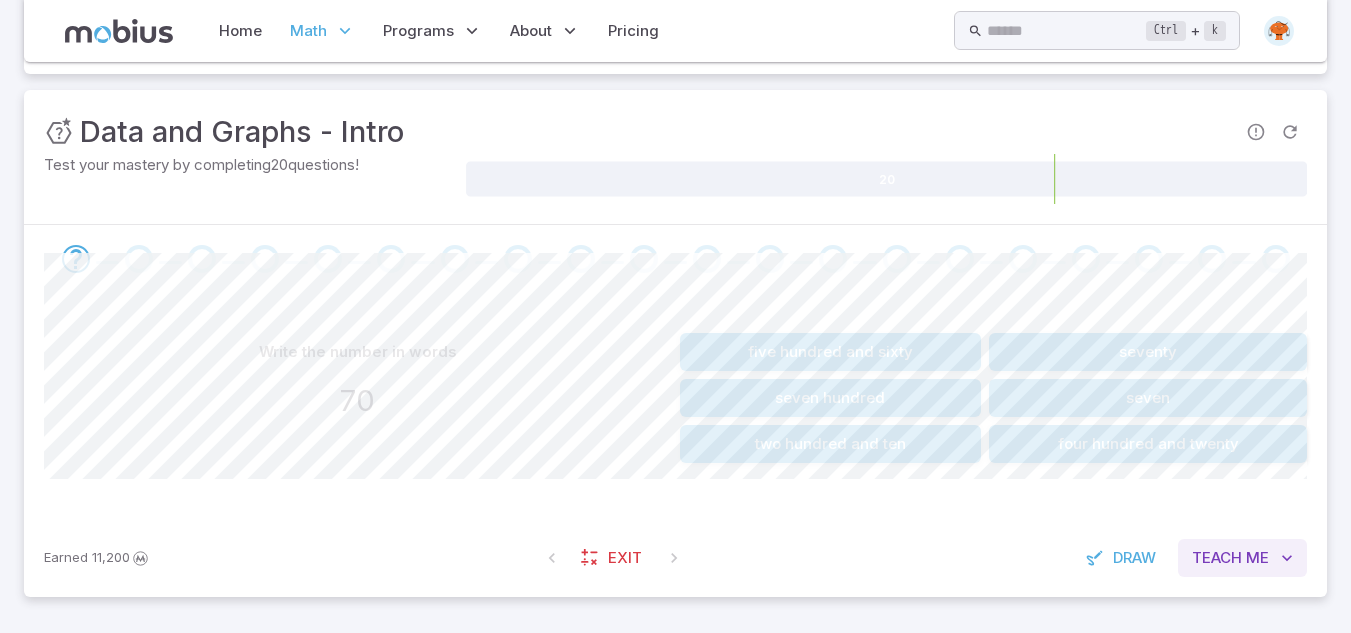 click on "Teach" at bounding box center [1217, 558] 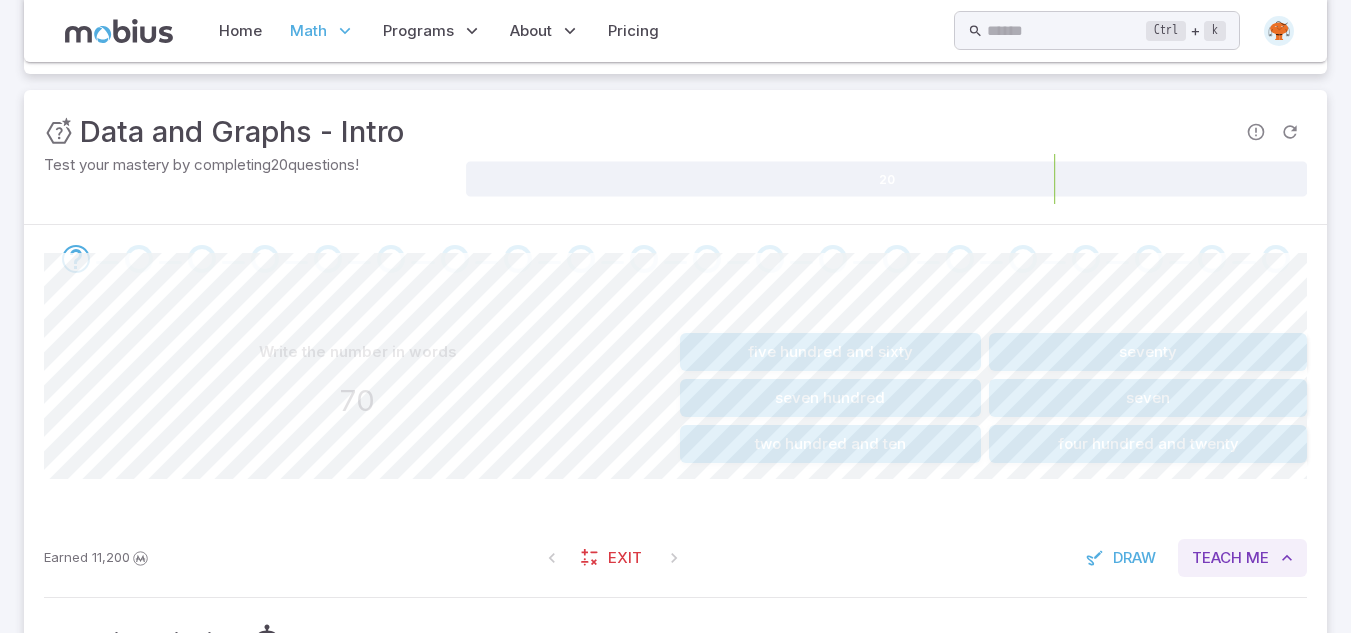type 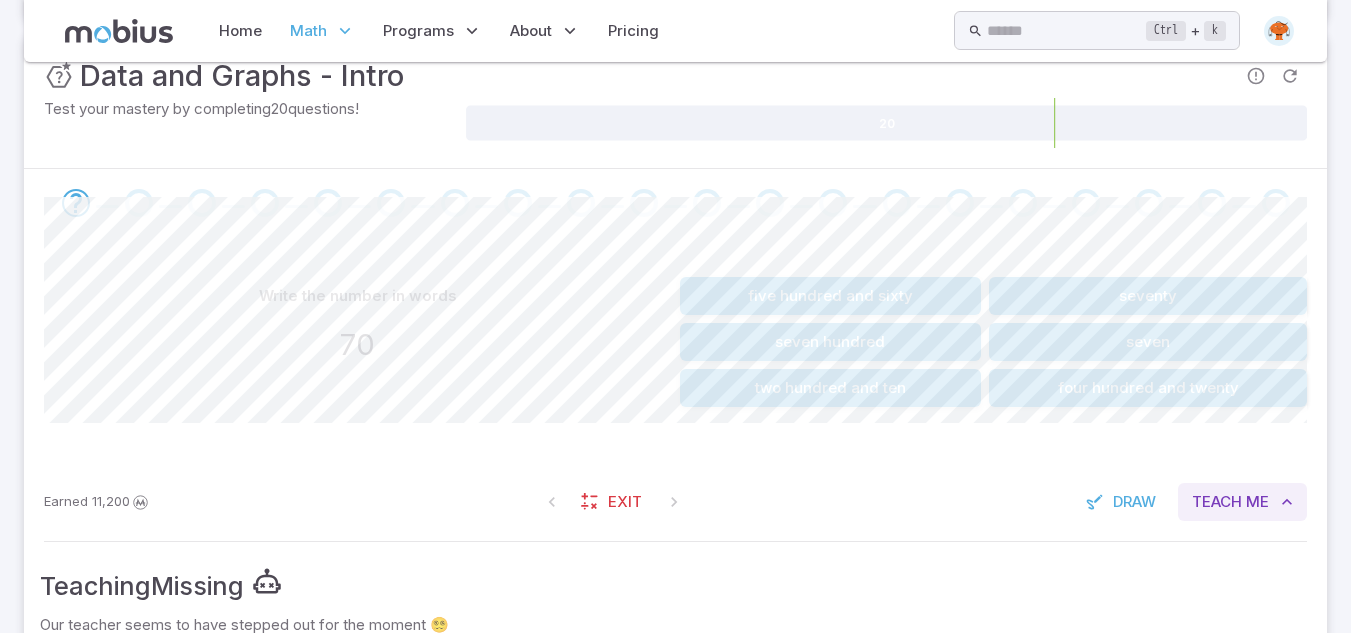 scroll, scrollTop: 307, scrollLeft: 0, axis: vertical 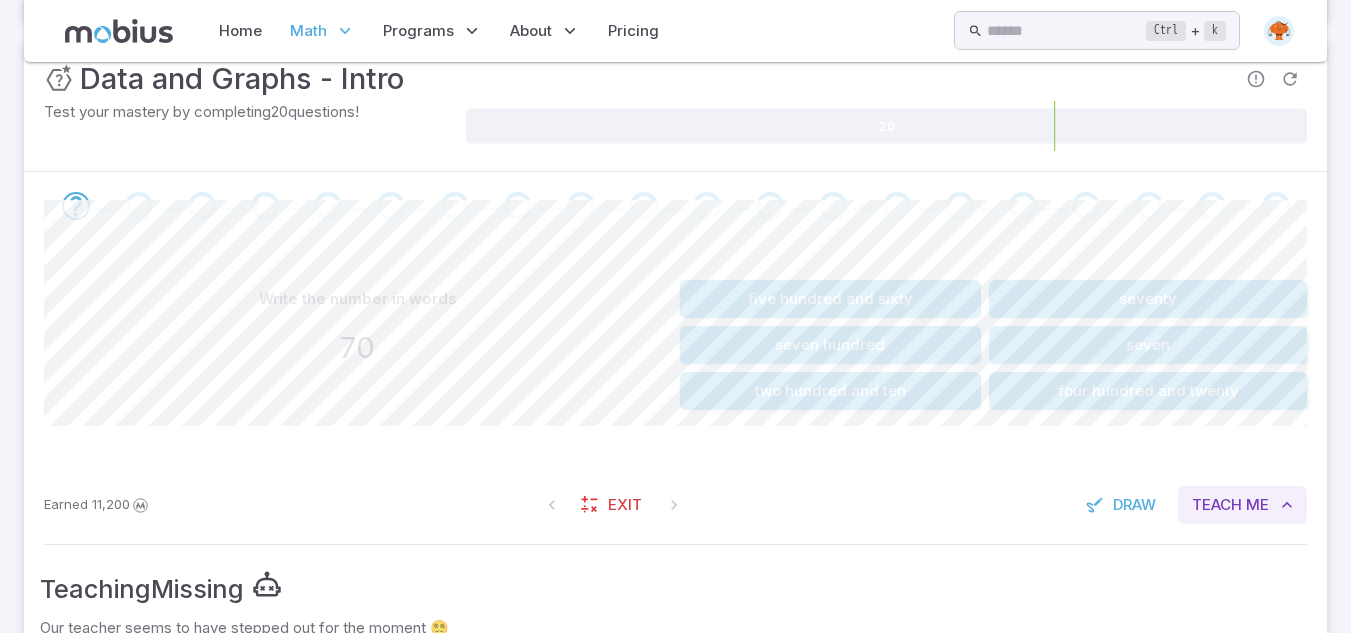 click on "Teach" at bounding box center (1217, 505) 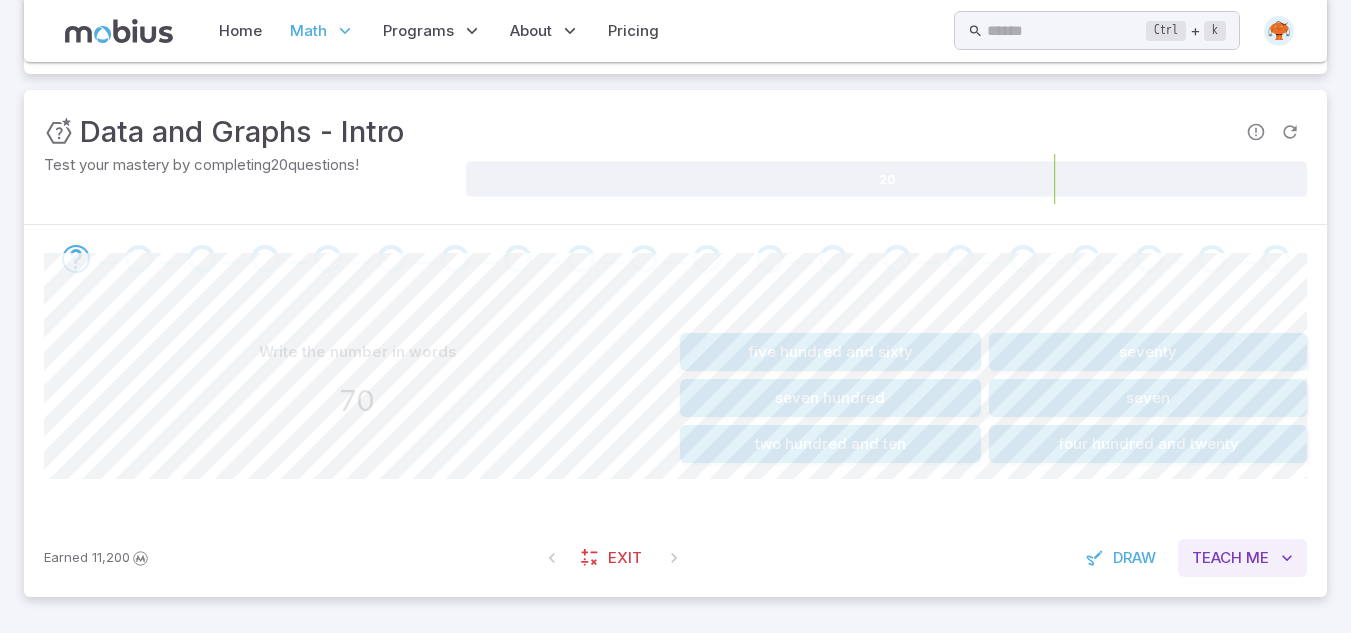 scroll, scrollTop: 254, scrollLeft: 0, axis: vertical 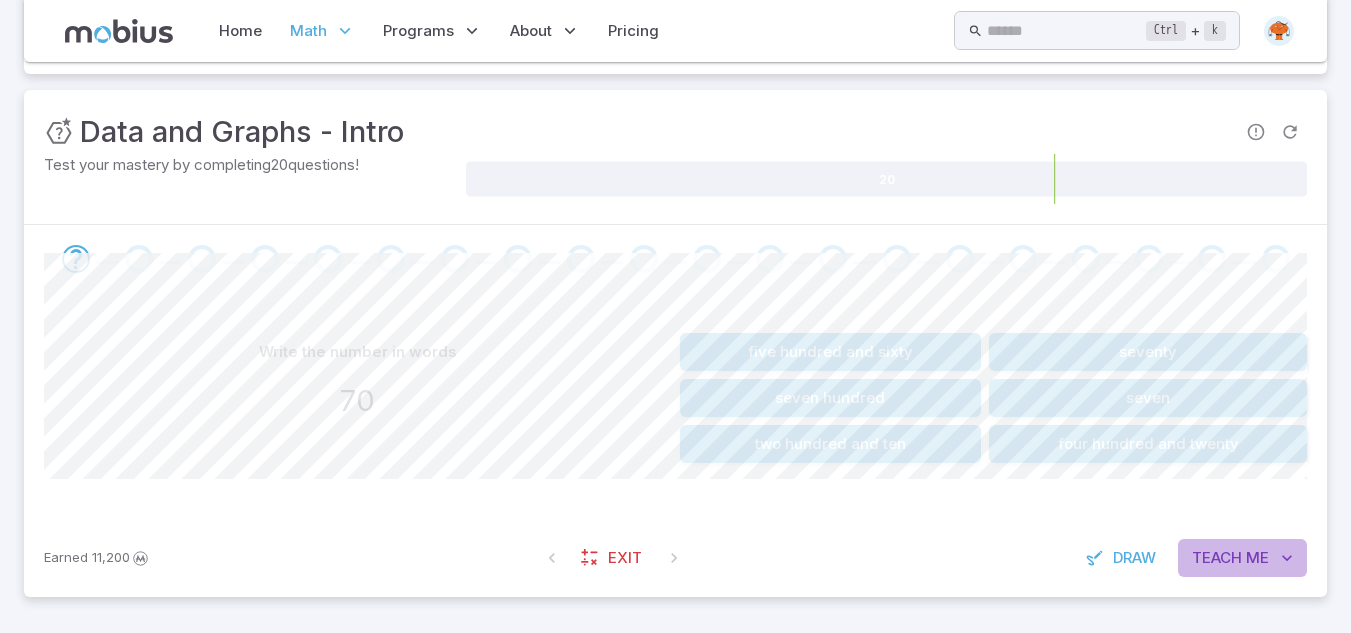 click on "Me" at bounding box center (1257, 558) 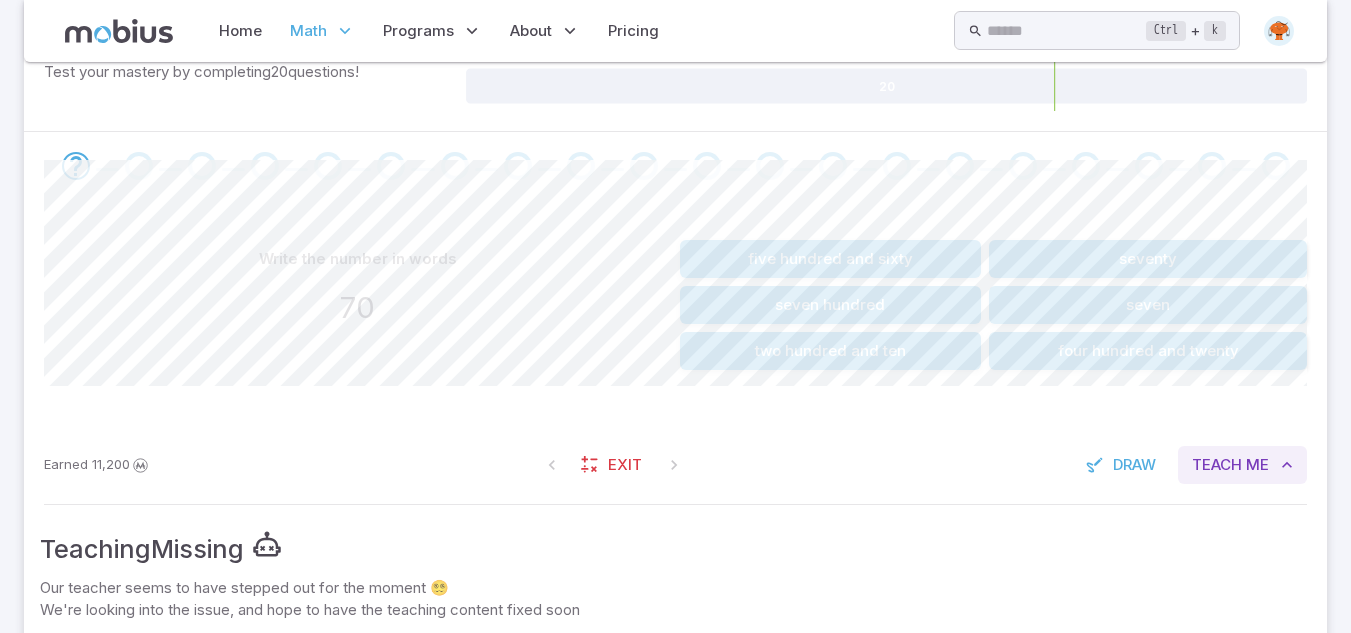 scroll, scrollTop: 467, scrollLeft: 0, axis: vertical 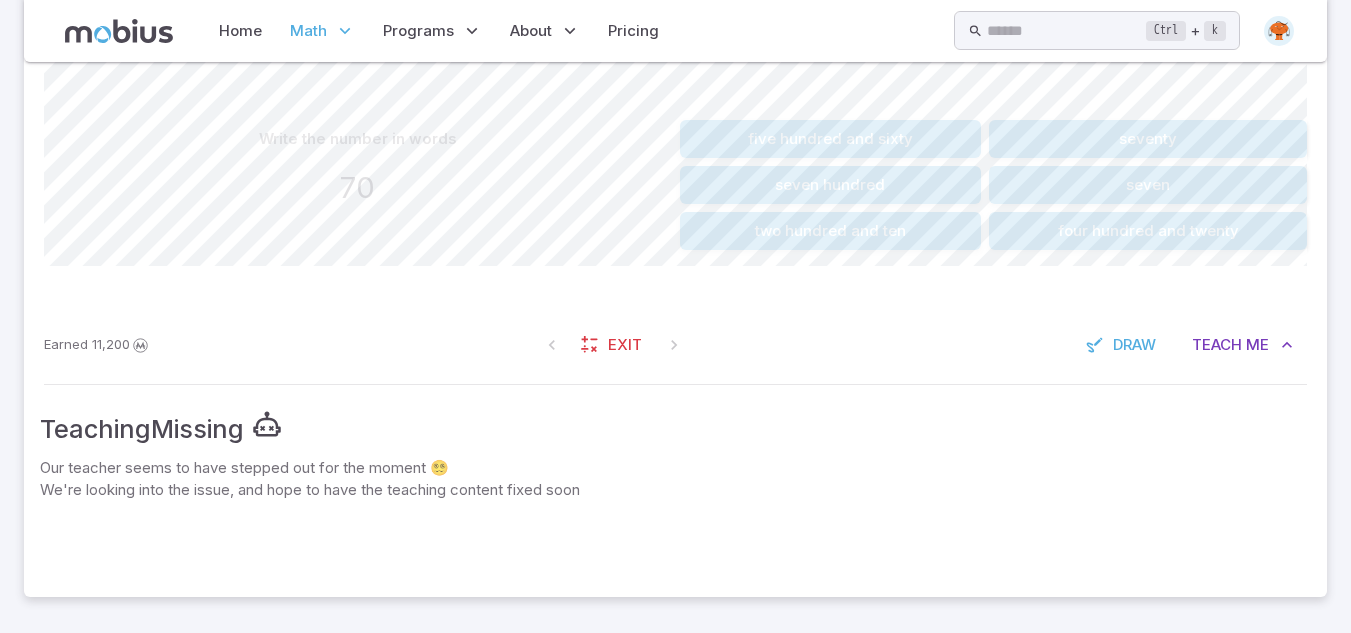 click on "seventy" at bounding box center (1148, 139) 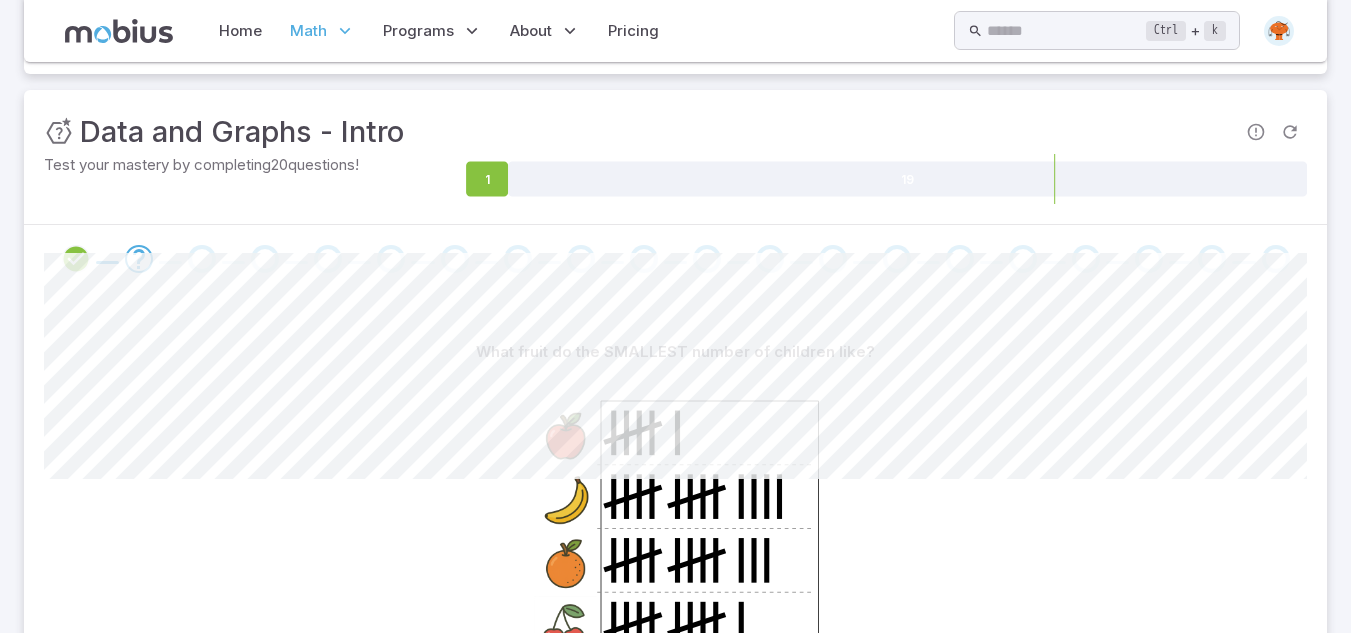 scroll, scrollTop: 467, scrollLeft: 0, axis: vertical 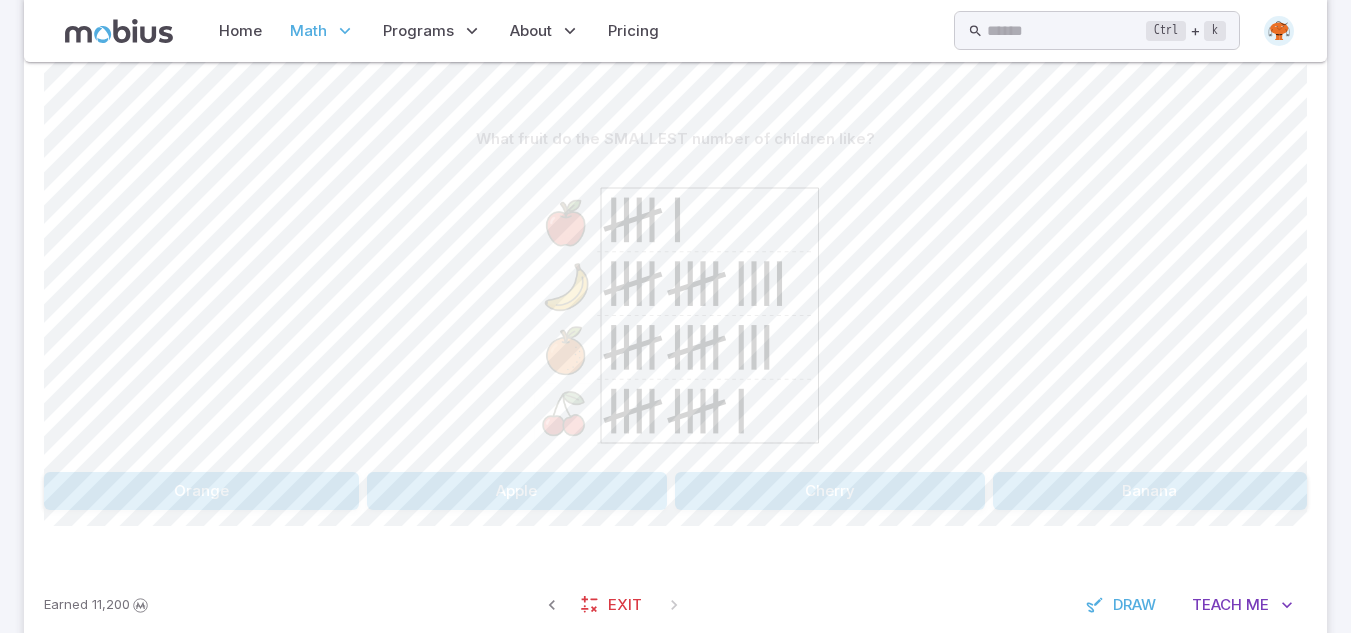 click on "What fruit do the SMALLEST number of children like?
Orange Apple Cherry Banana Canvas actions 100 % Exit zen mode" at bounding box center (675, 323) 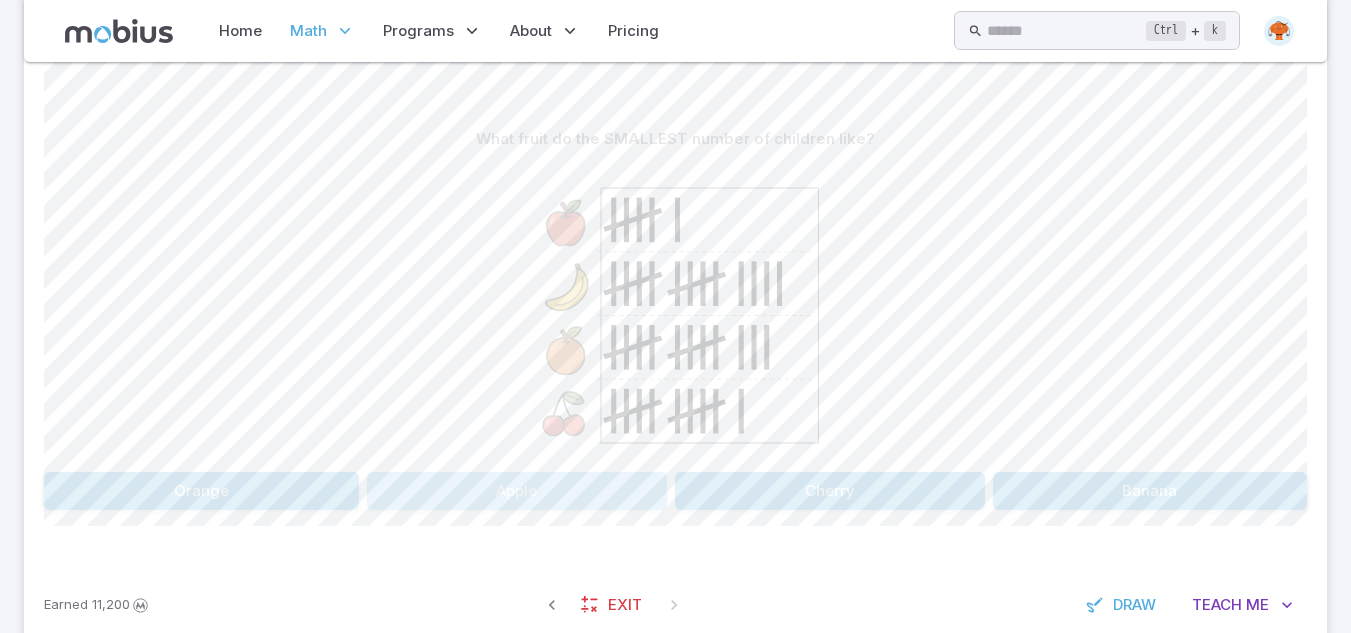 click on "Apple" at bounding box center [517, 491] 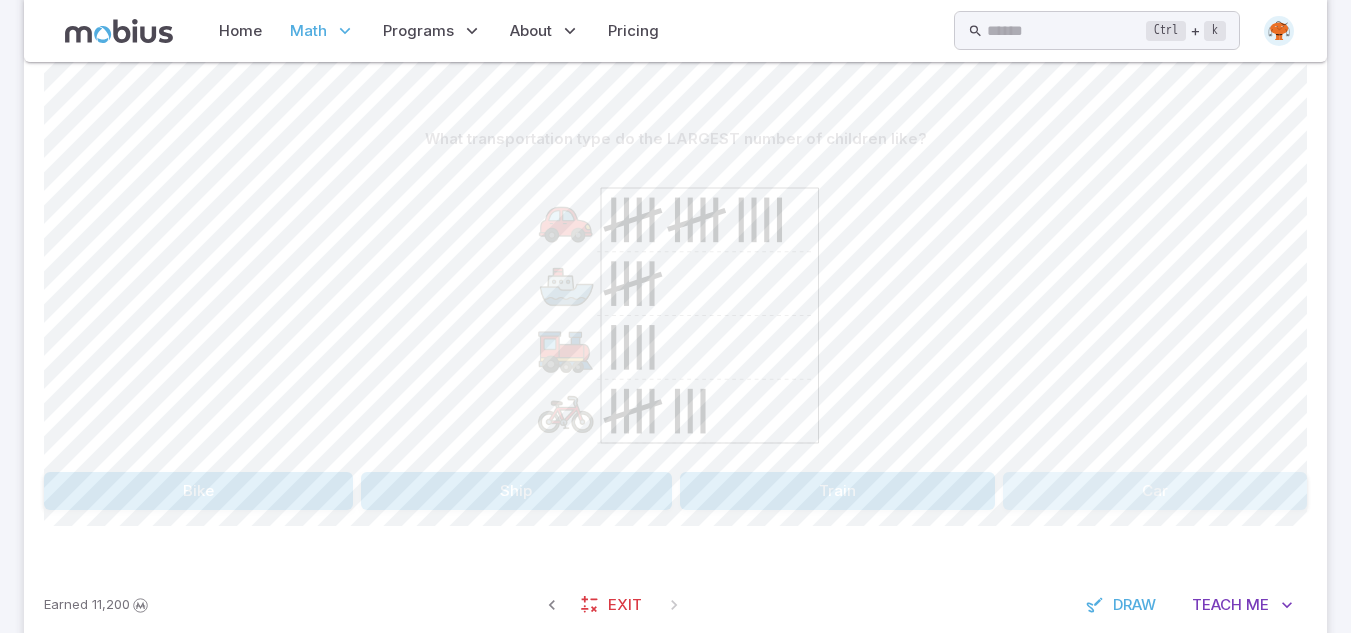 click on "Car" at bounding box center (1155, 491) 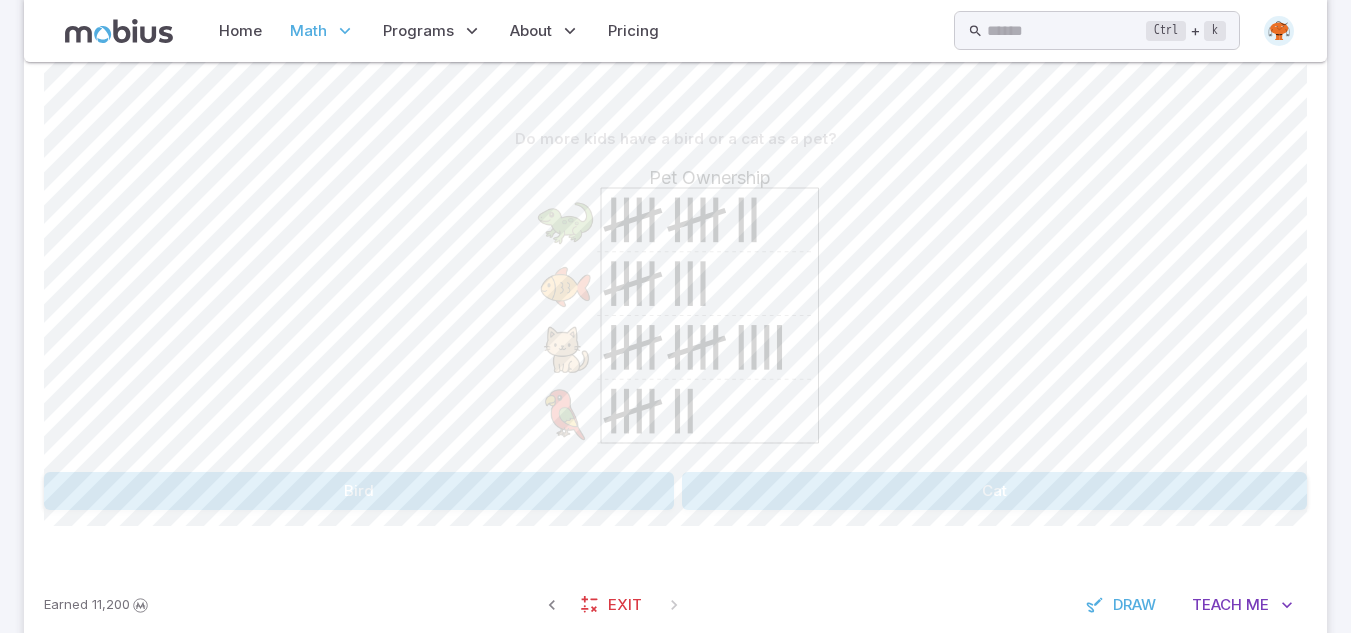 click on "Cat" at bounding box center (994, 491) 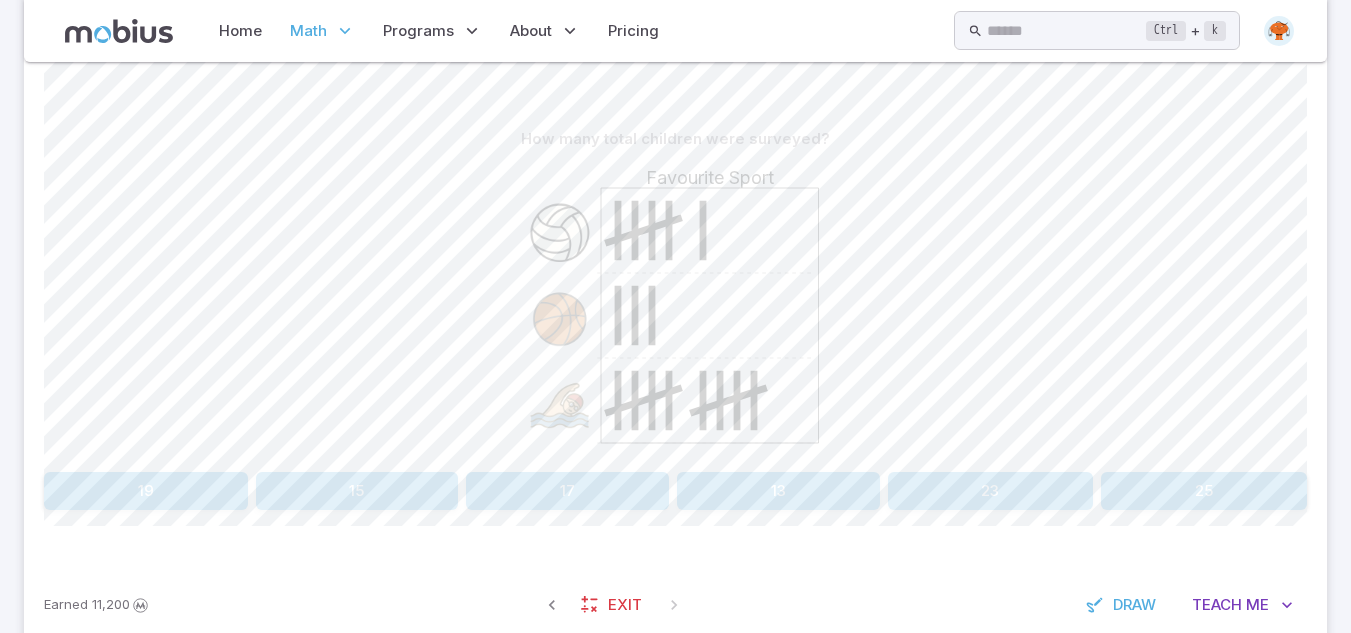 click on "19" at bounding box center [146, 491] 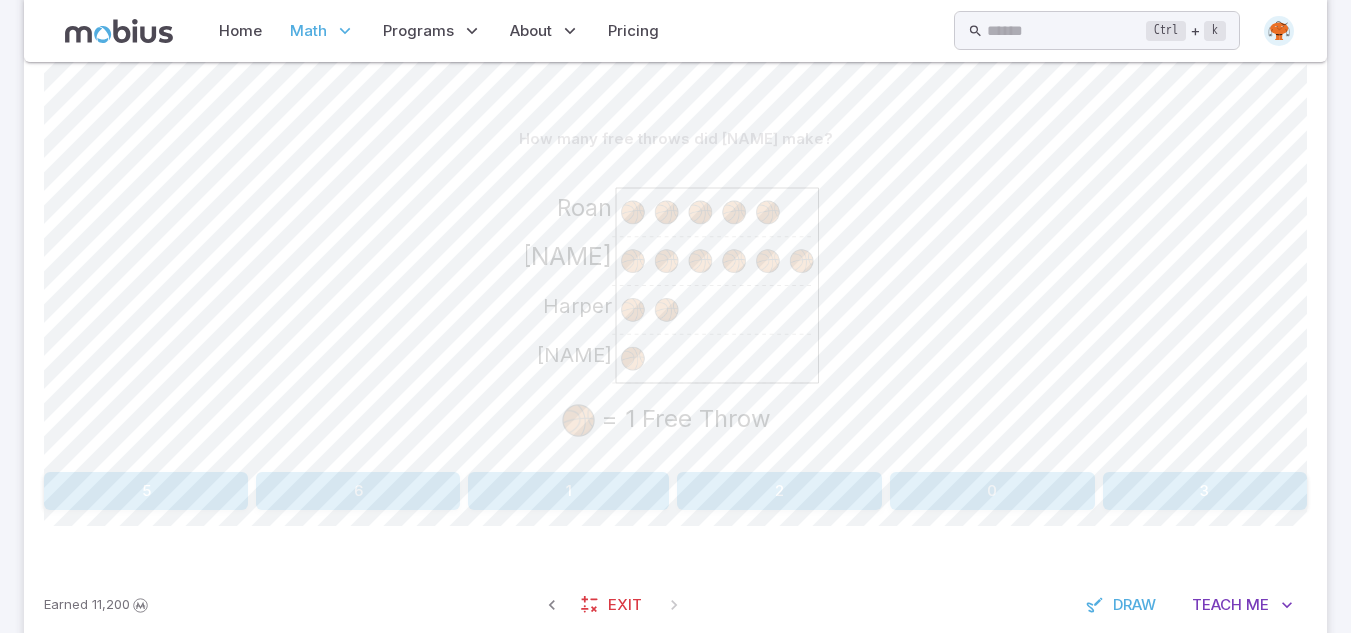 scroll, scrollTop: 427, scrollLeft: 0, axis: vertical 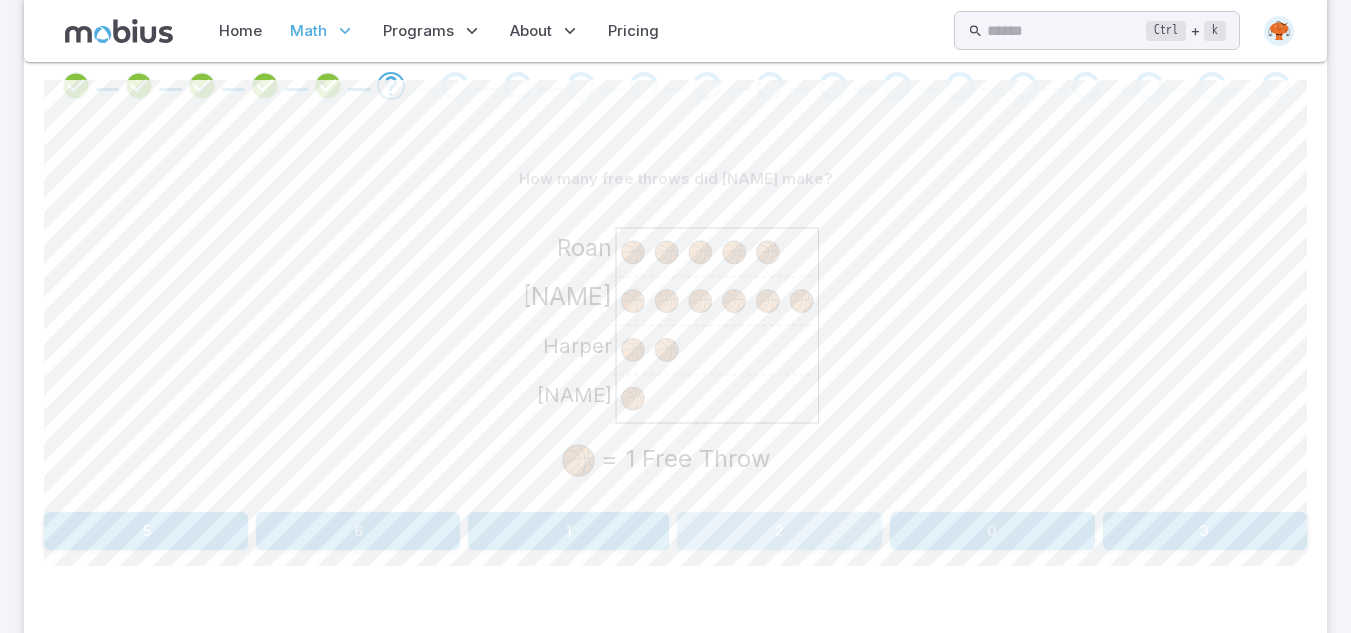 click on "2" at bounding box center (779, 531) 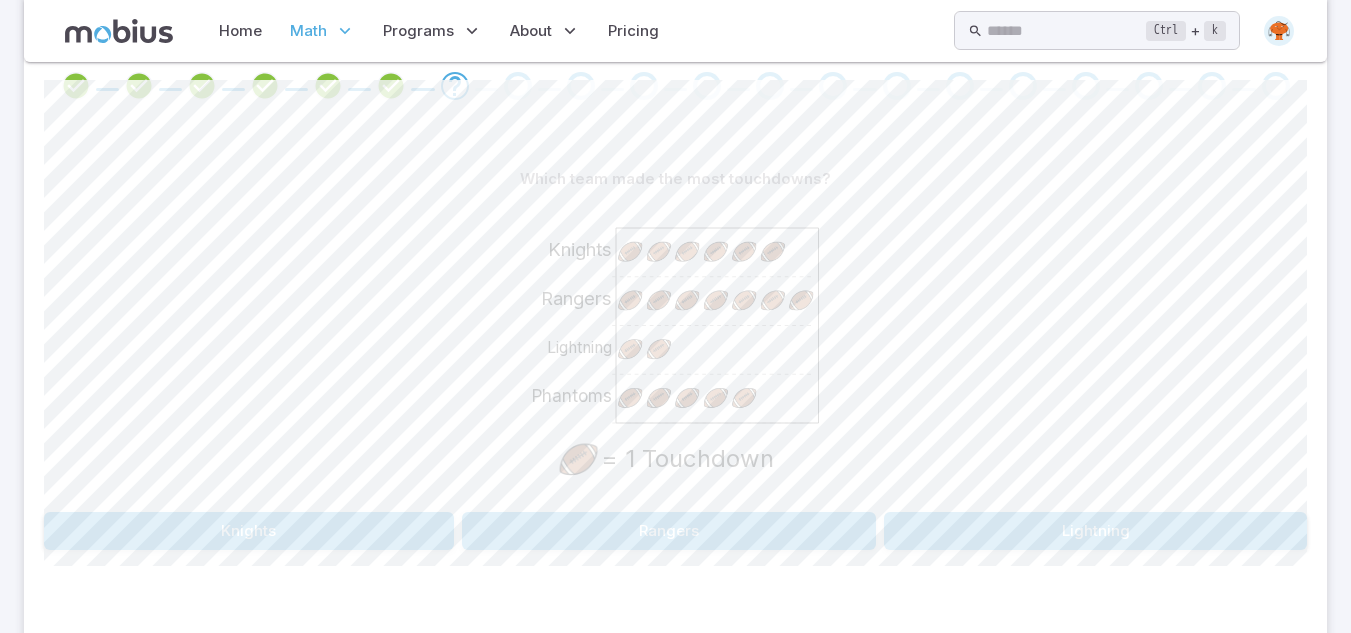 click on "Rangers" at bounding box center (669, 531) 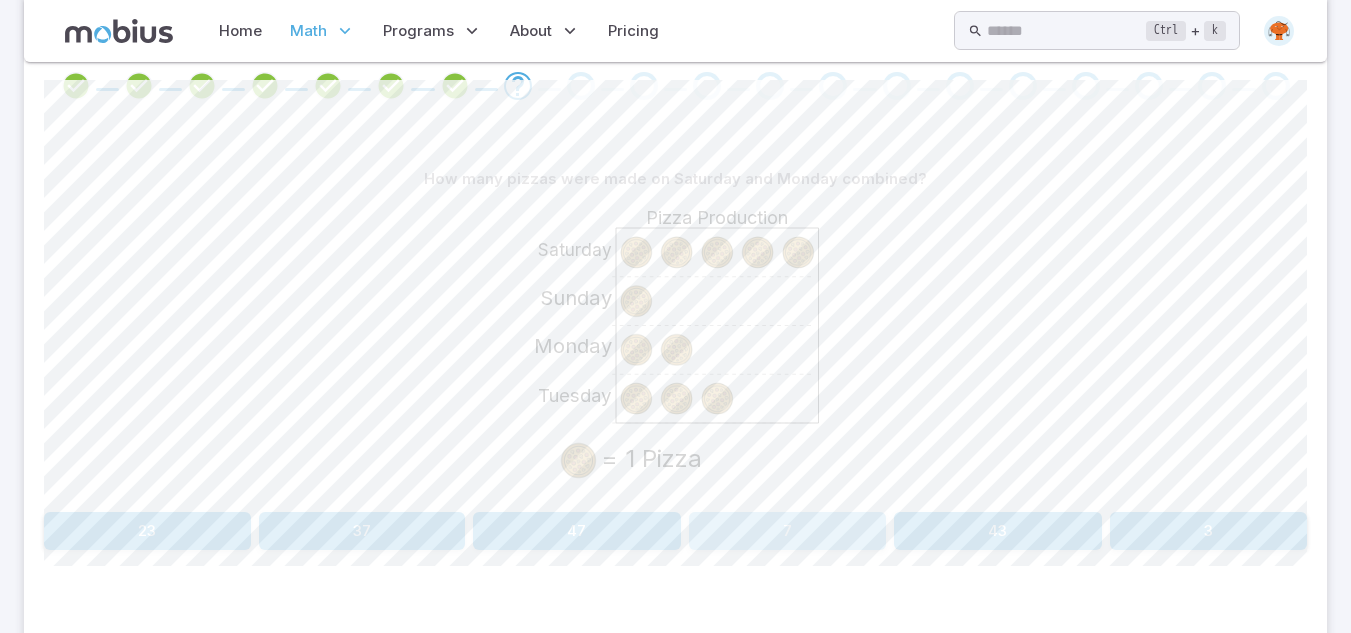click on "7" at bounding box center [788, 531] 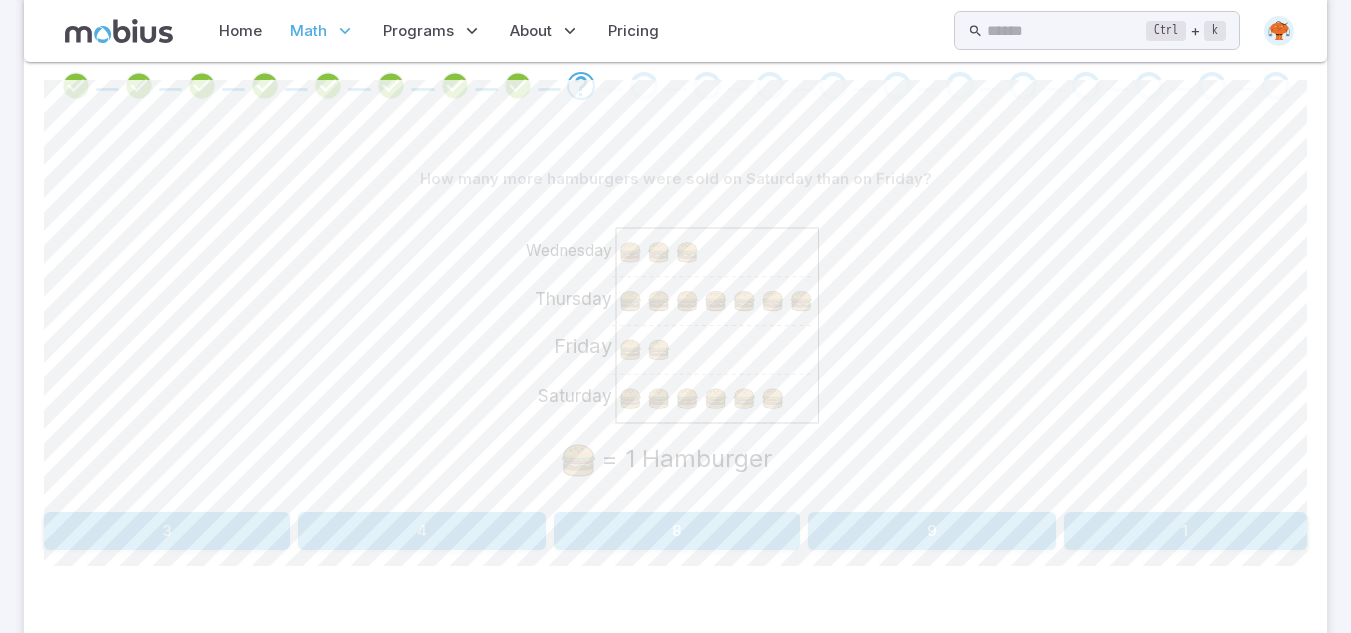 click 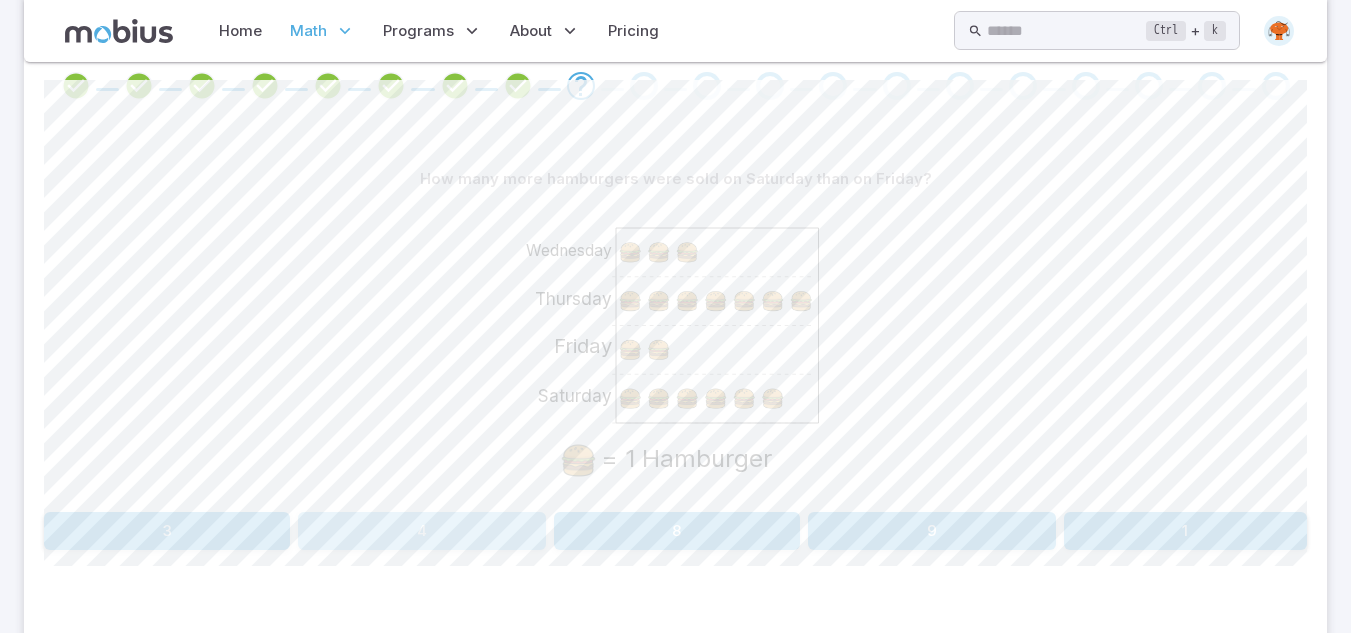 click on "4" at bounding box center (421, 531) 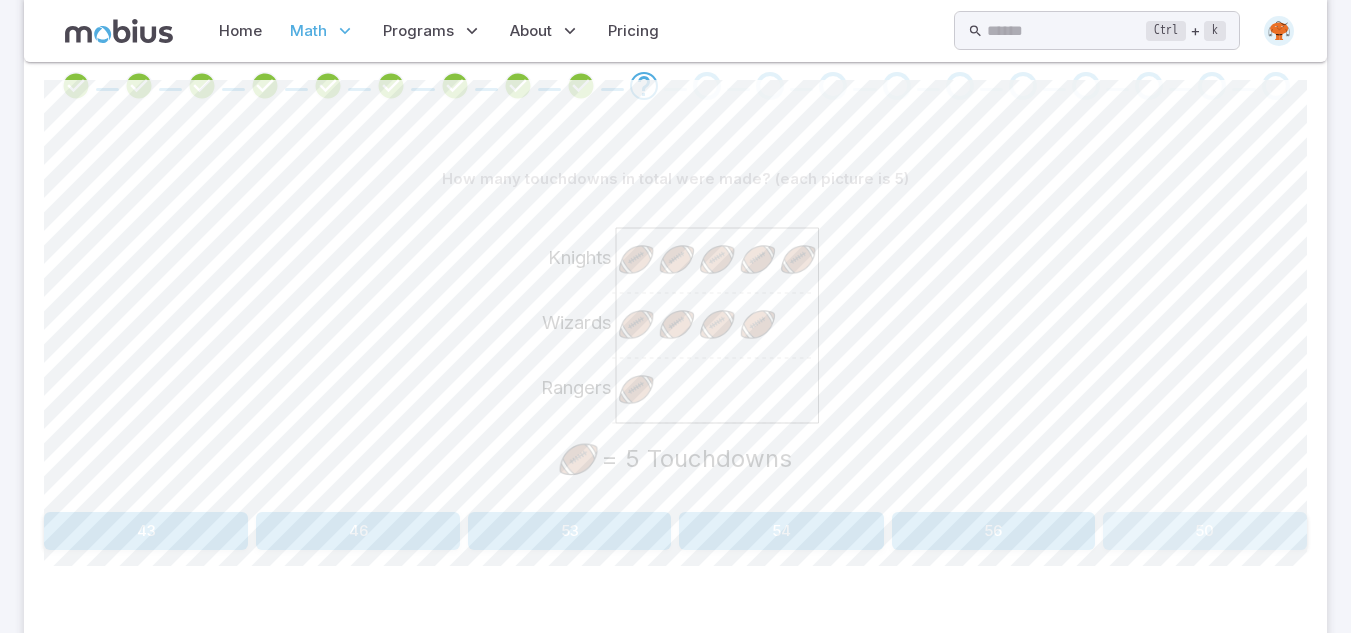 click on "50" at bounding box center (1205, 531) 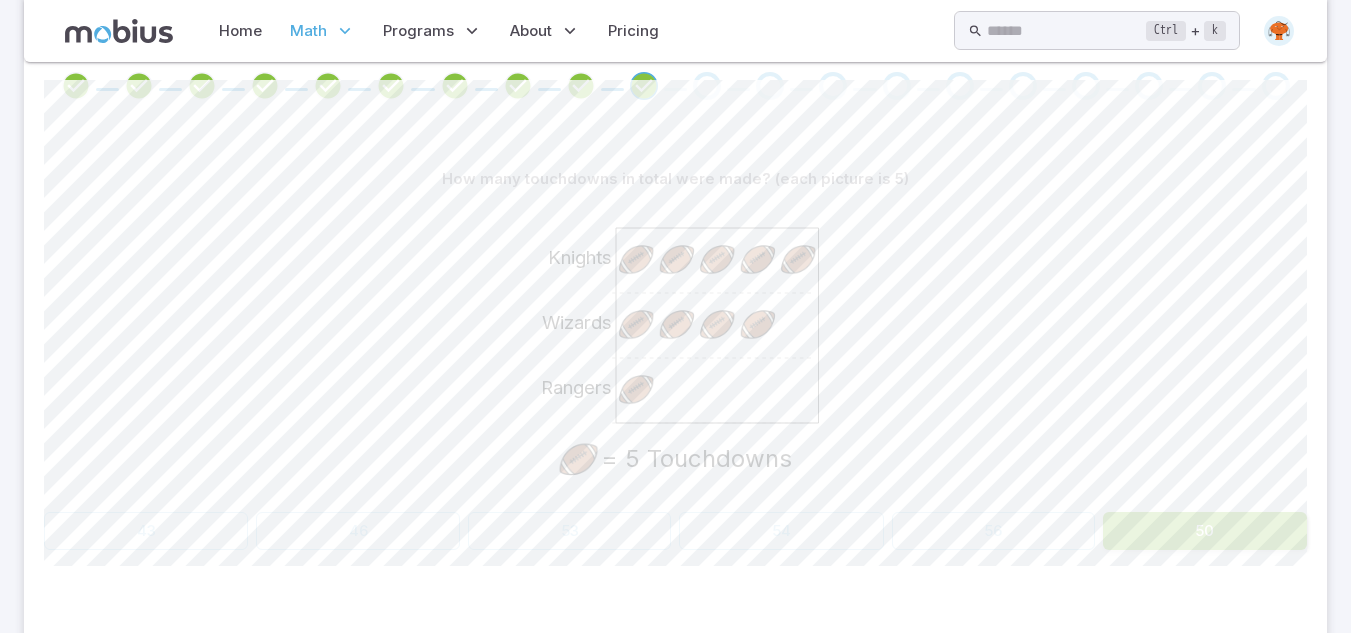 click on "Rangers
Wizards
Knights
= 5 Touchdowns" at bounding box center (675, 351) 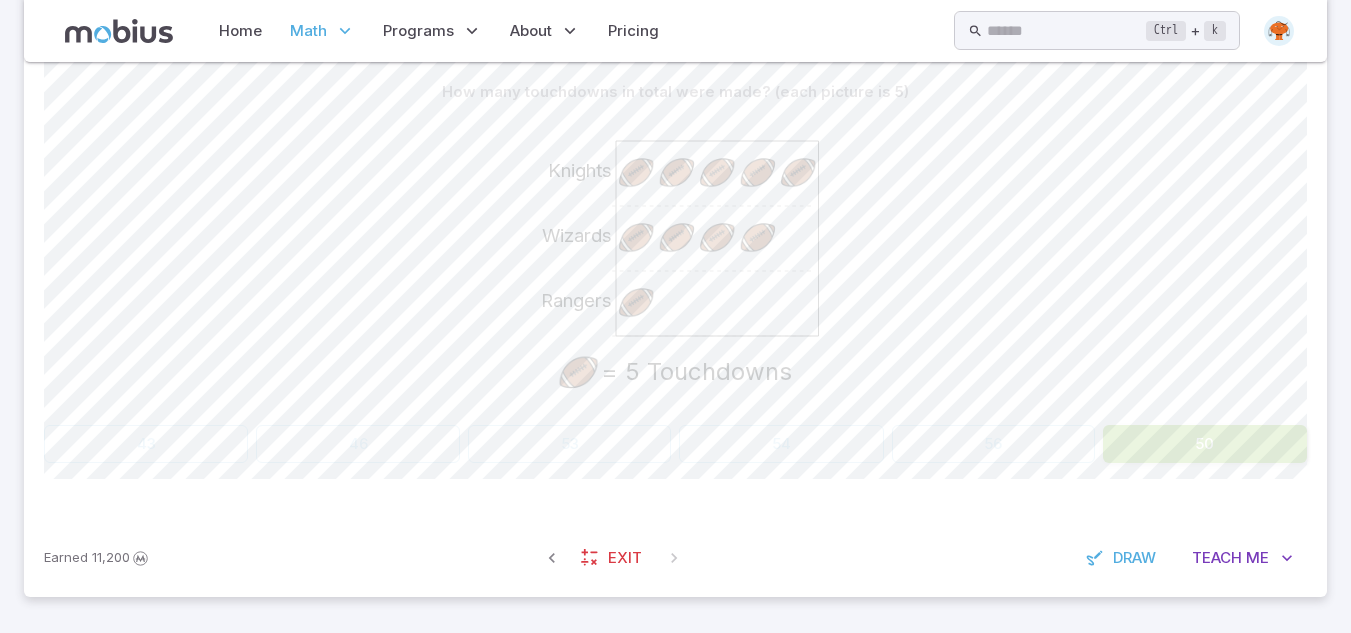 click on "Rangers
Wizards
Knights
= 5 Touchdowns" 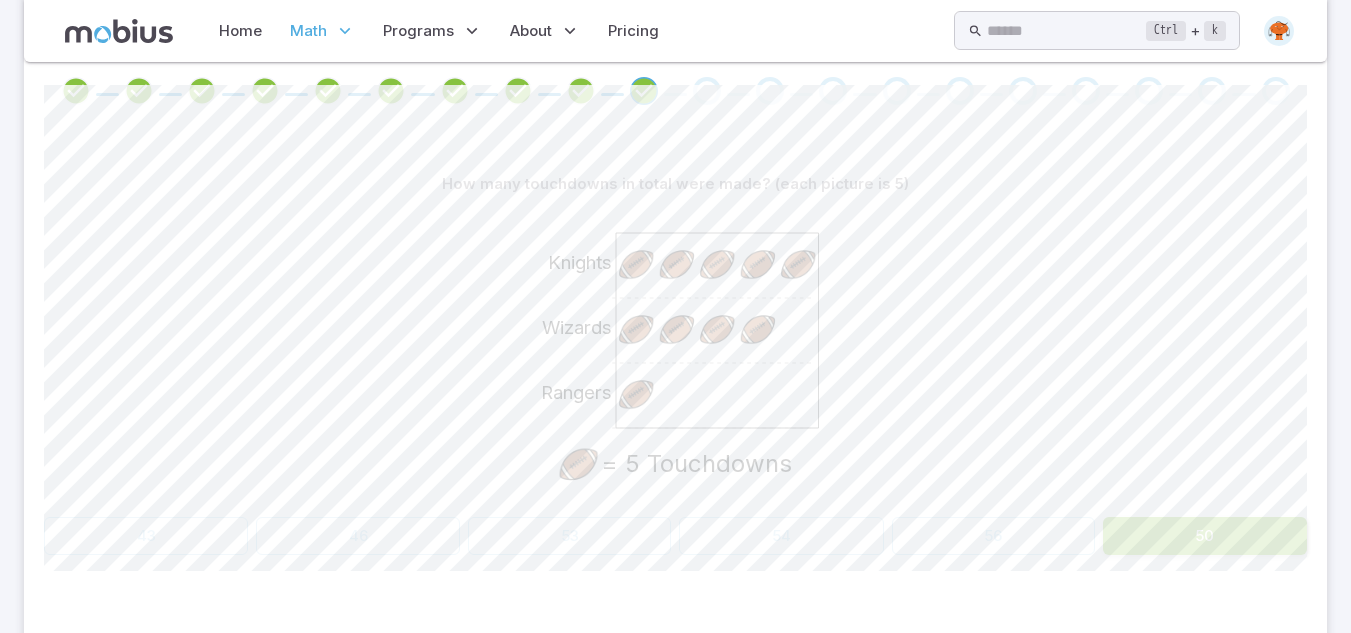 scroll, scrollTop: 420, scrollLeft: 0, axis: vertical 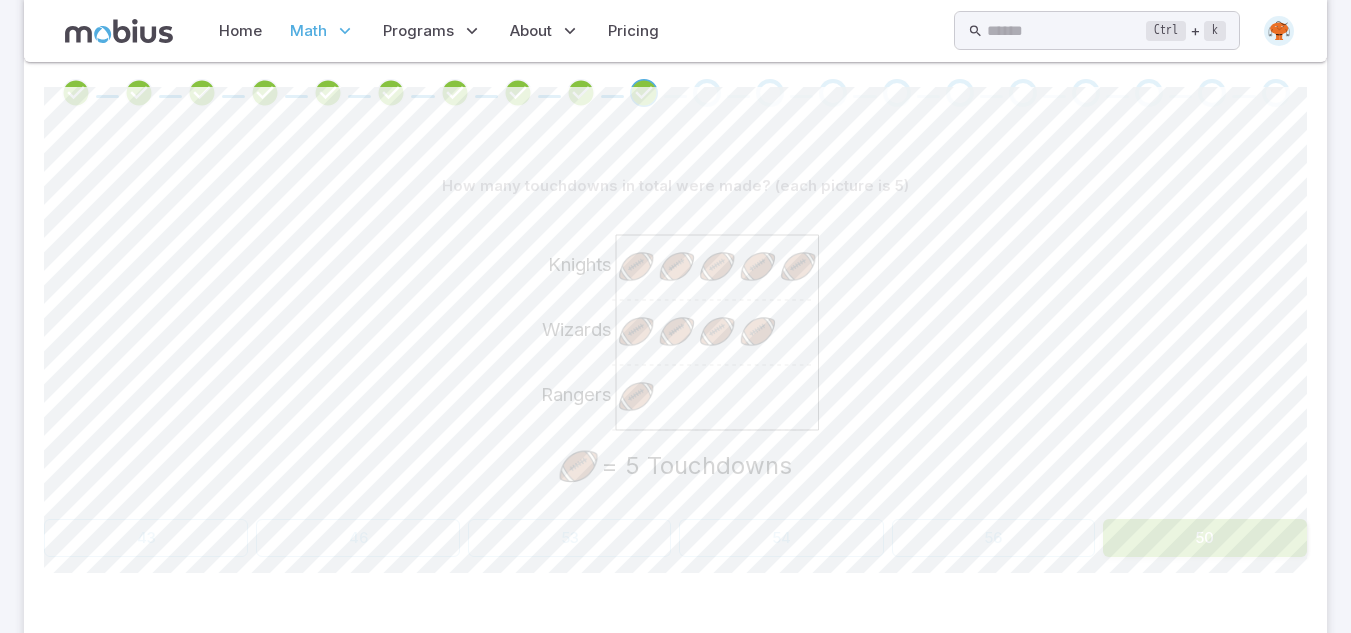 click on "How many touchdowns in total were made? (each picture is 5)" at bounding box center (675, 186) 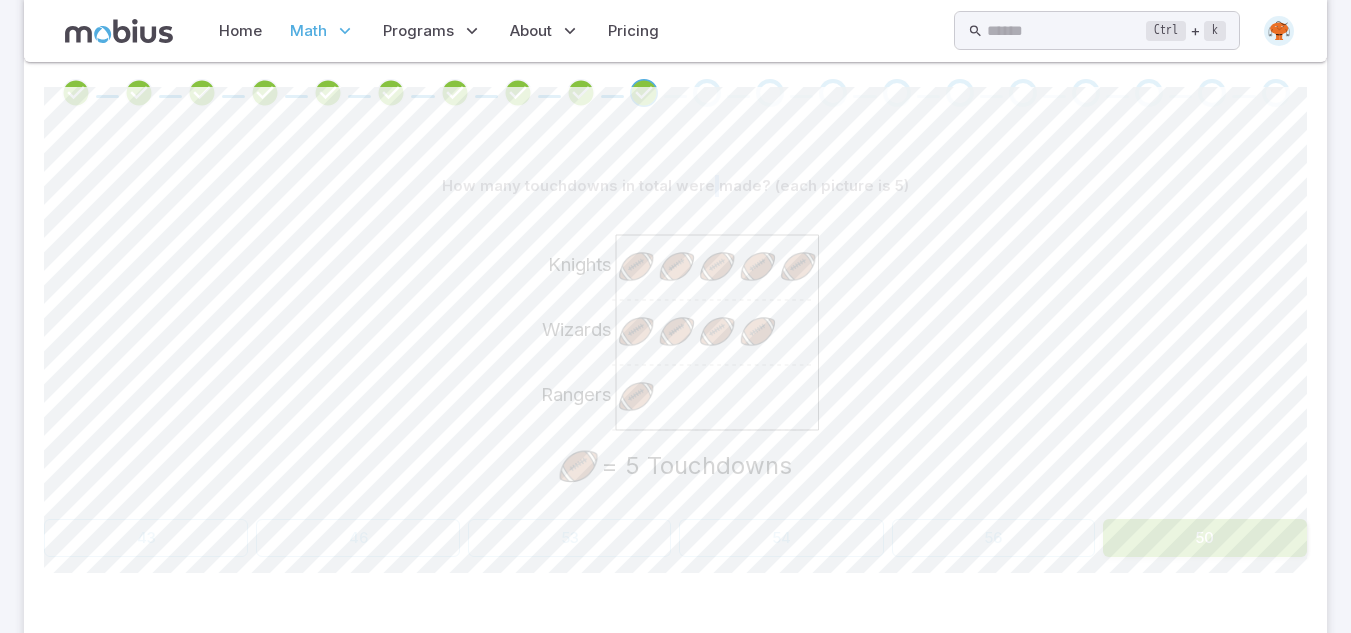 click on "How many touchdowns in total were made? (each picture is 5)" at bounding box center (675, 186) 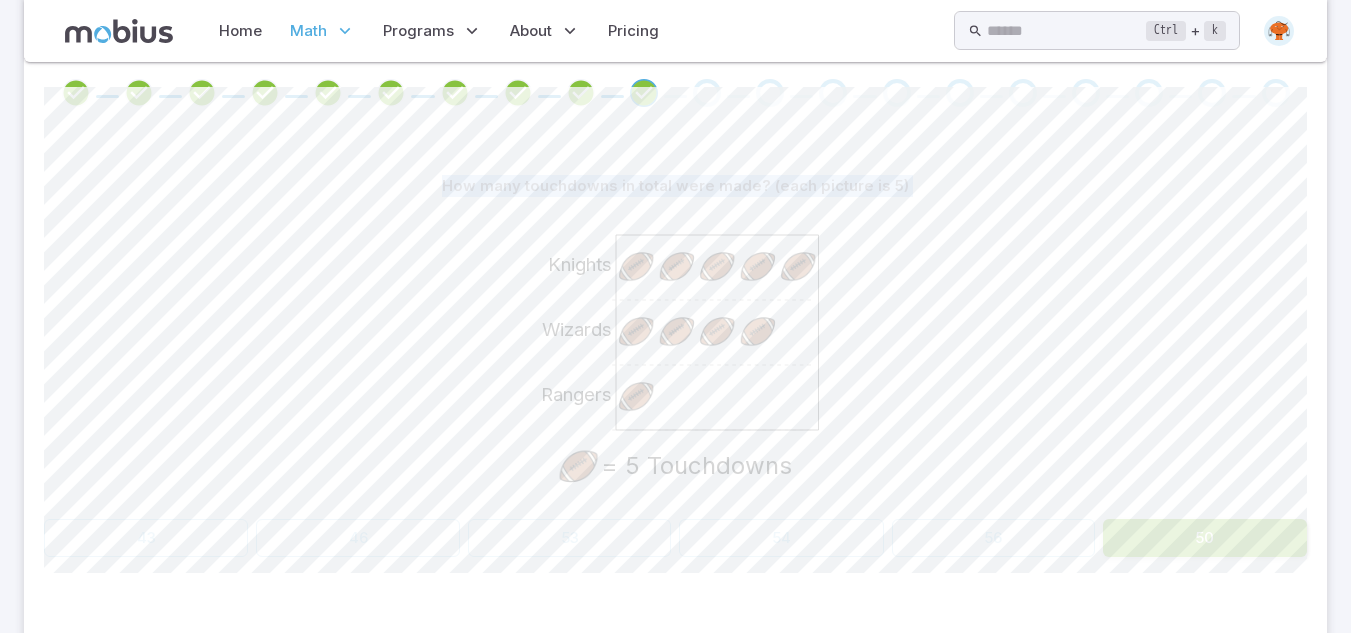 click on "How many touchdowns in total were made? (each picture is 5)" at bounding box center (675, 186) 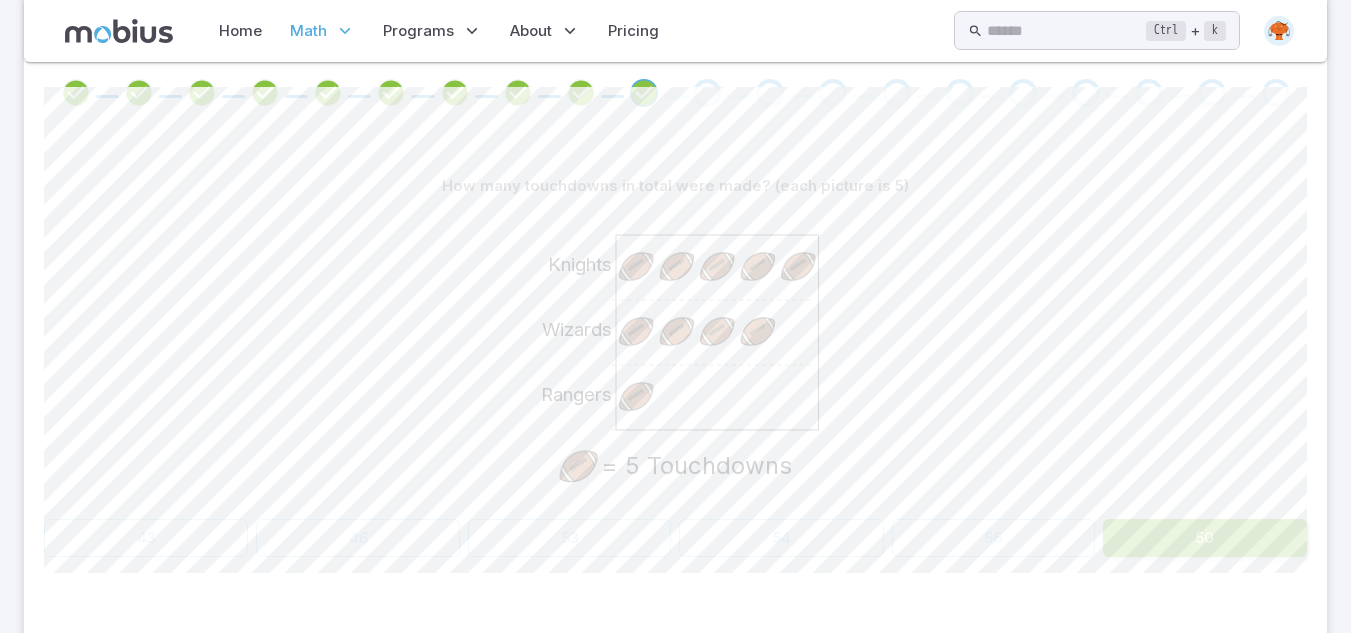 click on "Rangers
Wizards
Knights
= 5 Touchdowns" at bounding box center (675, 358) 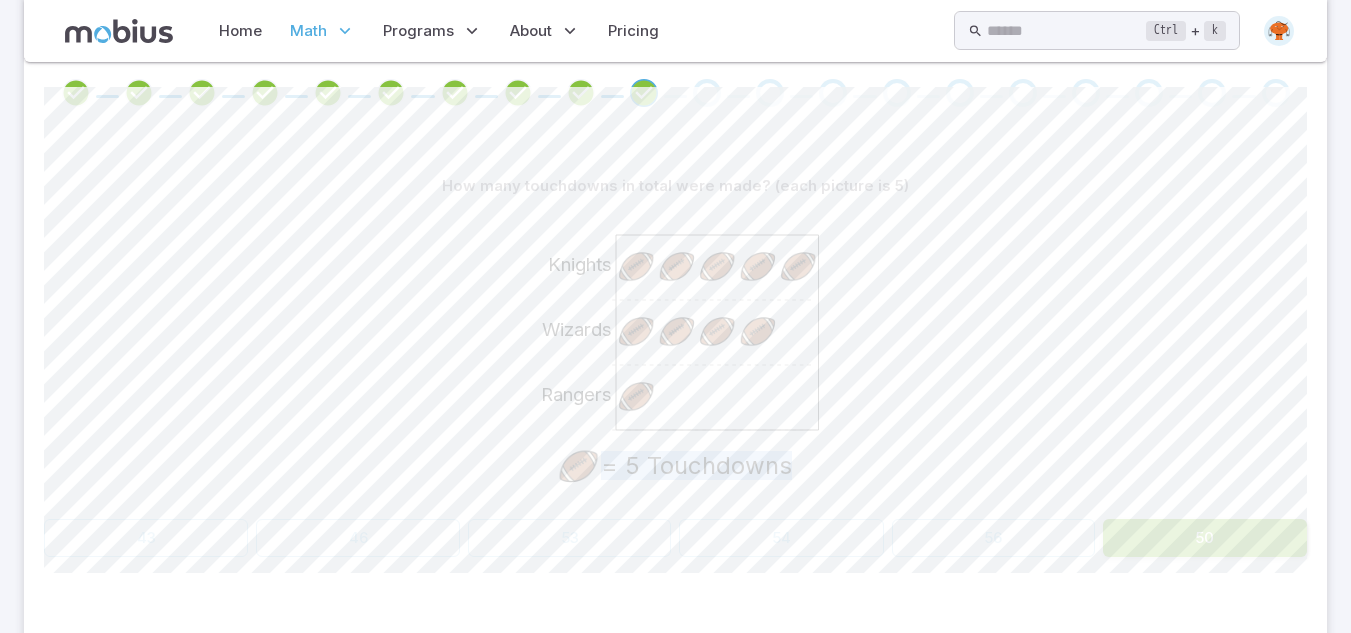 click on "Rangers
Wizards
Knights
= 5 Touchdowns" at bounding box center (675, 358) 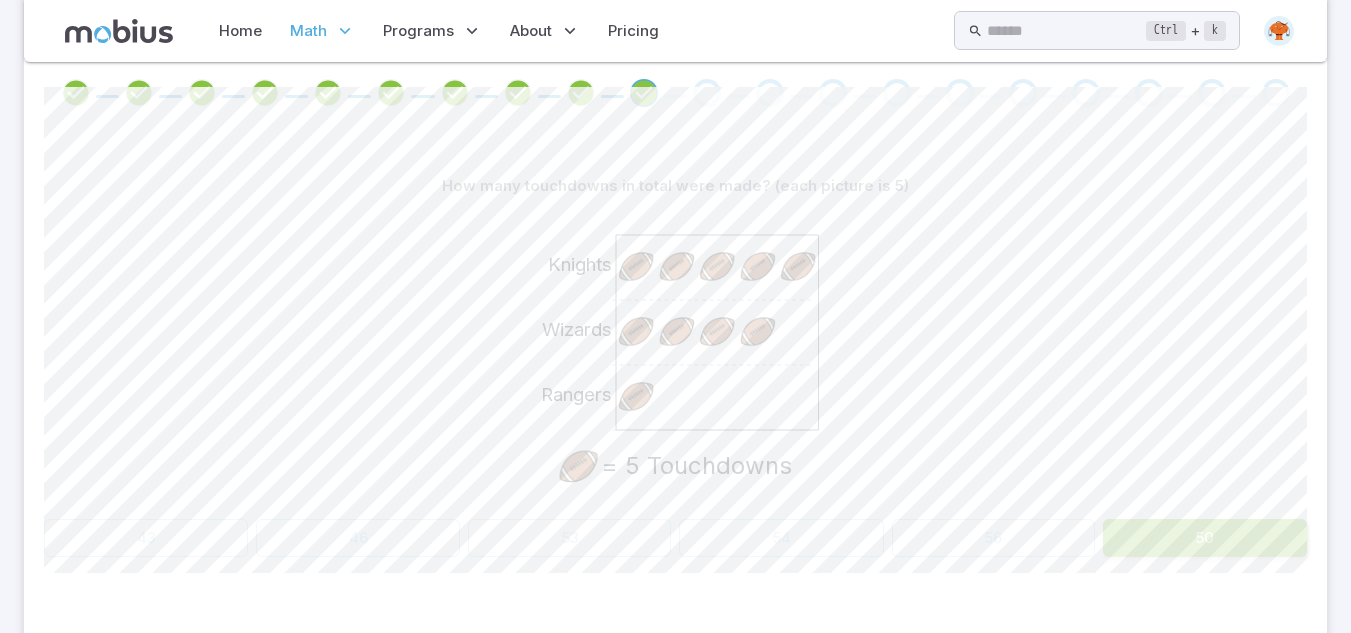 click on "Rangers
Wizards
Knights
= 5 Touchdowns" at bounding box center (675, 358) 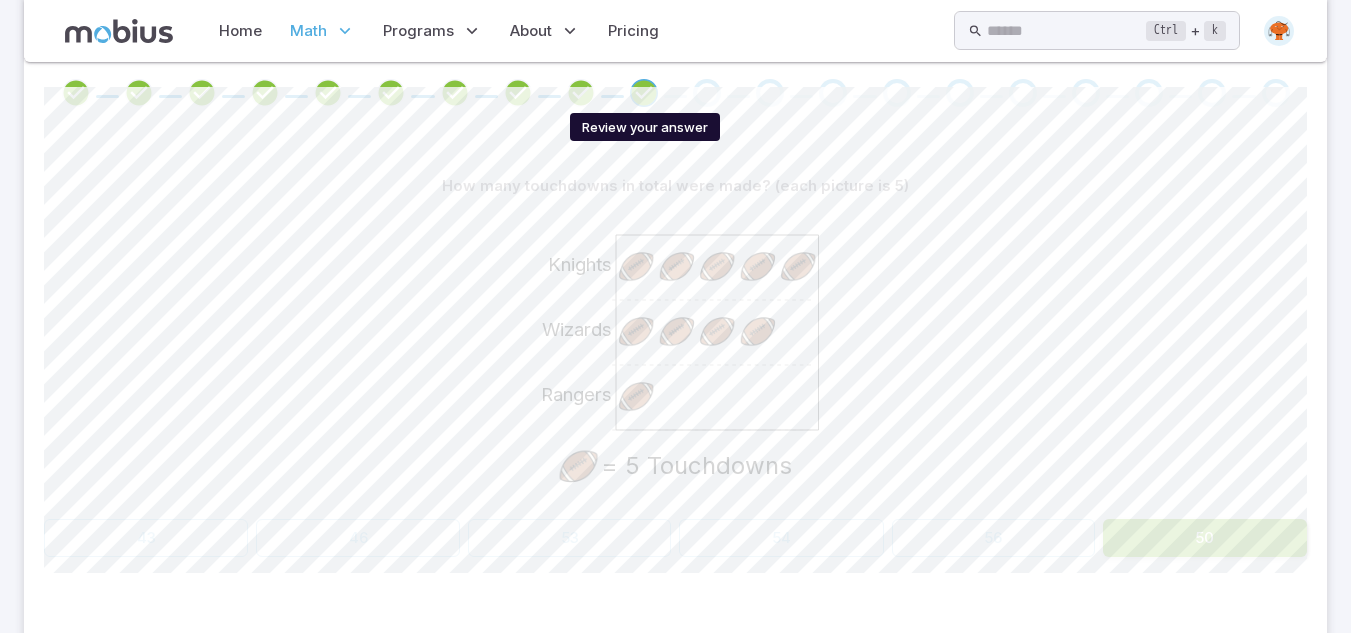 click at bounding box center (644, 93) 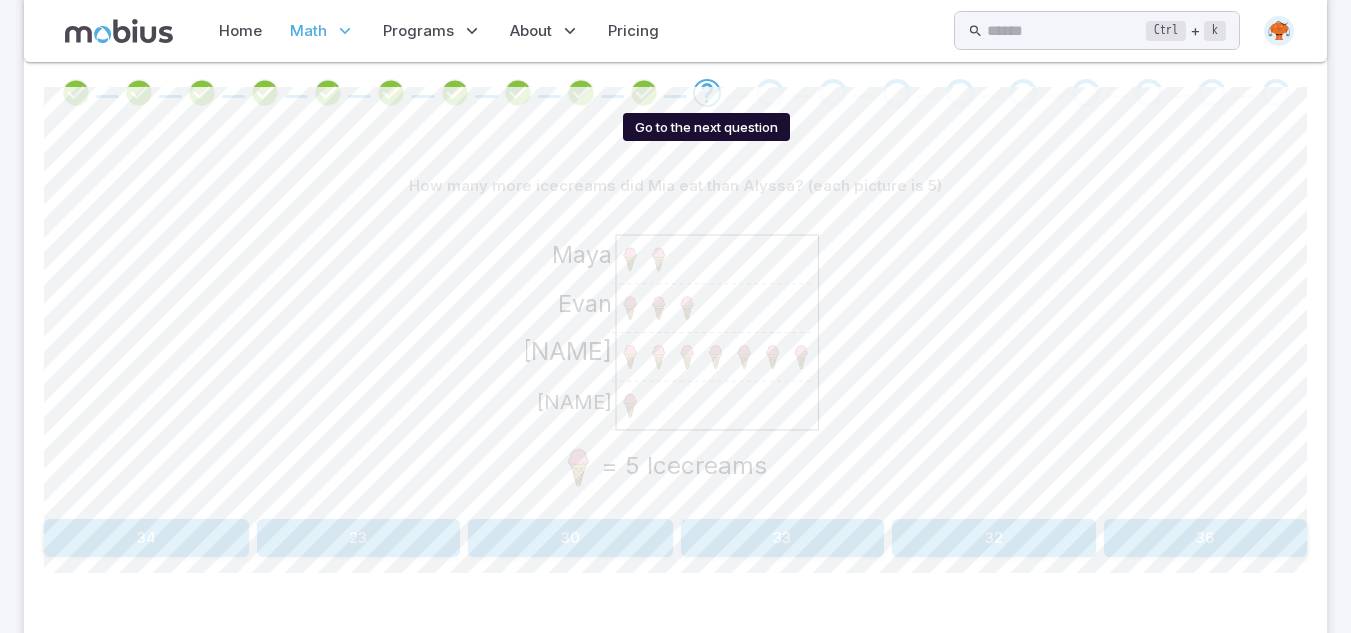 click at bounding box center [707, 93] 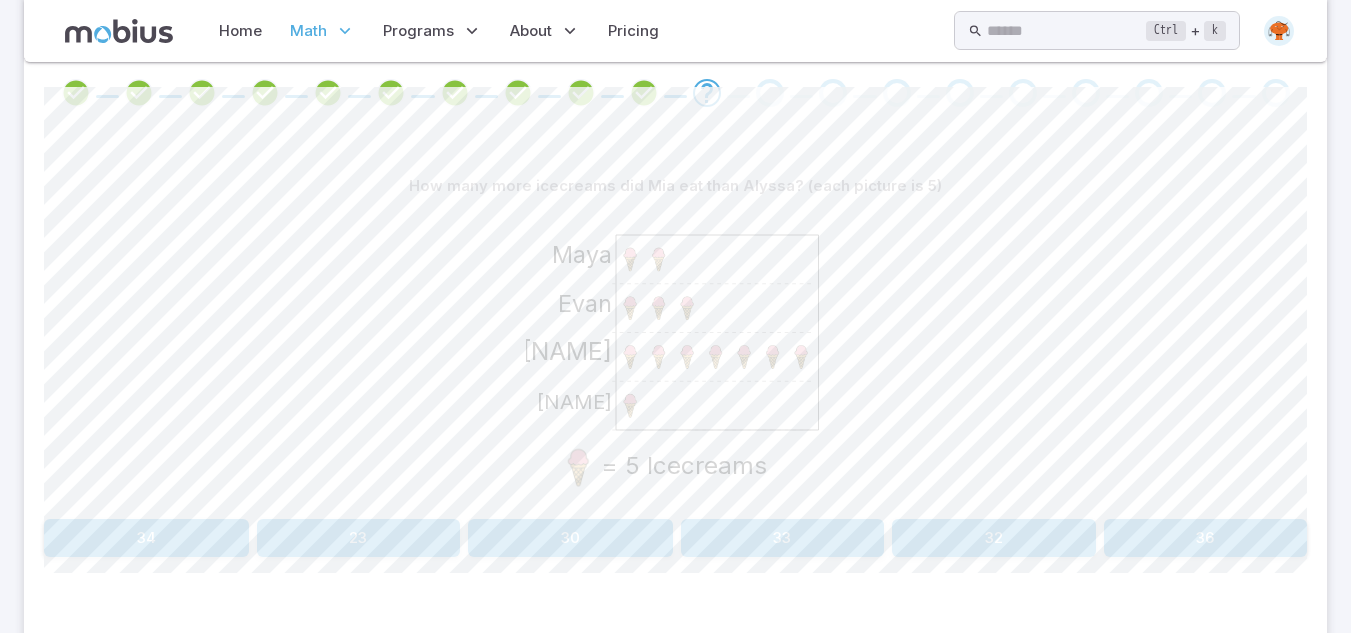 click 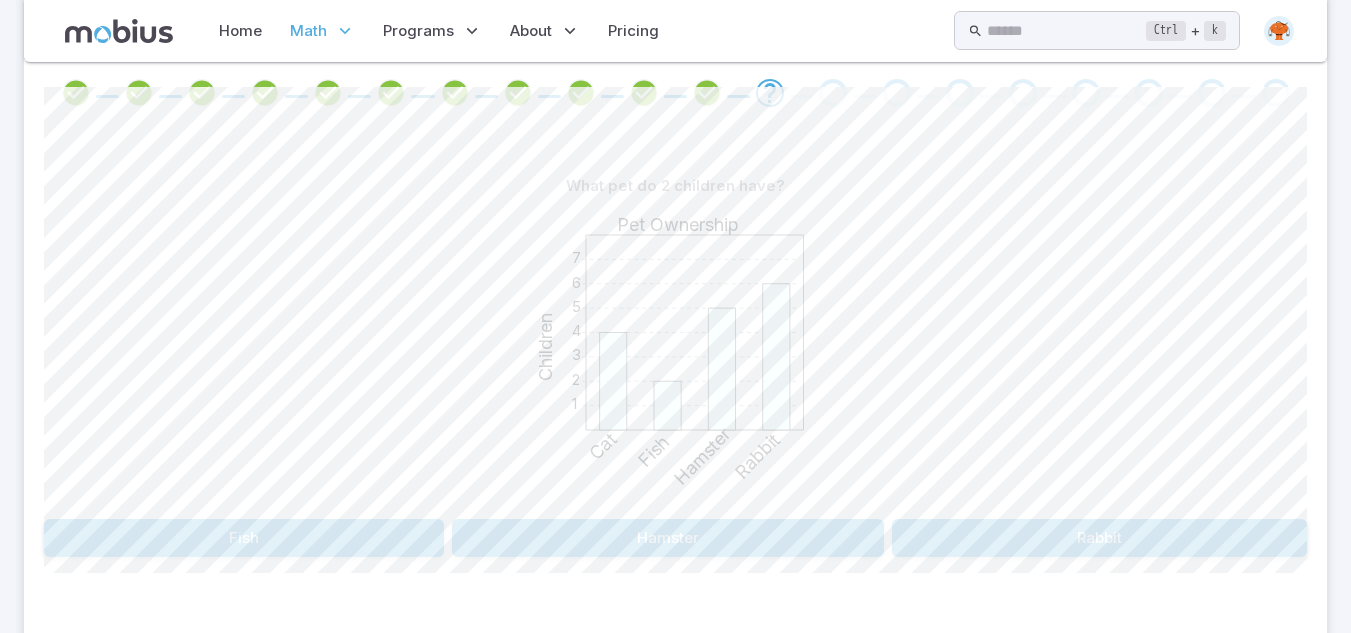 click on "Fish" at bounding box center [244, 538] 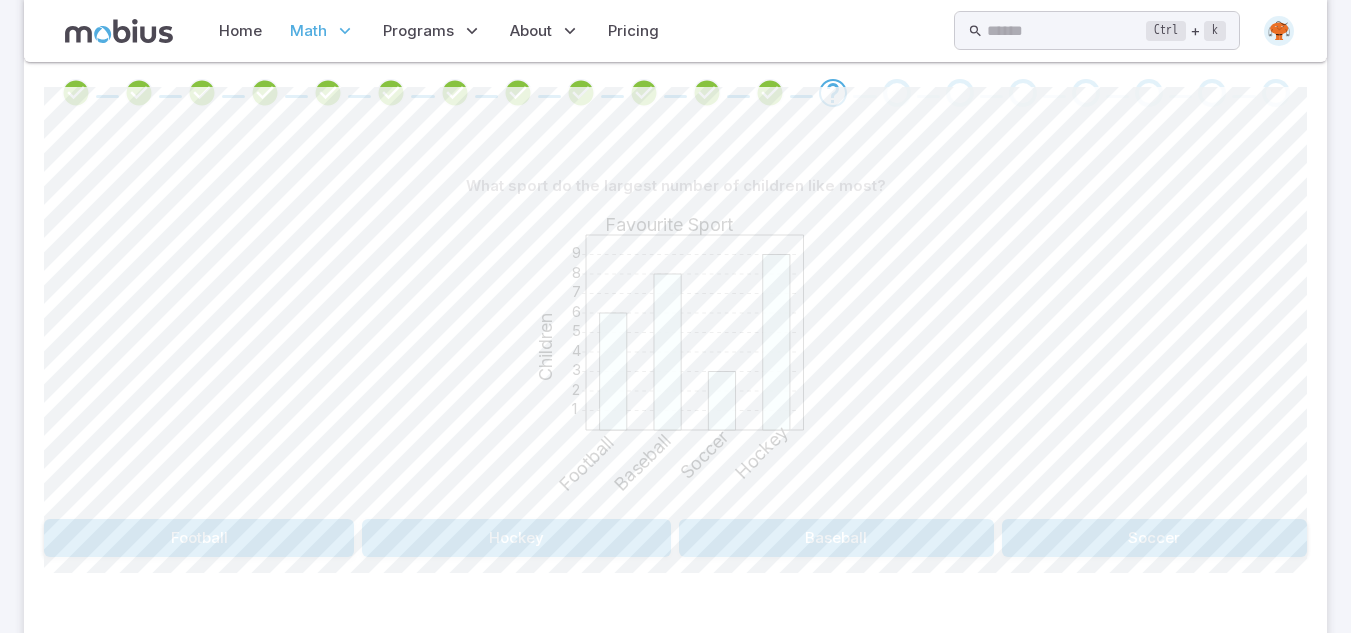 click on "Hockey" at bounding box center (516, 538) 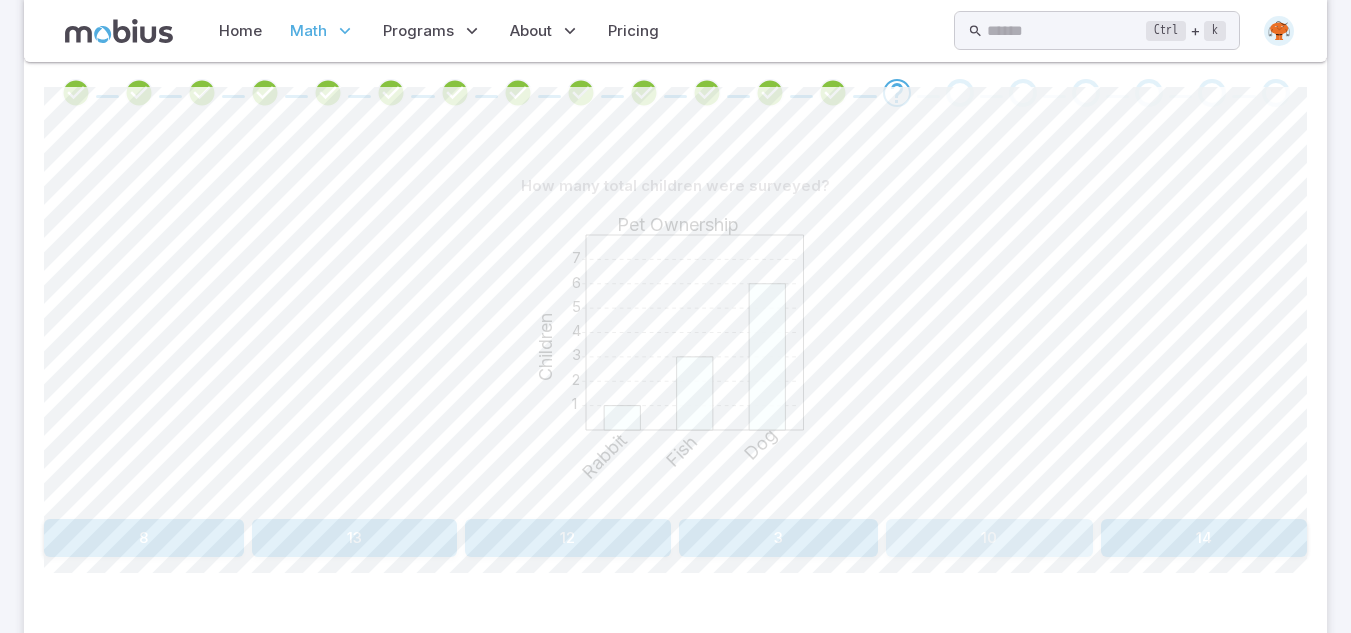 click on "10" at bounding box center [989, 538] 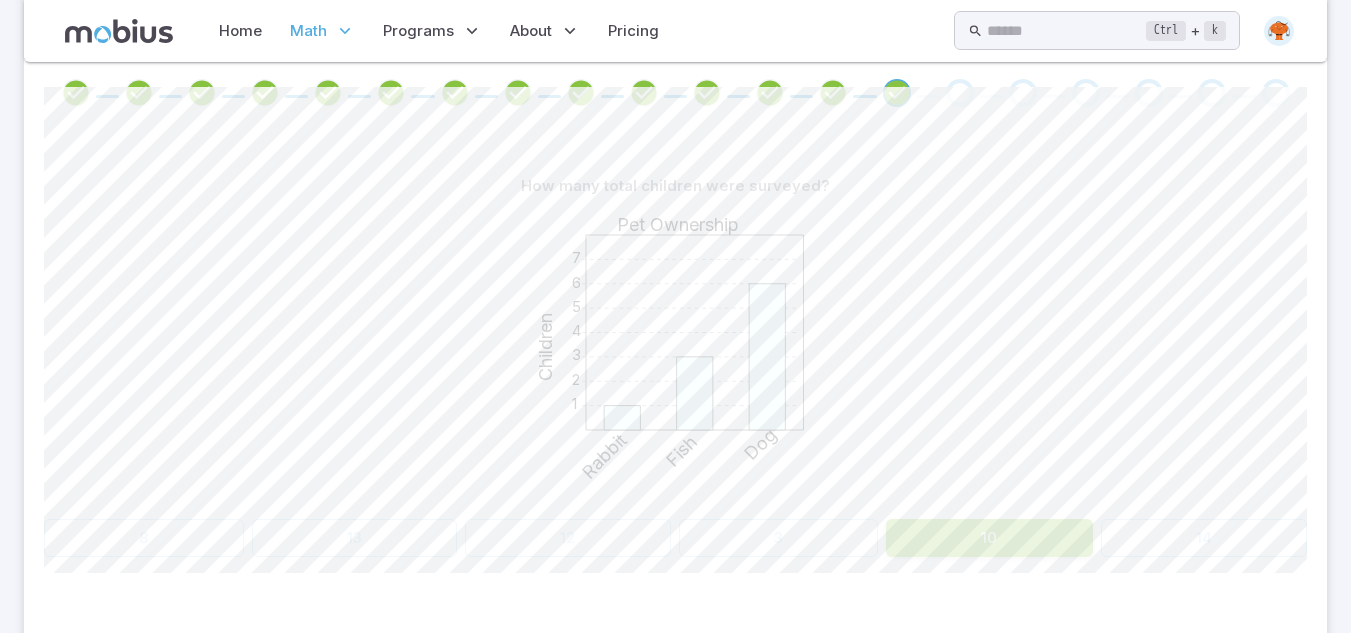 click on "1 2 3 4 5 6 7 Pet Ownership Children Rabbit Fish Dog" at bounding box center [675, 358] 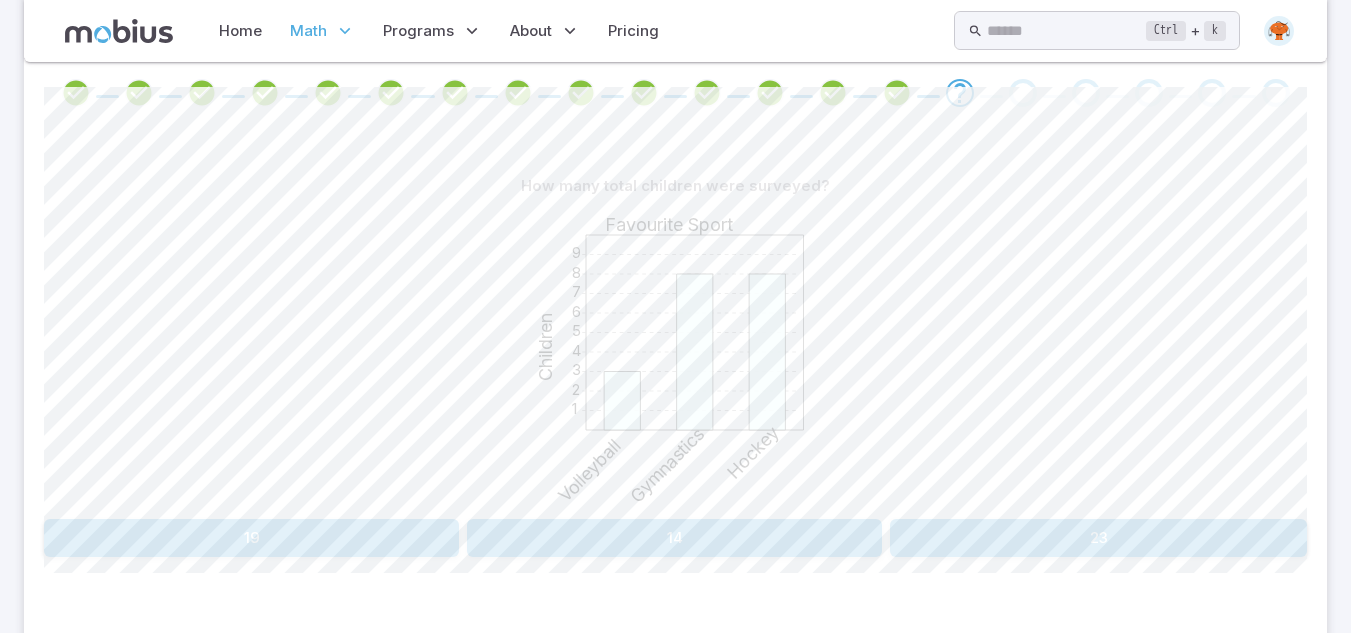 click on "19" at bounding box center [251, 538] 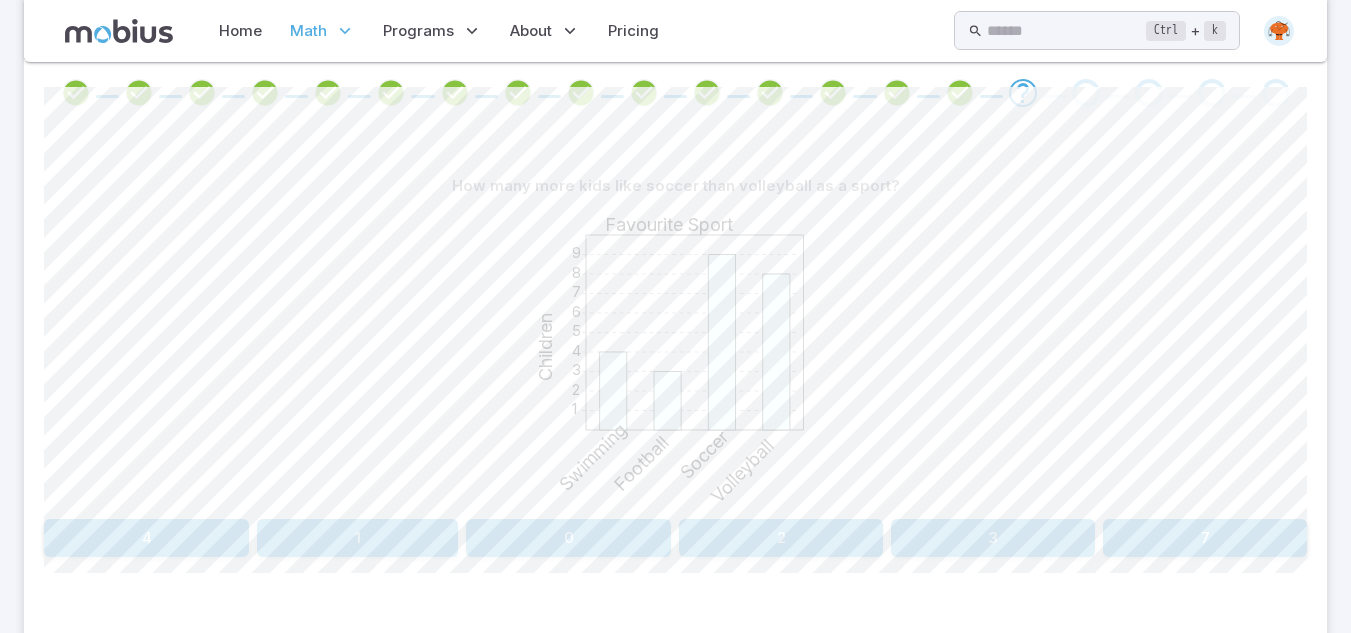click on "1 2 3 4 5 6 7 8 9 Favourite Sport Children Swimming Football Soccer Volleyball" at bounding box center (675, 358) 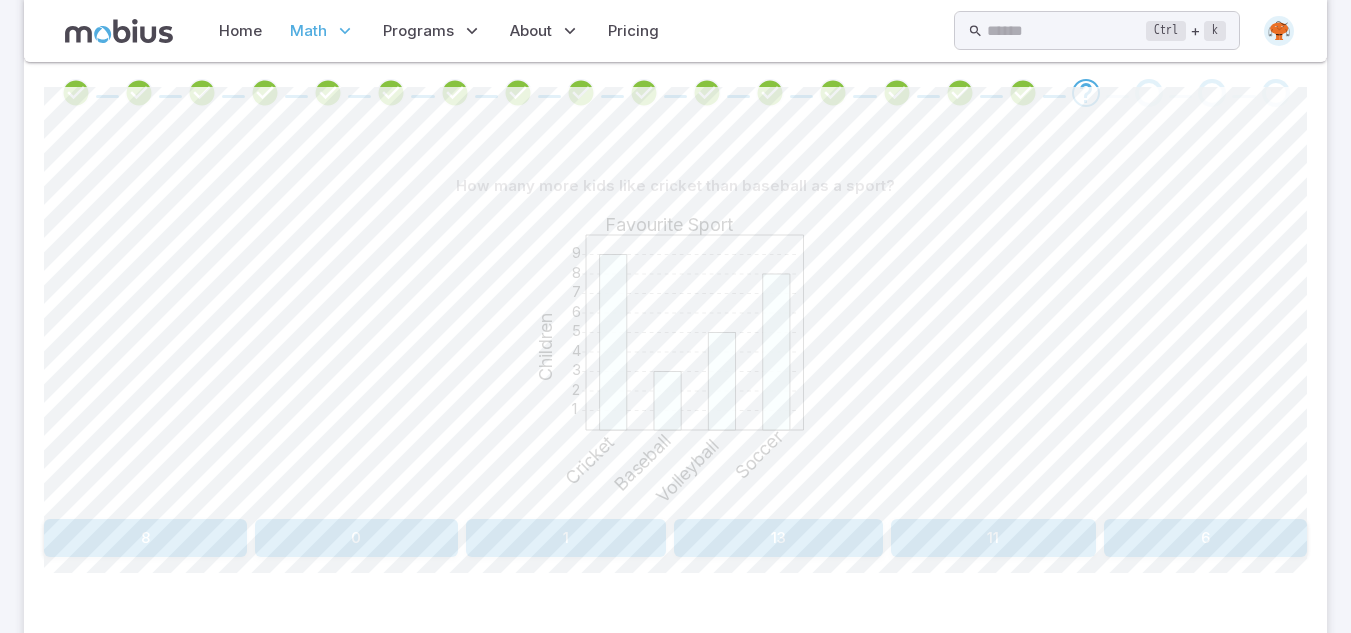 click on "6" at bounding box center (1205, 538) 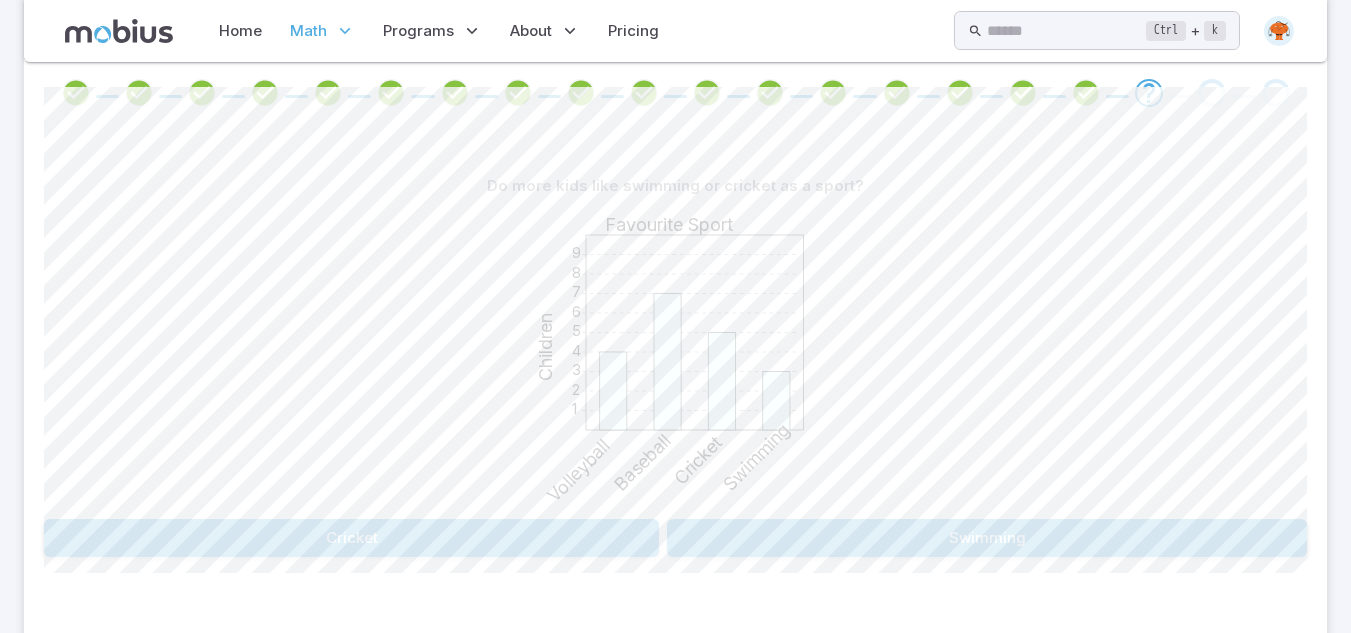click on "Cricket" at bounding box center [351, 538] 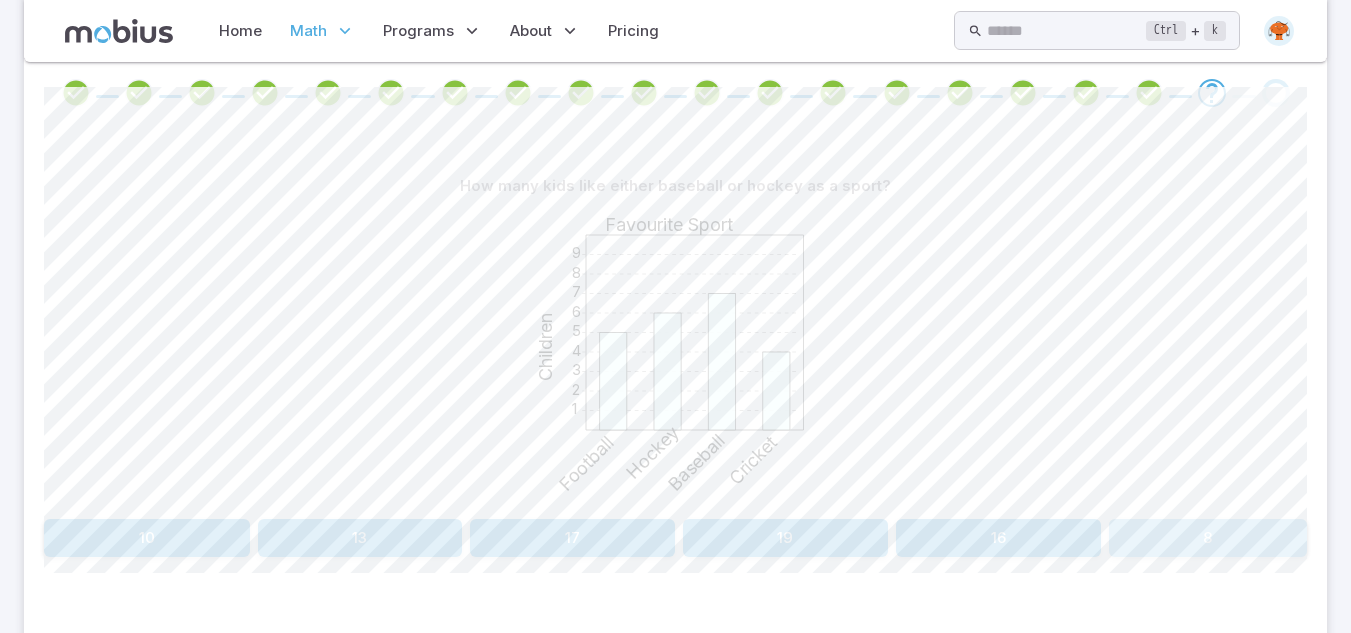 click on "8" at bounding box center (1208, 538) 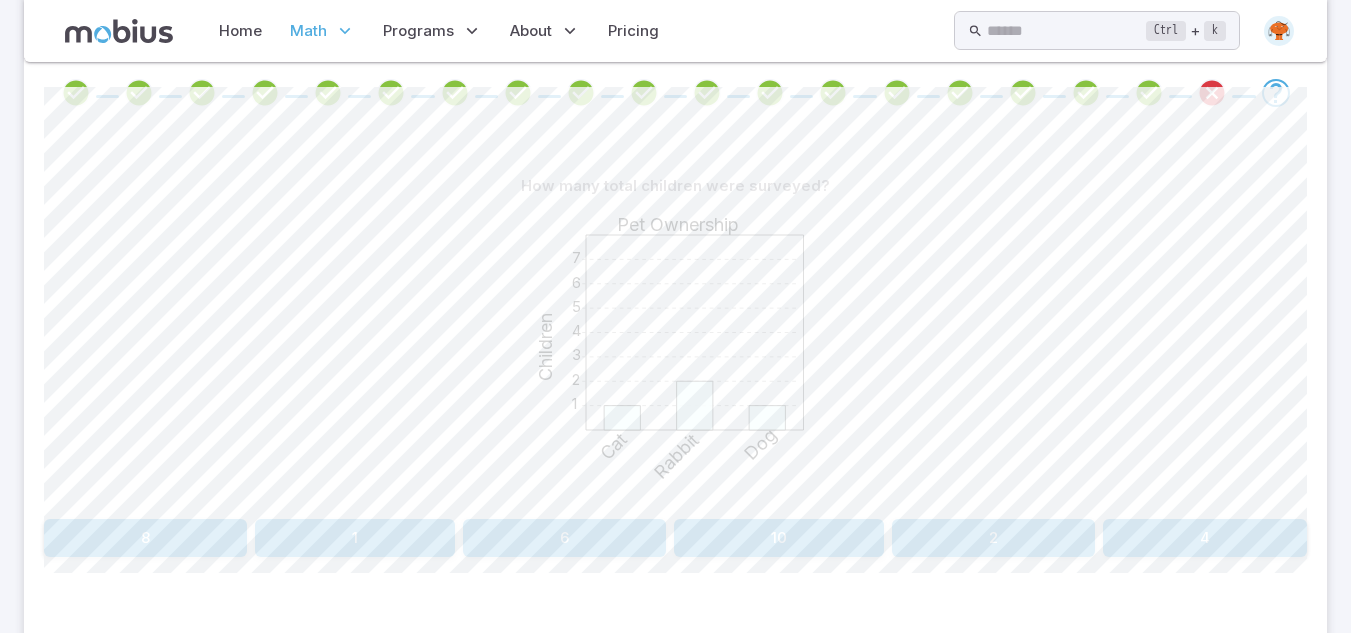 click on "4" at bounding box center (1205, 538) 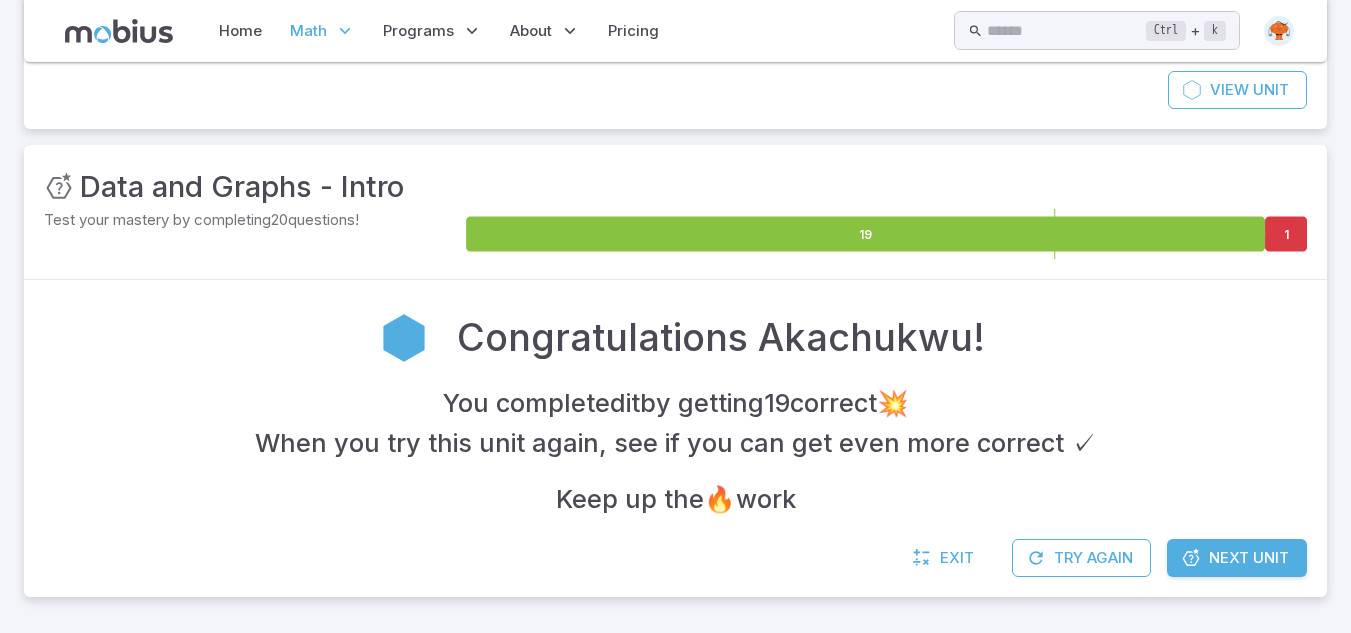 scroll, scrollTop: 199, scrollLeft: 0, axis: vertical 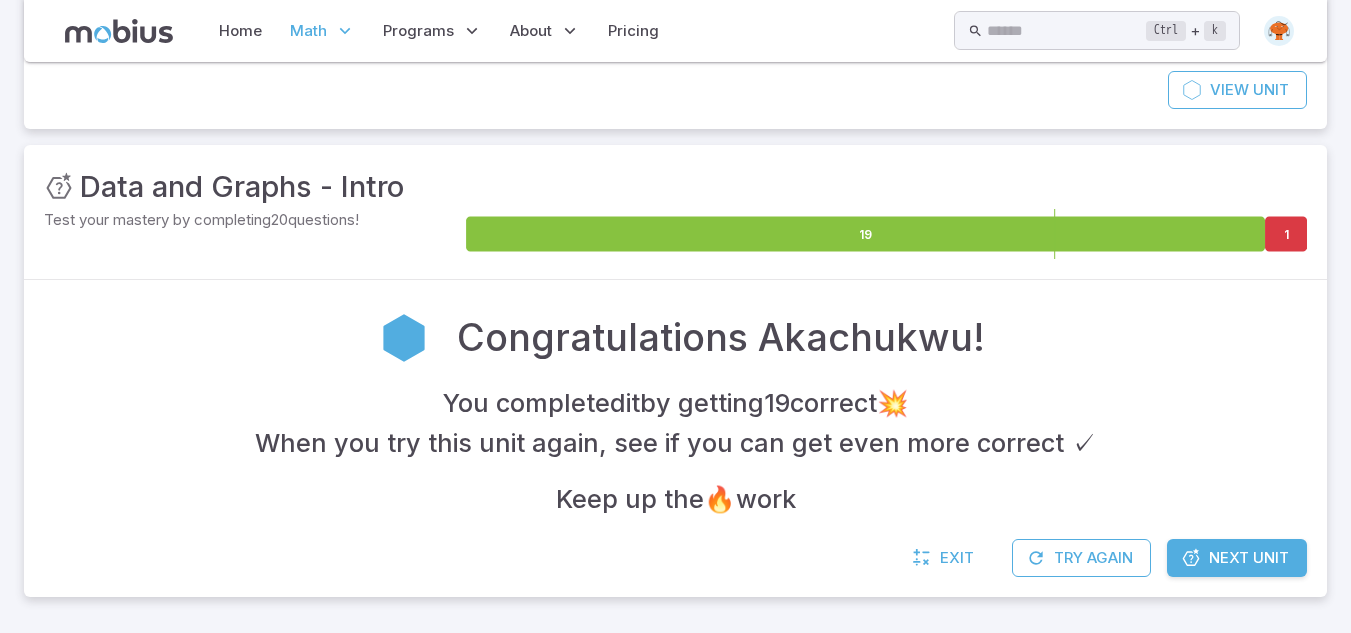 click on "Next Unit" at bounding box center [1249, 558] 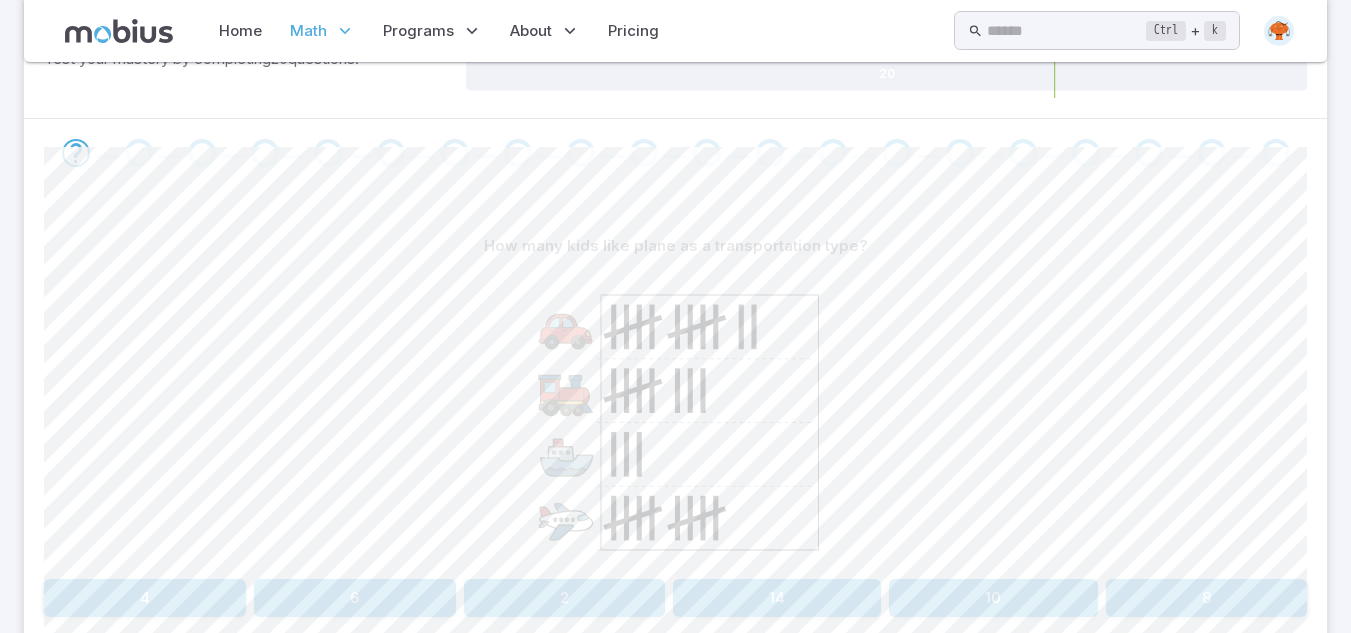 scroll, scrollTop: 400, scrollLeft: 0, axis: vertical 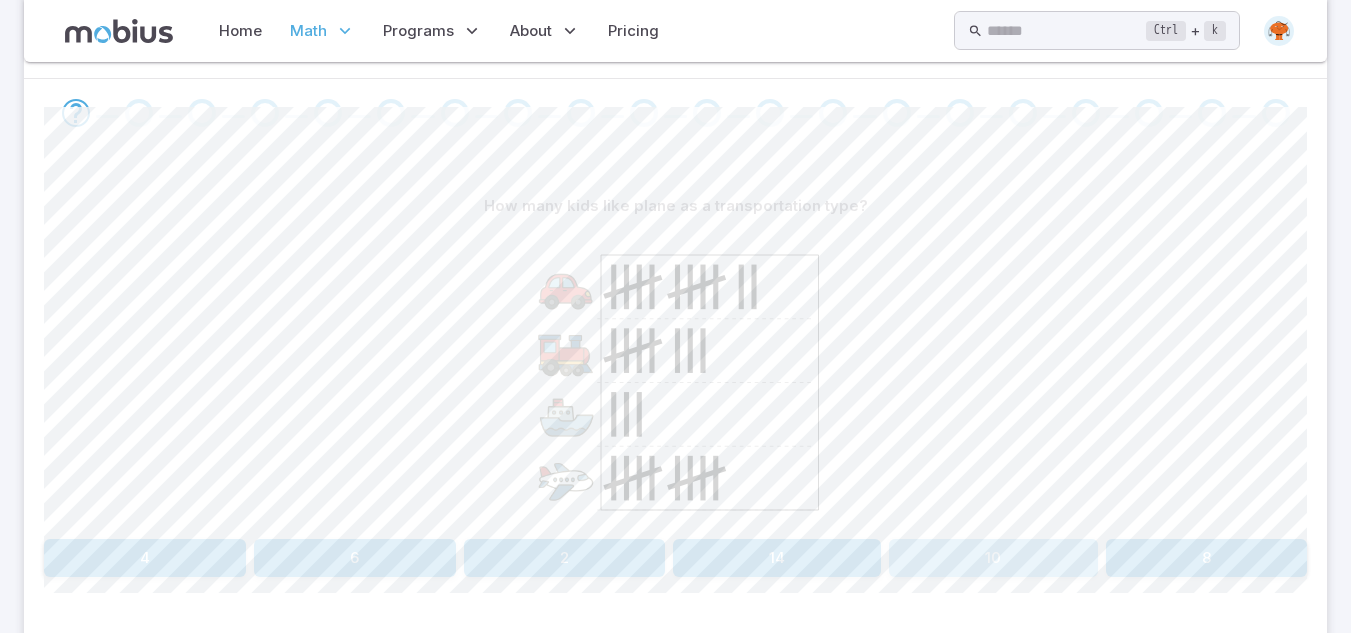 click on "10" at bounding box center [993, 558] 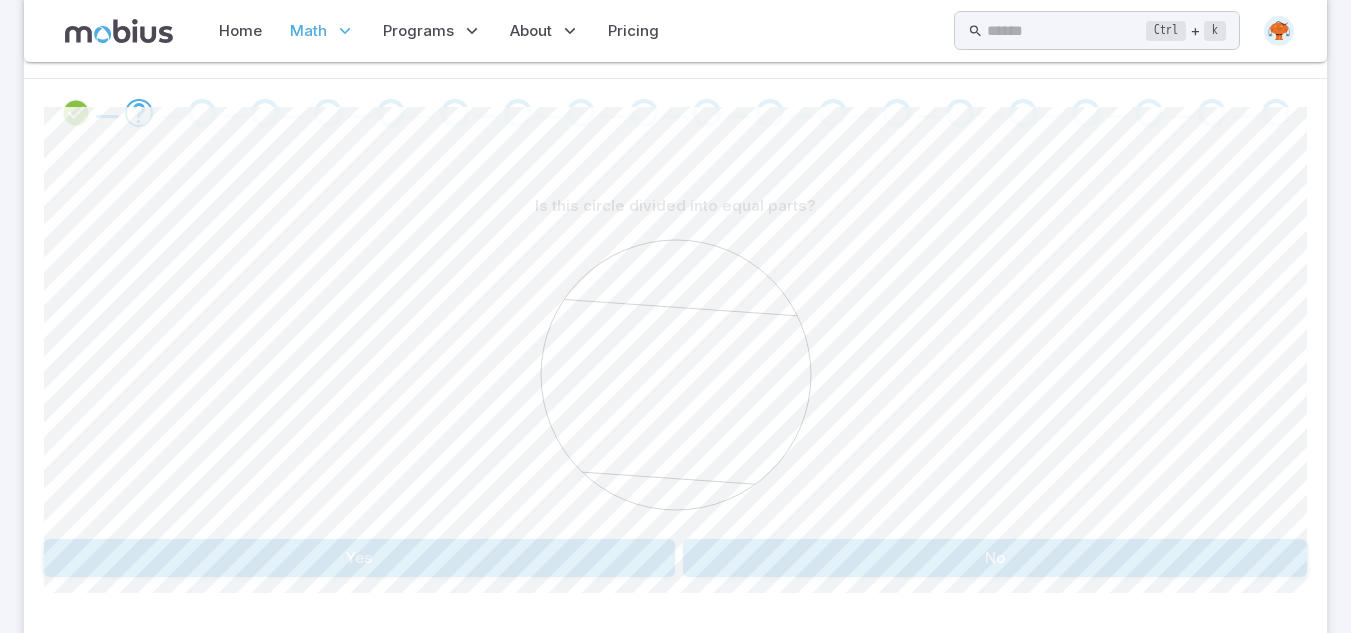 click on "Is this circle divided into equal parts?" at bounding box center (675, 206) 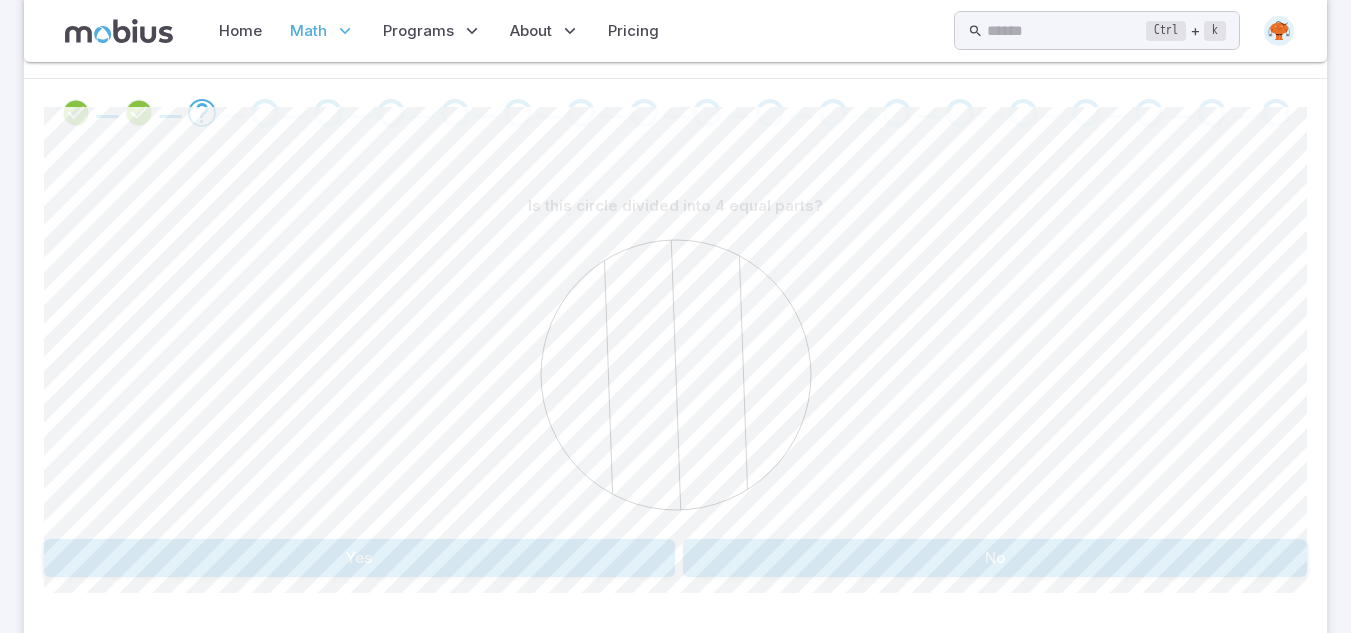 click on "Yes" at bounding box center (359, 558) 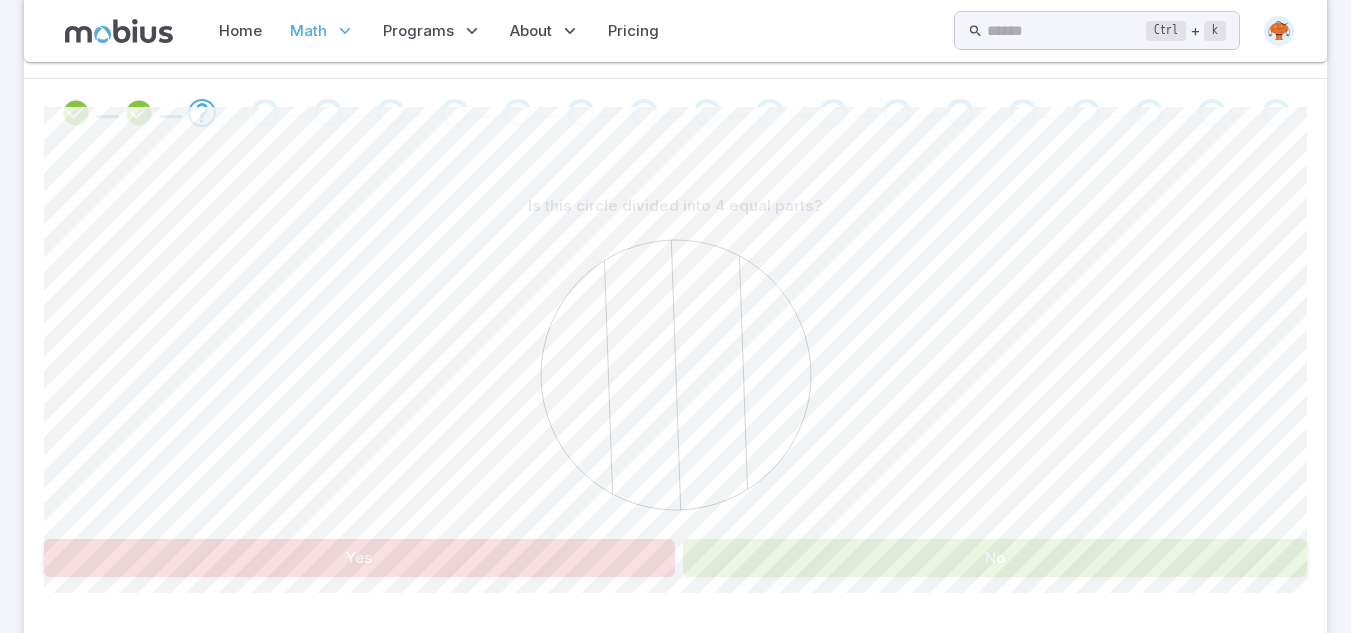 click on "No" at bounding box center [995, 558] 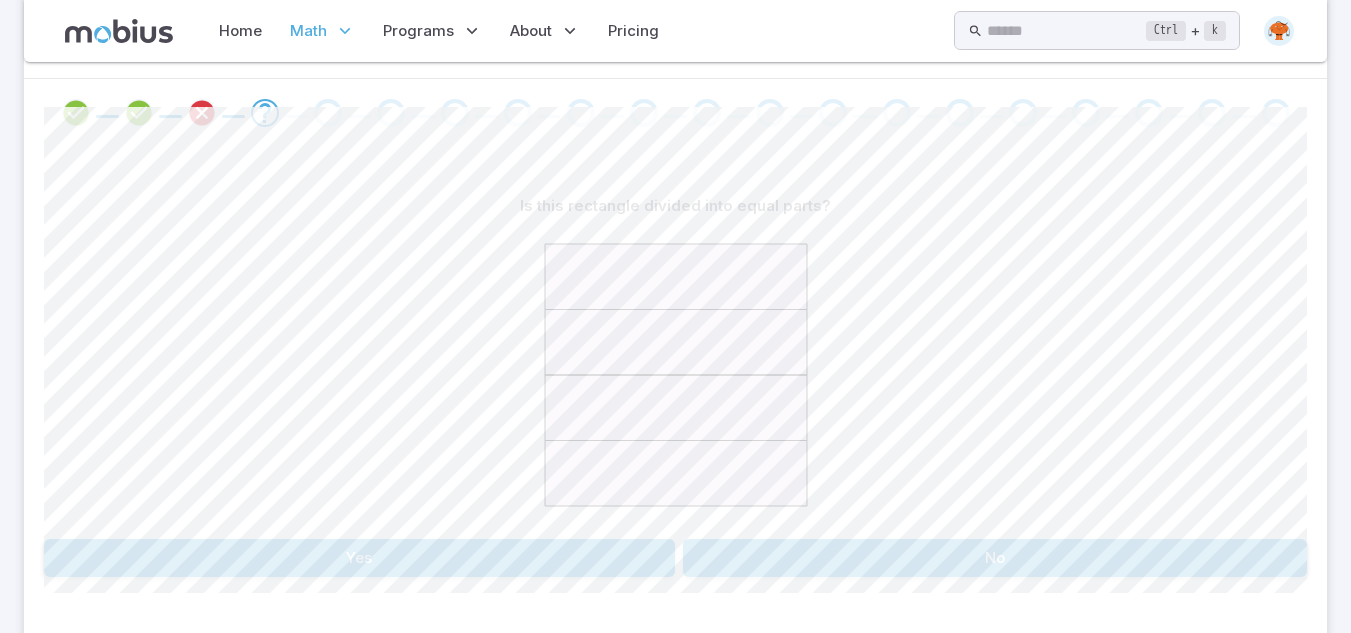 click on "Yes" at bounding box center [359, 558] 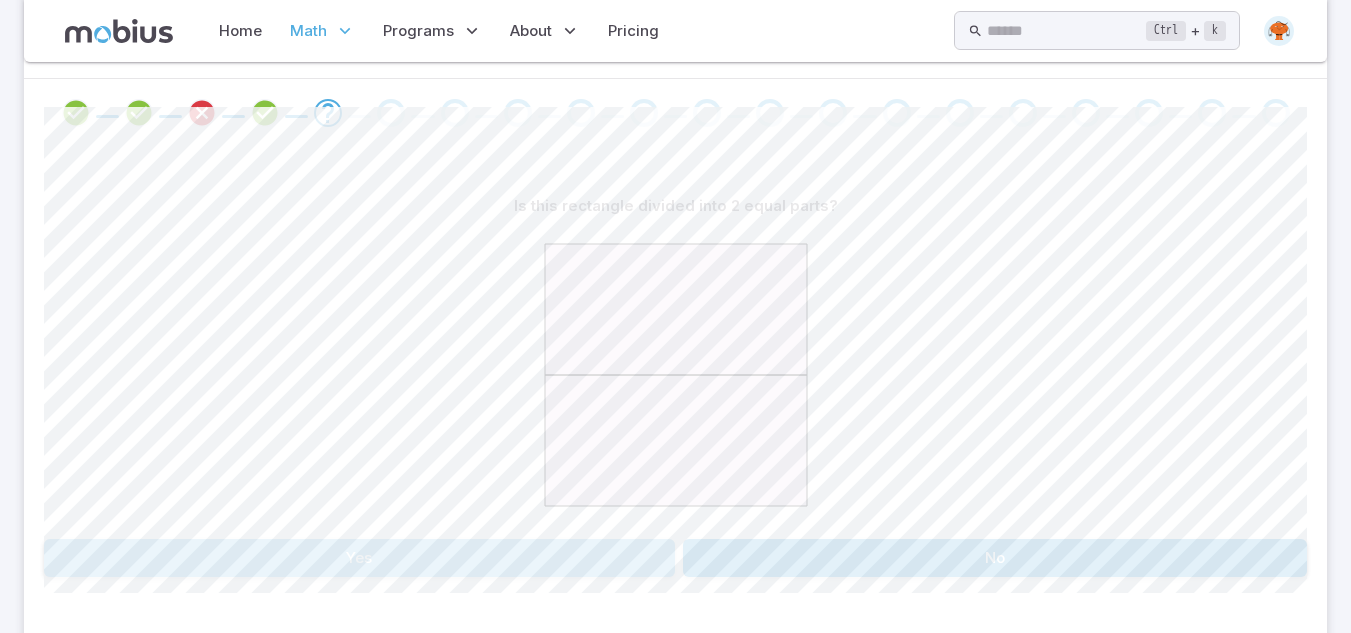 click on "Yes" at bounding box center [359, 558] 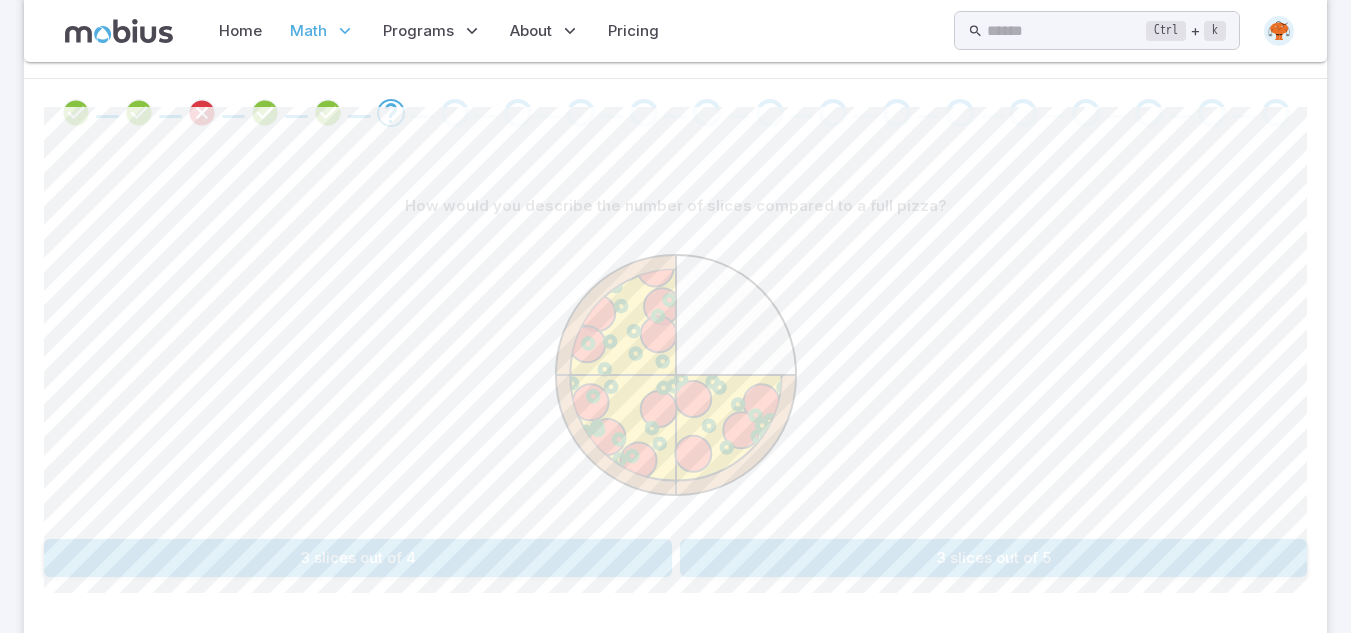 click on "3 slices out of 4" at bounding box center (358, 558) 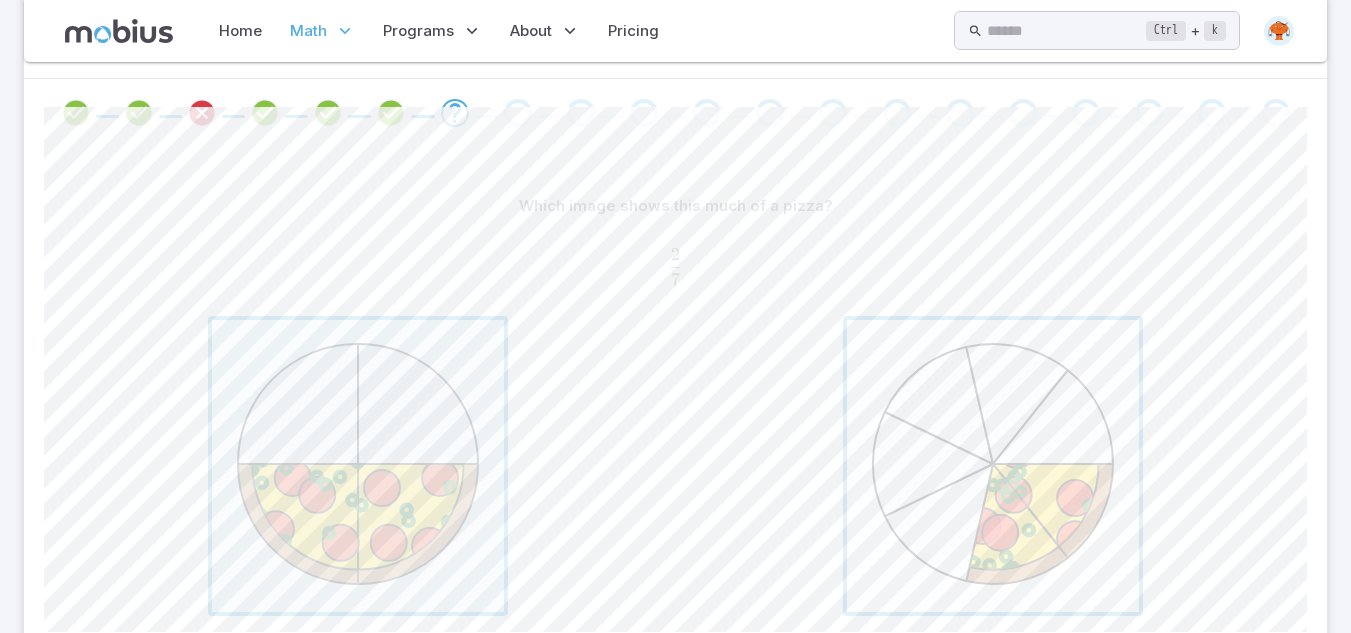 click at bounding box center [993, 466] 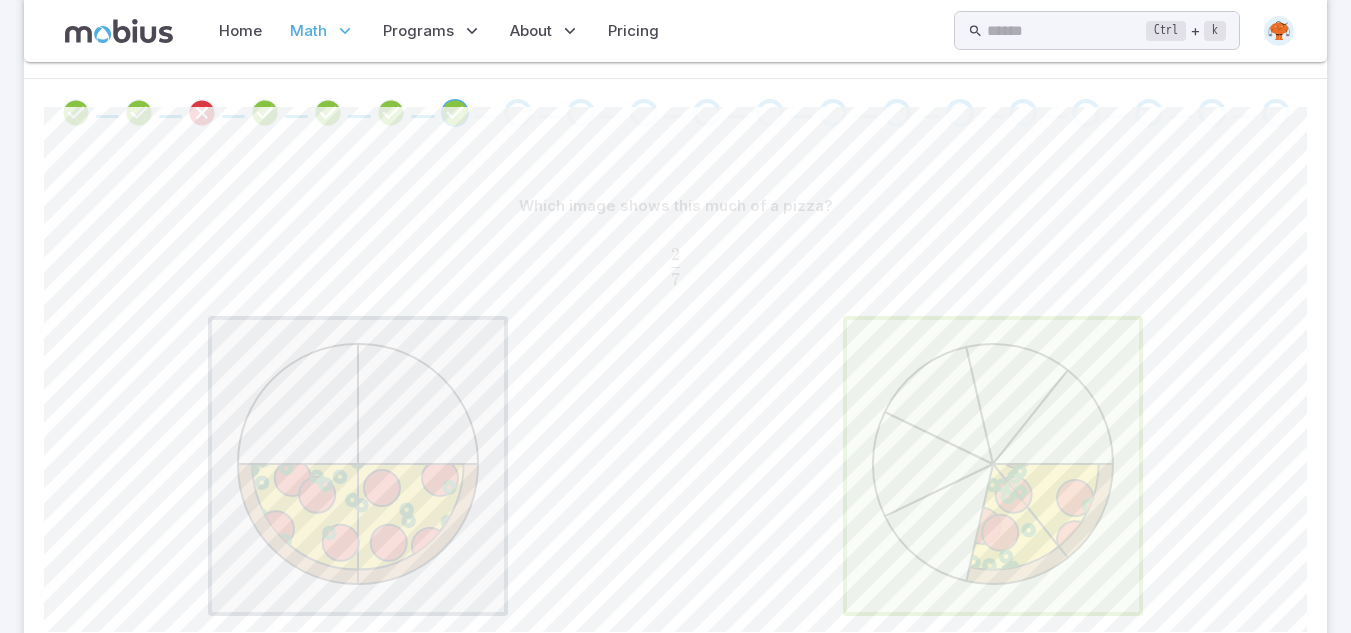 scroll, scrollTop: 294, scrollLeft: 0, axis: vertical 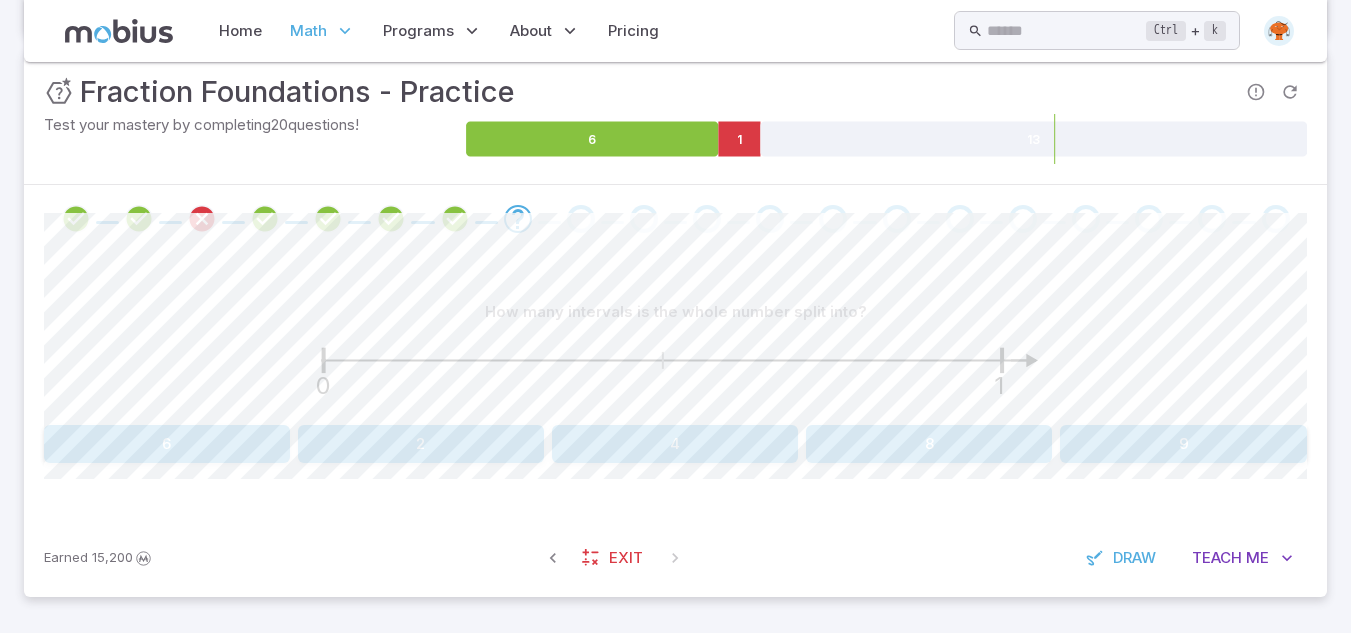 click on "2" at bounding box center [421, 444] 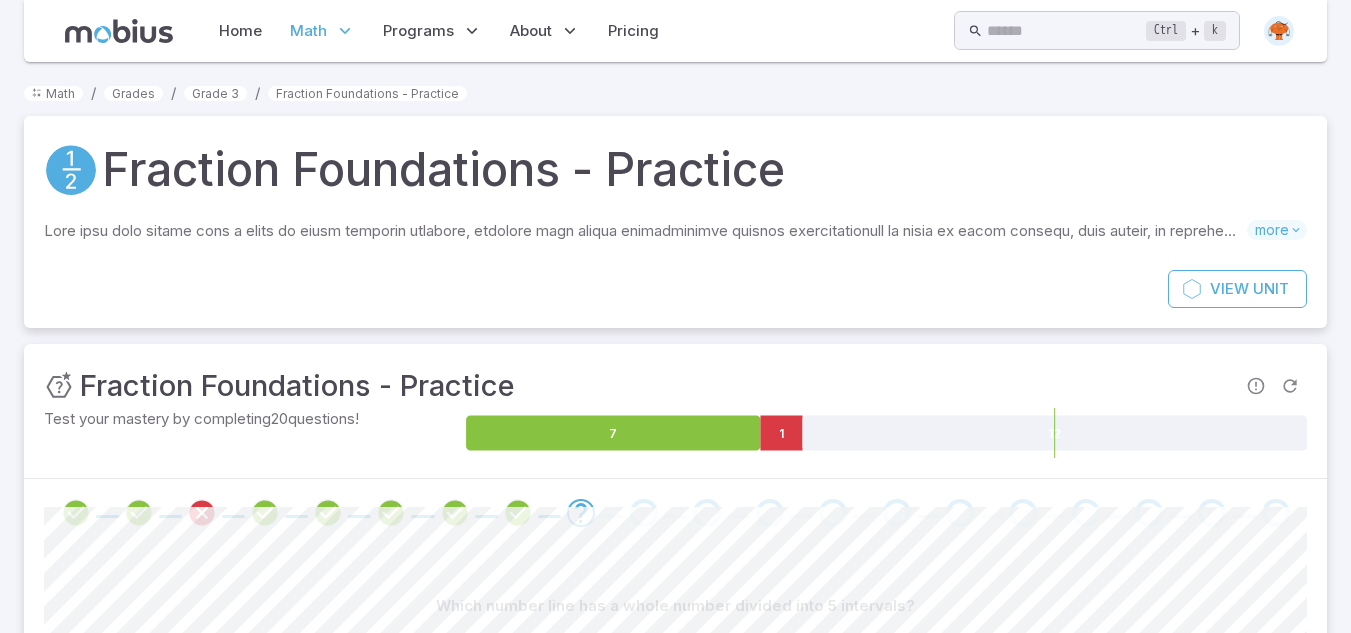 scroll, scrollTop: 294, scrollLeft: 0, axis: vertical 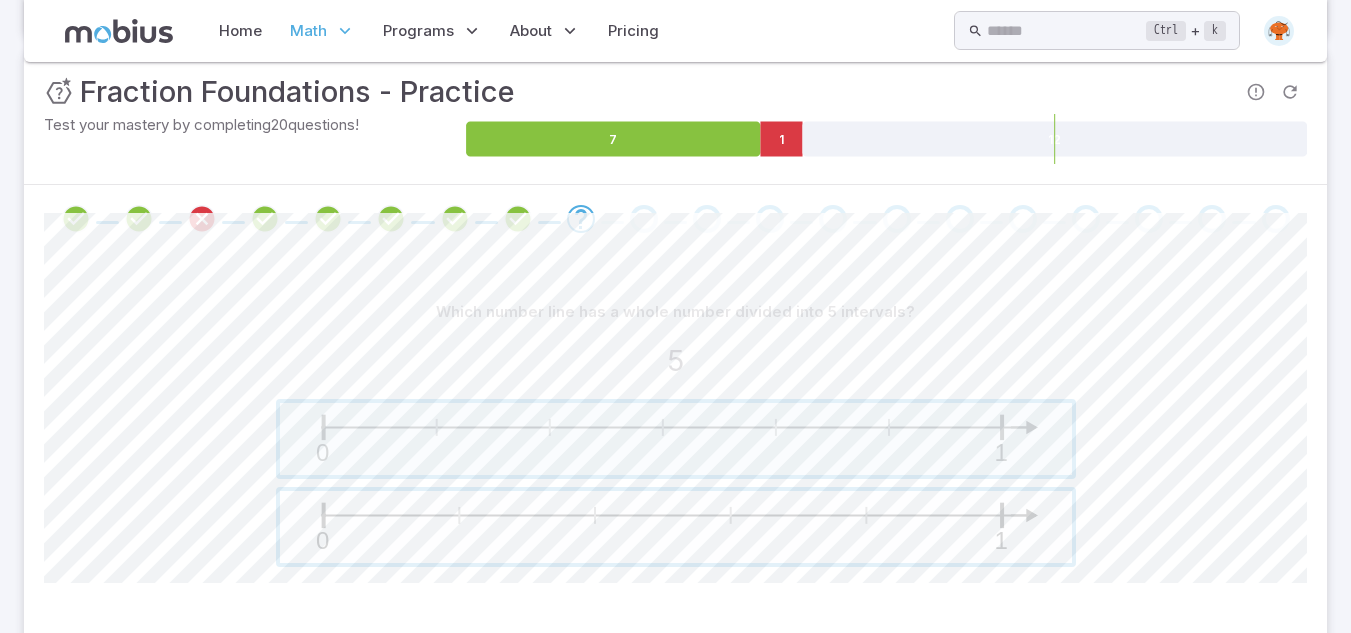 click at bounding box center (676, 527) 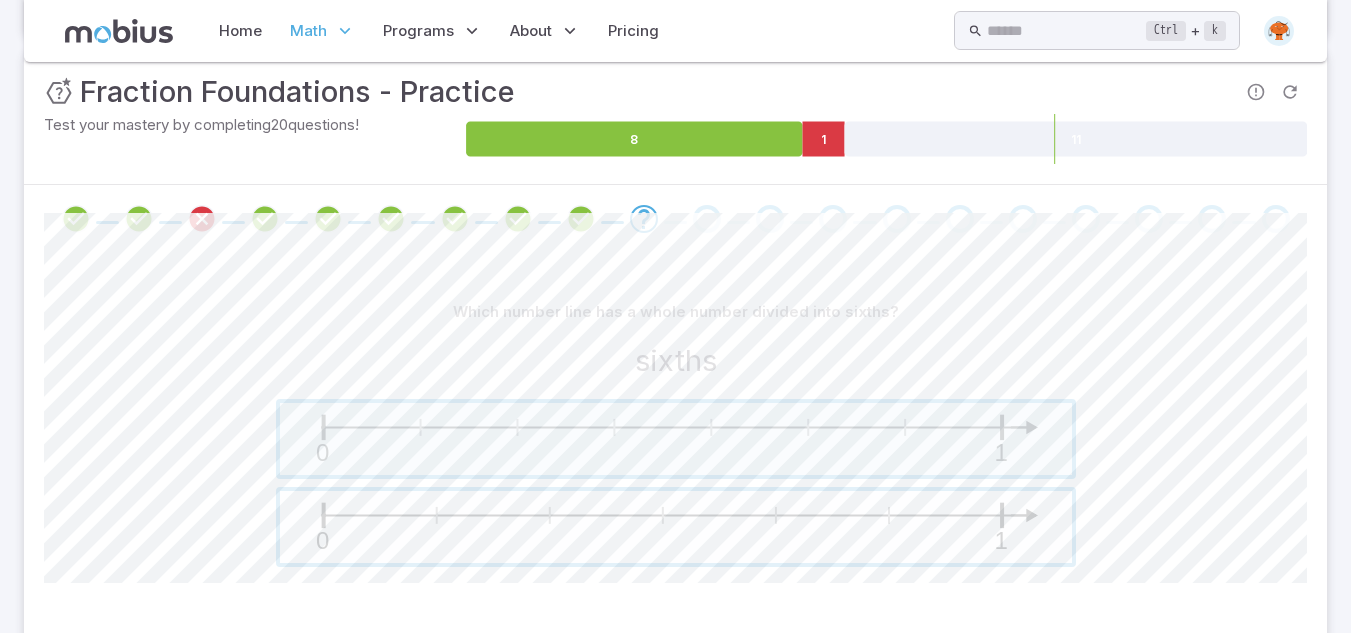 click at bounding box center (676, 527) 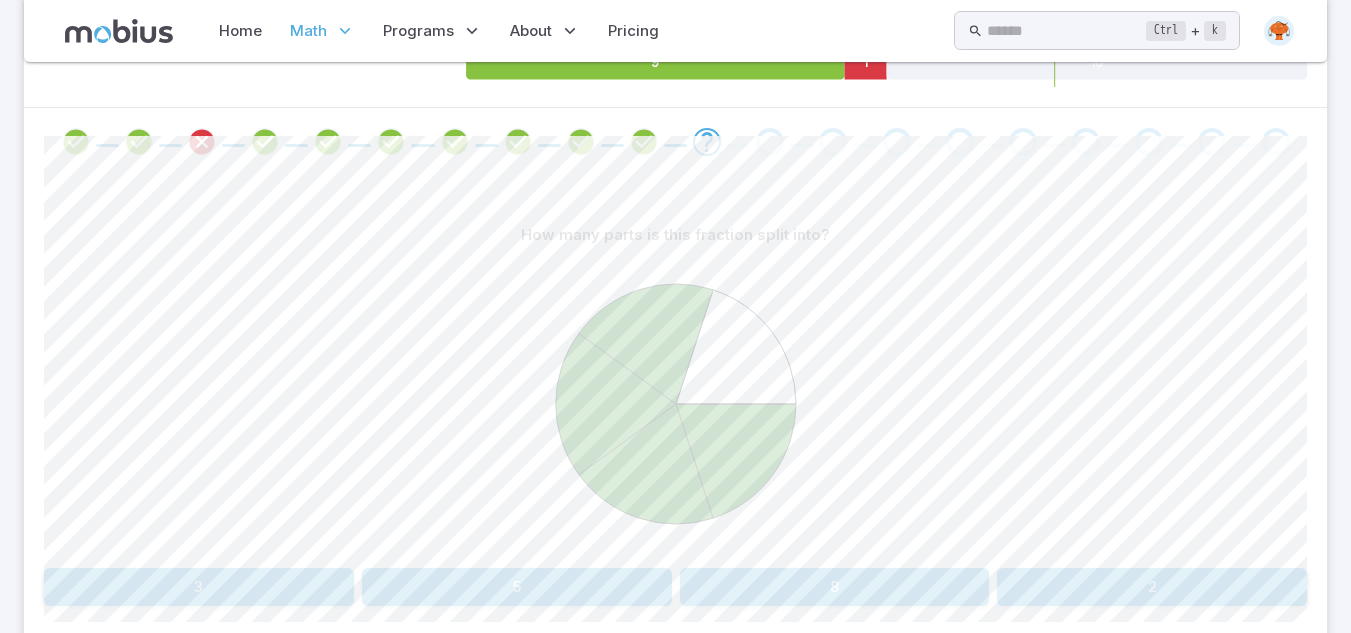 scroll, scrollTop: 374, scrollLeft: 0, axis: vertical 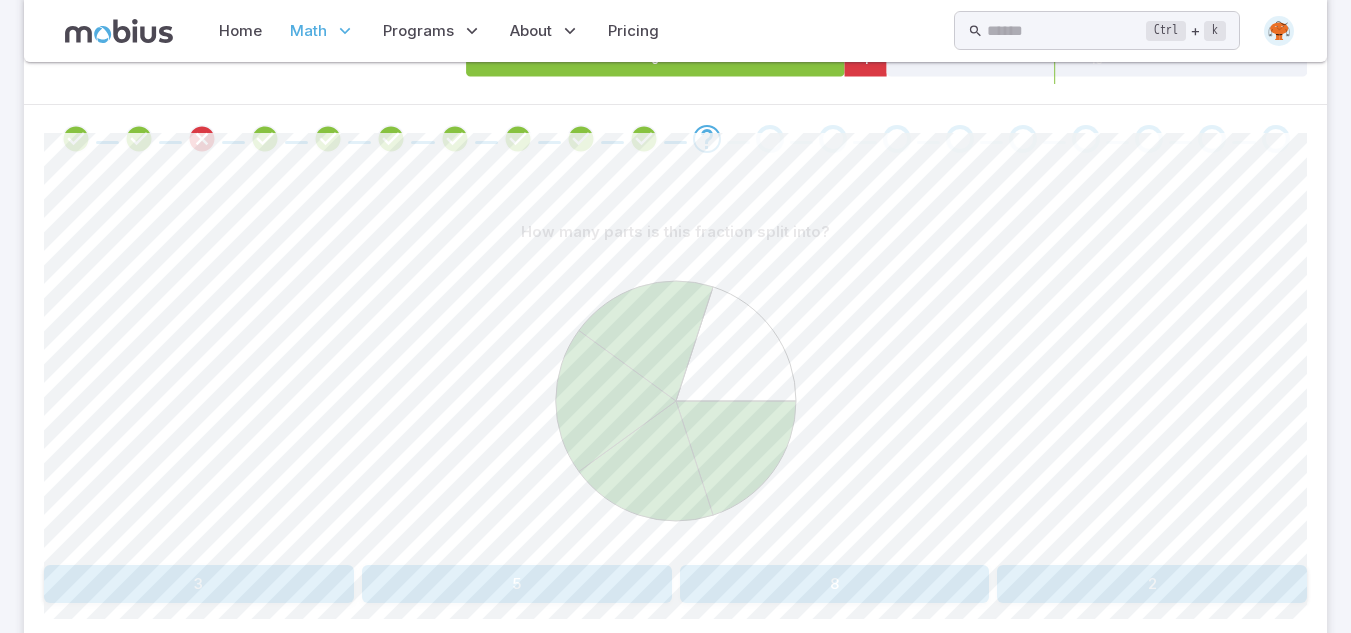 click on "5" at bounding box center [517, 584] 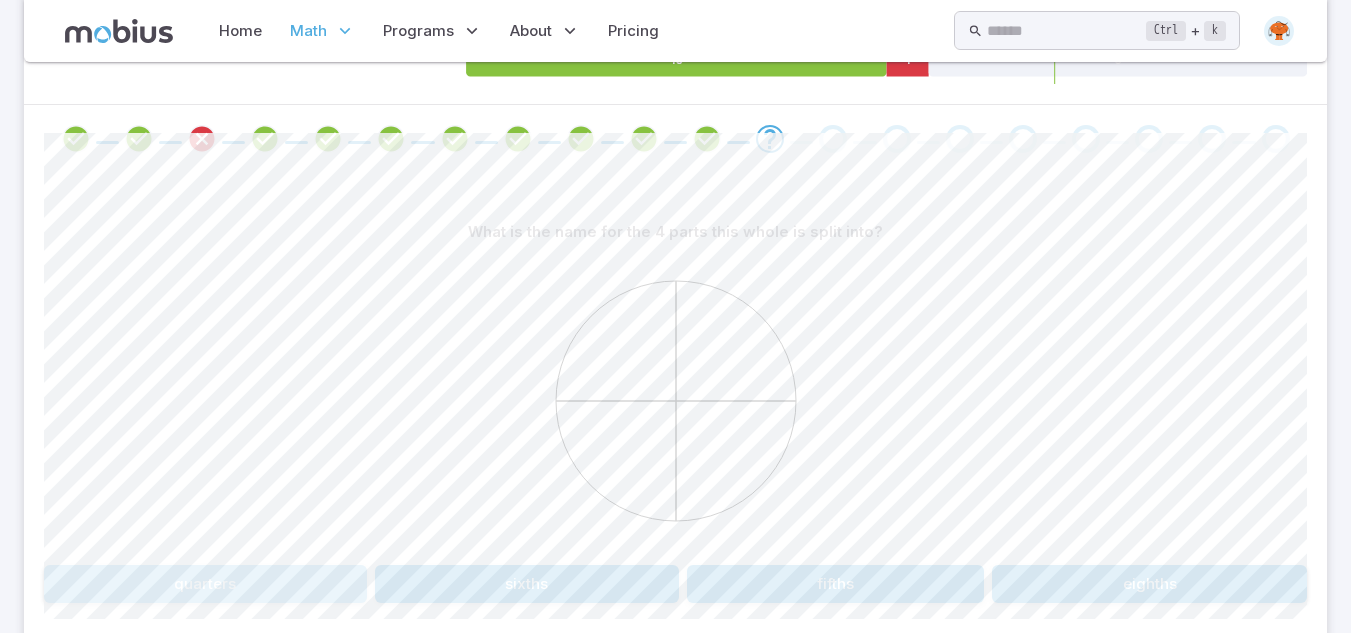click on "quarters" at bounding box center (205, 584) 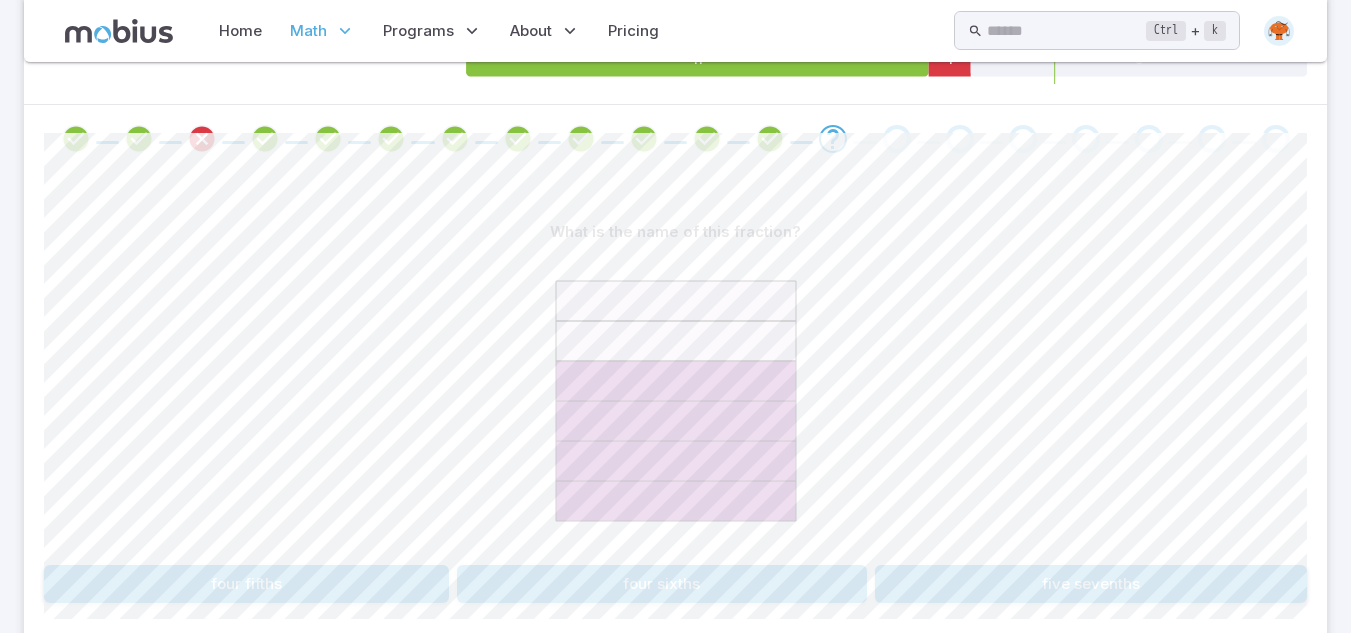 click on "four sixths" at bounding box center [662, 584] 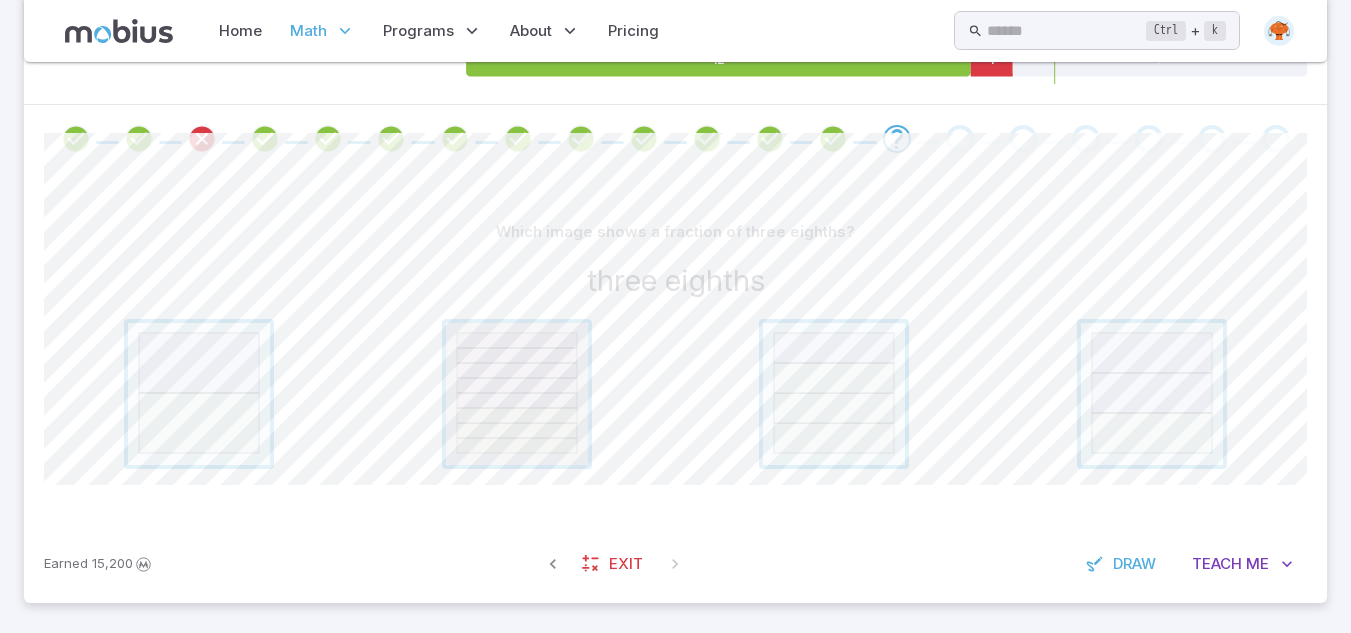 click at bounding box center (517, 394) 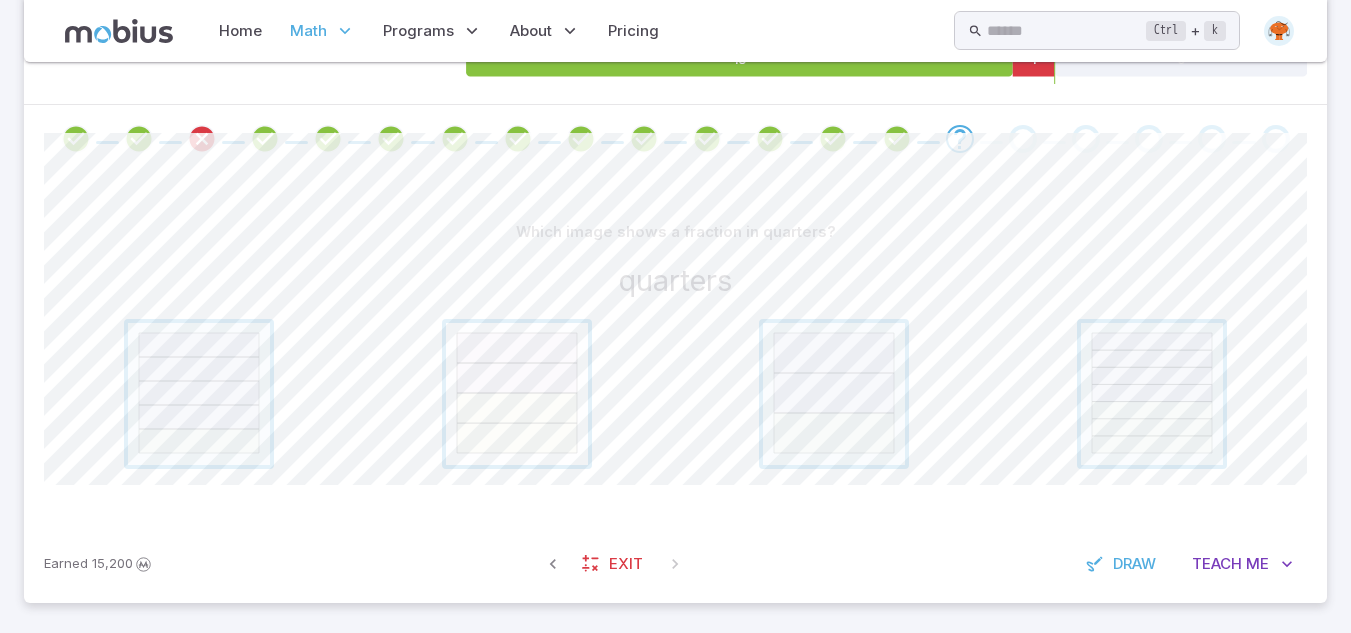 click at bounding box center [517, 394] 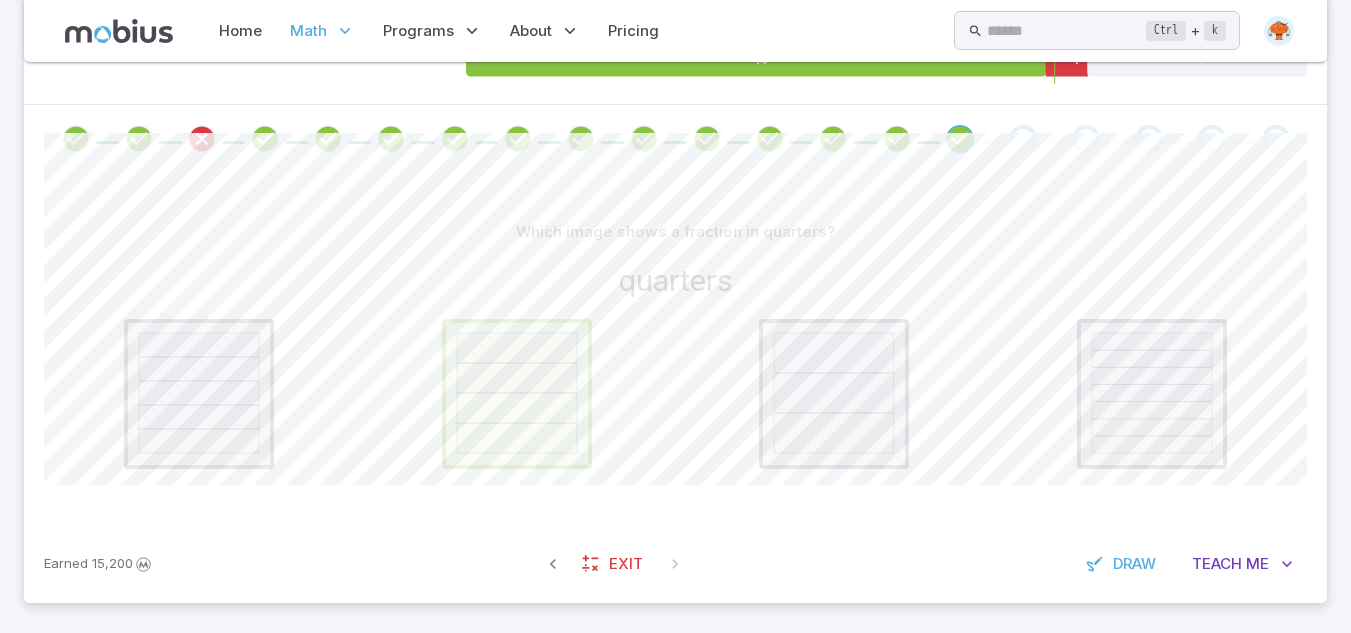 scroll, scrollTop: 356, scrollLeft: 0, axis: vertical 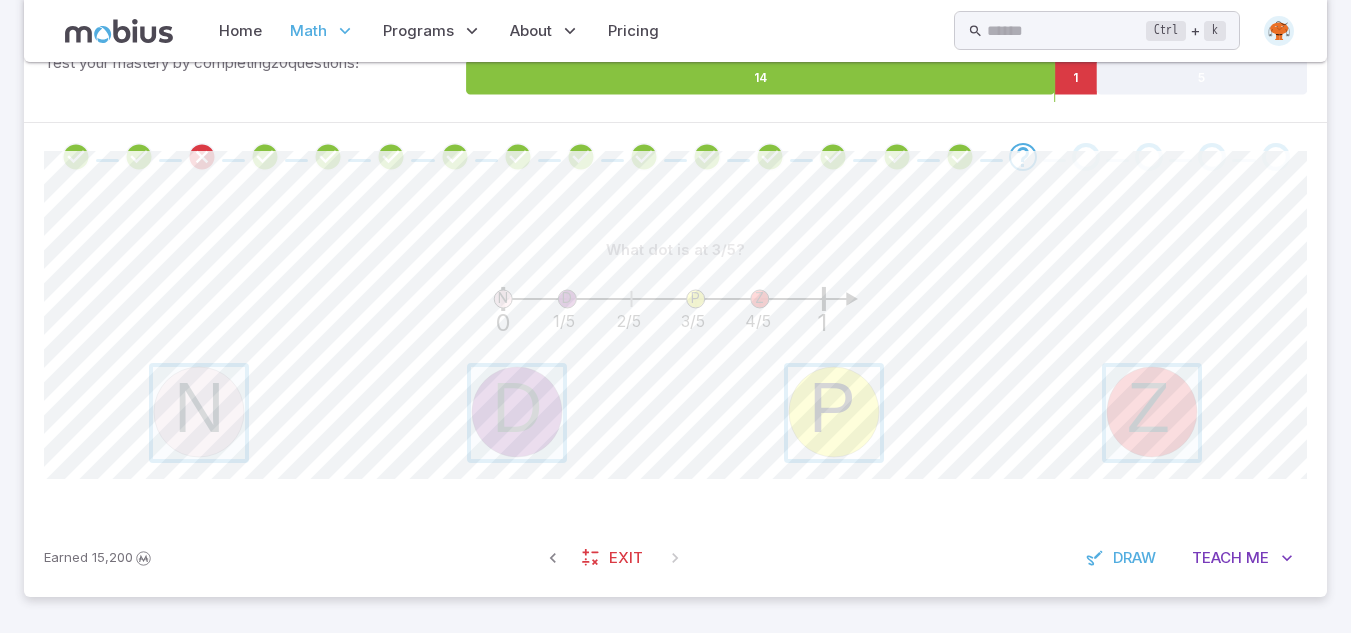click at bounding box center [834, 413] 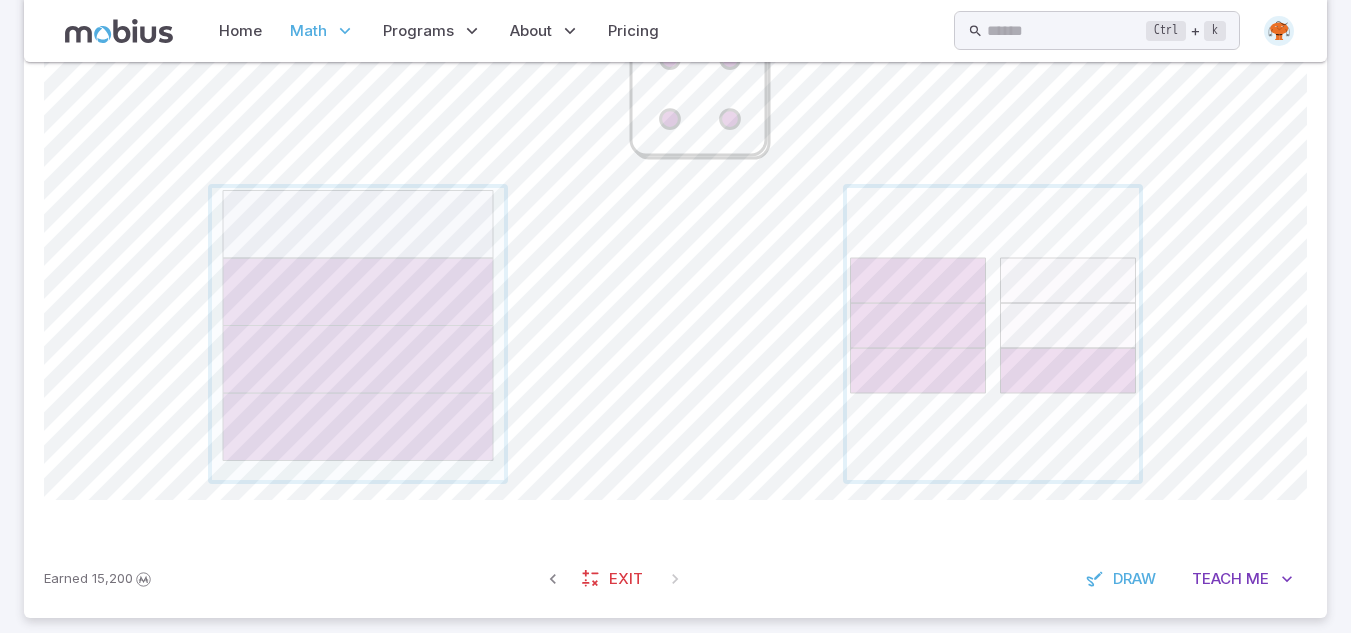scroll, scrollTop: 756, scrollLeft: 0, axis: vertical 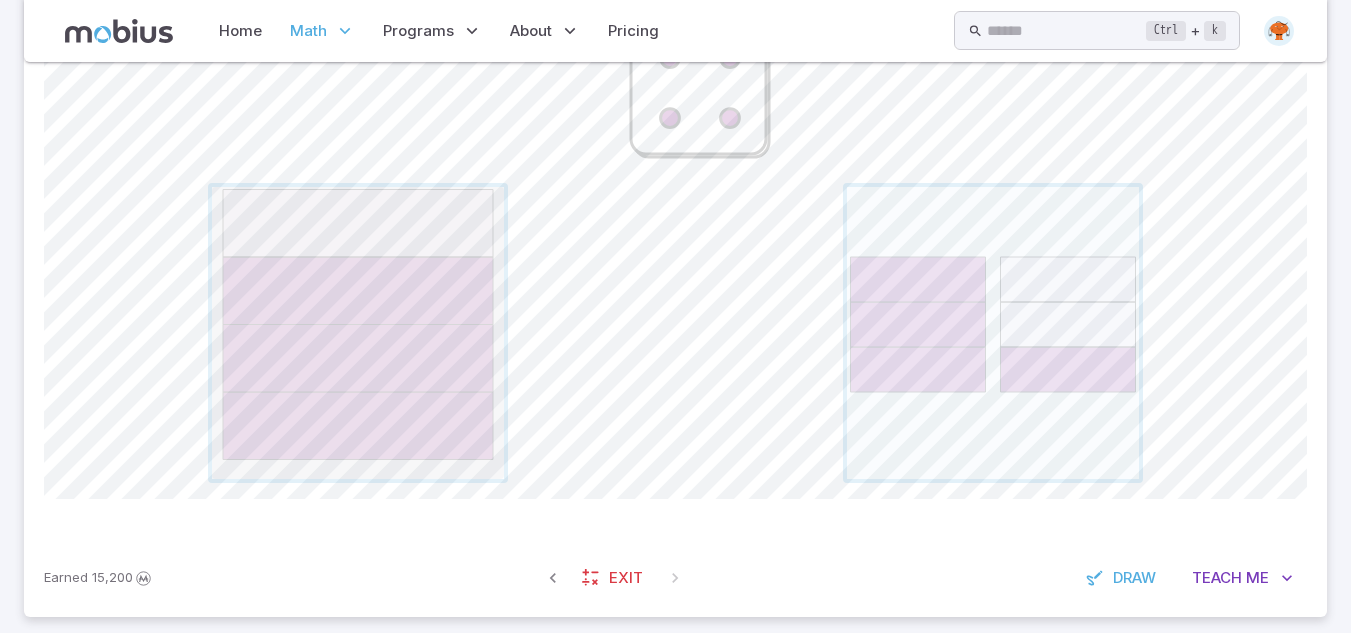 click at bounding box center [358, 333] 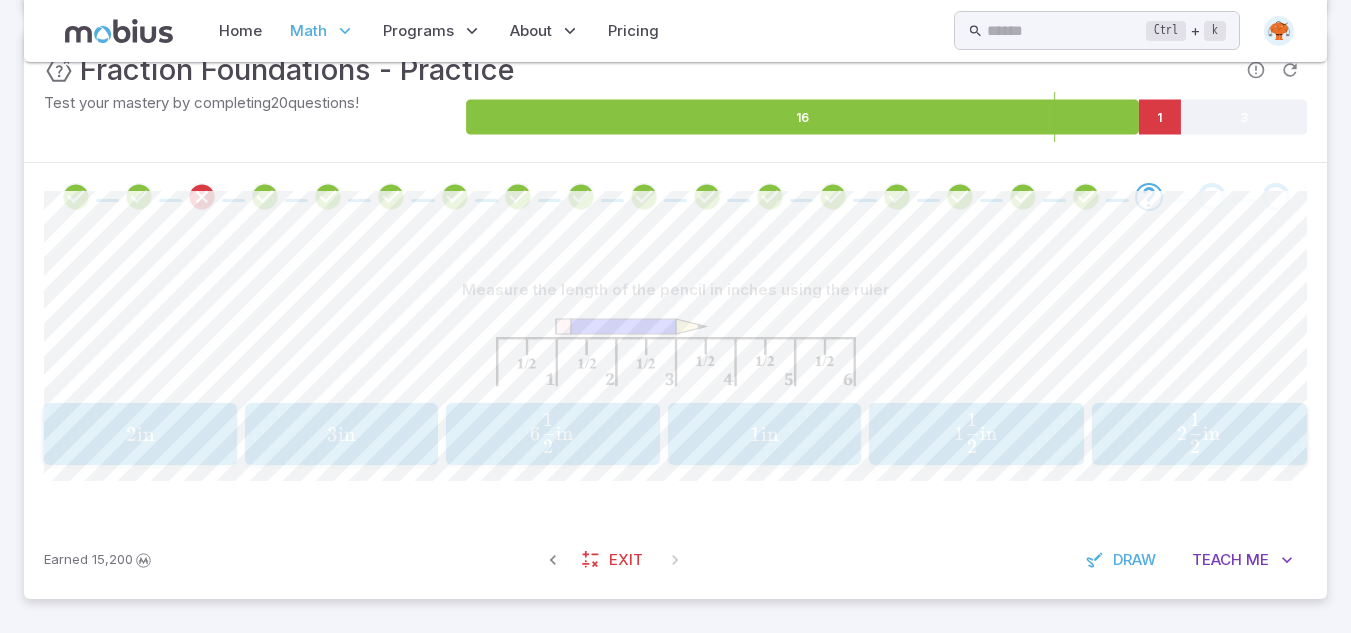 scroll, scrollTop: 318, scrollLeft: 0, axis: vertical 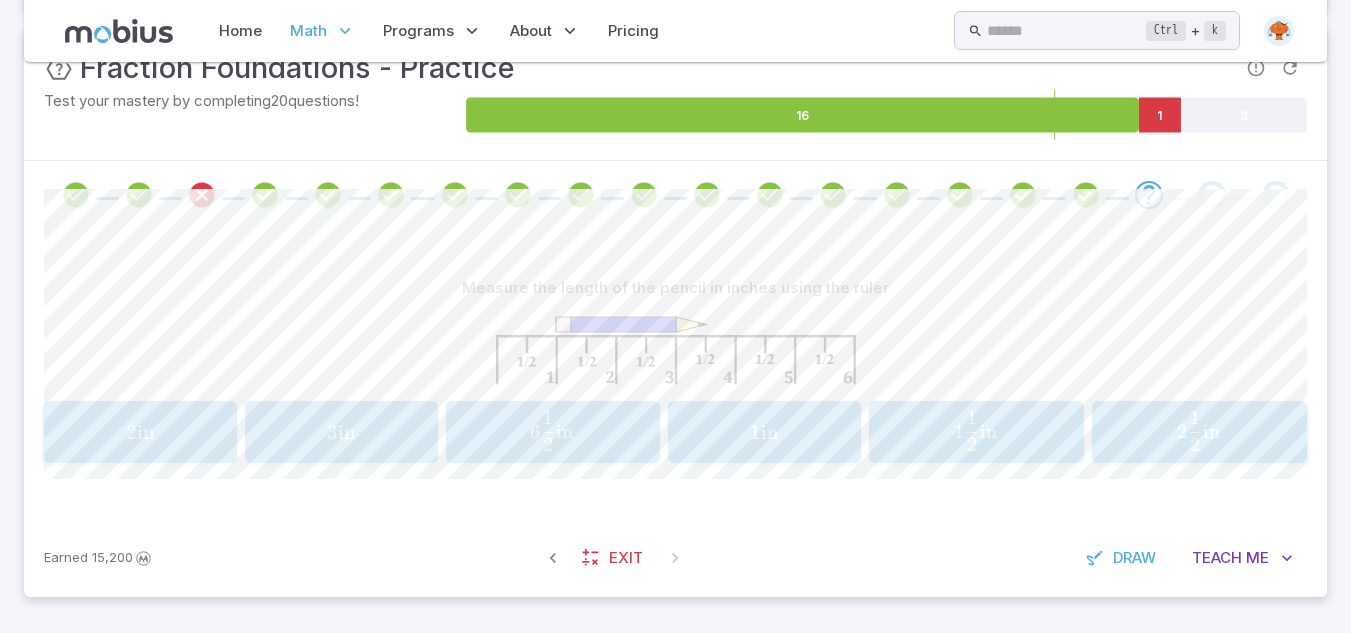 click on "3  in 3\text{ in} 3  in" at bounding box center [341, 432] 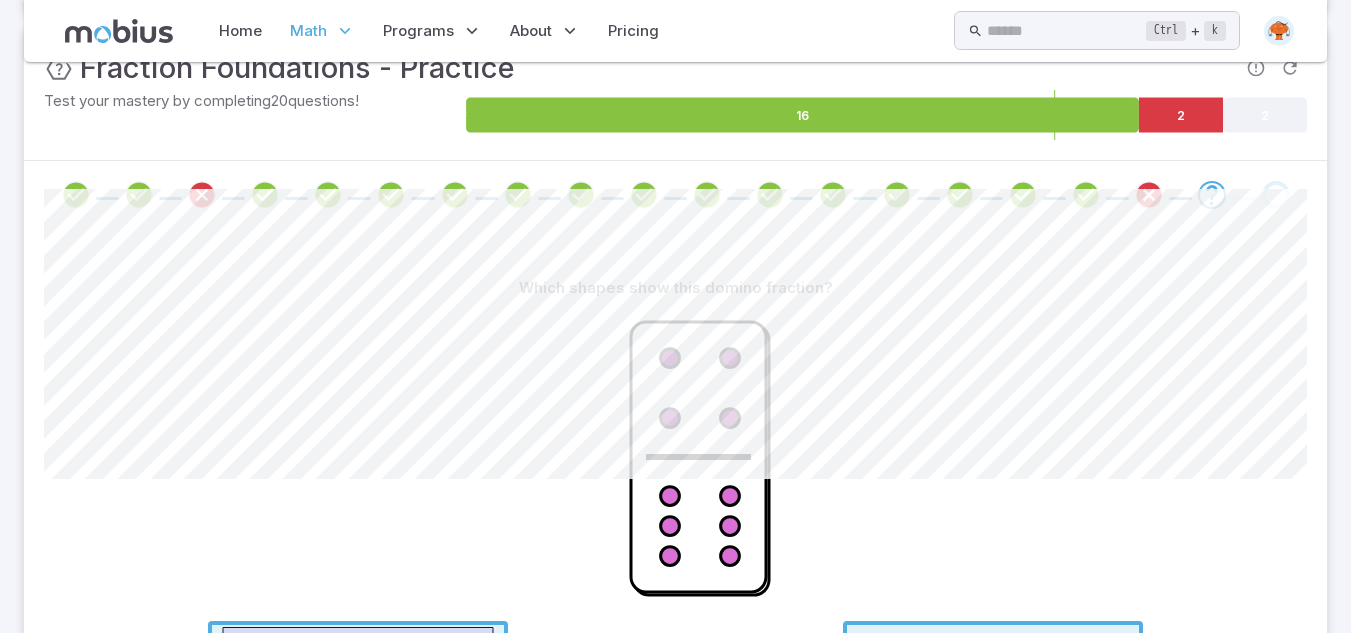 click at bounding box center [675, 460] 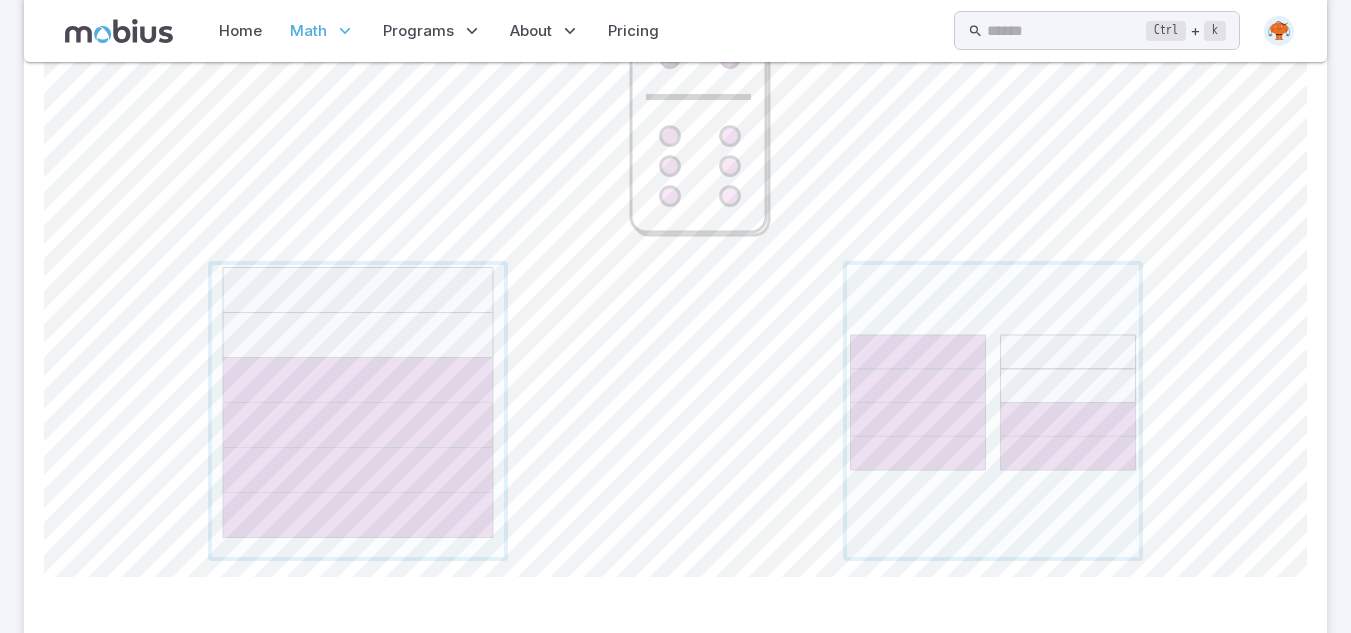 scroll, scrollTop: 718, scrollLeft: 0, axis: vertical 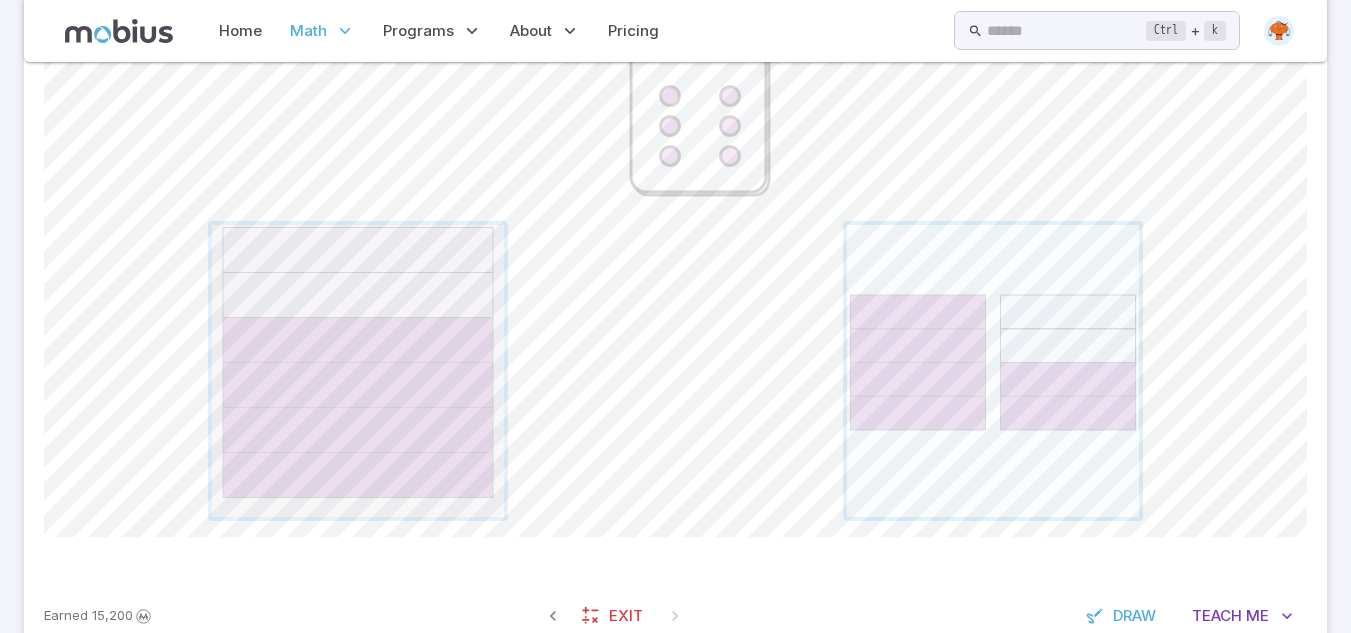 click at bounding box center [358, 371] 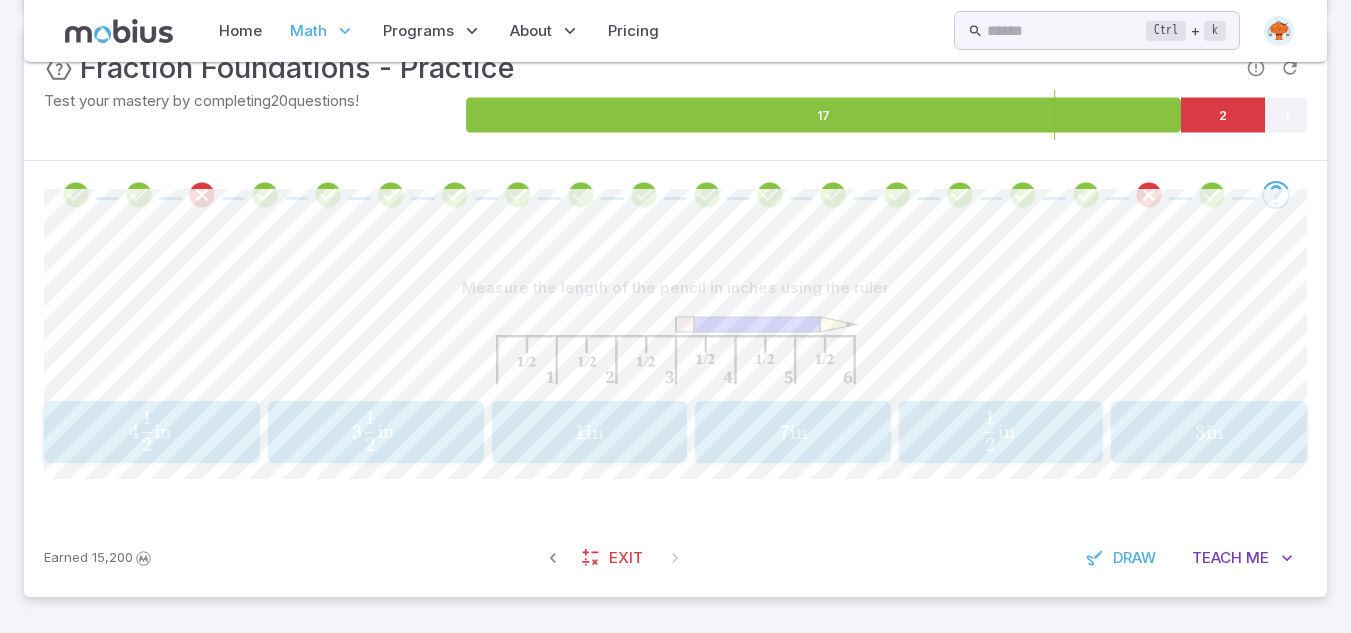 scroll, scrollTop: 318, scrollLeft: 0, axis: vertical 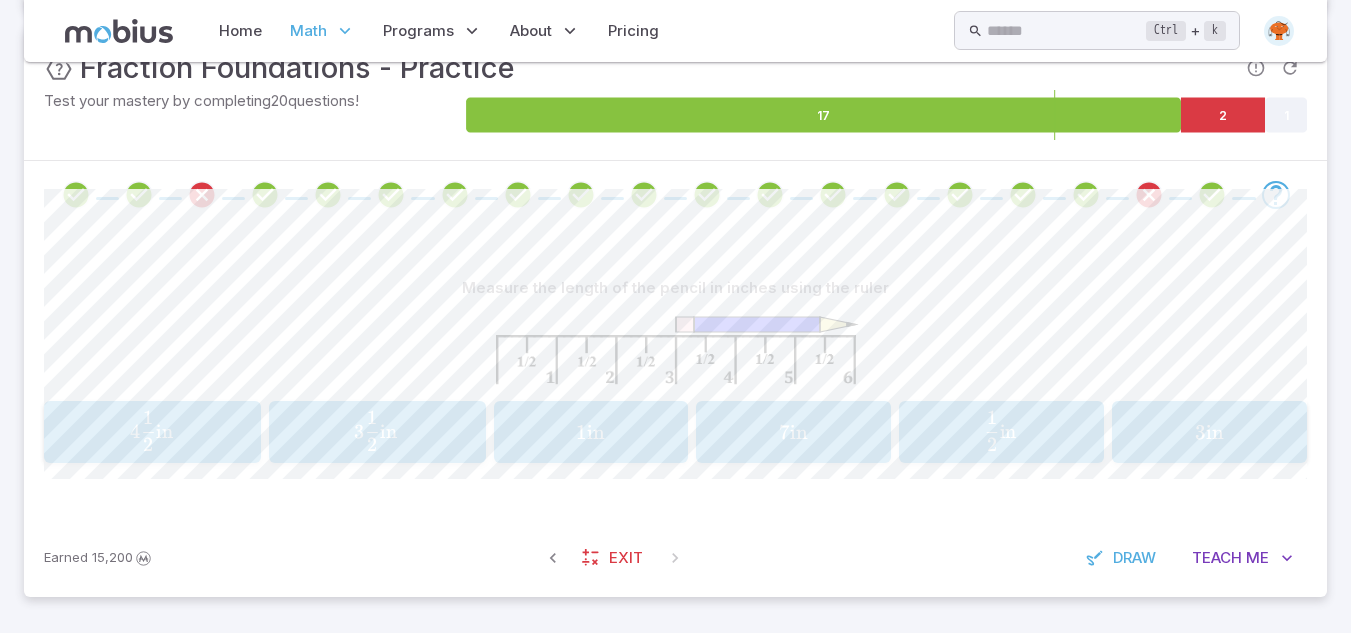 click on "4 2 1 ​  in" at bounding box center [152, 431] 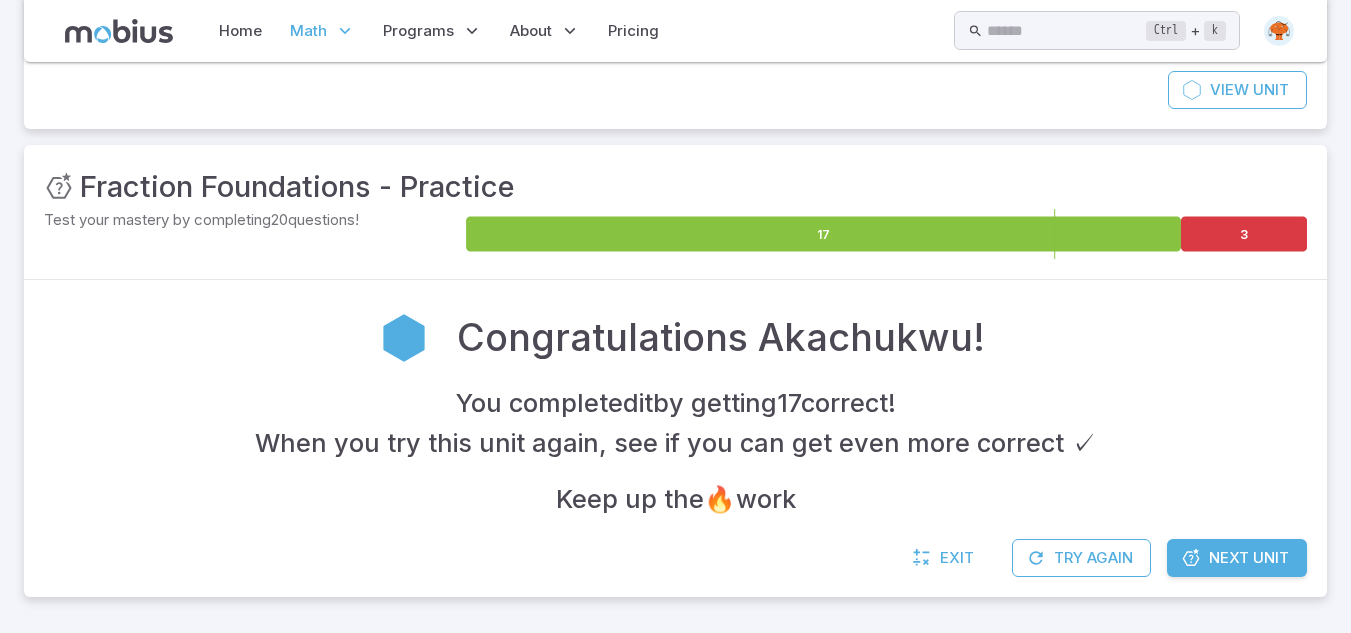 scroll, scrollTop: 199, scrollLeft: 0, axis: vertical 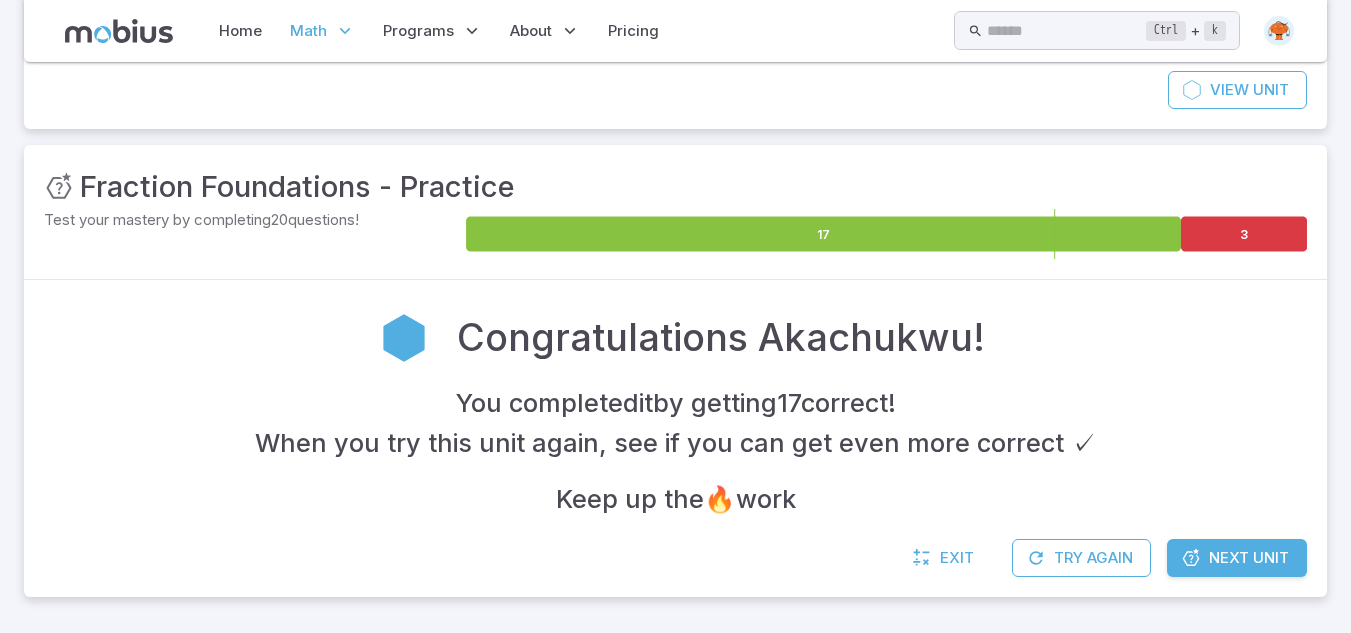 click at bounding box center (1191, 558) 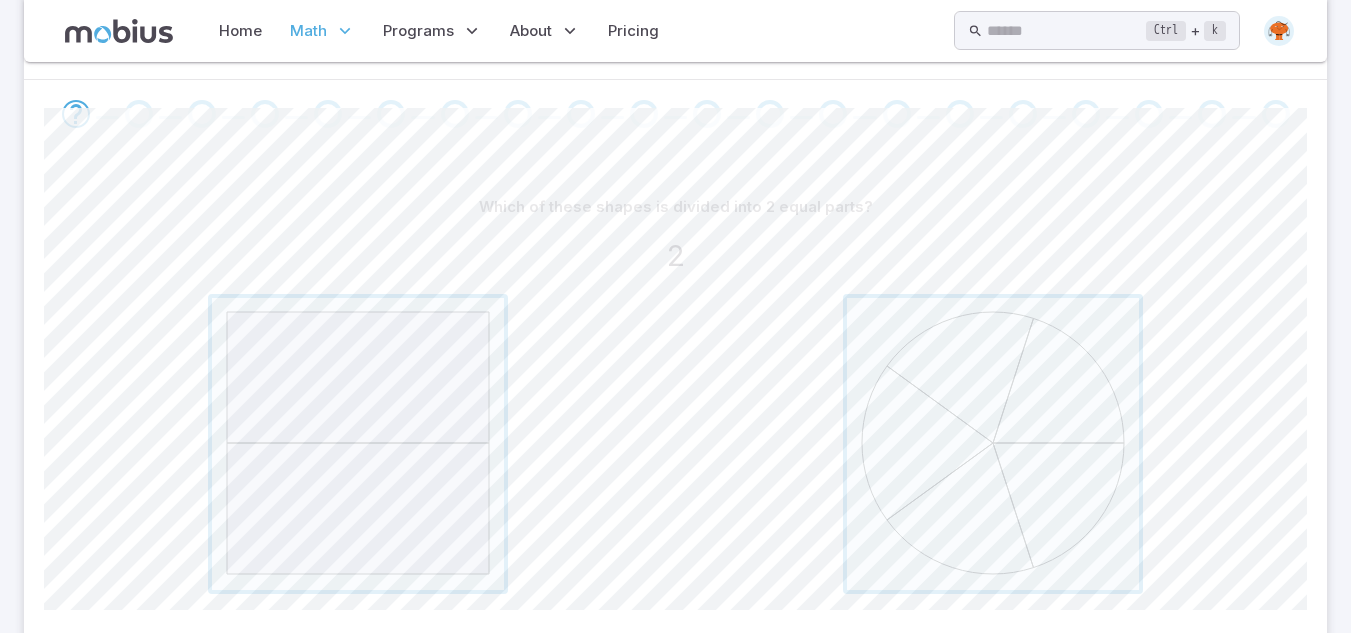 scroll, scrollTop: 400, scrollLeft: 0, axis: vertical 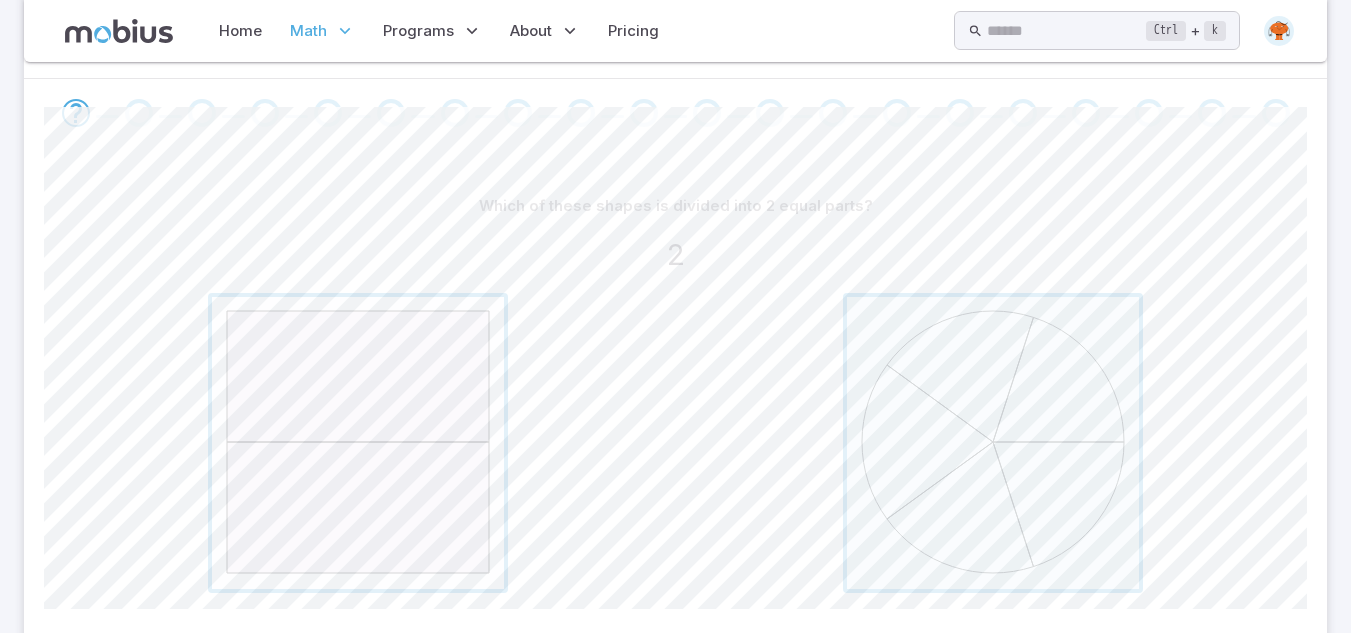 click at bounding box center (358, 443) 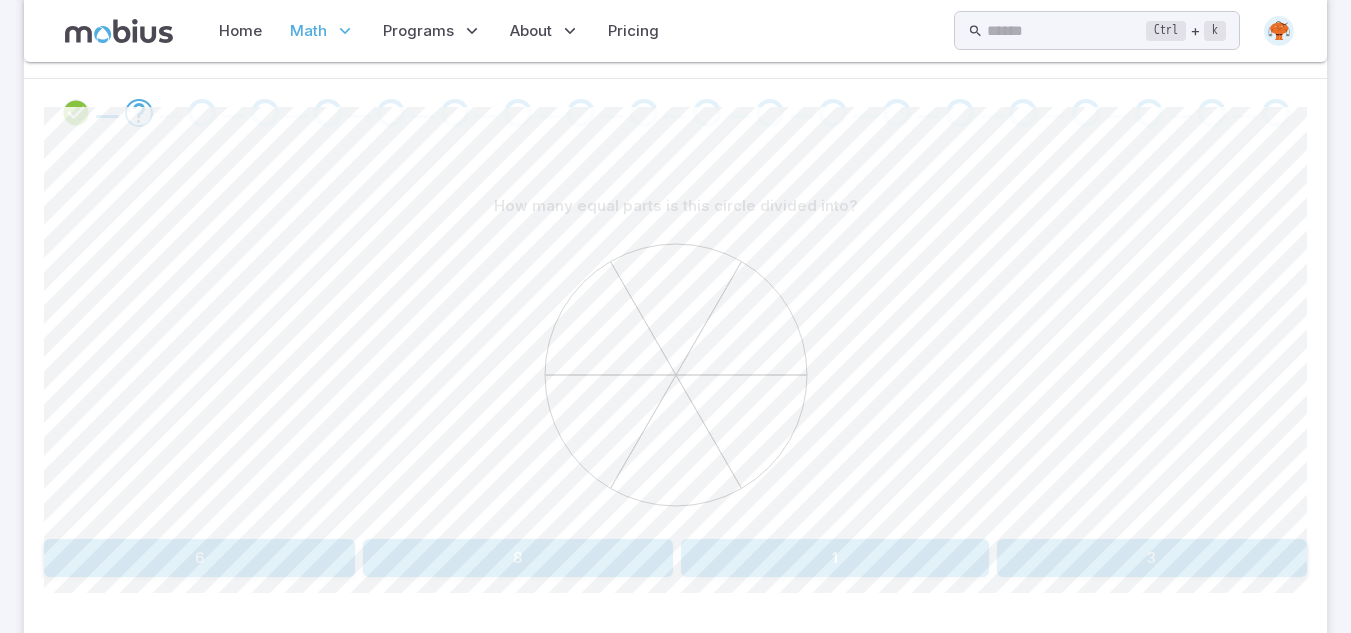 click on "6" at bounding box center [199, 558] 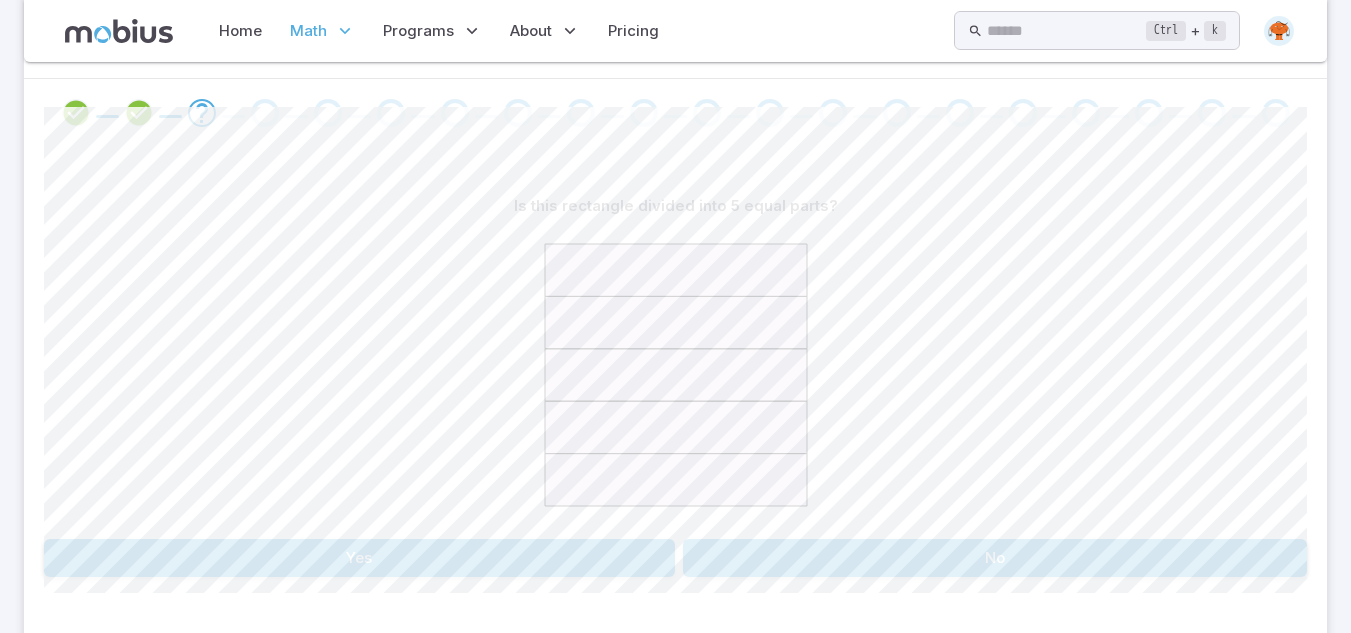 click on "Yes" at bounding box center (359, 558) 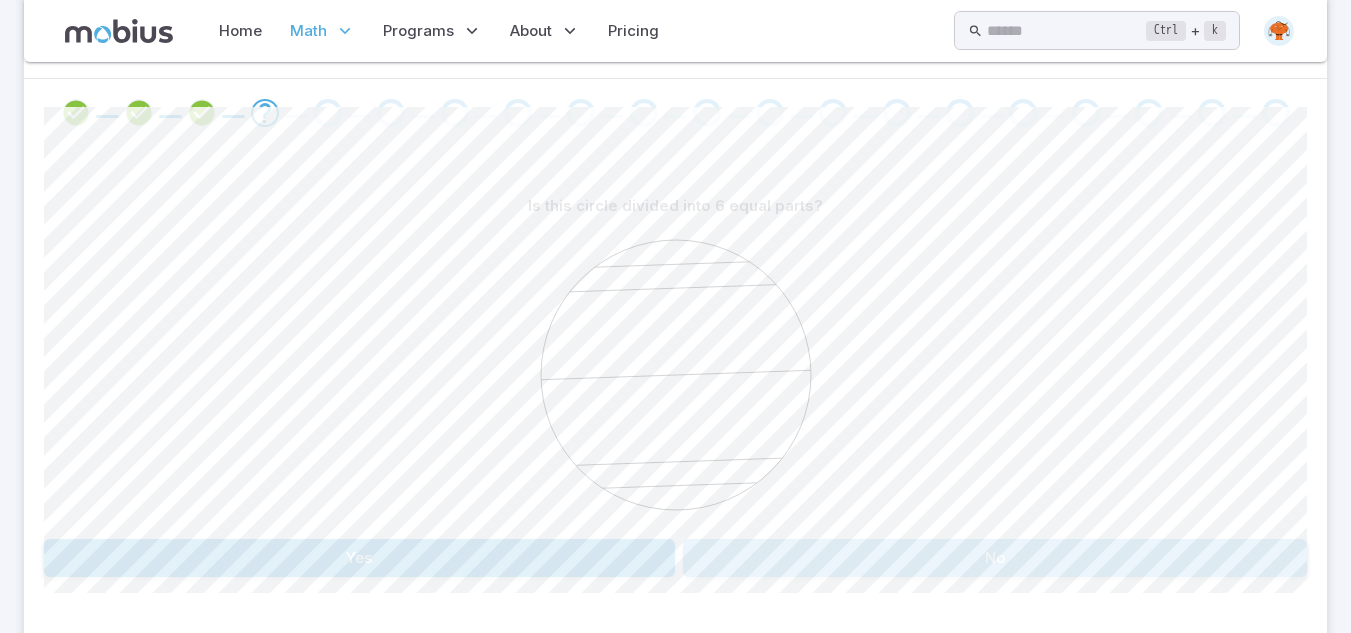 click on "No" at bounding box center (995, 558) 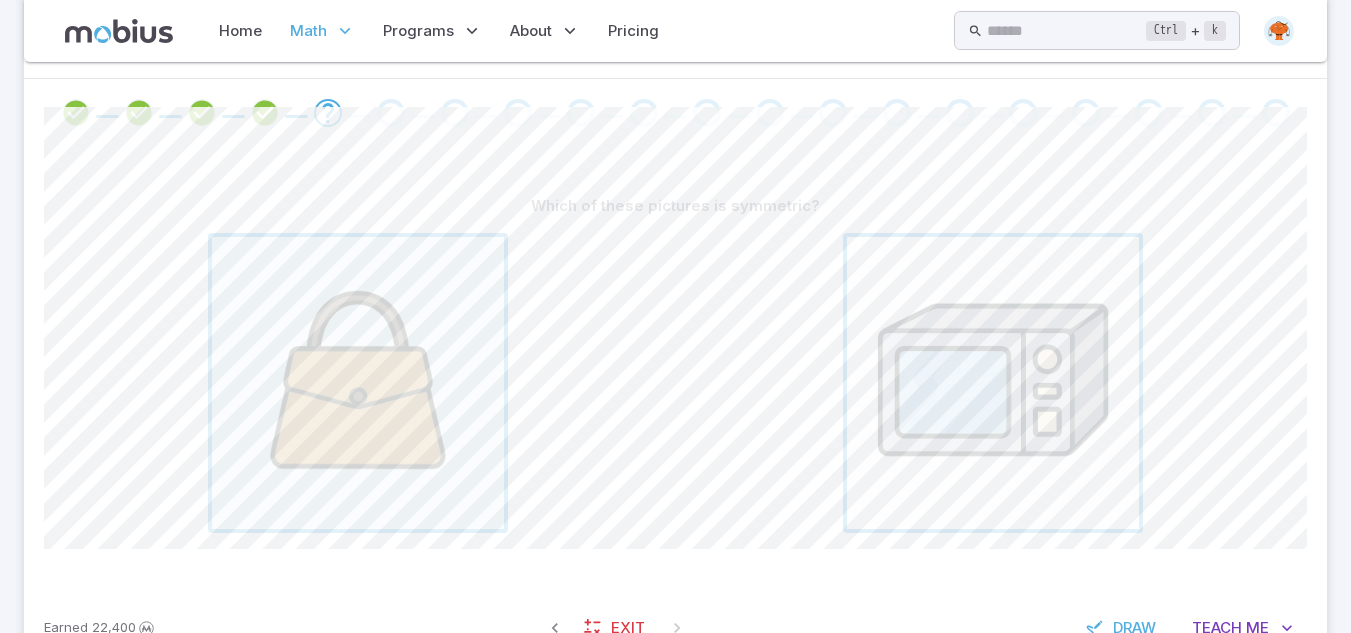 drag, startPoint x: 776, startPoint y: 562, endPoint x: 1070, endPoint y: 330, distance: 374.51303 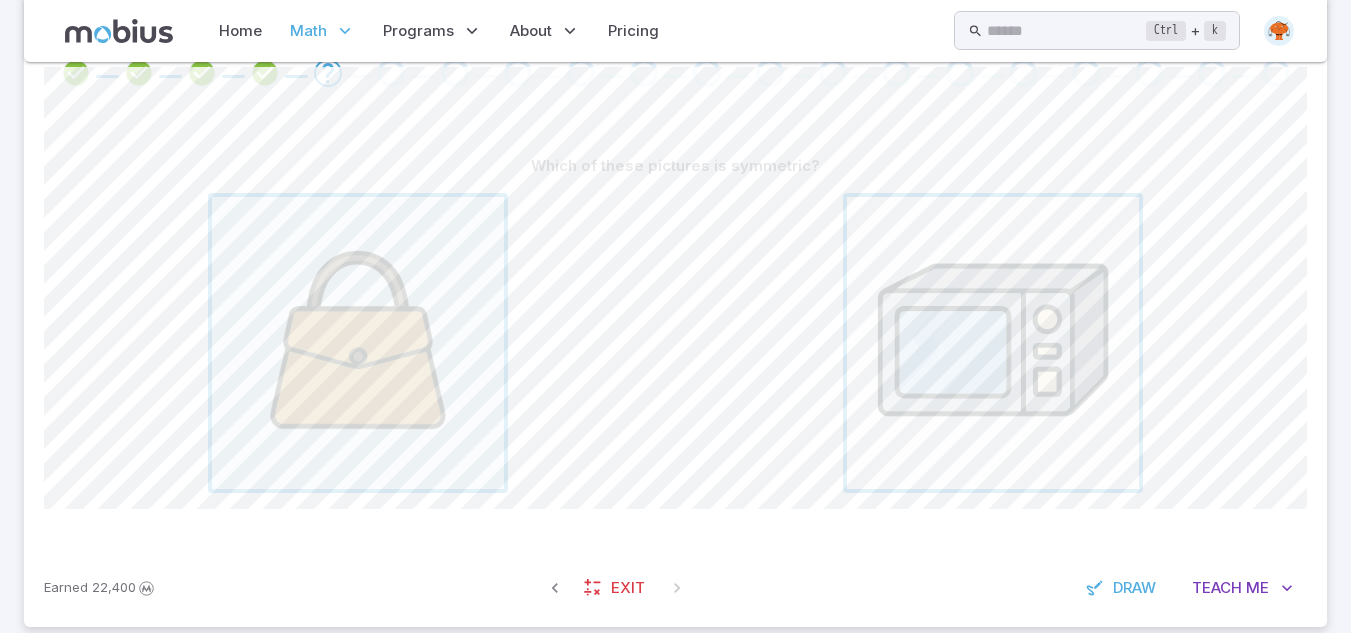 scroll, scrollTop: 470, scrollLeft: 0, axis: vertical 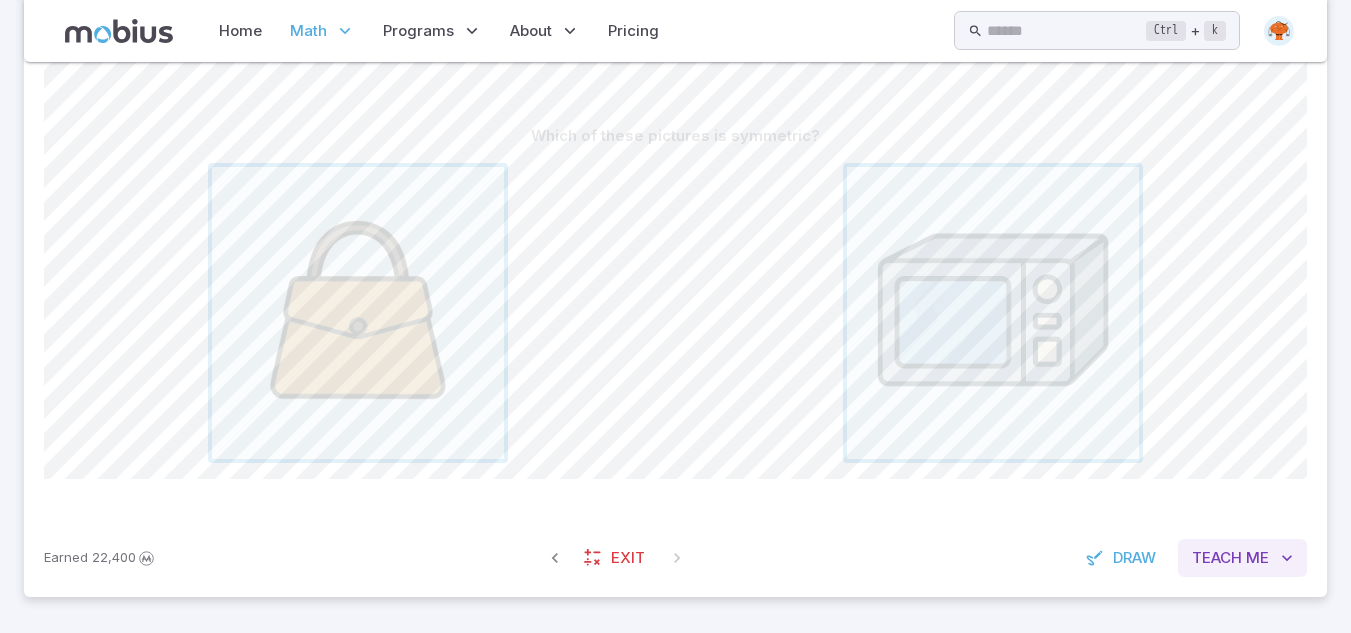 click on "Teach" at bounding box center (1217, 558) 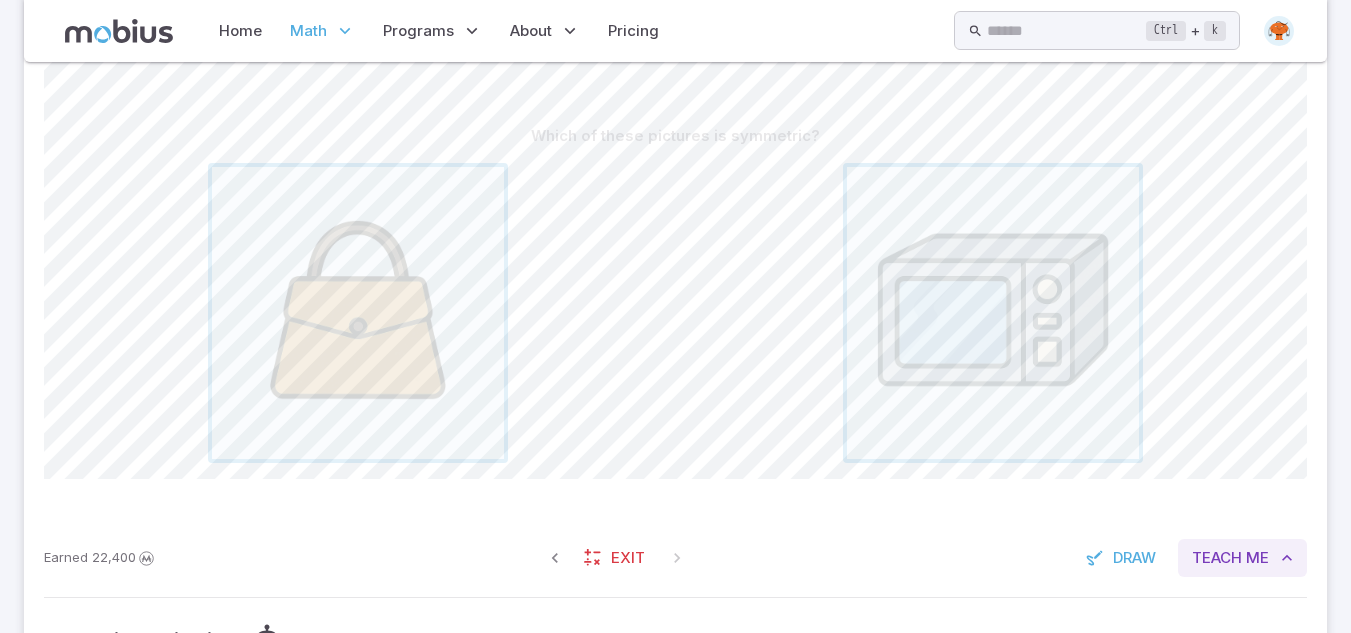 type 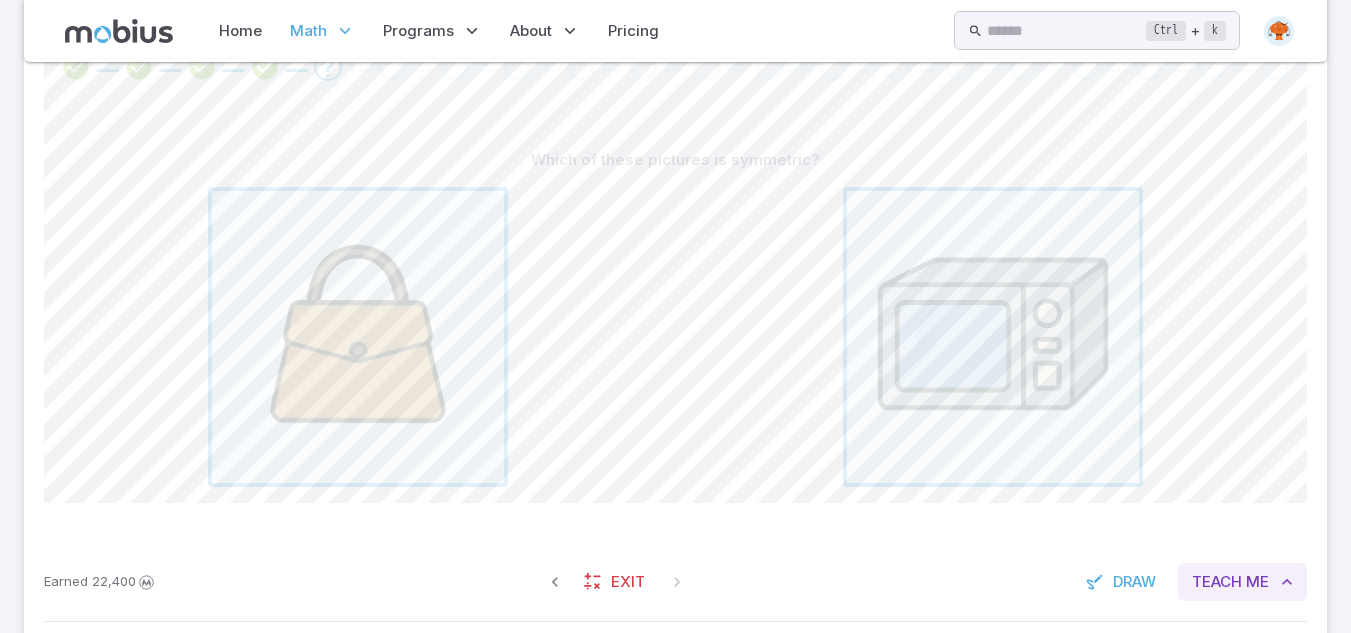 scroll, scrollTop: 443, scrollLeft: 0, axis: vertical 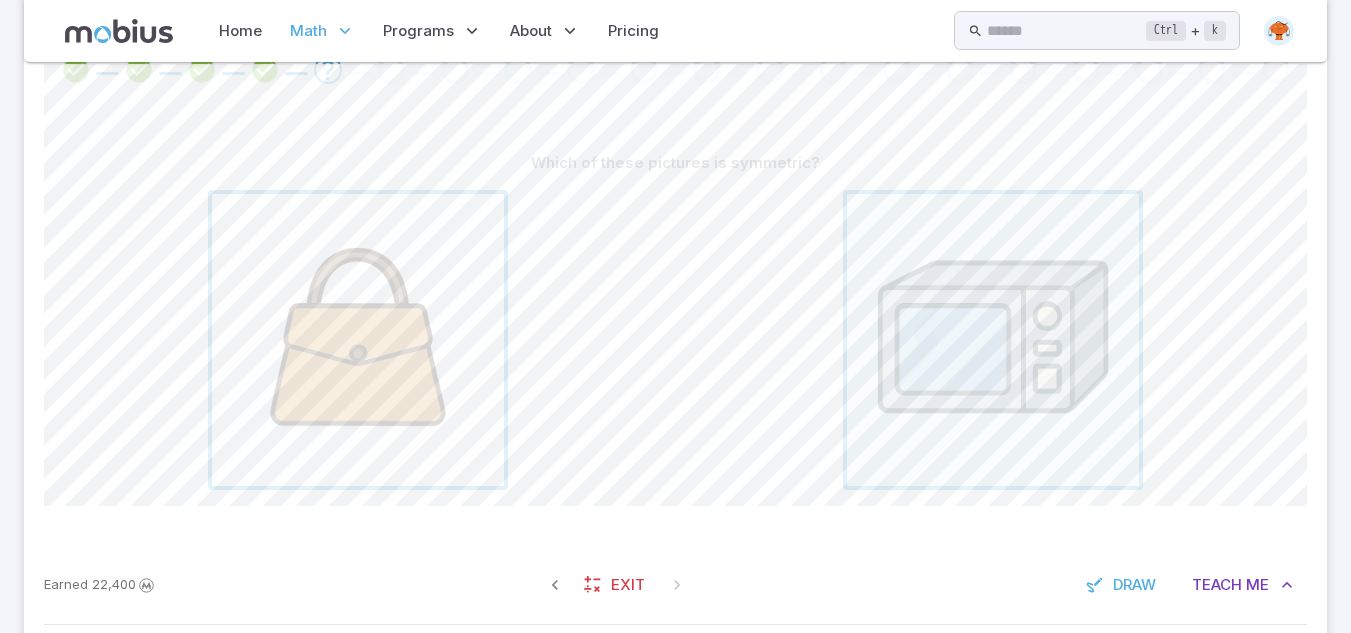 click at bounding box center (358, 340) 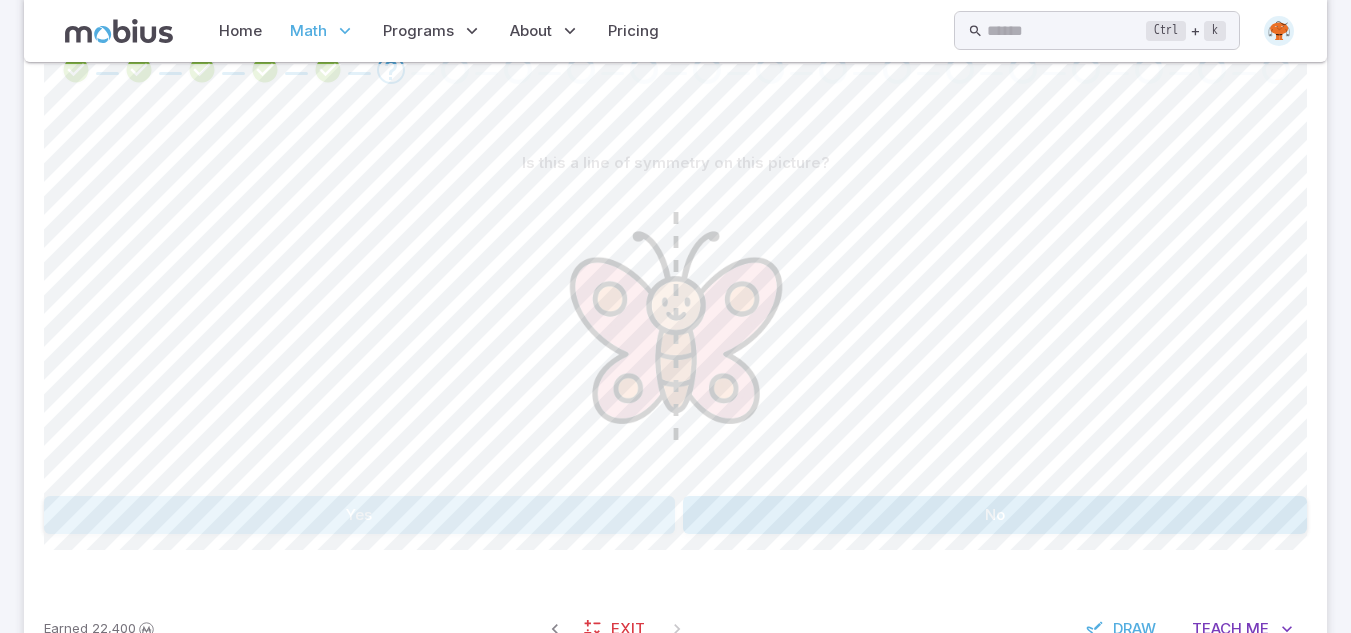 click on "Yes" at bounding box center [359, 515] 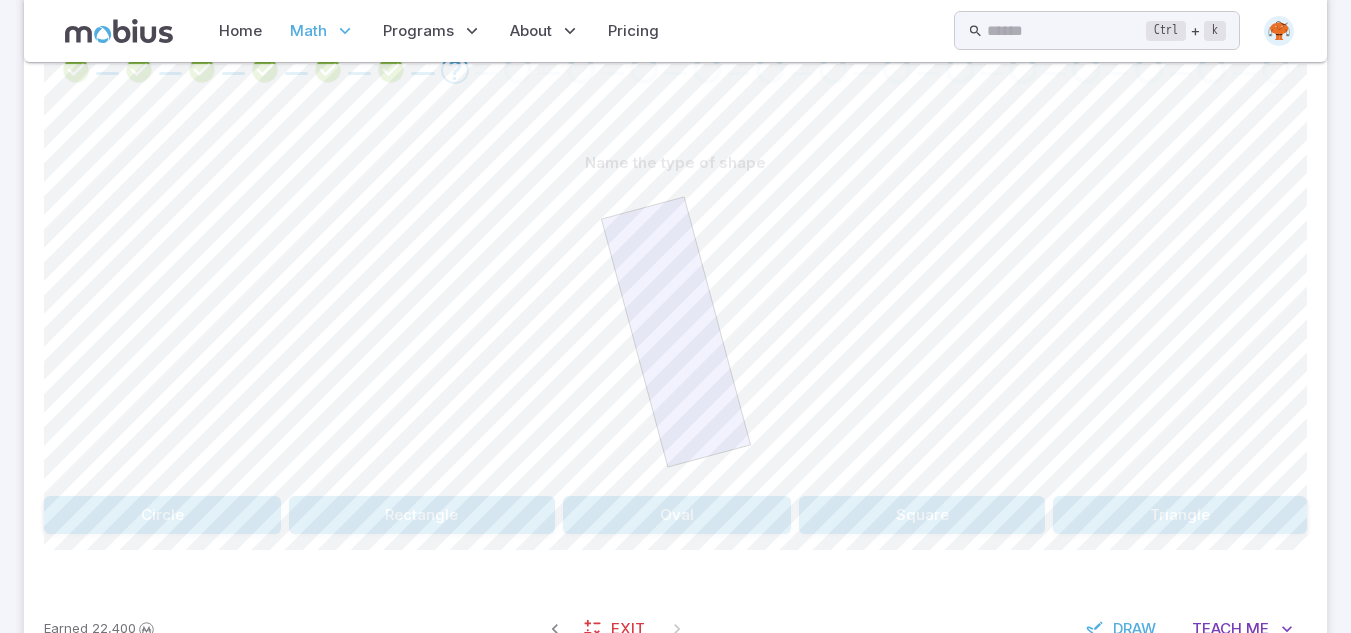 click on "Rectangle" at bounding box center [422, 515] 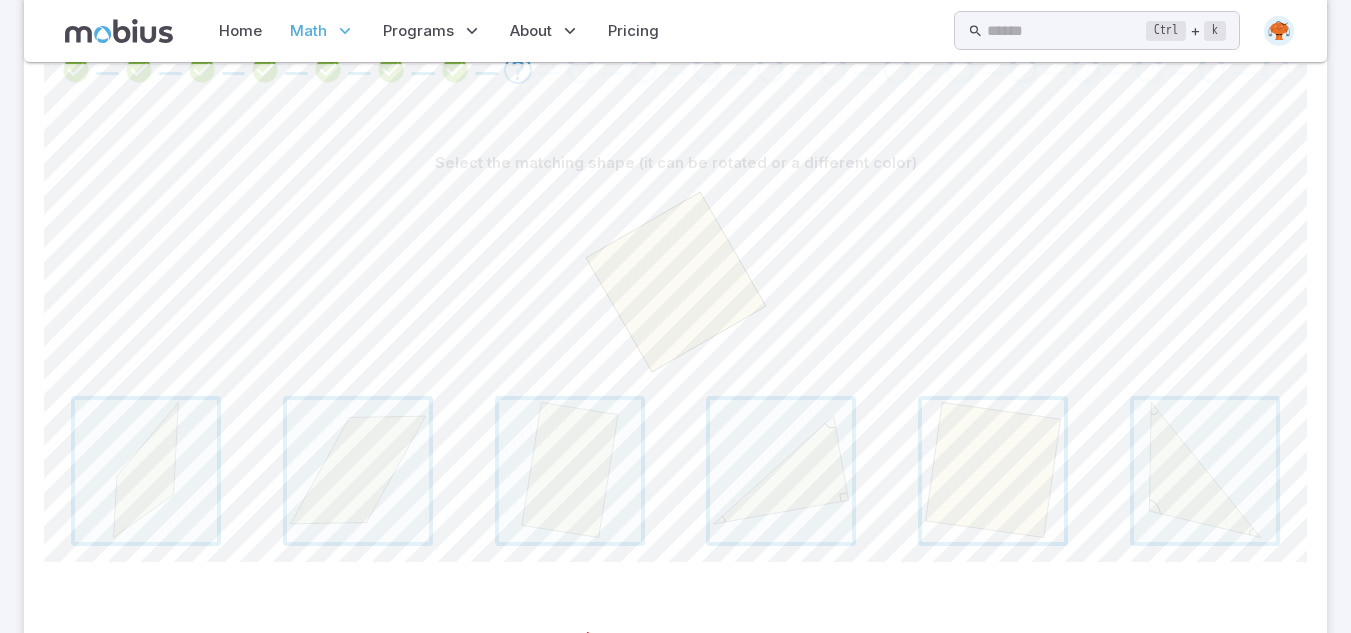 click at bounding box center (993, 471) 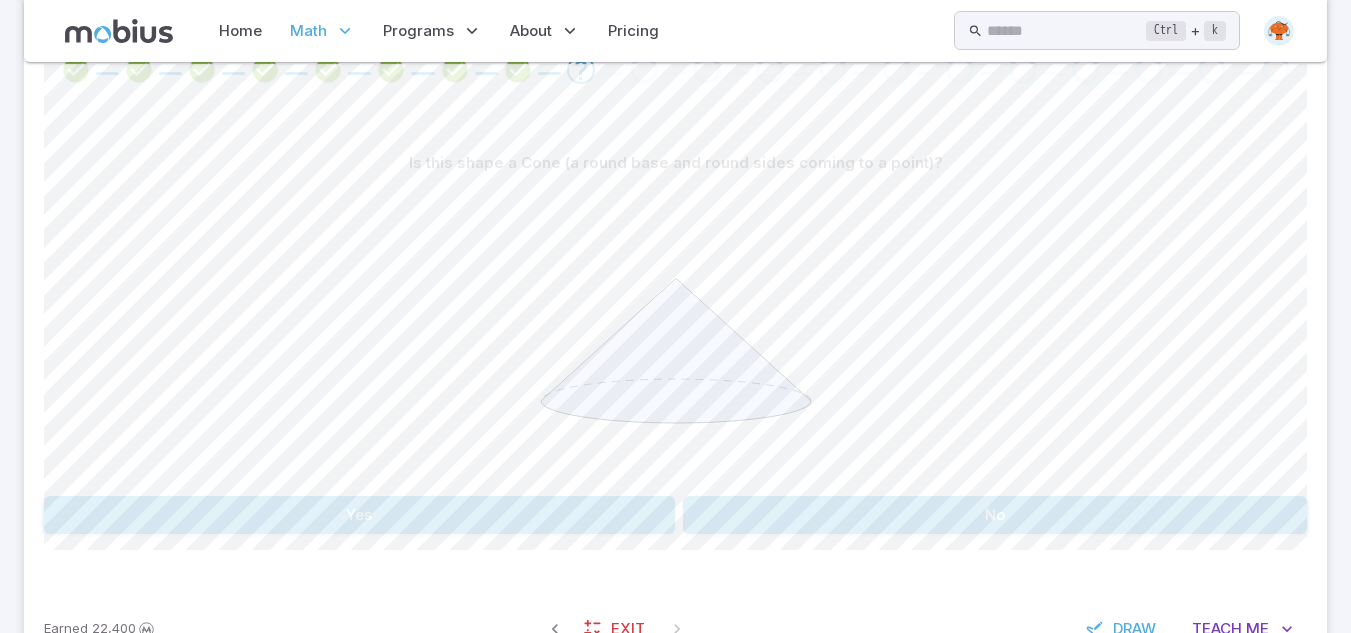 click on "Yes" at bounding box center [359, 515] 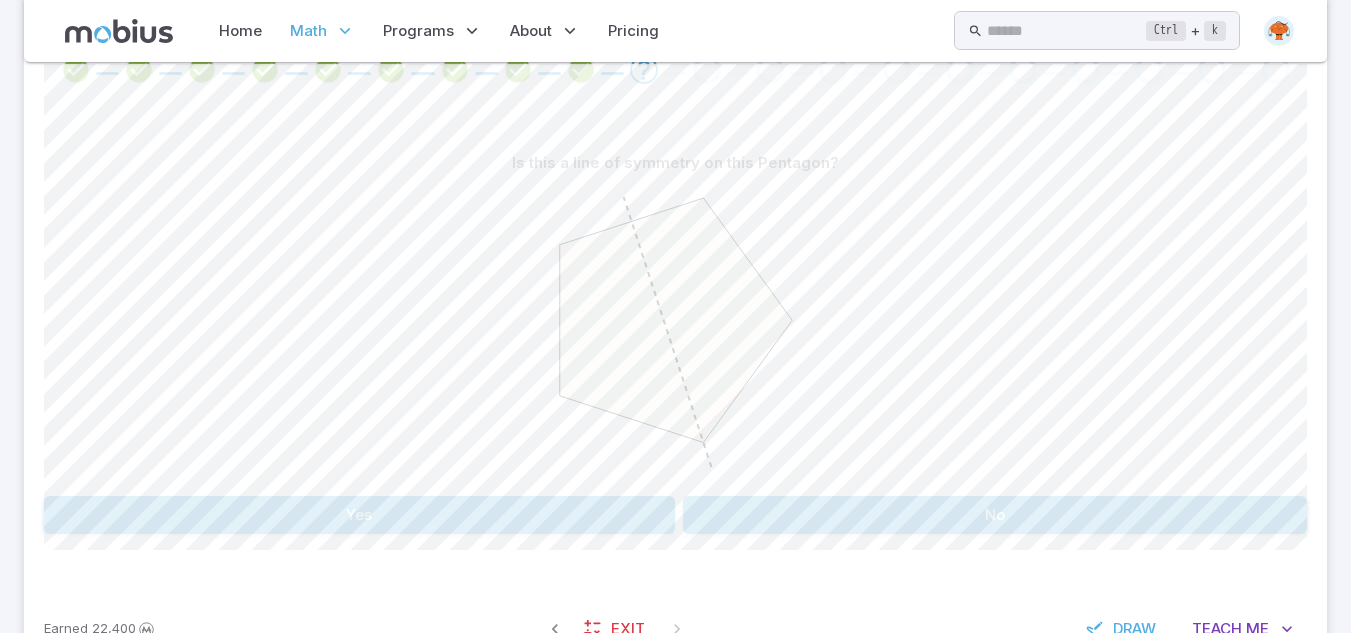 click on "Yes" at bounding box center (359, 515) 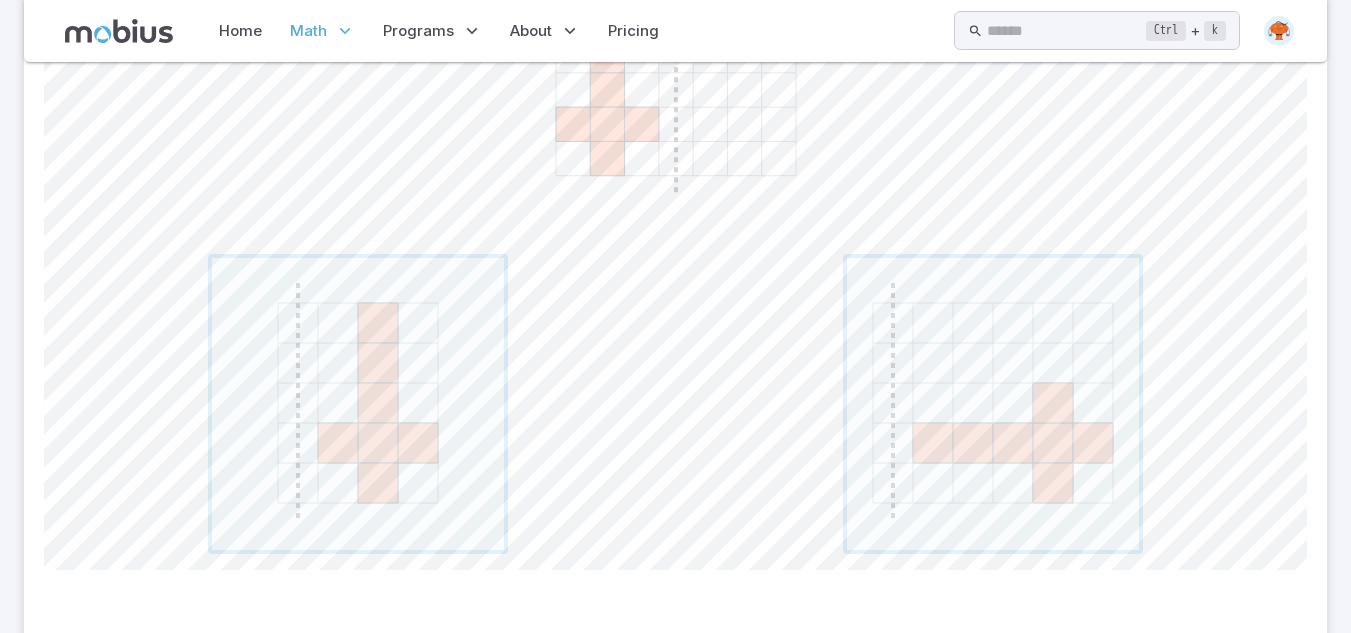 scroll, scrollTop: 723, scrollLeft: 0, axis: vertical 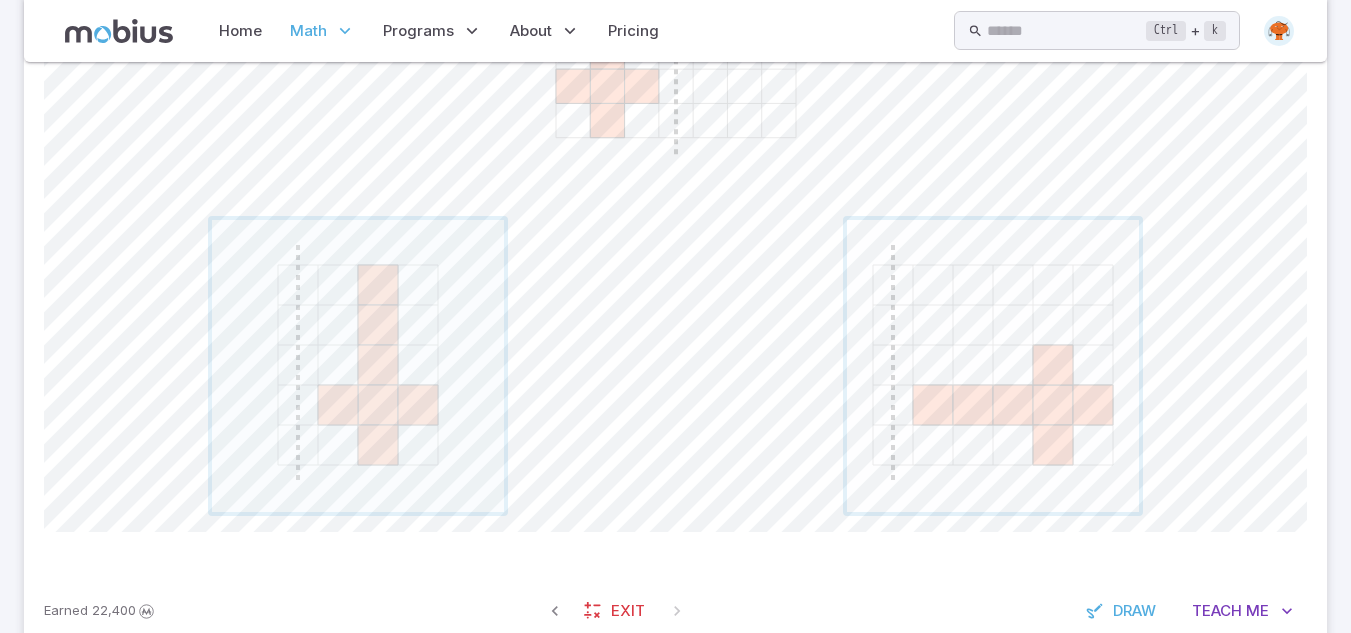 click at bounding box center [993, 366] 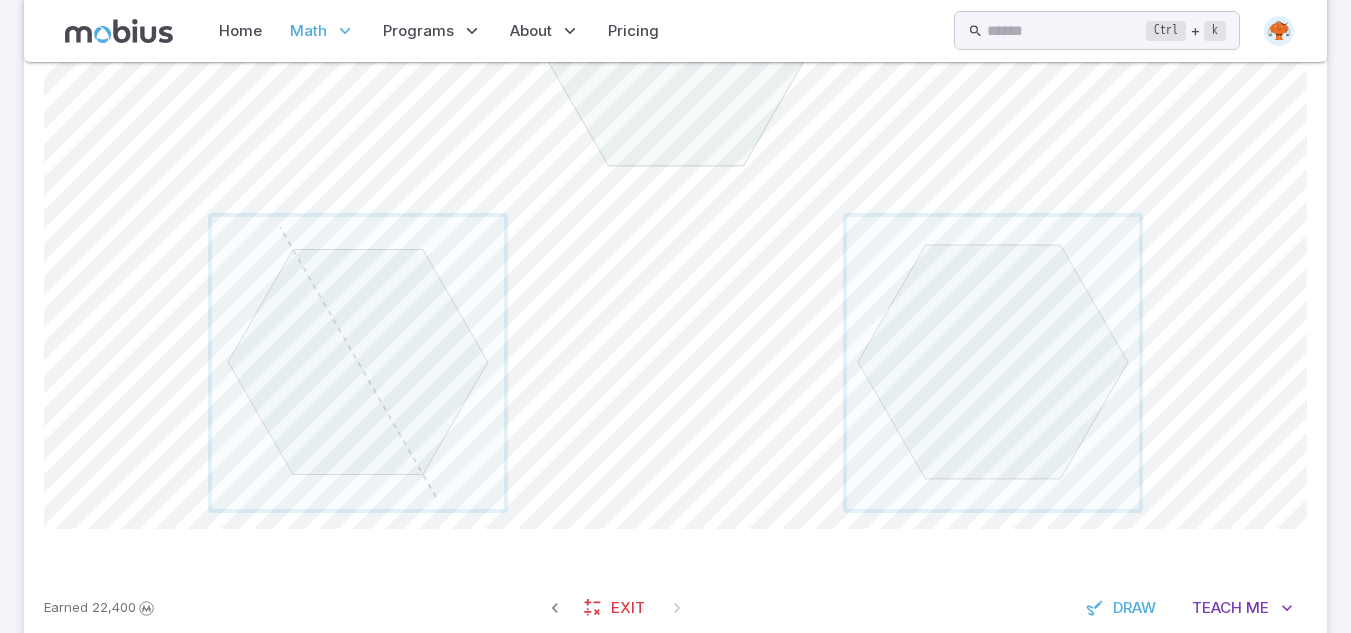 scroll, scrollTop: 736, scrollLeft: 0, axis: vertical 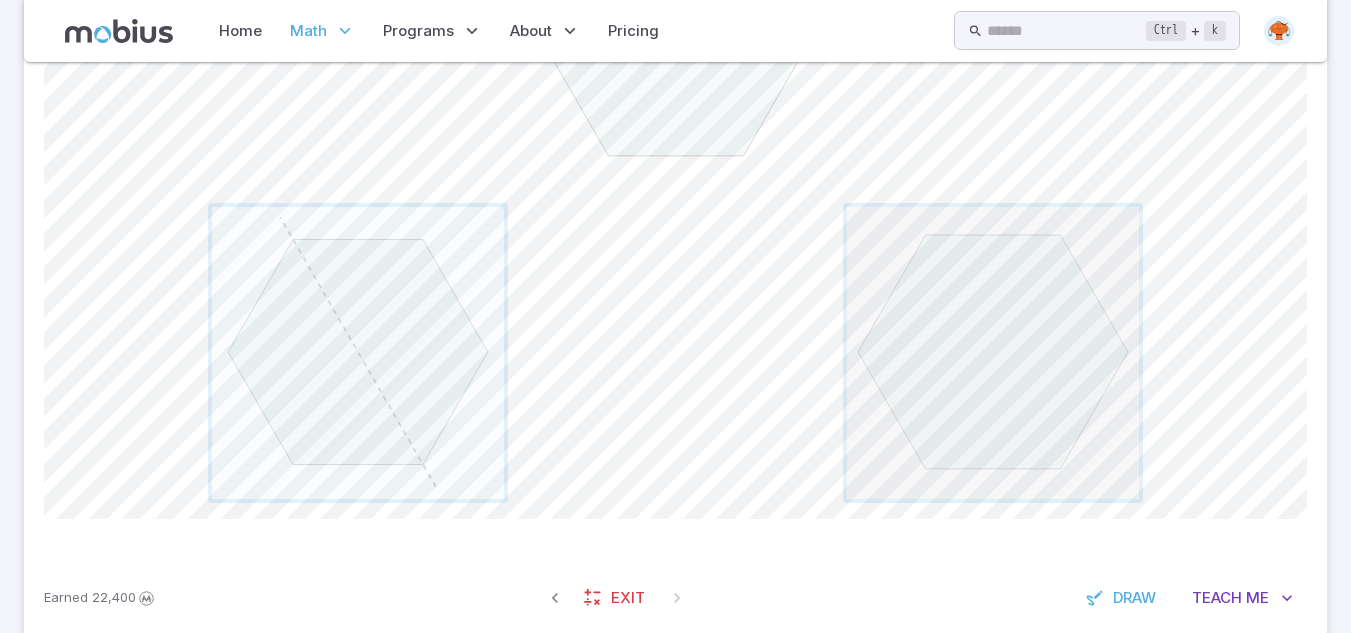 click at bounding box center [993, 353] 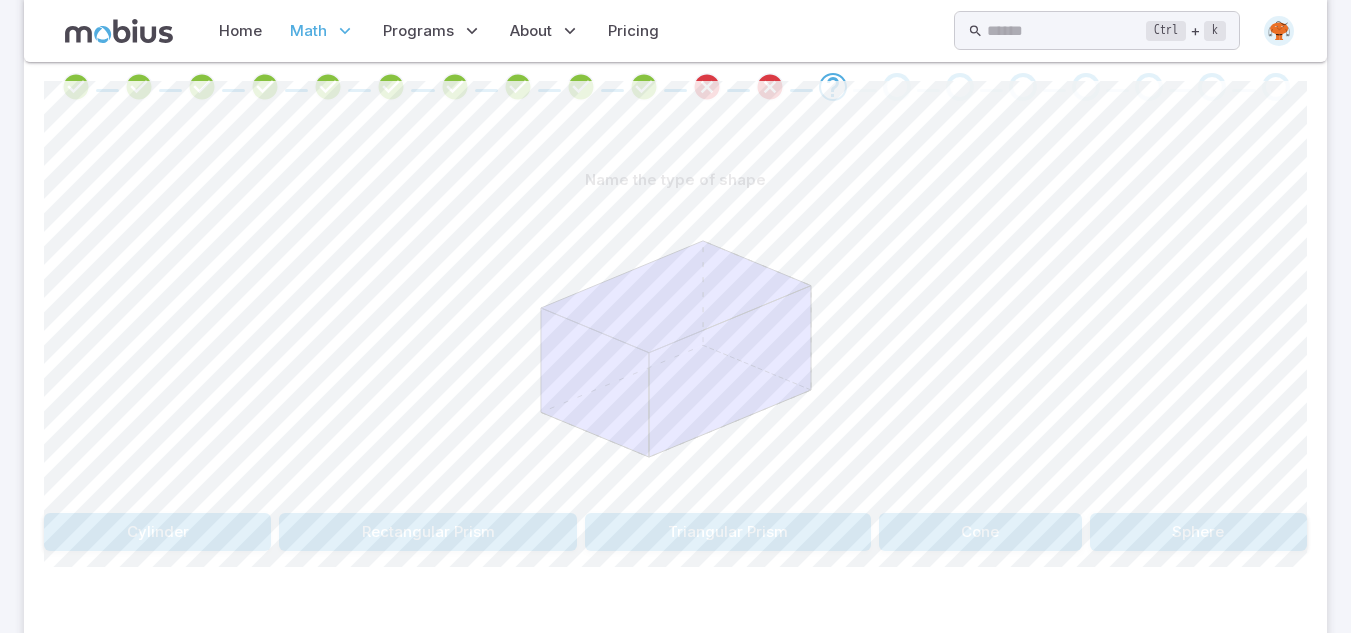 scroll, scrollTop: 514, scrollLeft: 0, axis: vertical 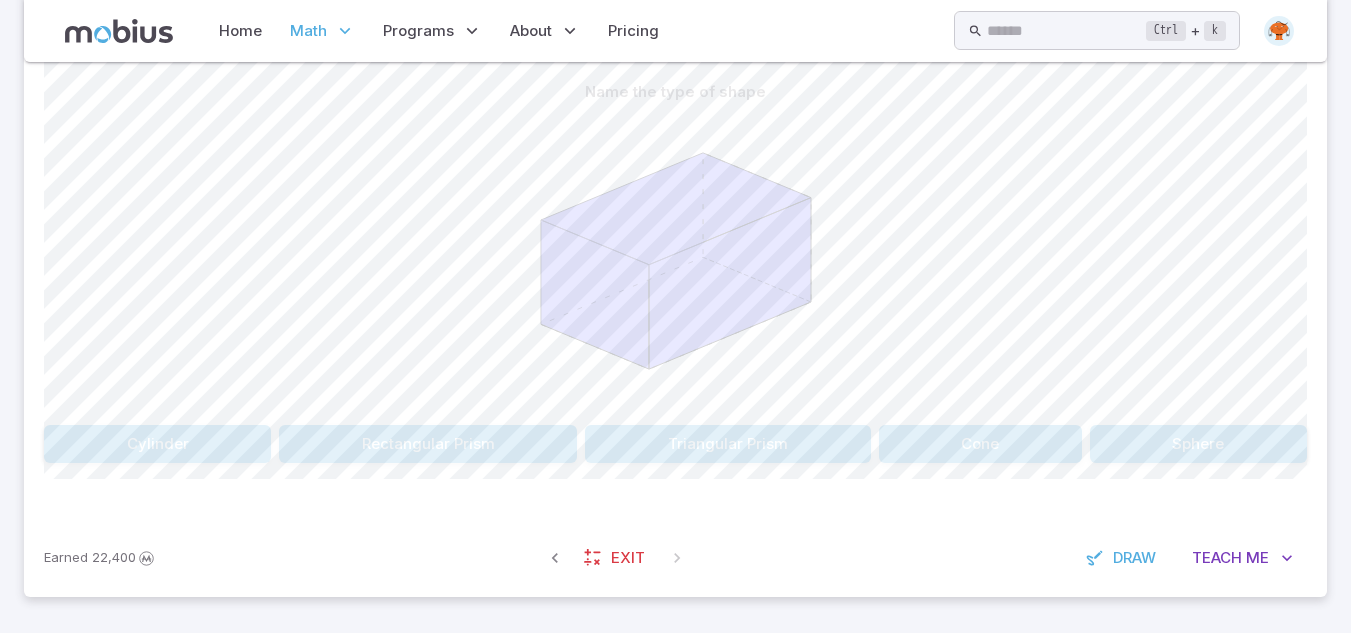 click on "Rectangular Prism" at bounding box center [428, 444] 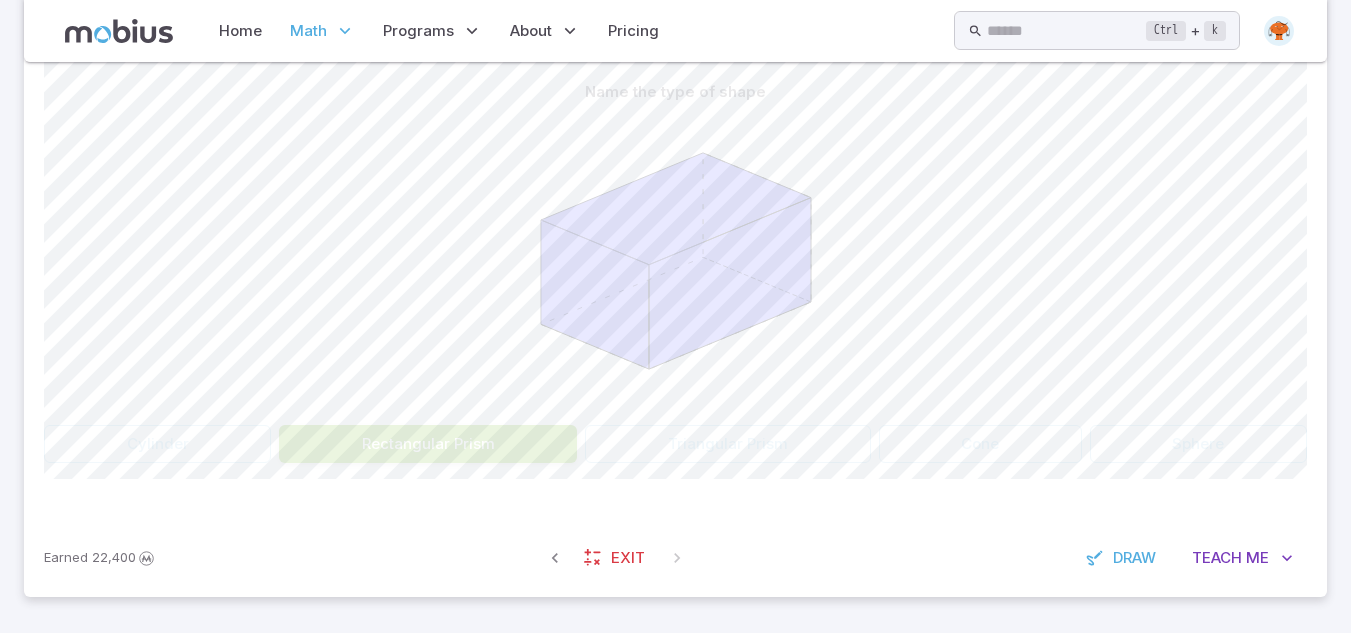 click 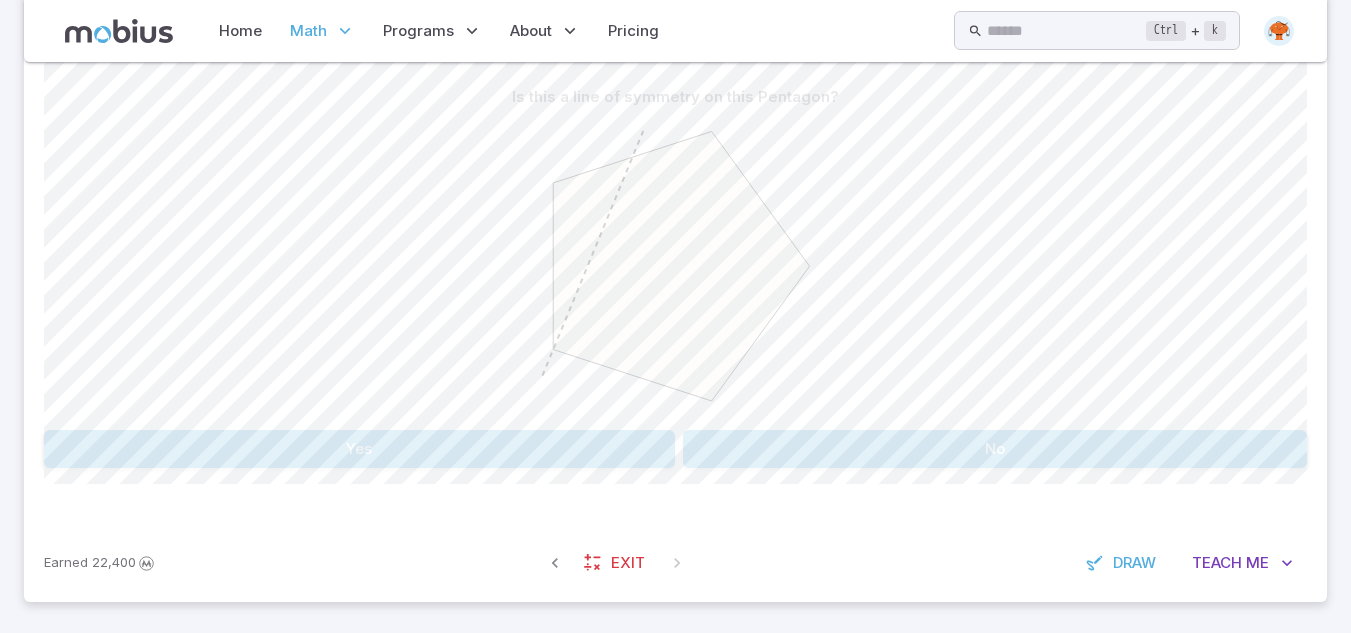 scroll, scrollTop: 514, scrollLeft: 0, axis: vertical 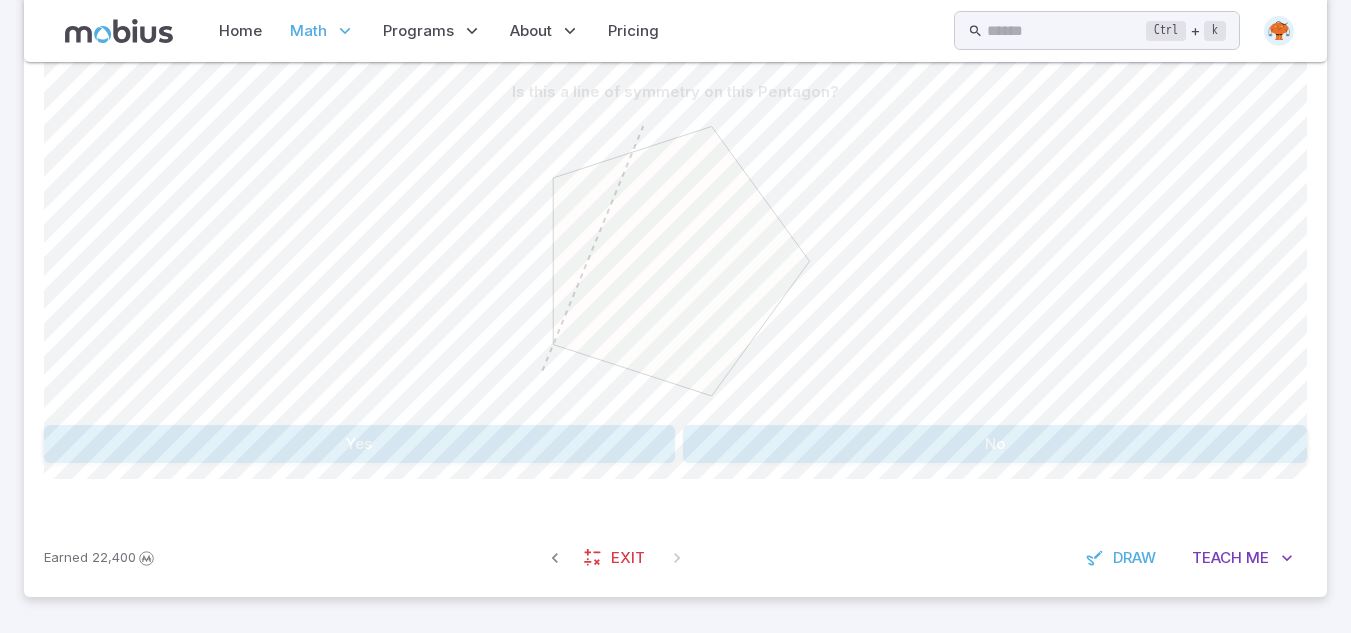 click on "No" at bounding box center (995, 444) 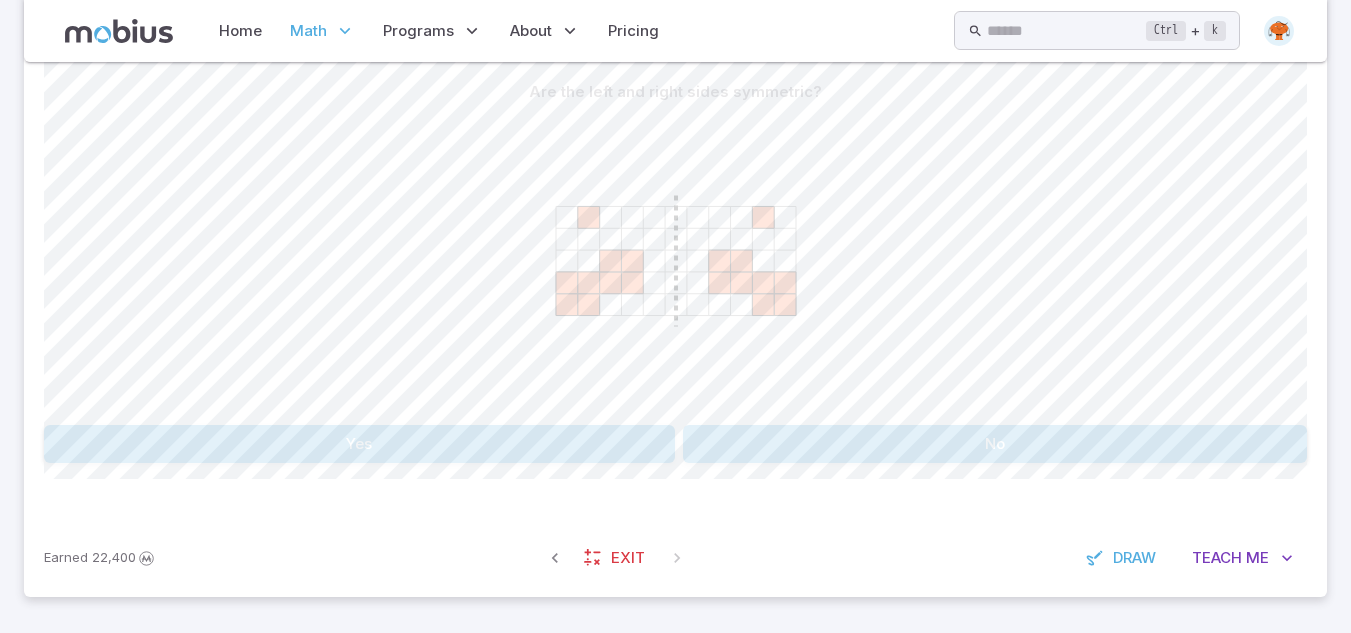 click on "Are the left and right sides symmetric? Yes No Canvas actions 100 % Exit zen mode" at bounding box center [675, 276] 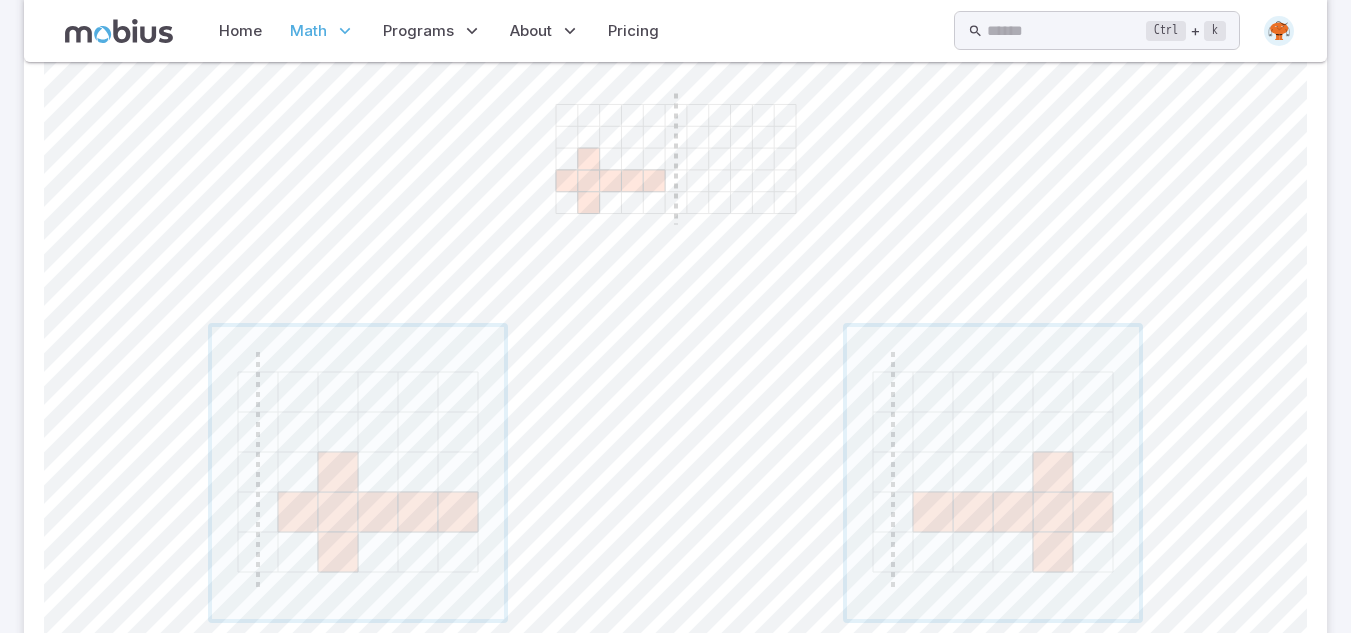 scroll, scrollTop: 656, scrollLeft: 0, axis: vertical 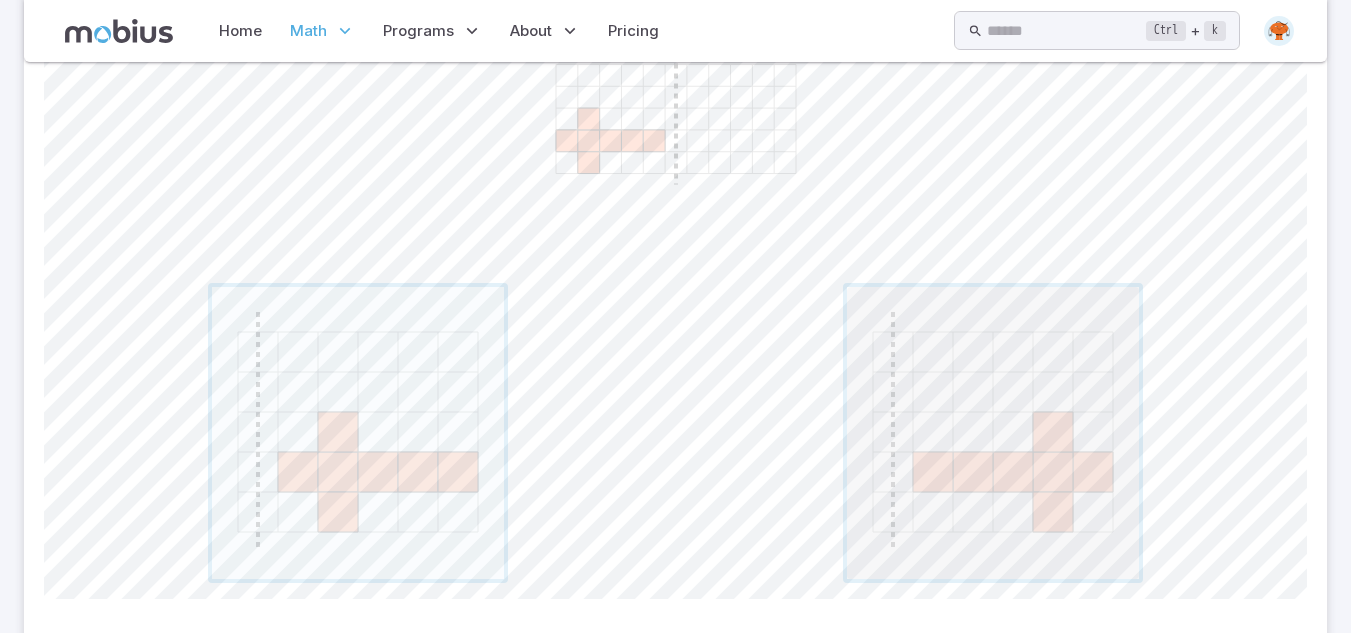 click at bounding box center (993, 433) 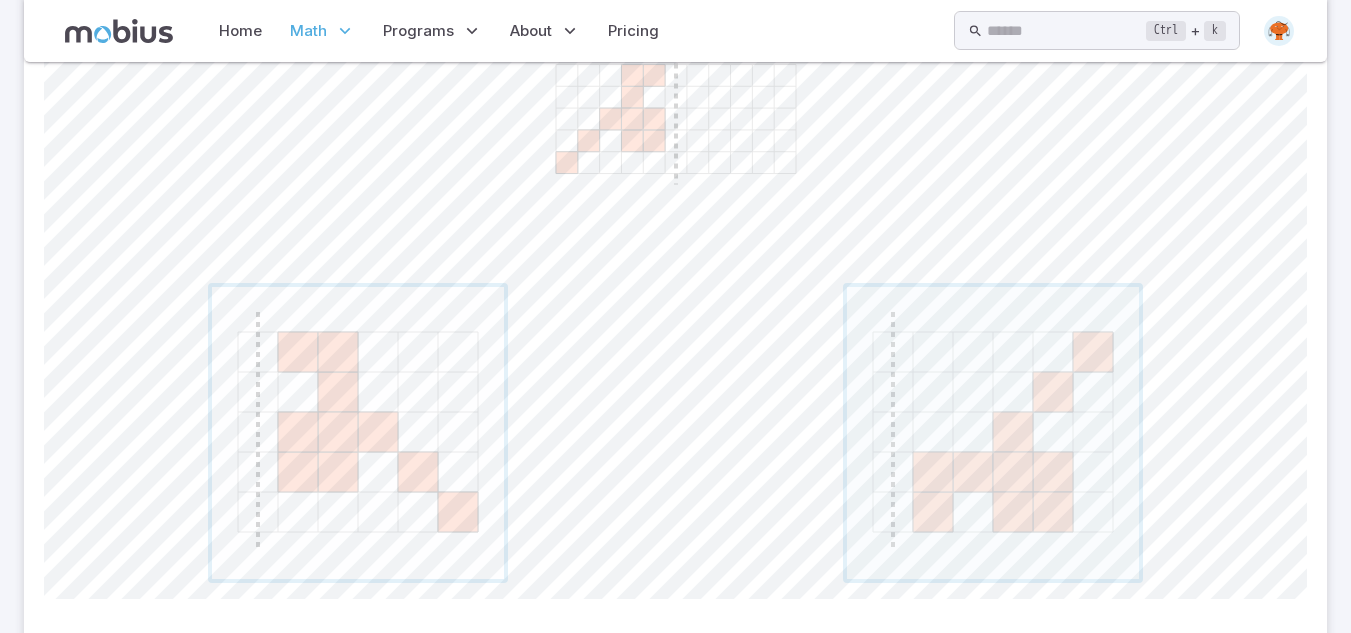 drag, startPoint x: 421, startPoint y: 449, endPoint x: 370, endPoint y: 452, distance: 51.088158 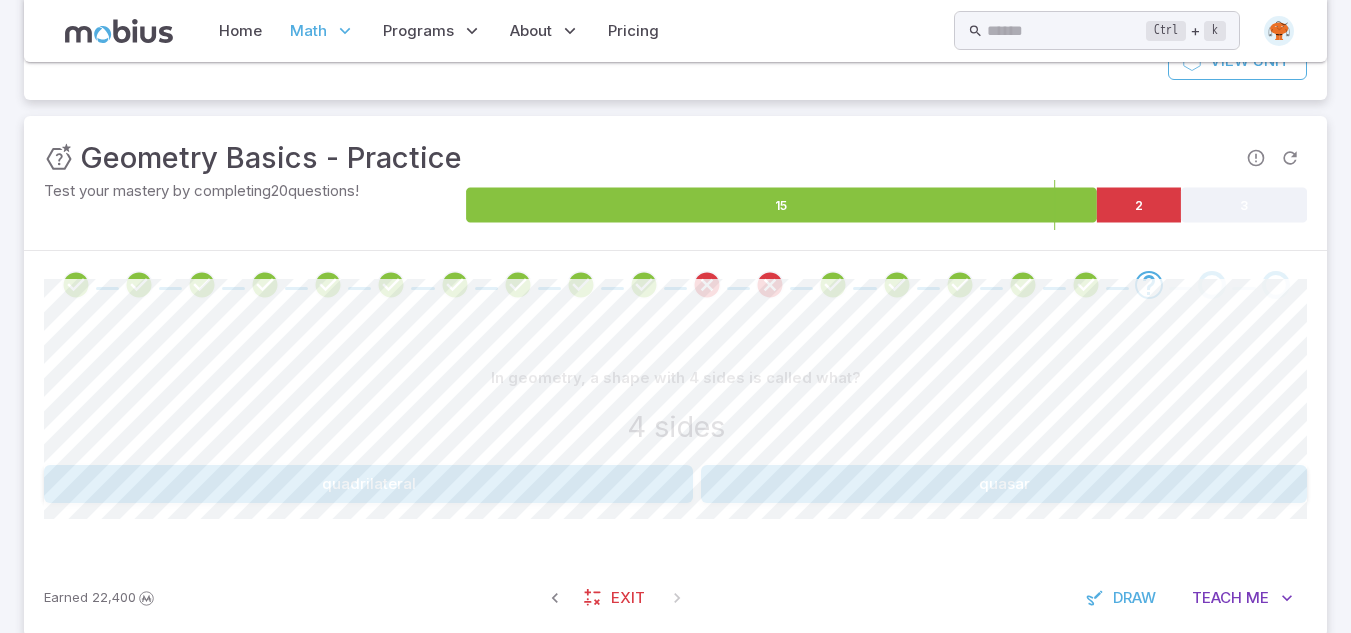scroll, scrollTop: 268, scrollLeft: 0, axis: vertical 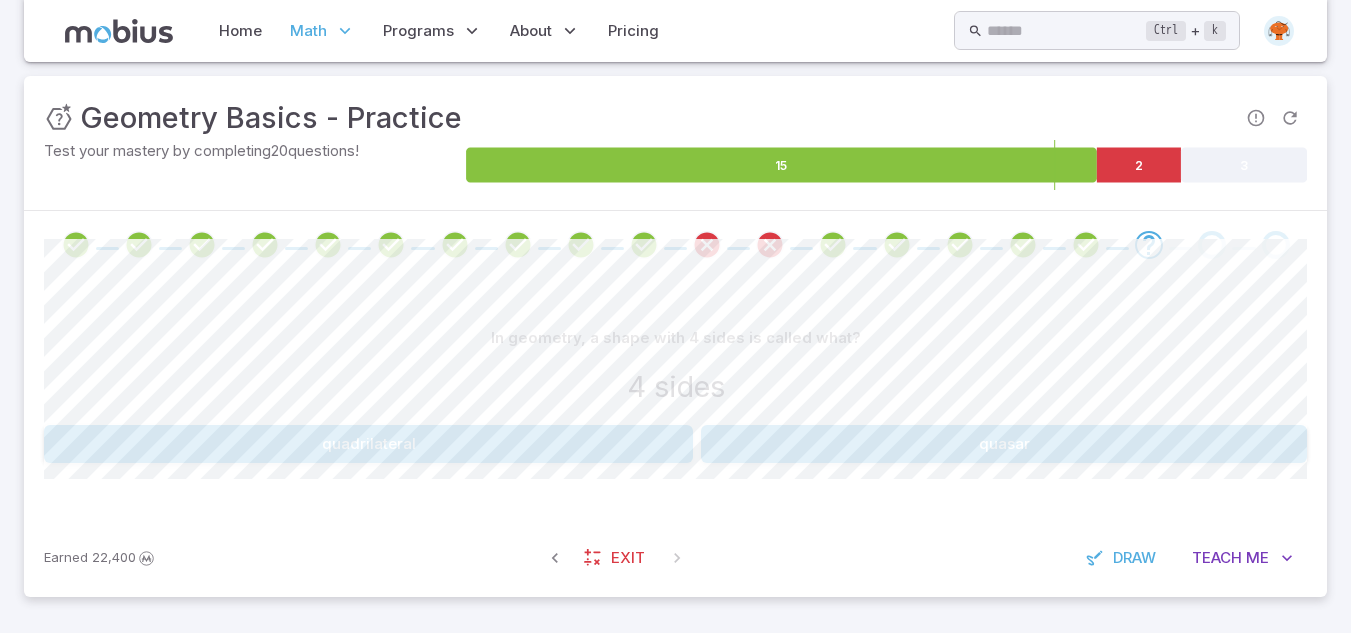 click on "In geometry, a shape with 4 sides is called what? 4 sides quadrilateral quasar Canvas actions 100 % Exit zen mode" at bounding box center [675, 399] 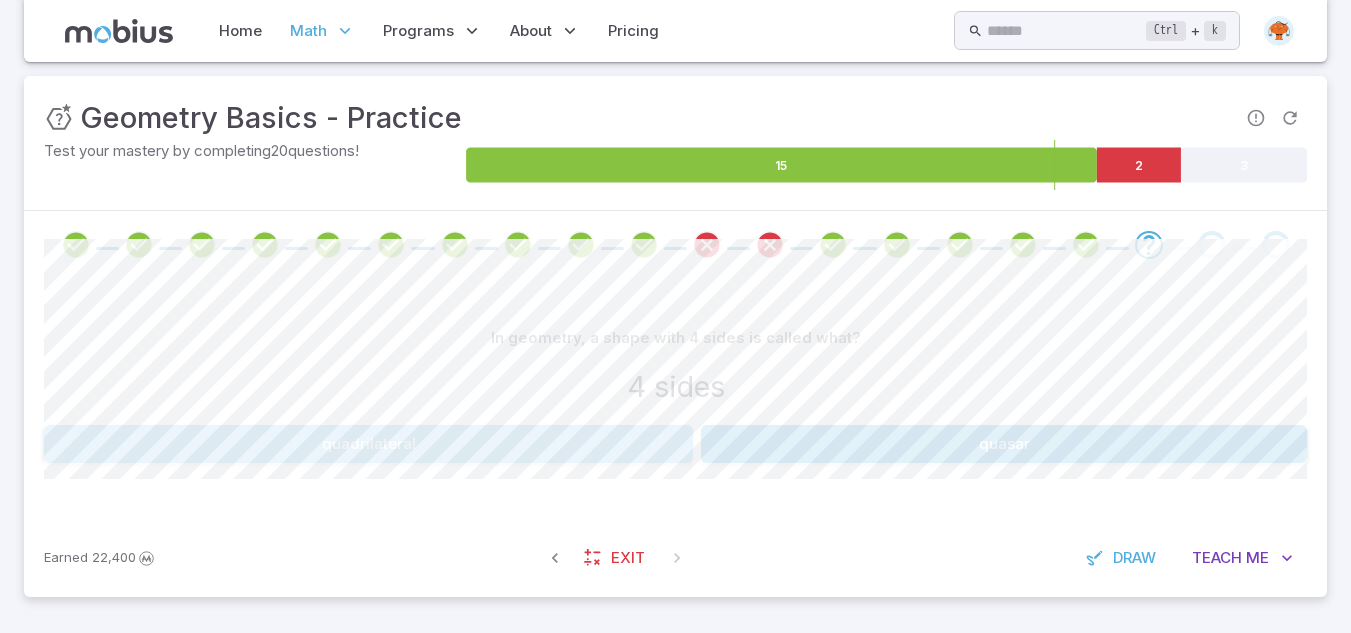click on "quadrilateral" at bounding box center (368, 444) 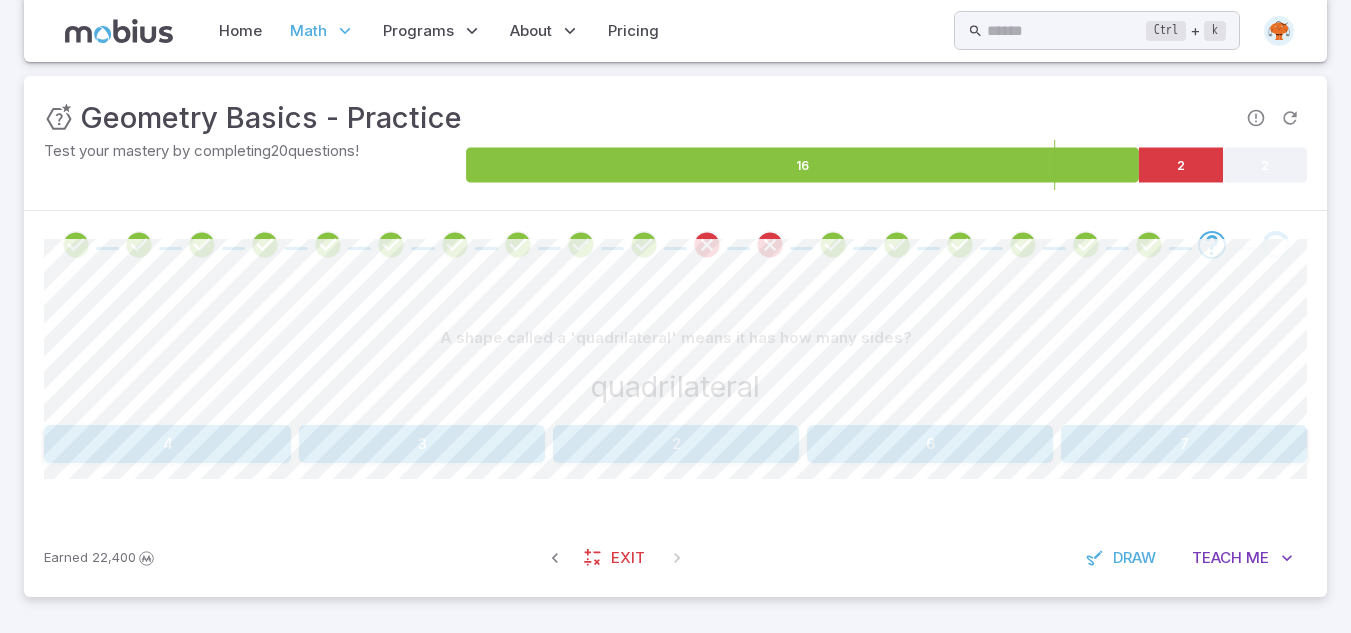 click on "4" at bounding box center [167, 444] 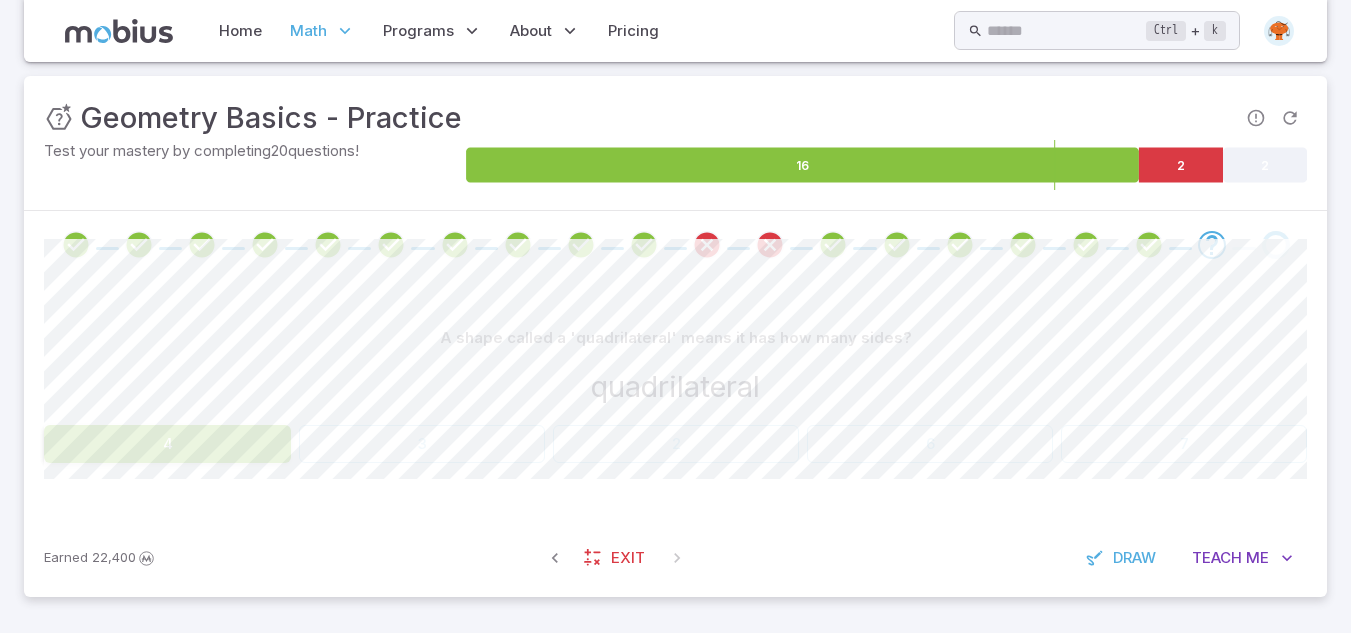 click on "quadrilateral" at bounding box center (675, 387) 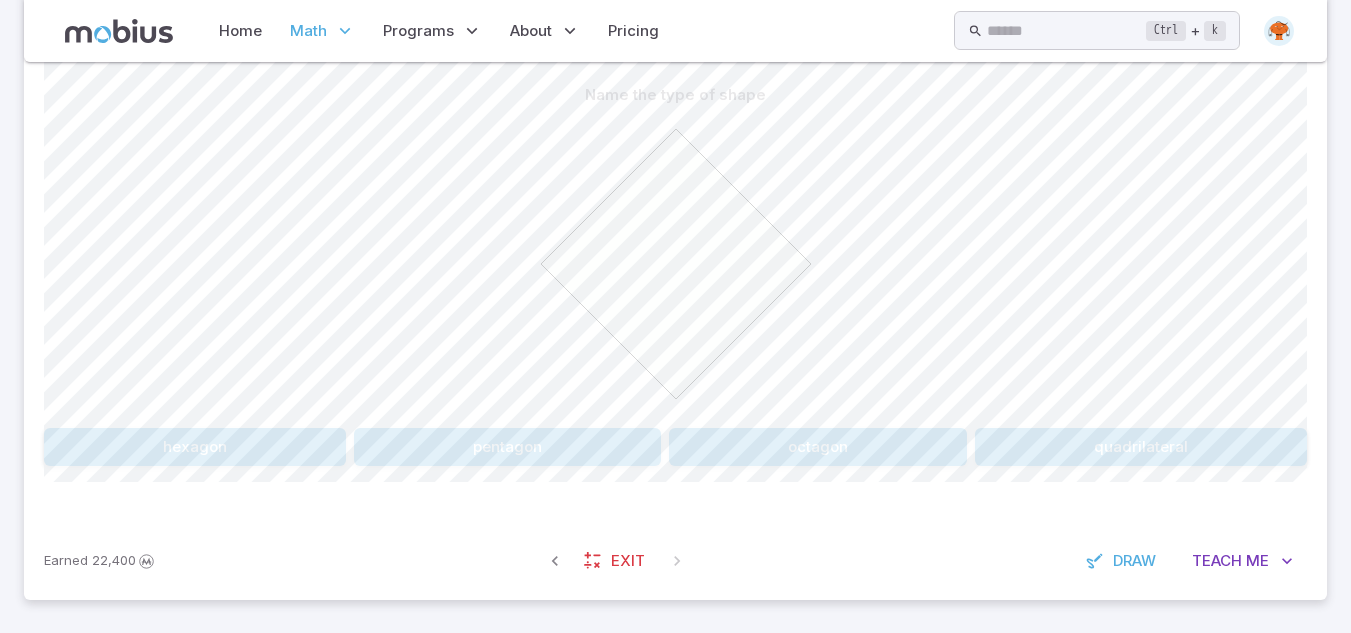 scroll, scrollTop: 514, scrollLeft: 0, axis: vertical 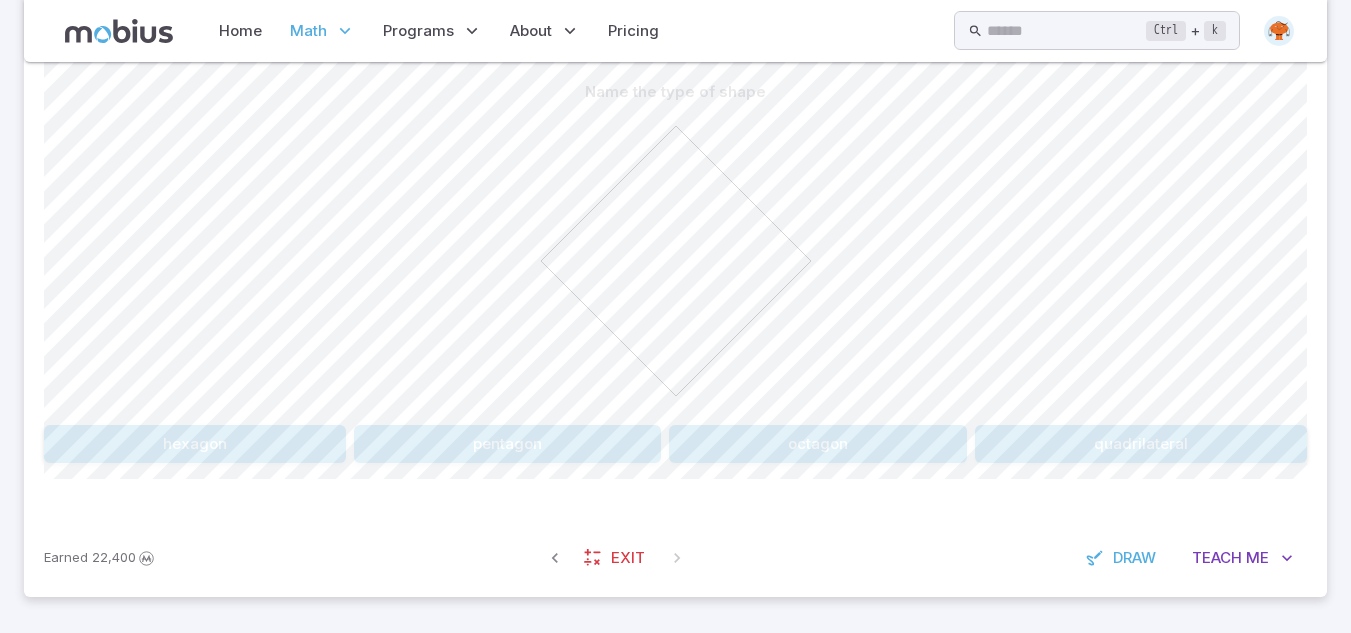 click on "quadrilateral" at bounding box center [1141, 444] 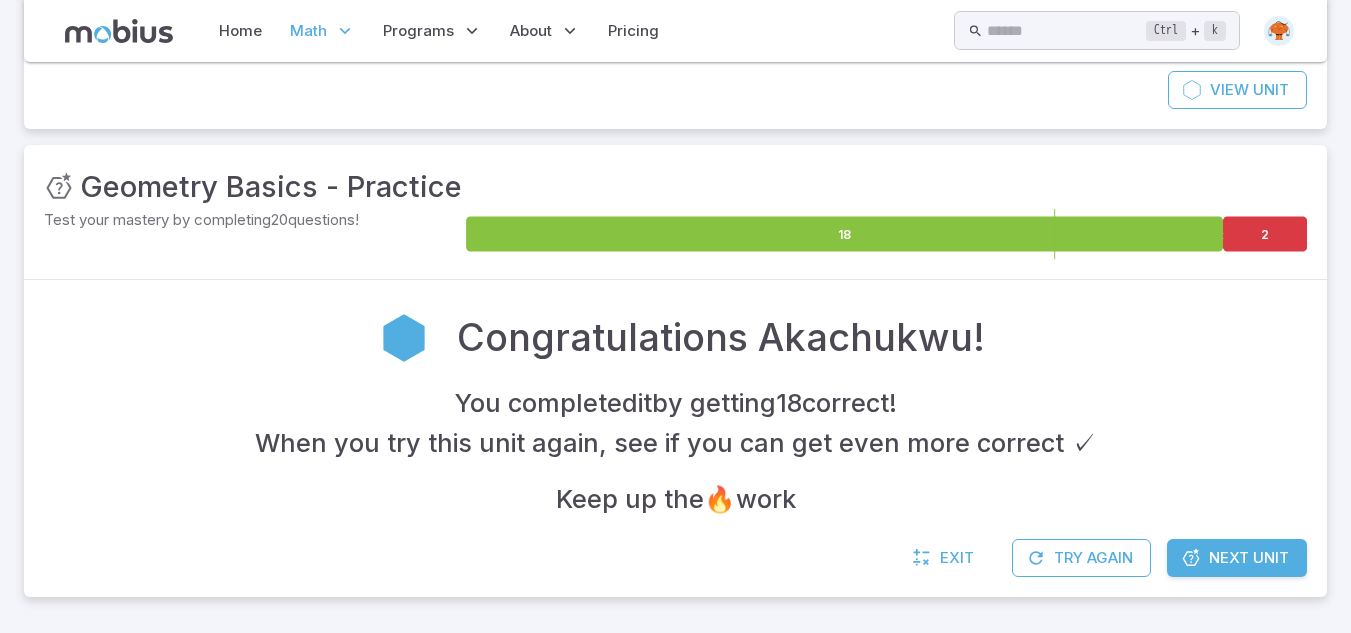scroll, scrollTop: 199, scrollLeft: 0, axis: vertical 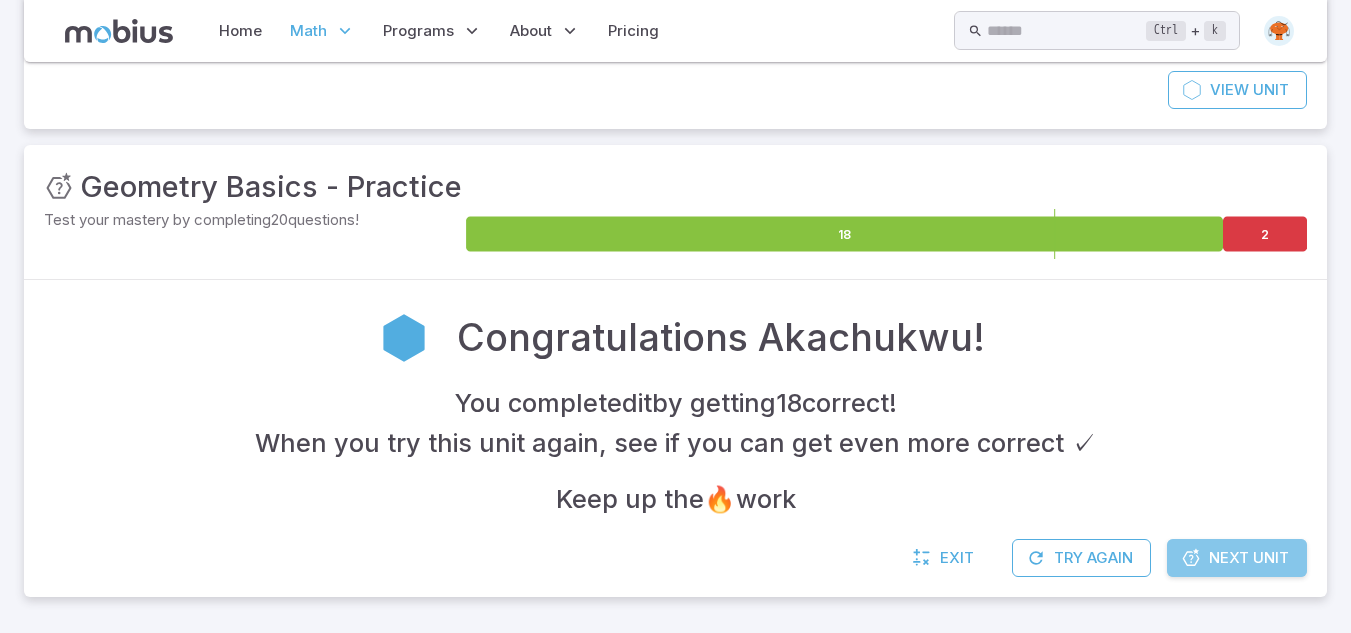 click on "Next Unit" at bounding box center [1249, 558] 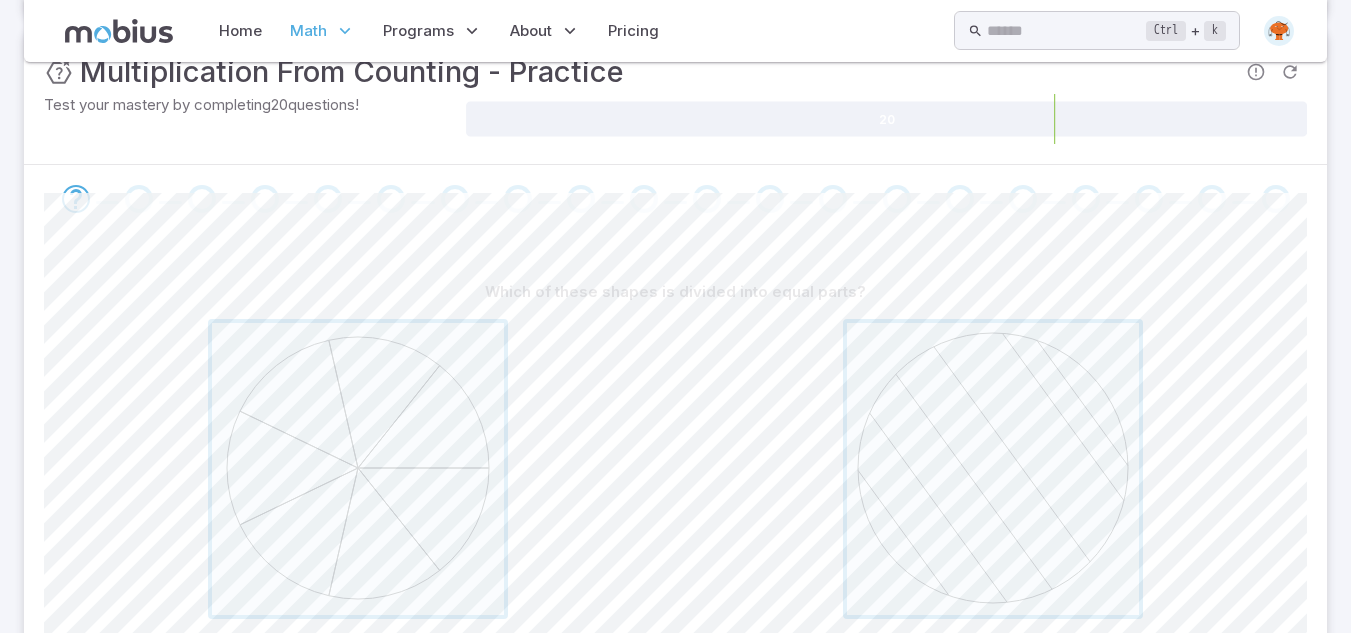 scroll, scrollTop: 470, scrollLeft: 0, axis: vertical 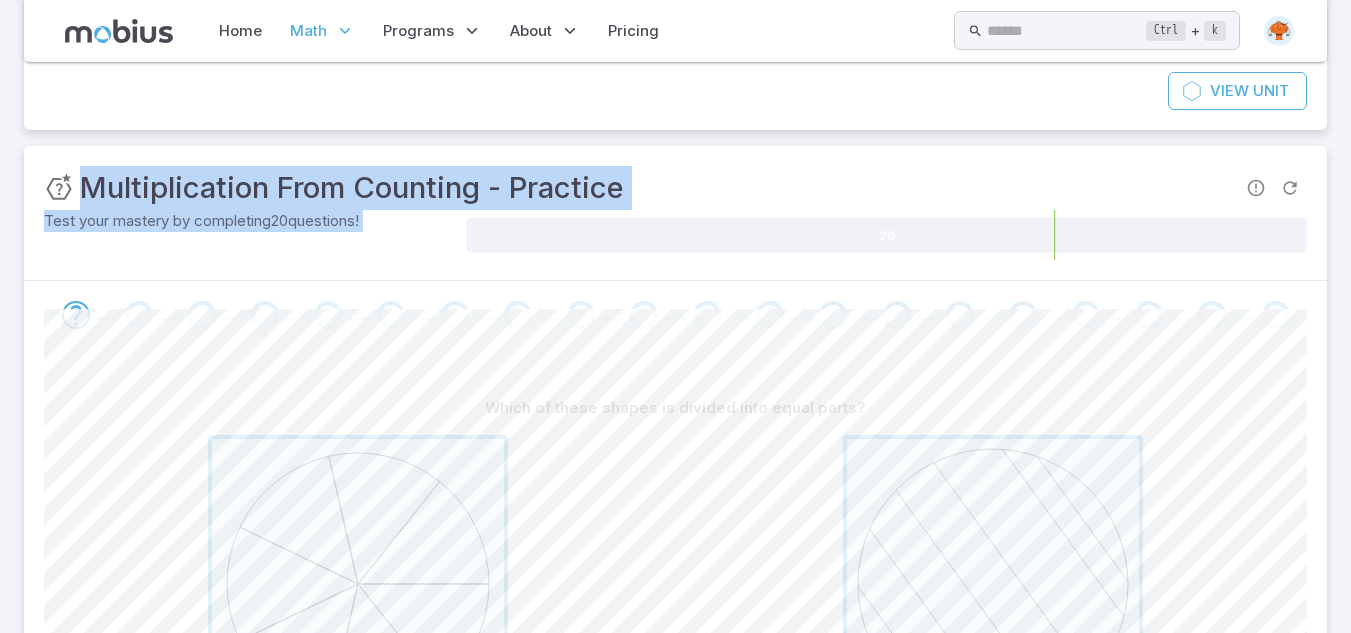 drag, startPoint x: 1350, startPoint y: 235, endPoint x: 1364, endPoint y: 317, distance: 83.18654 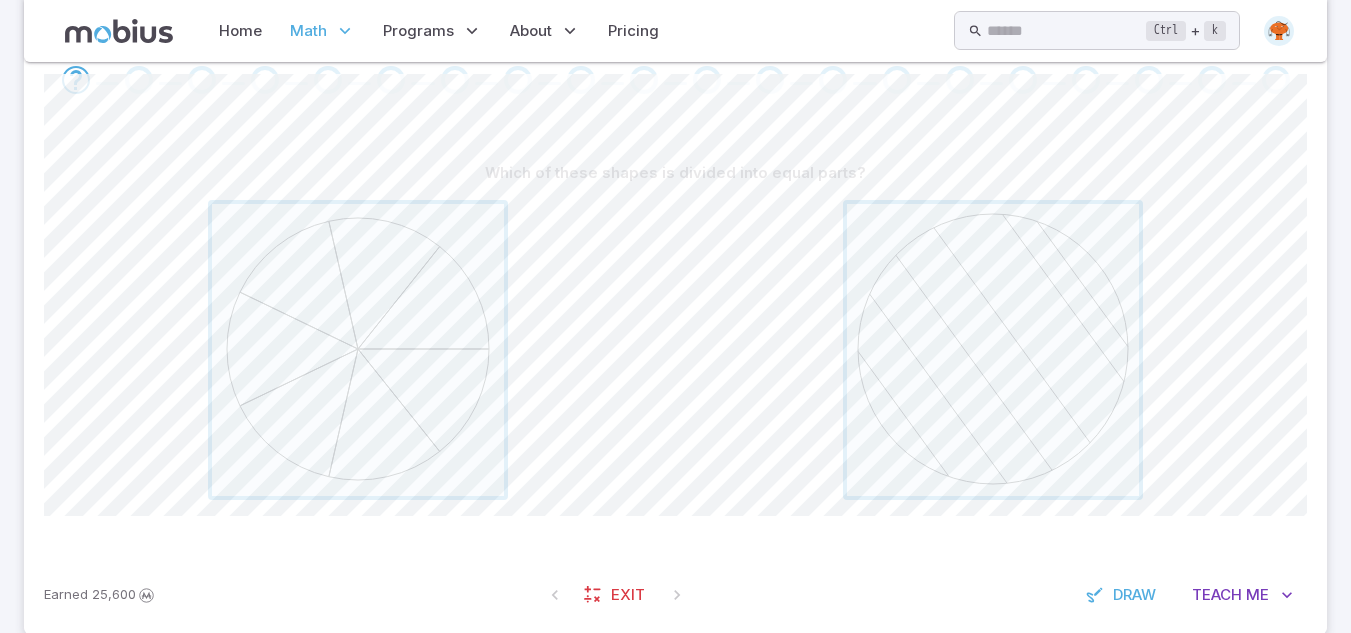 scroll, scrollTop: 430, scrollLeft: 0, axis: vertical 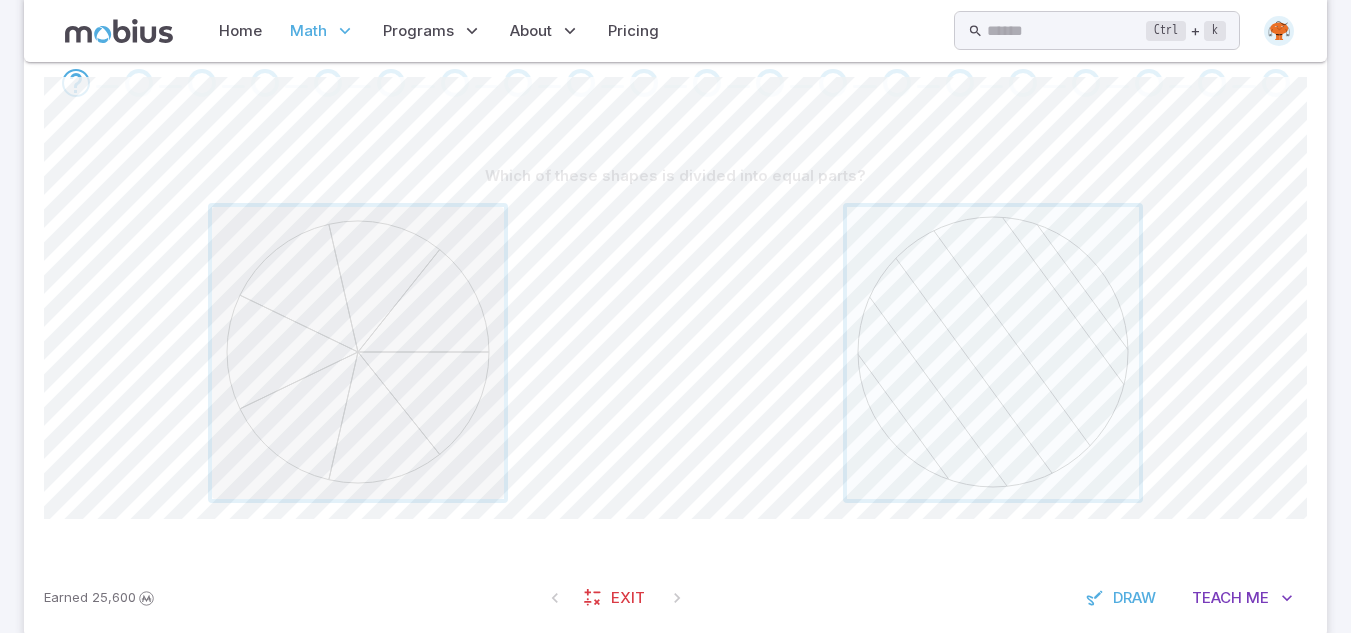 click at bounding box center (358, 353) 